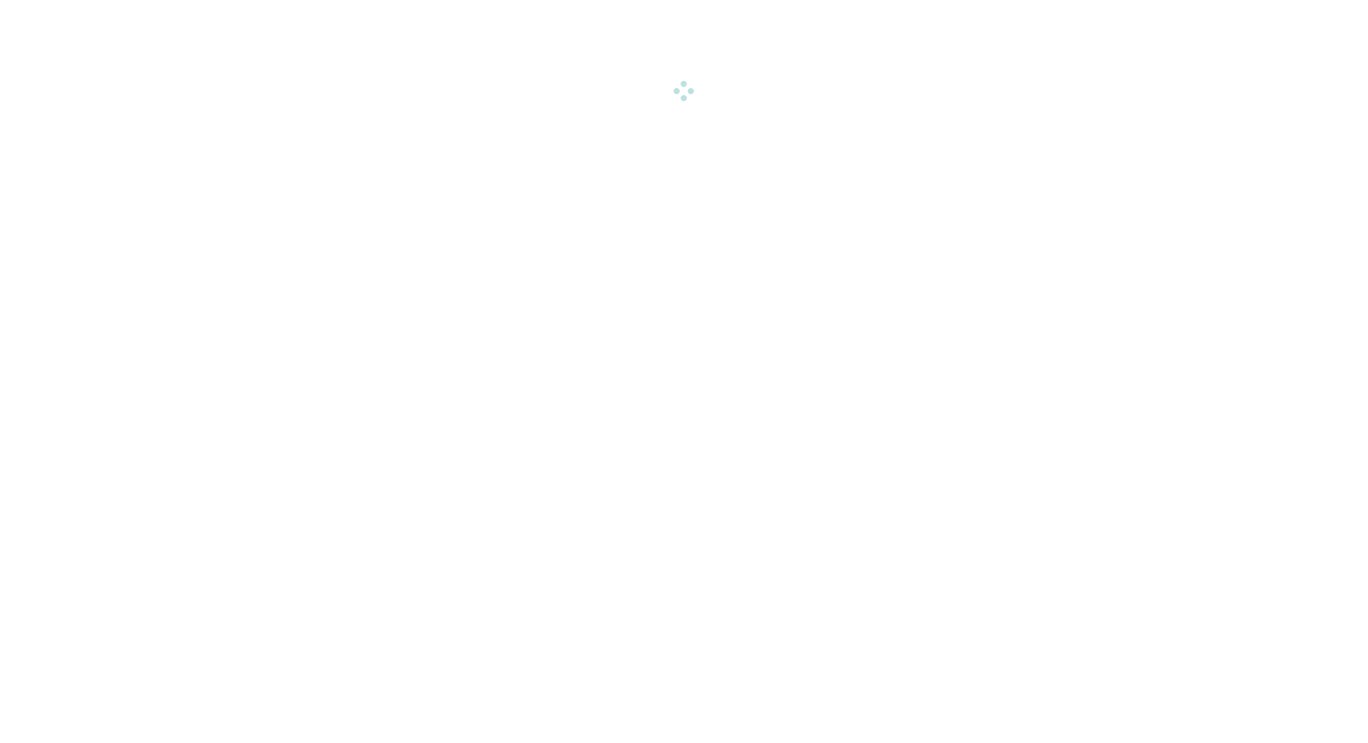 scroll, scrollTop: 0, scrollLeft: 0, axis: both 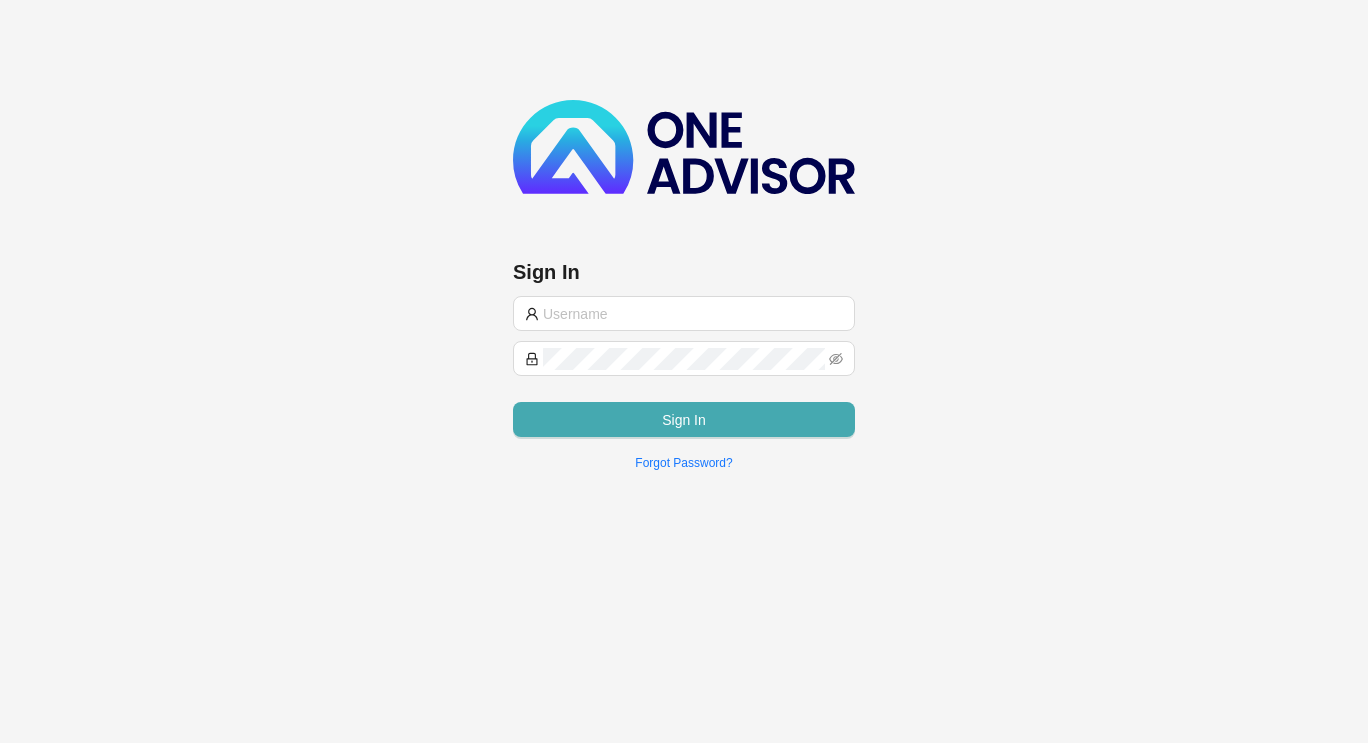 type on "[EMAIL]" 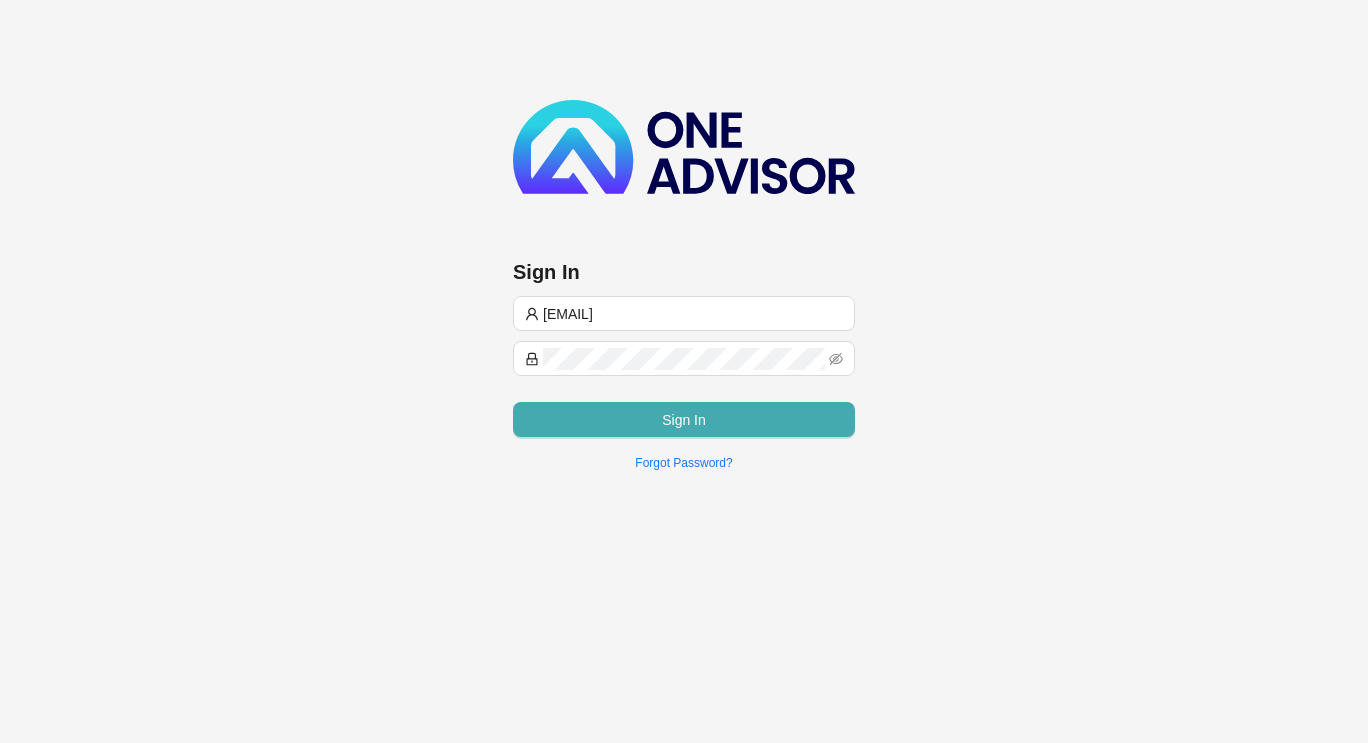 click on "Sign In" at bounding box center [684, 420] 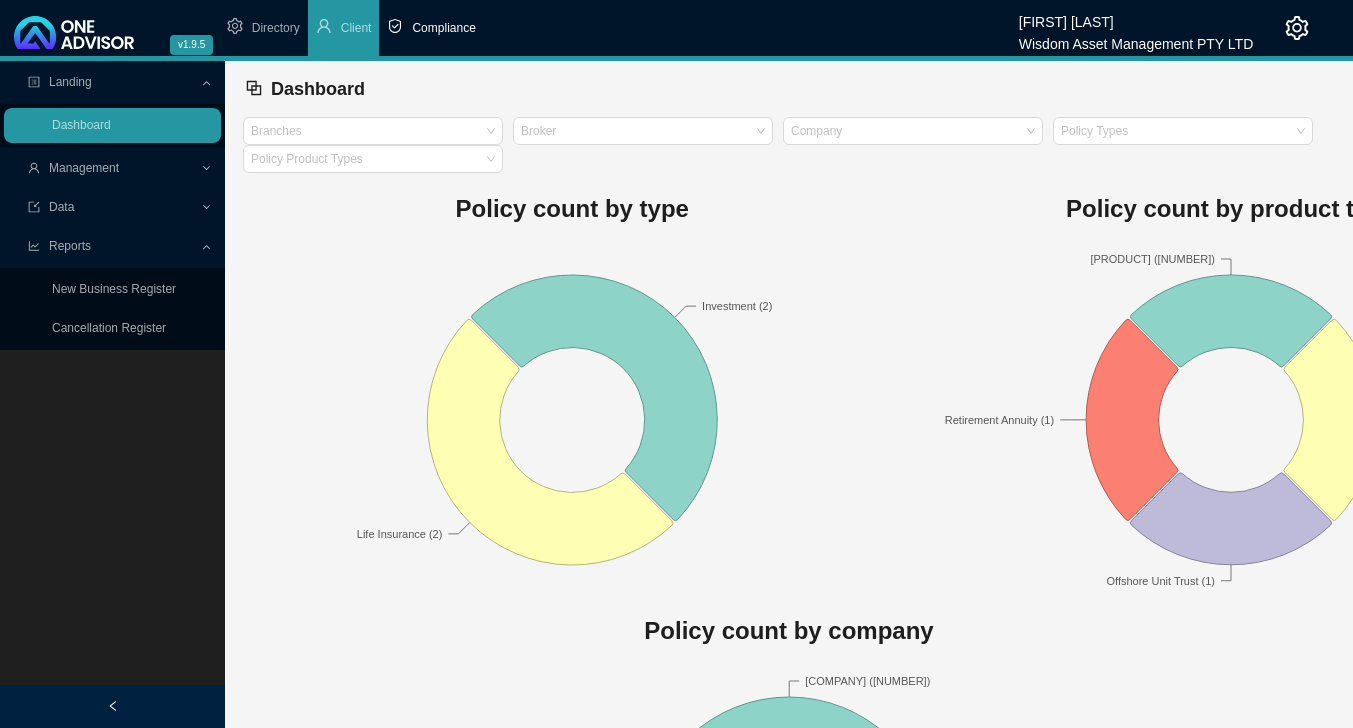 click on "Compliance" at bounding box center (431, 28) 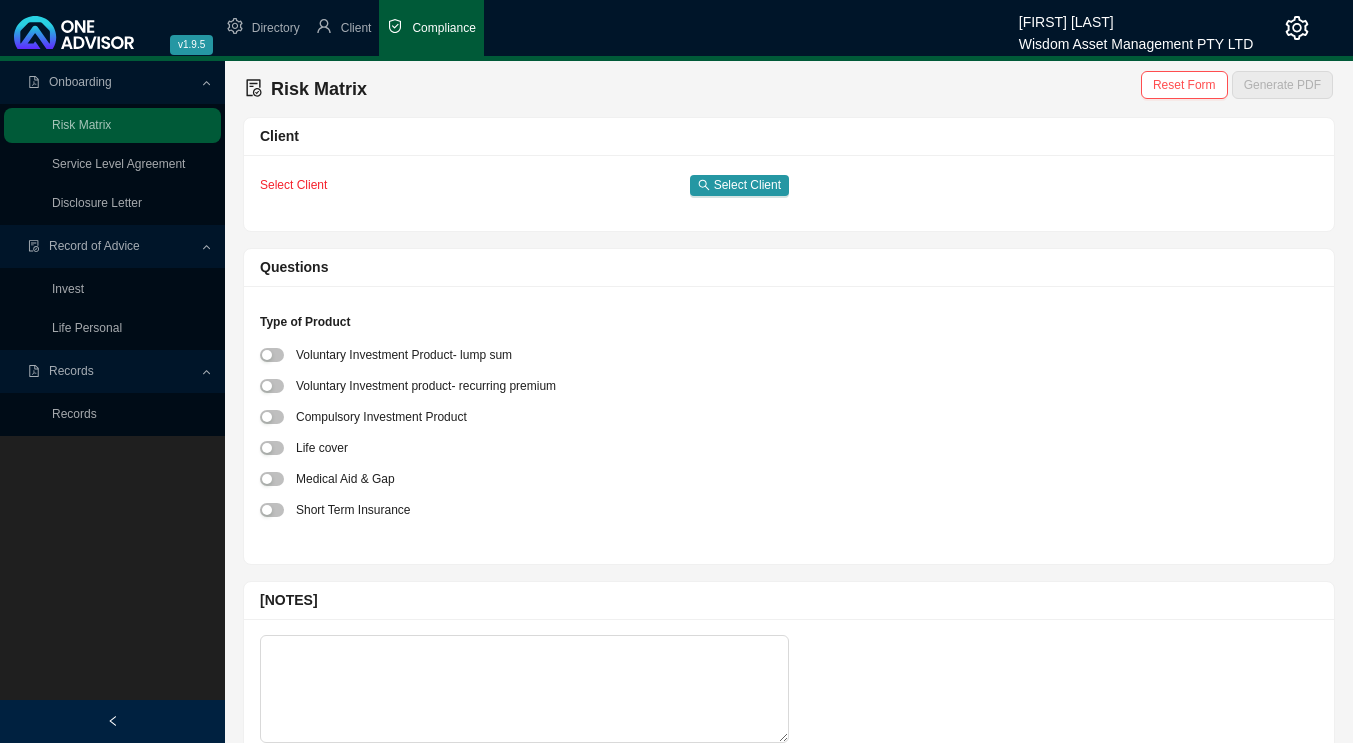 click on "Select Client Select Client" at bounding box center (524, 185) 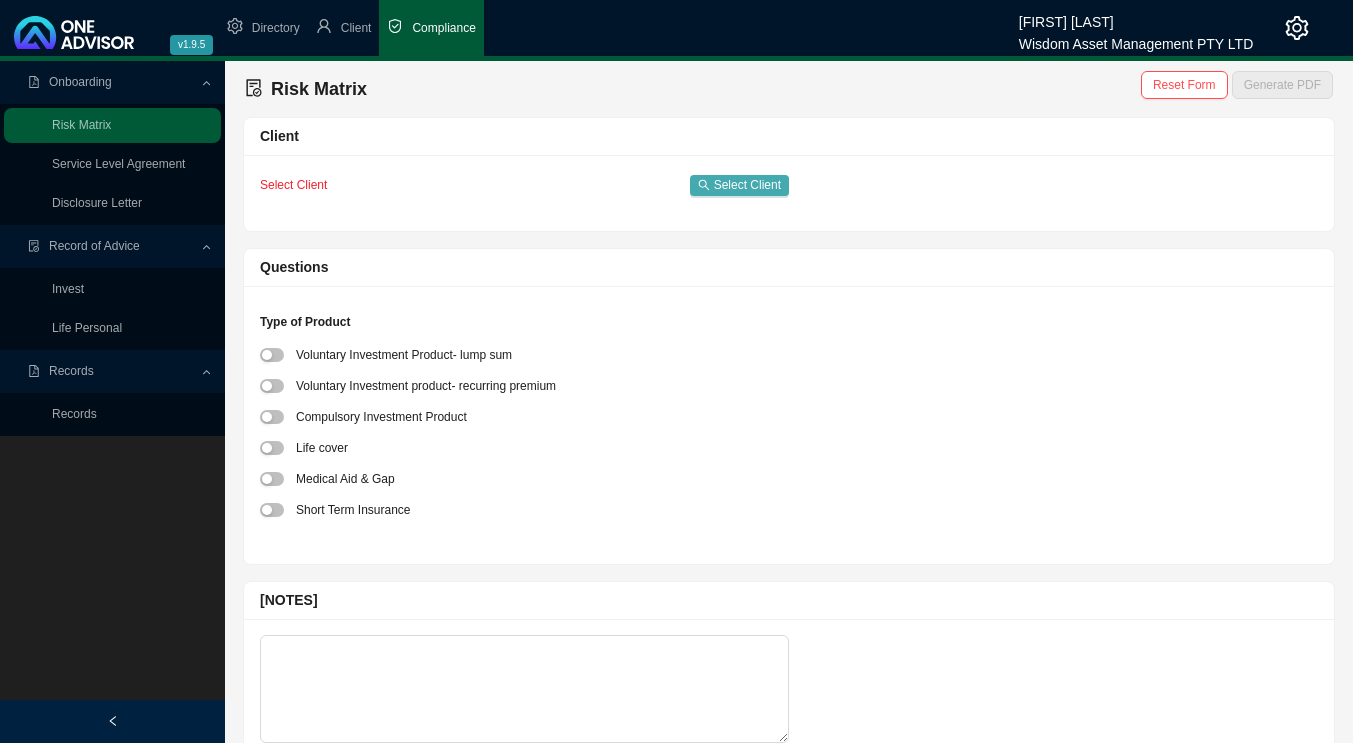 click on "Select Client" at bounding box center (747, 185) 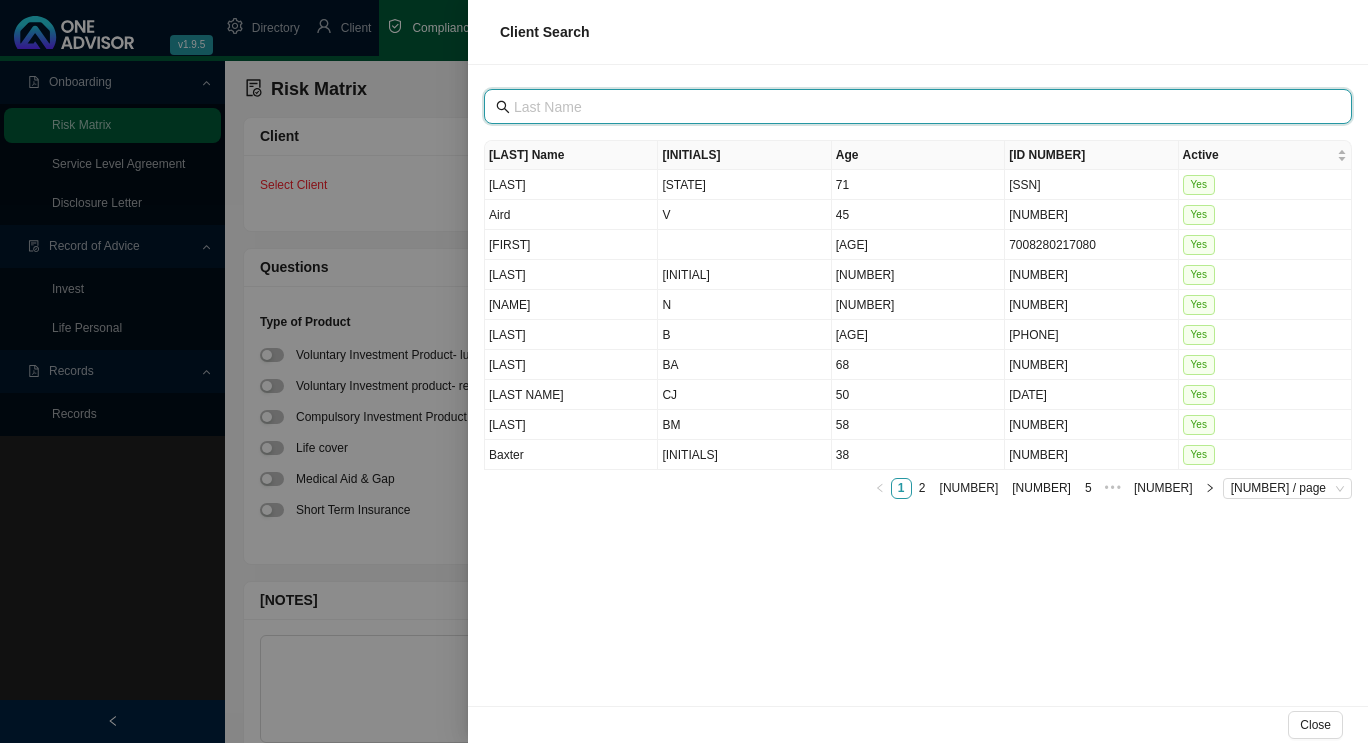 click at bounding box center [920, 107] 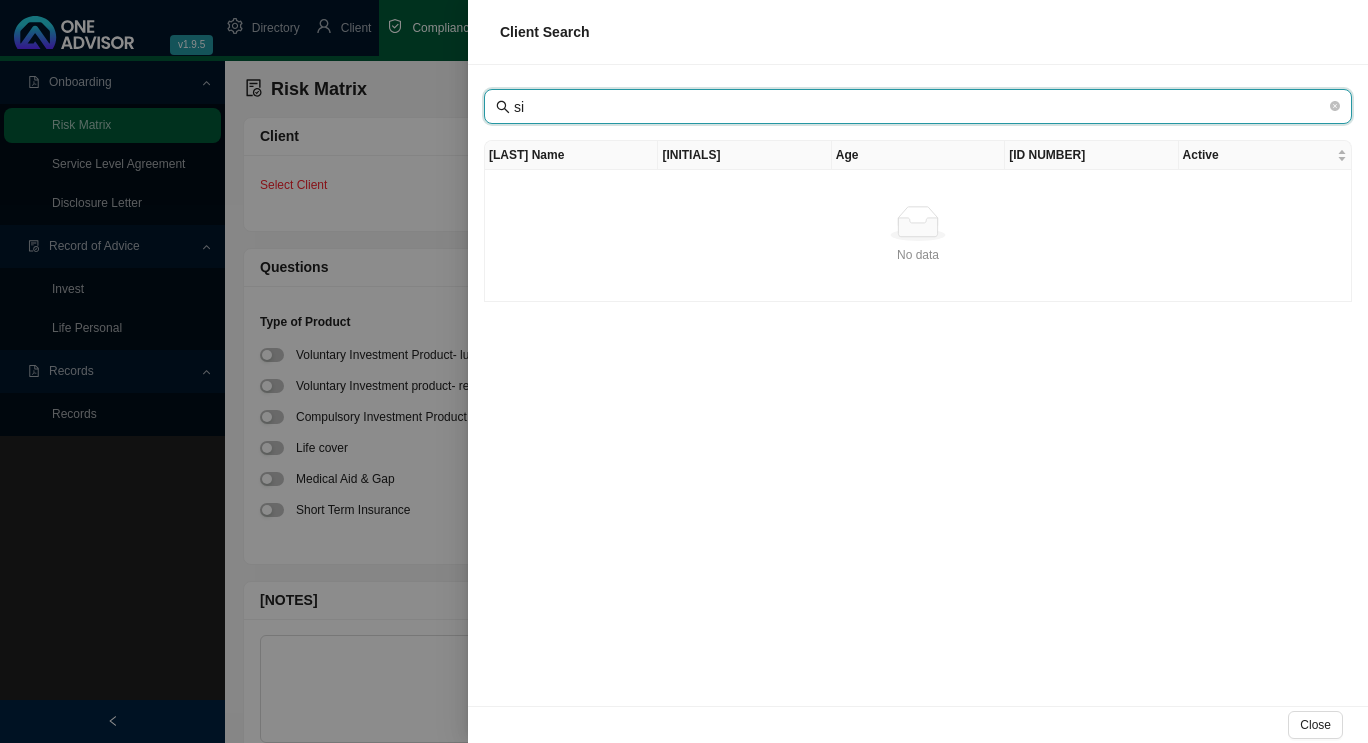 type on "s" 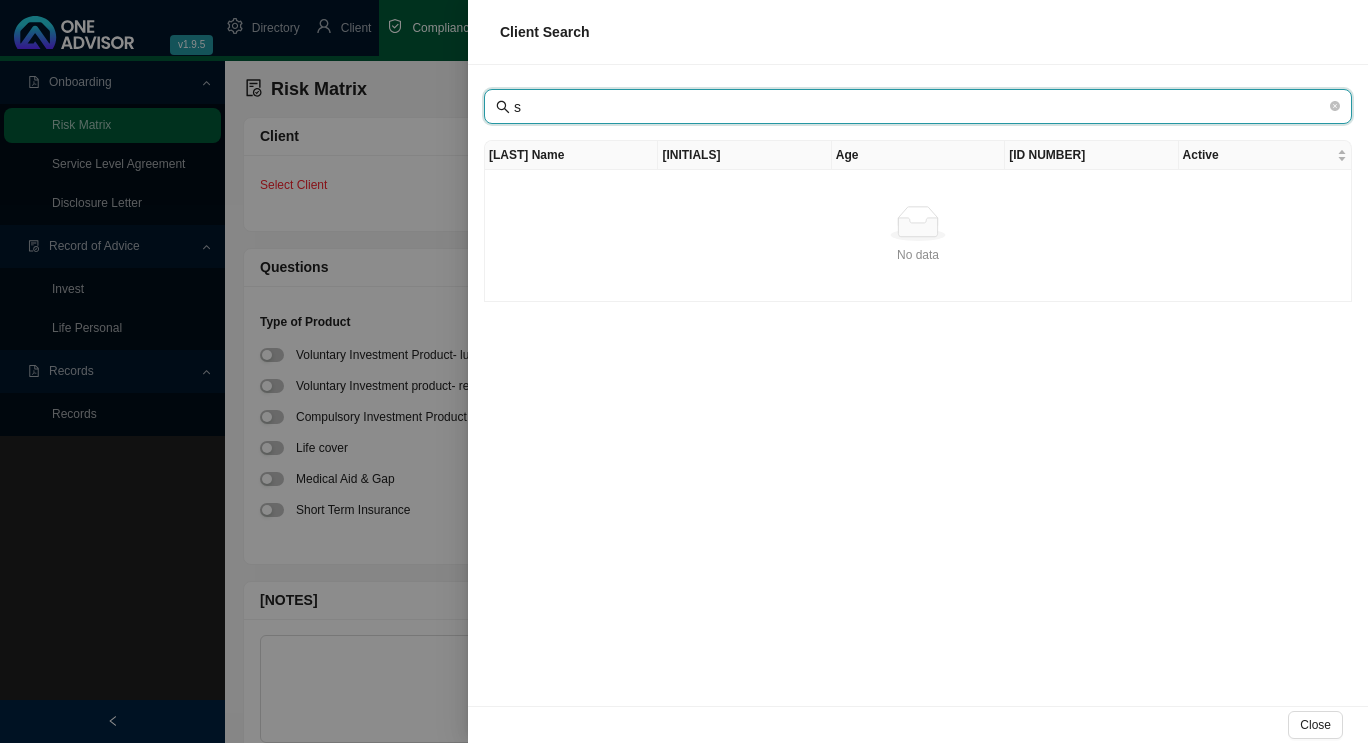 type 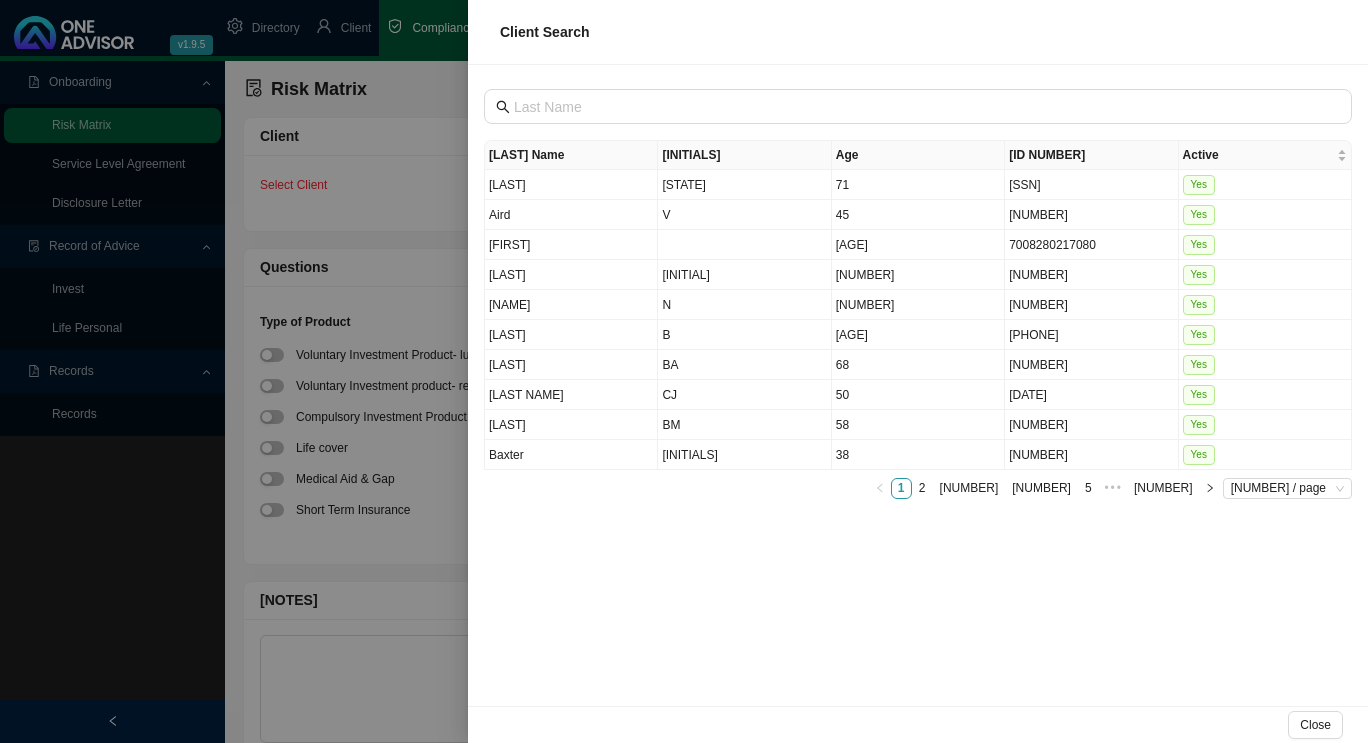 click at bounding box center [684, 371] 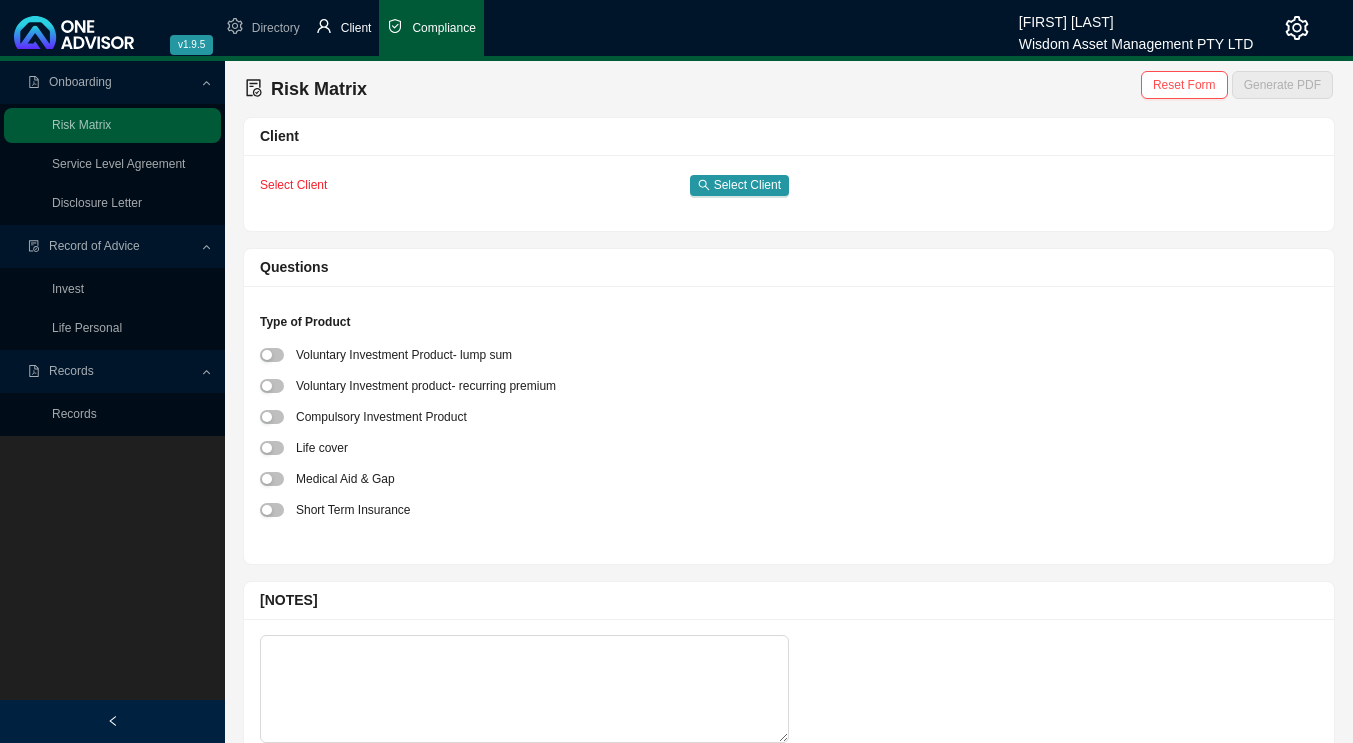 click on "Client" at bounding box center [356, 28] 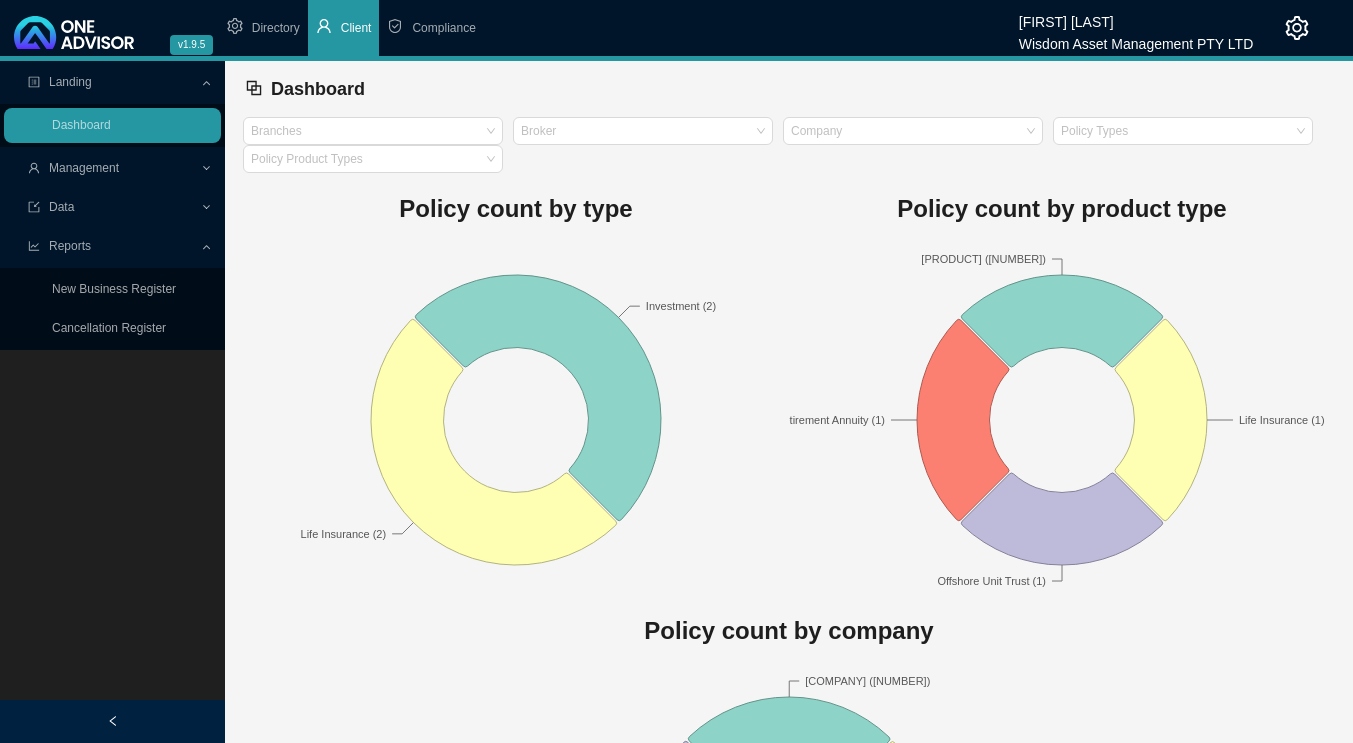 click on "Management" at bounding box center (84, 168) 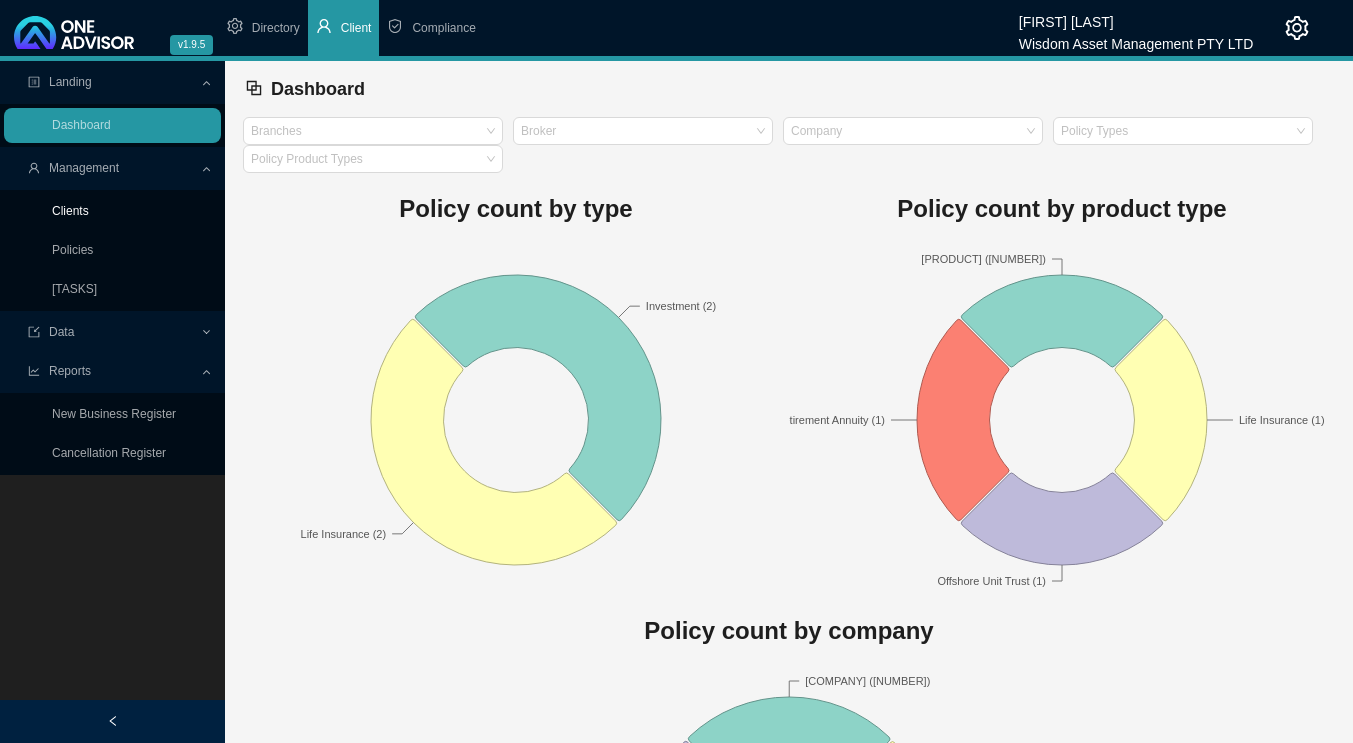 click on "Clients" at bounding box center (70, 211) 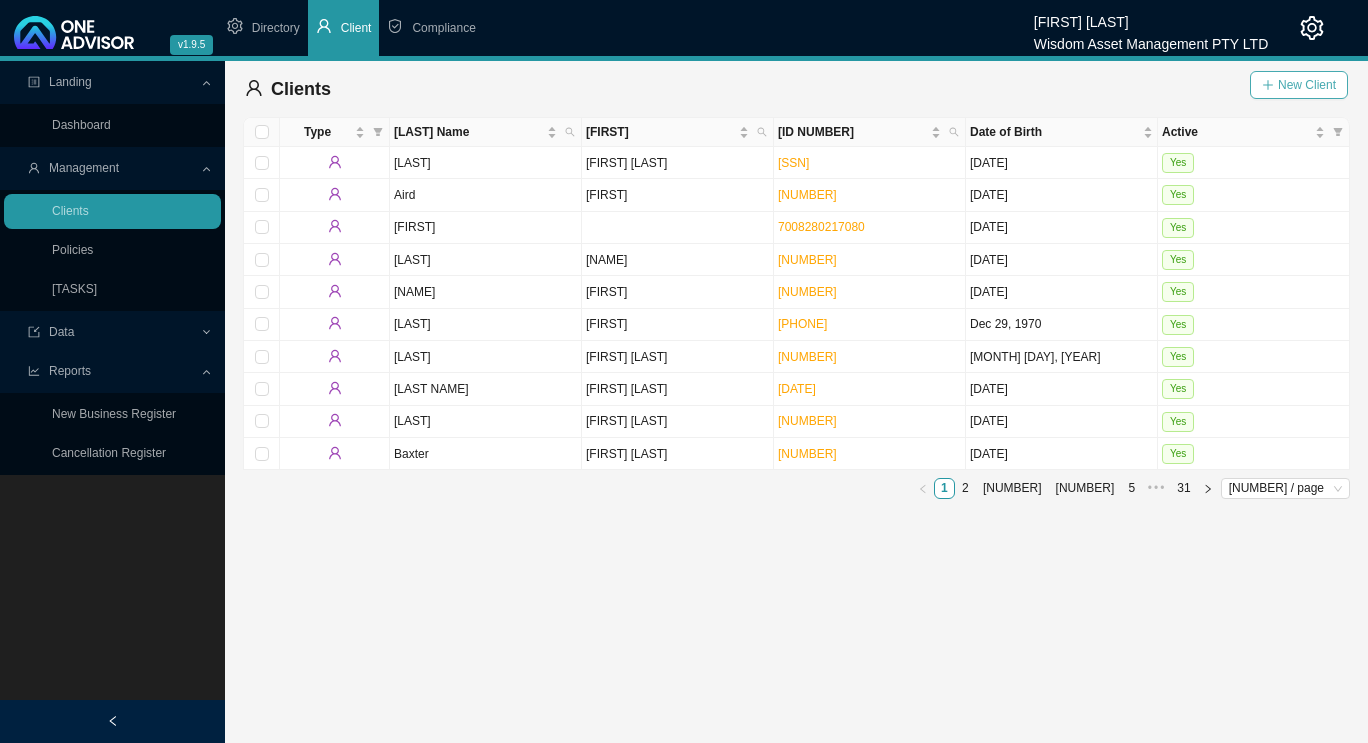 click on "New Client" at bounding box center [1307, 85] 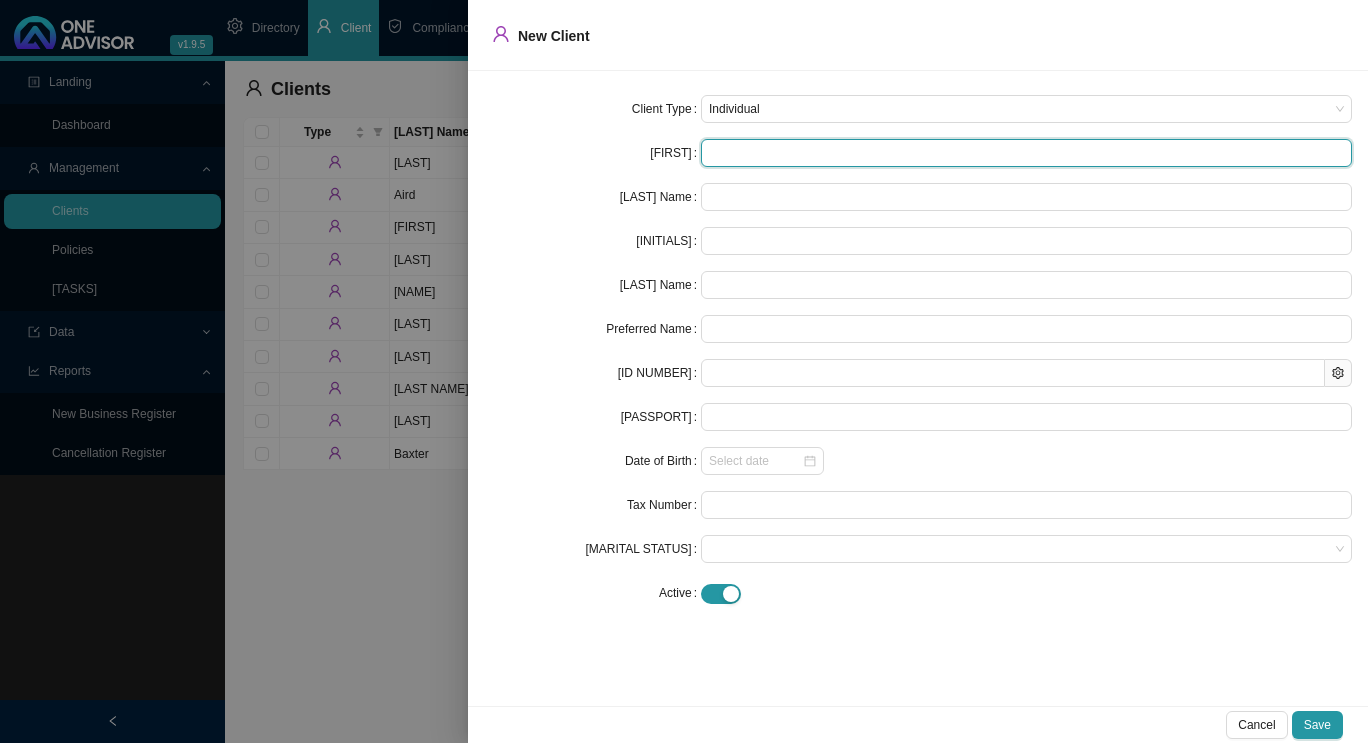 click at bounding box center [1026, 153] 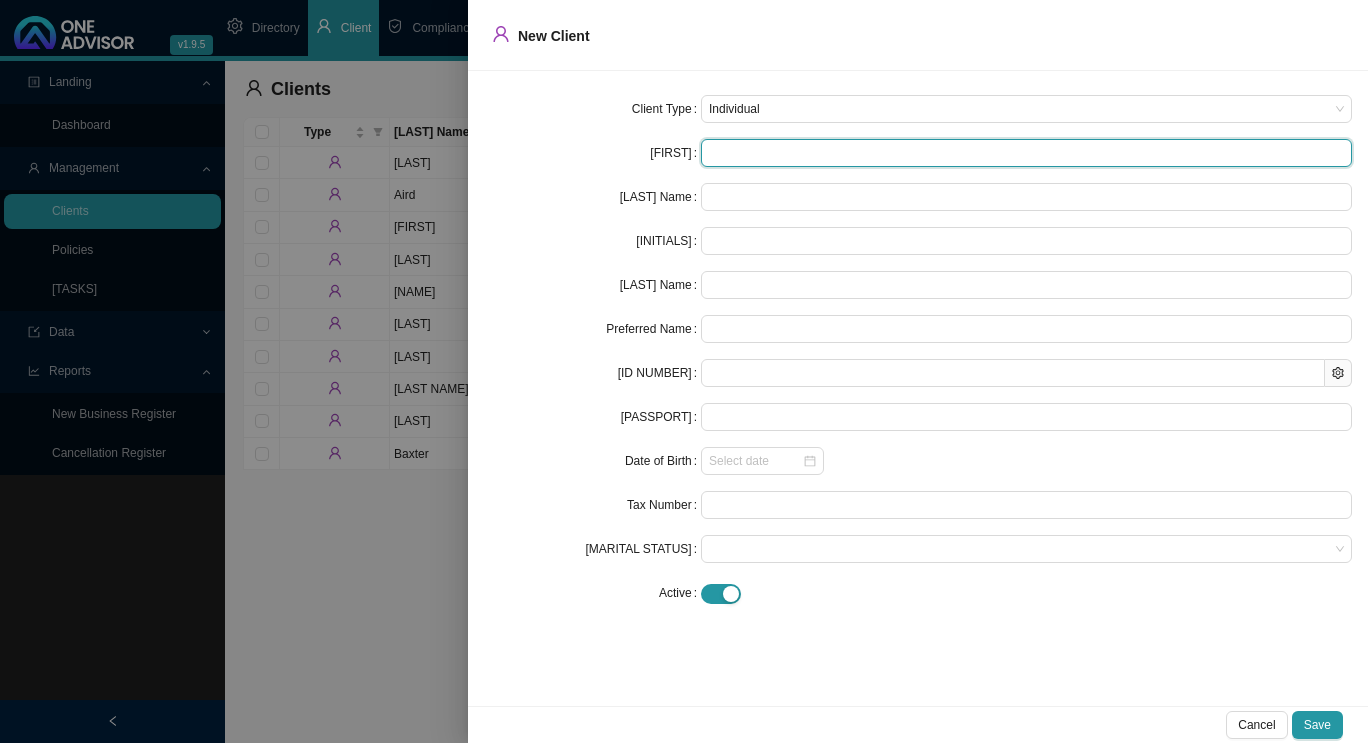 type on "T" 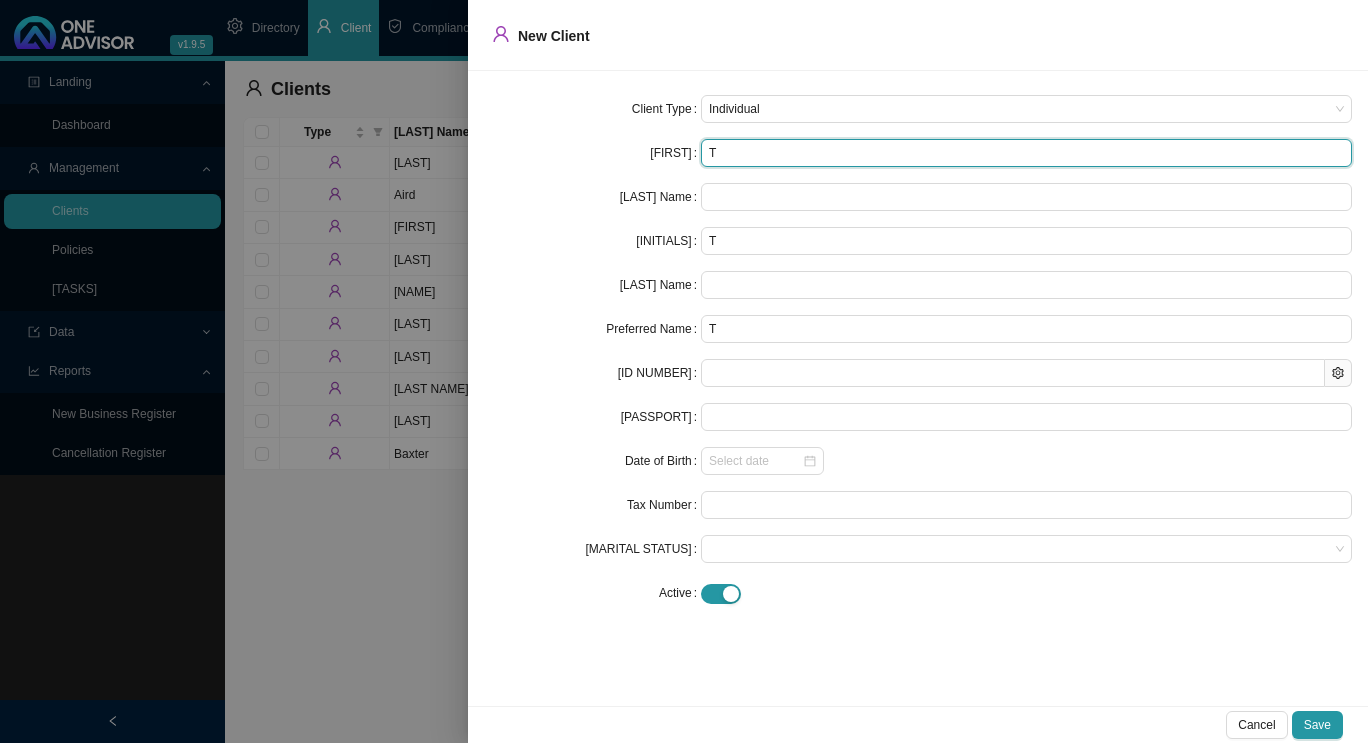 type on "[NAME_INITIAL]" 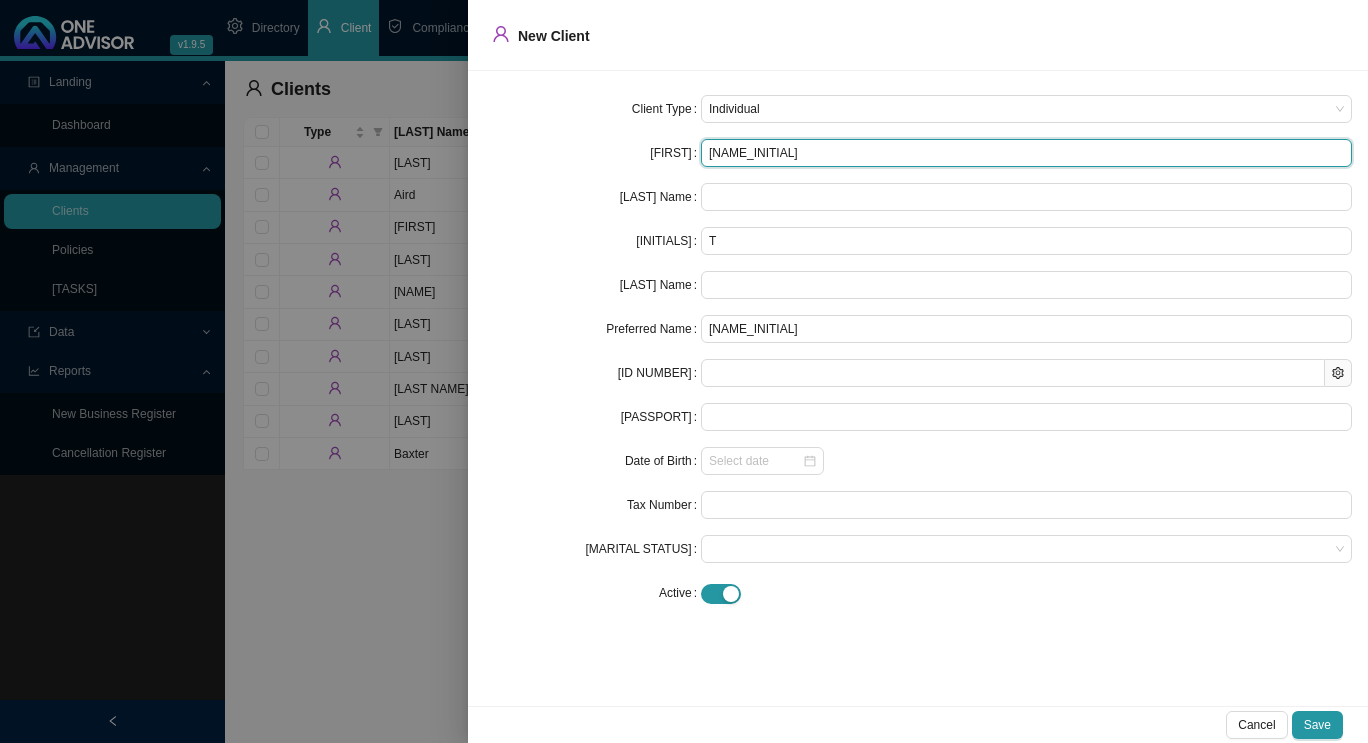 type on "[NAME]" 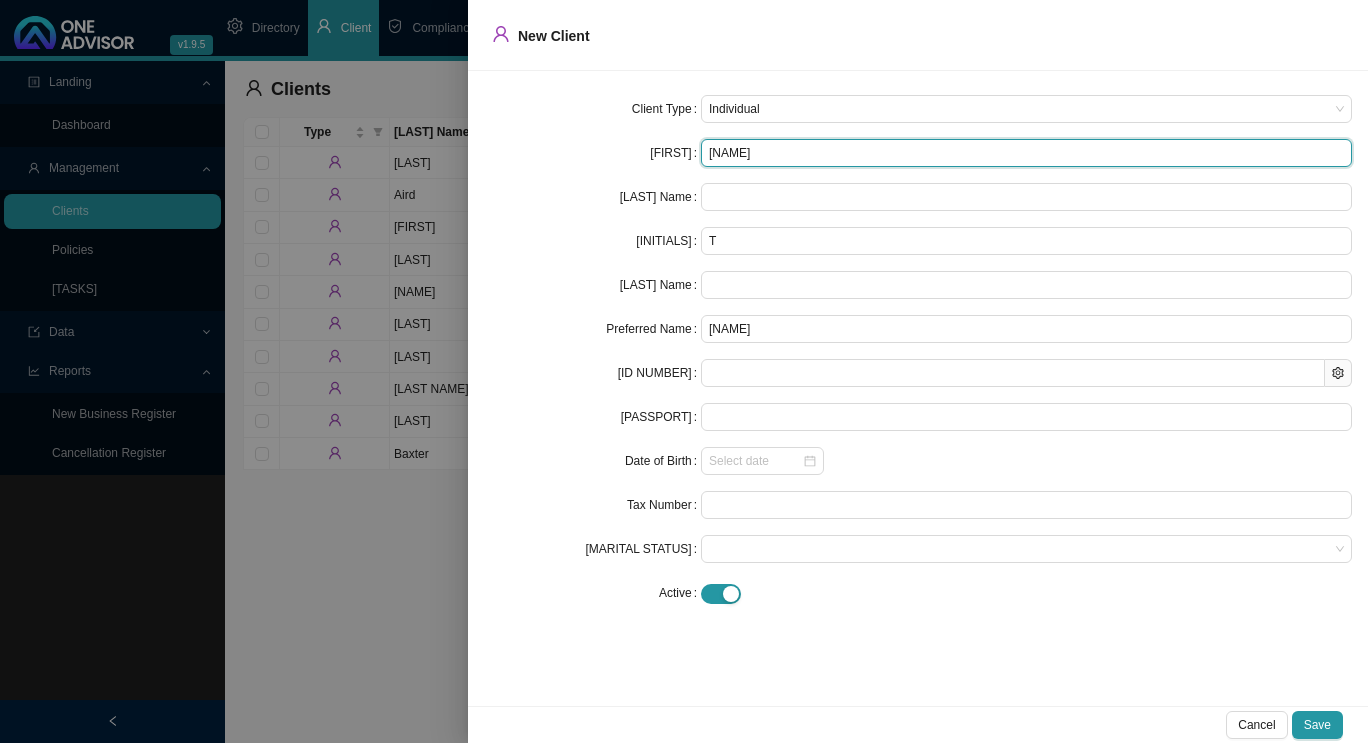 type on "[NAME]" 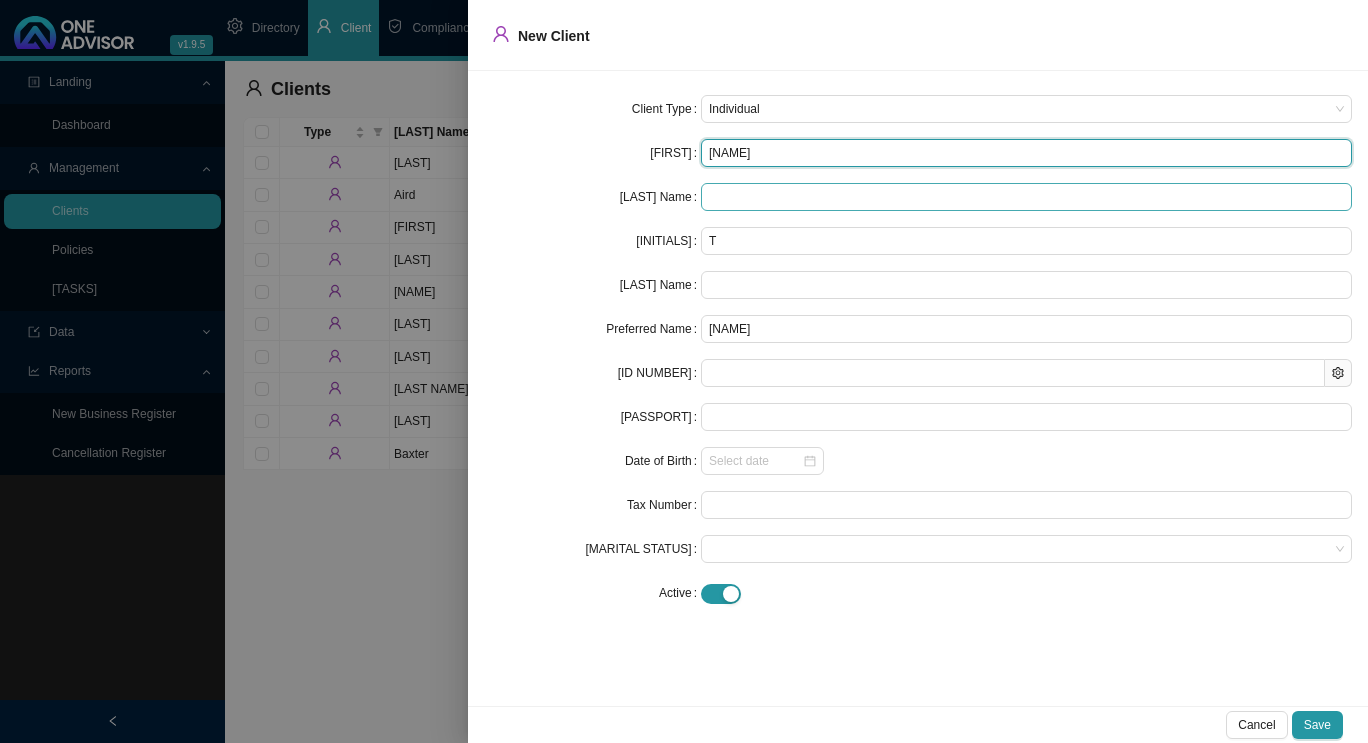 type on "[NAME]" 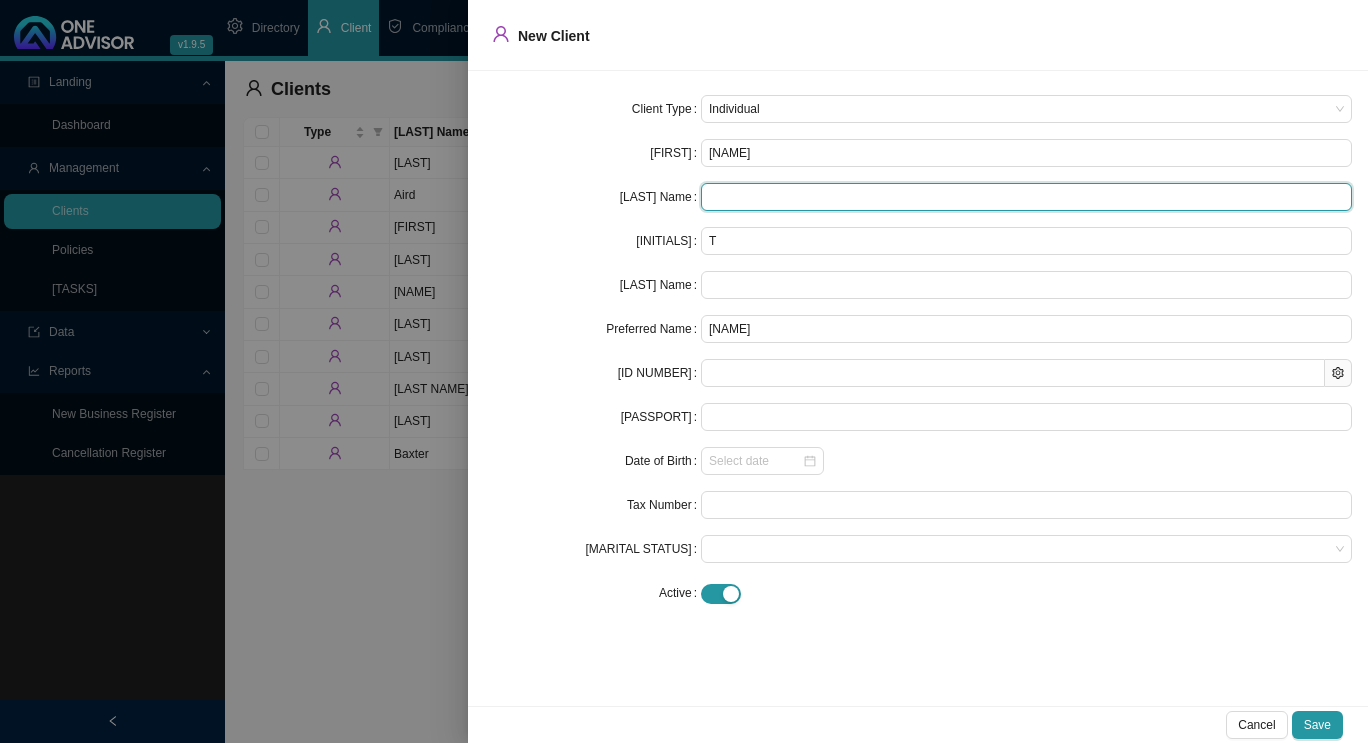 click at bounding box center (1026, 197) 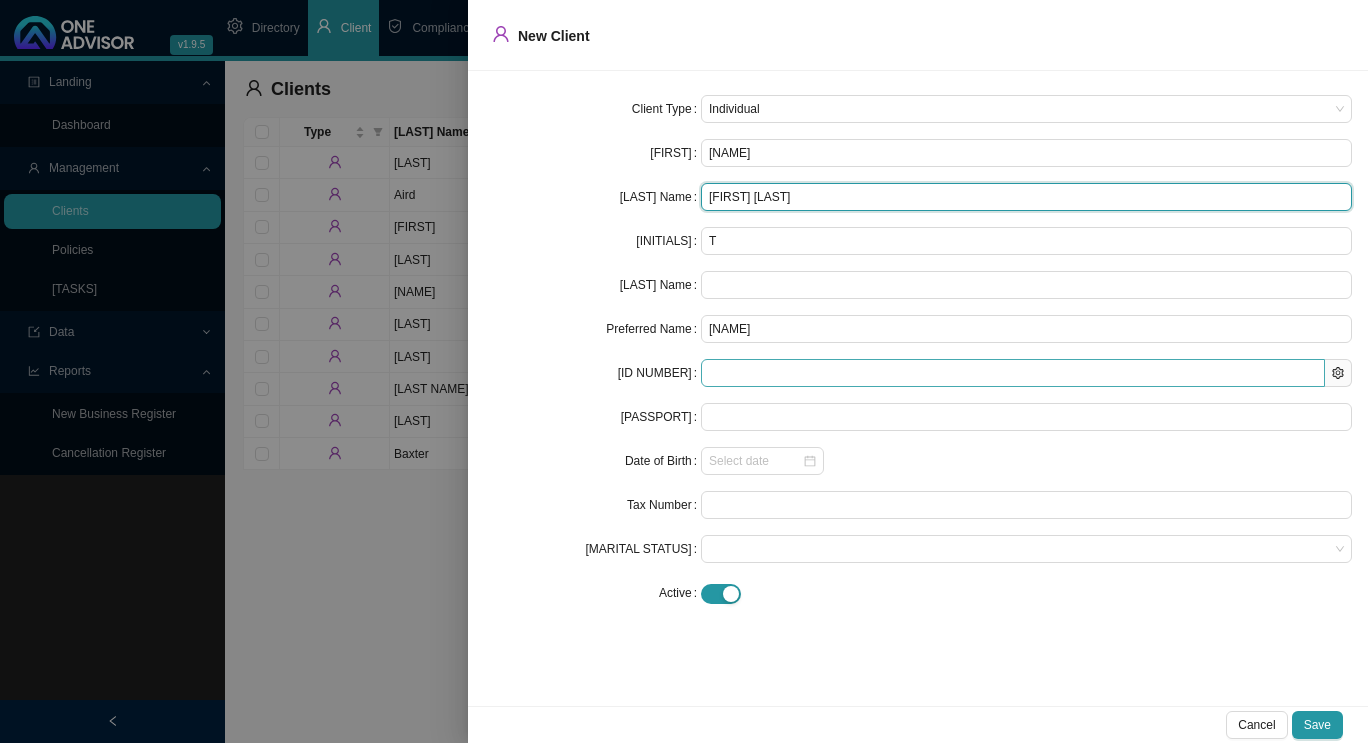 type on "[FIRST] [LAST]" 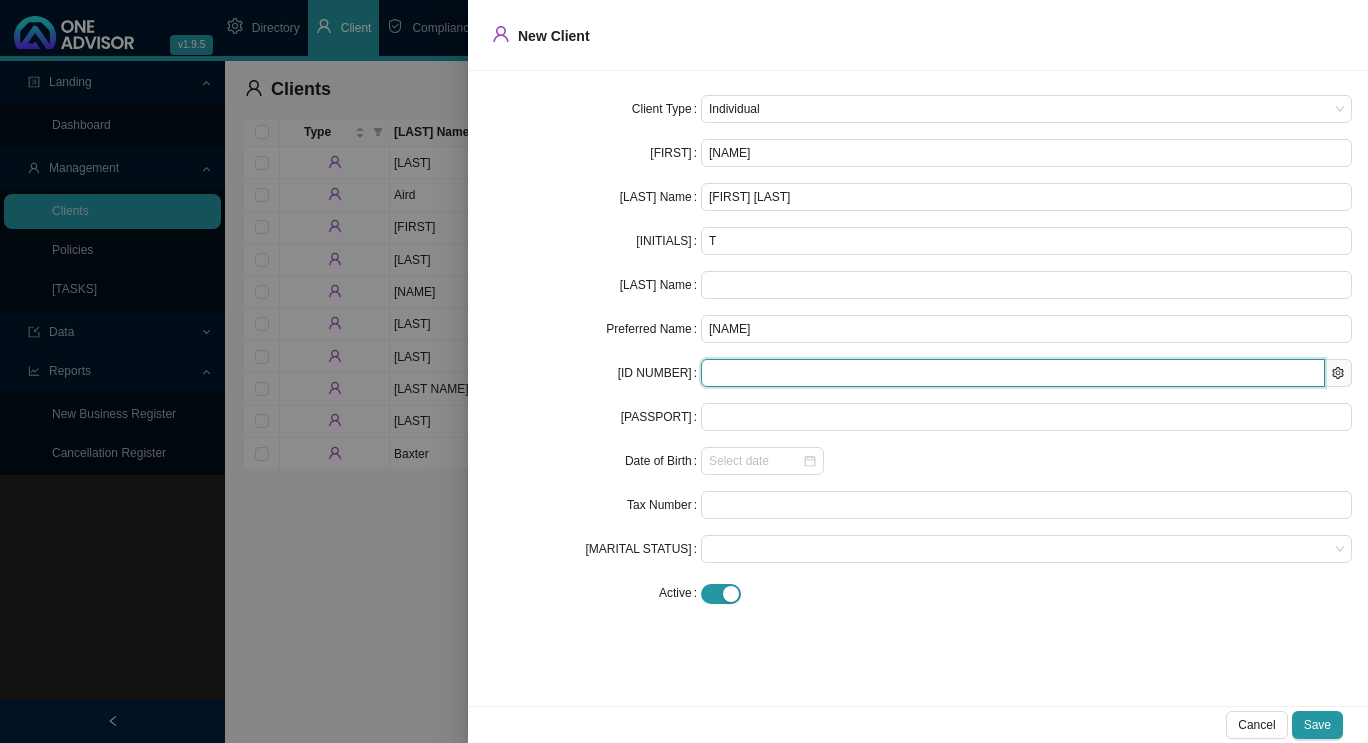 click at bounding box center [1013, 373] 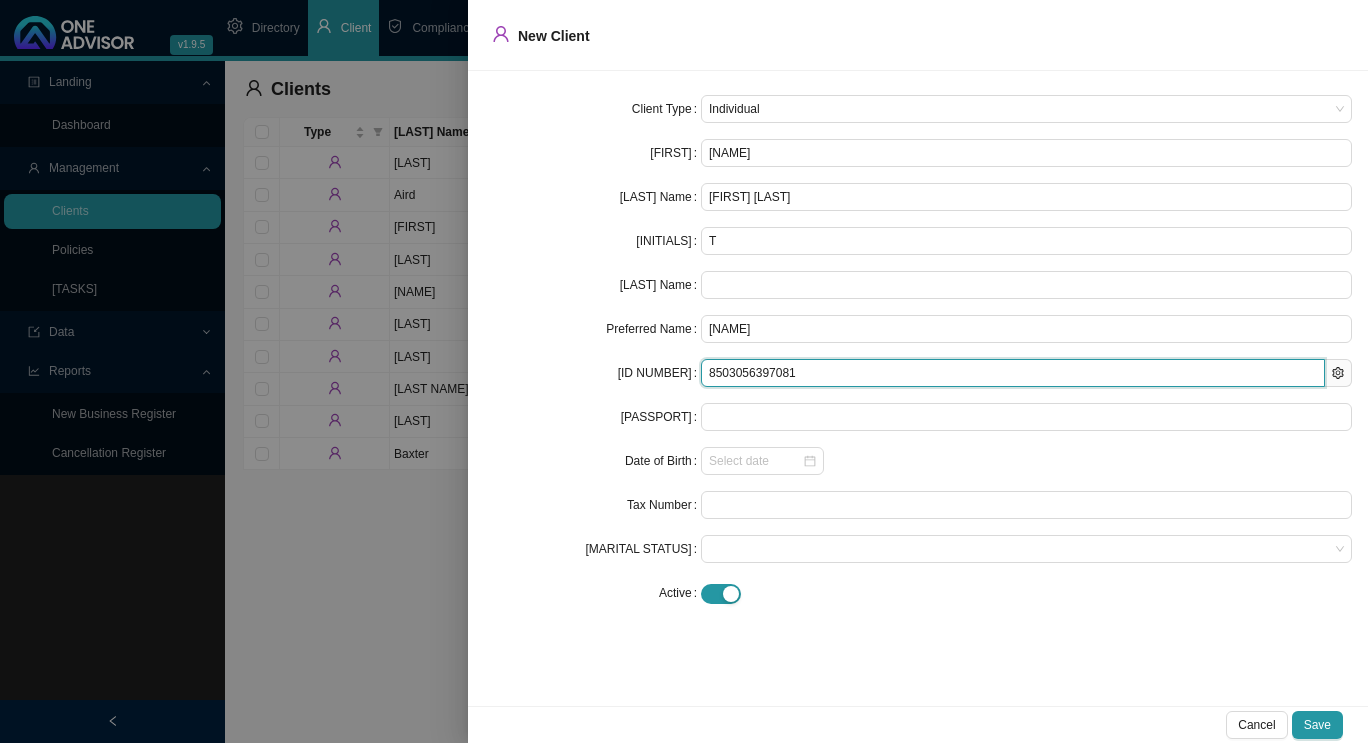 type on "[DATE]" 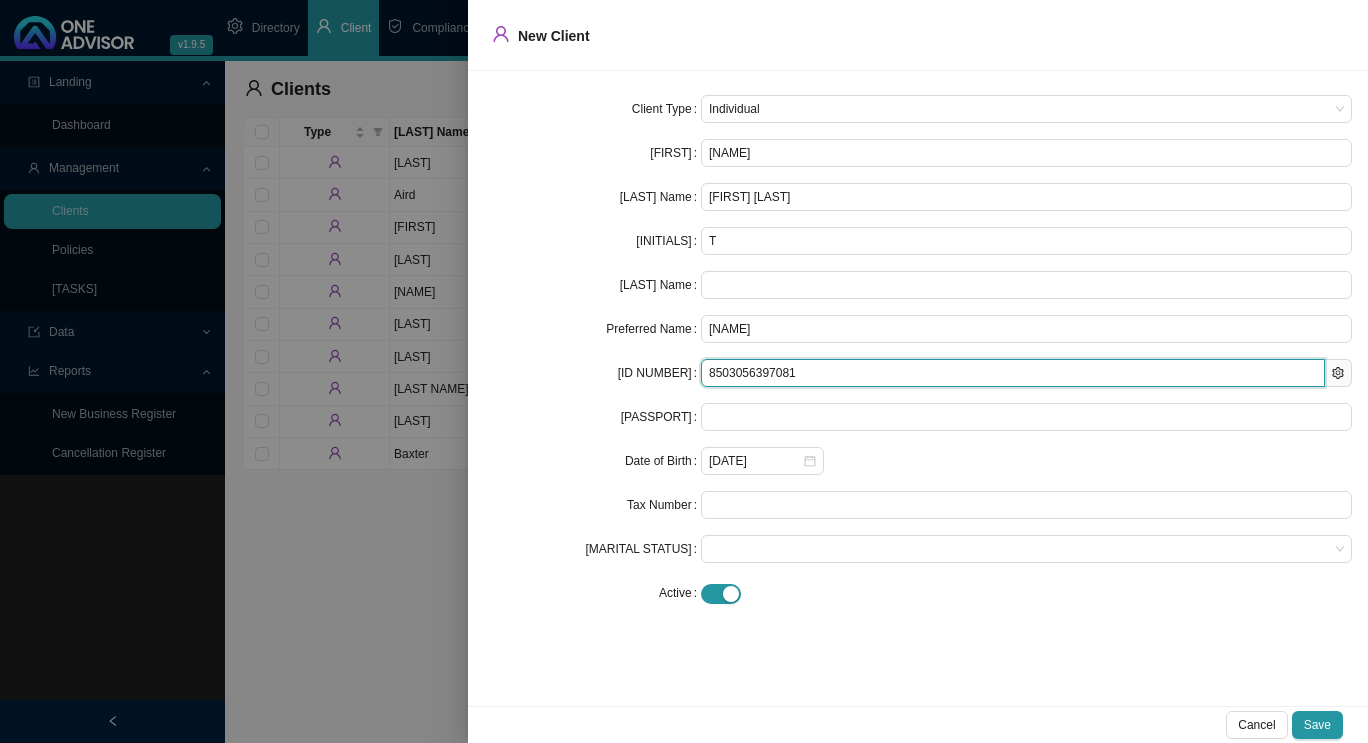 type on "8503056397081" 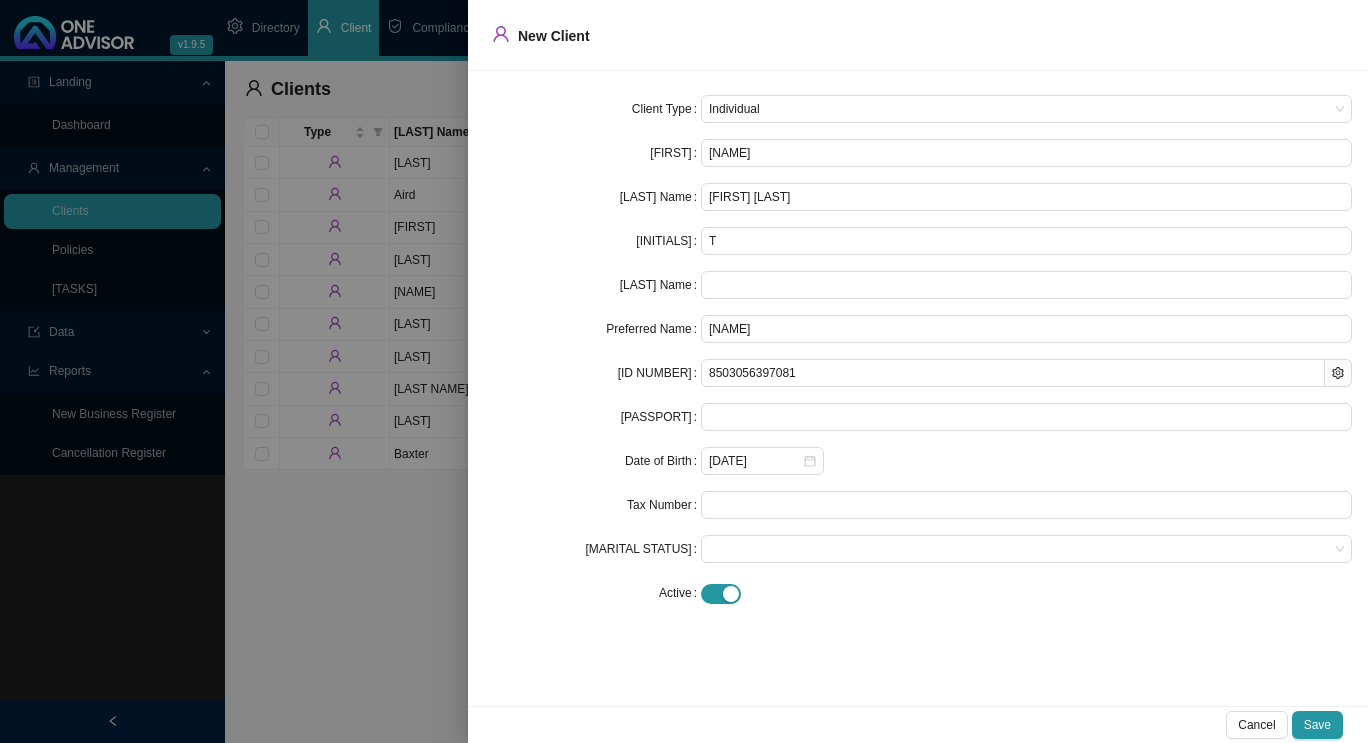 click on "Client Type Individual First Name Tain Last Name Simmons Guildbride Initials T Maiden Name Preferred Name Tain ID Number [NUMBER] Passport Number Date of Birth [DATE] Tax Number Marrital Status Active" at bounding box center (918, 351) 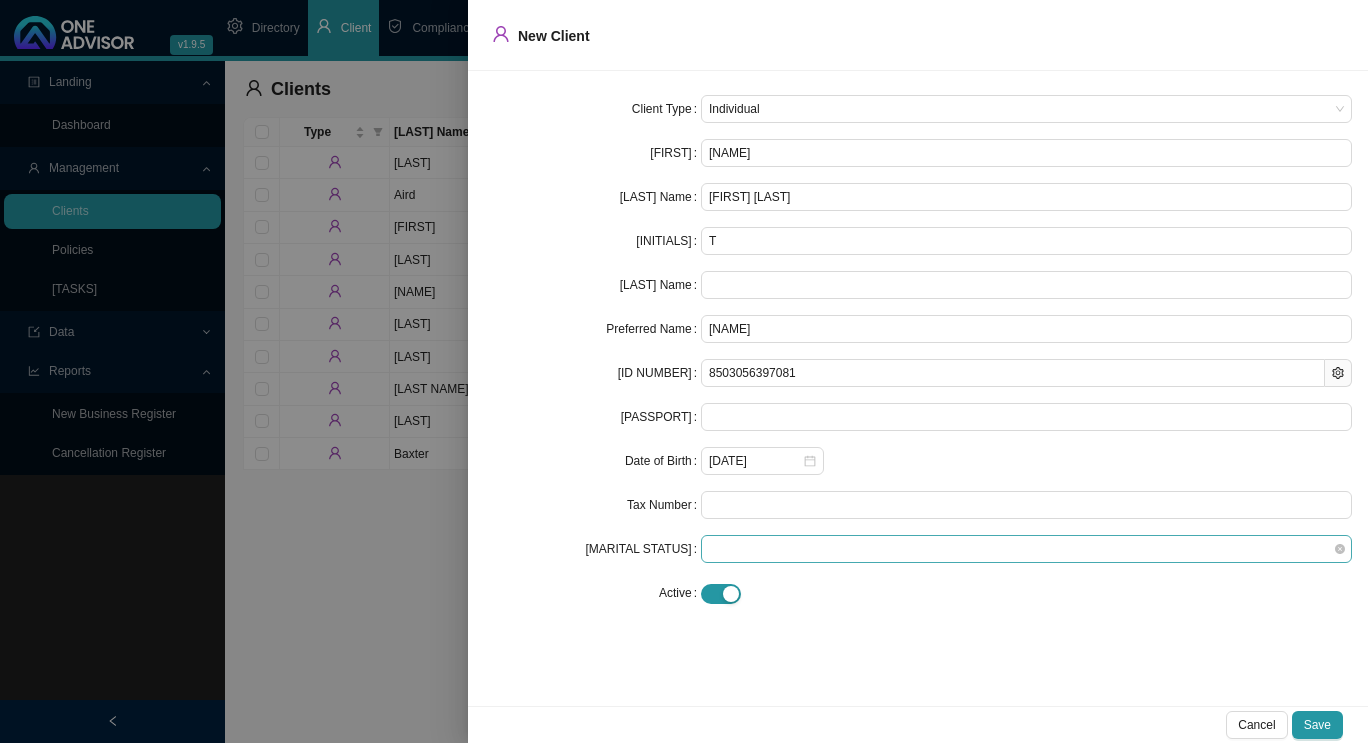 click at bounding box center (1026, 549) 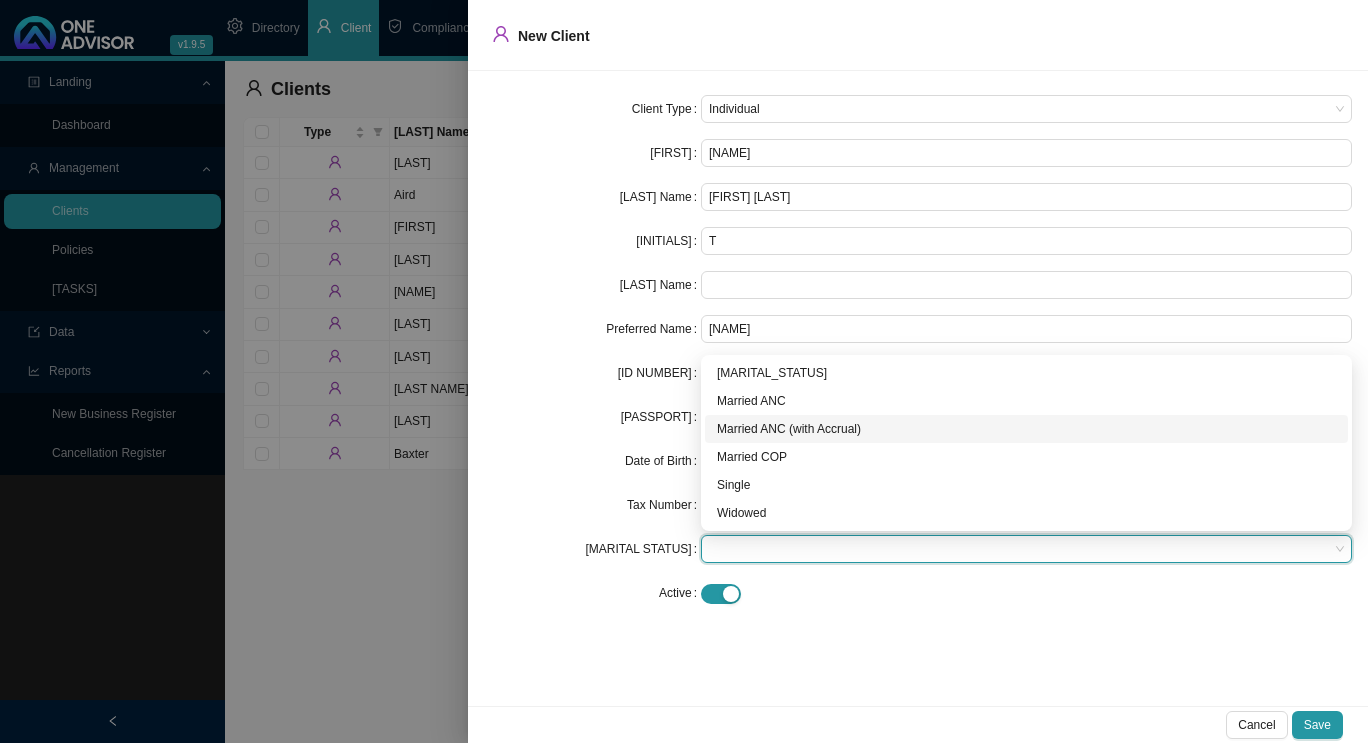 click on "Married ANC (with Accrual)" at bounding box center (1026, 429) 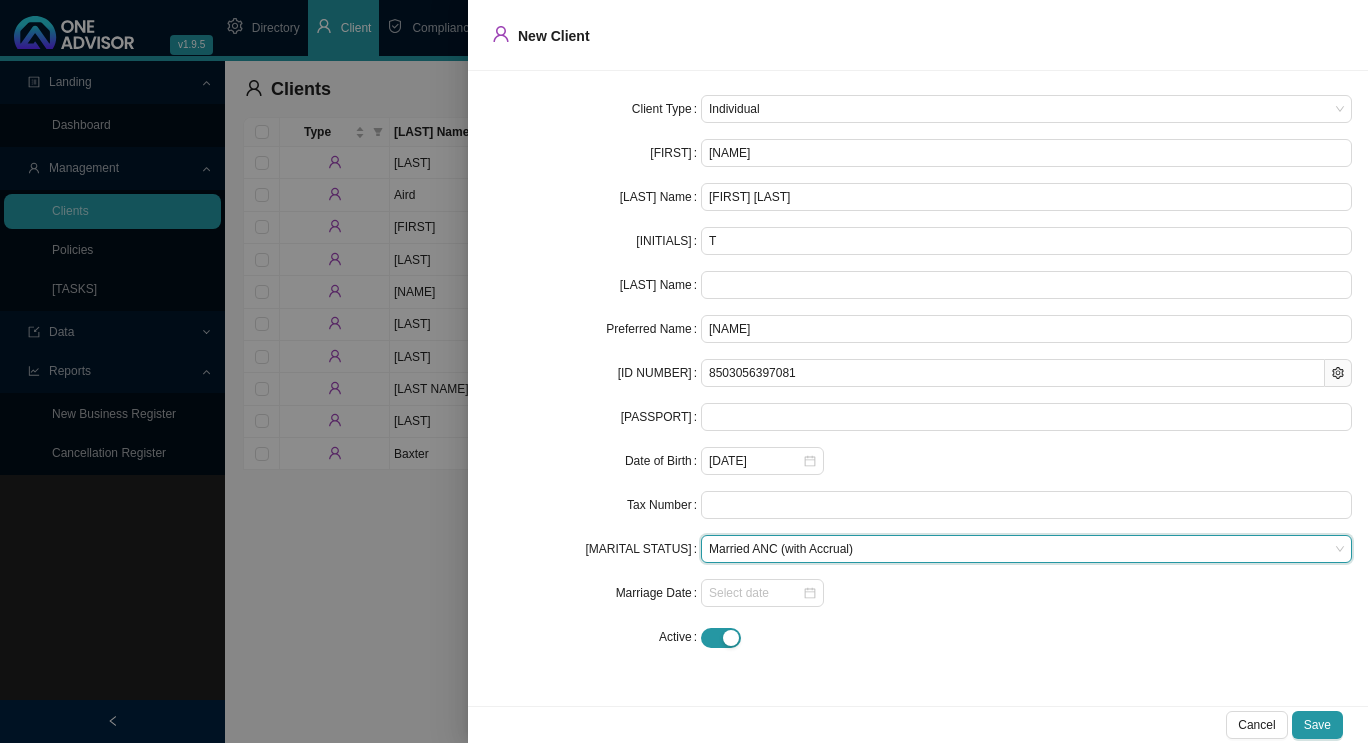 click at bounding box center [1026, 637] 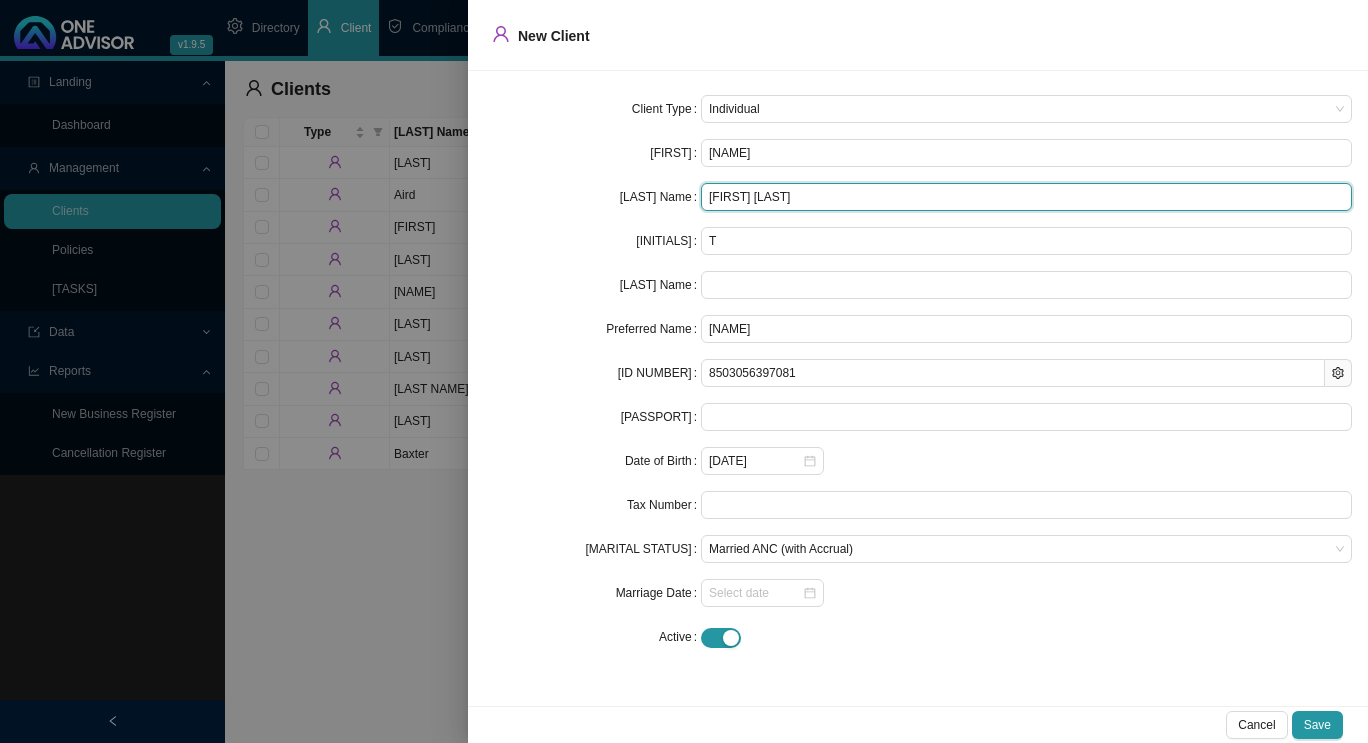 click on "[FIRST] [LAST]" at bounding box center (1026, 197) 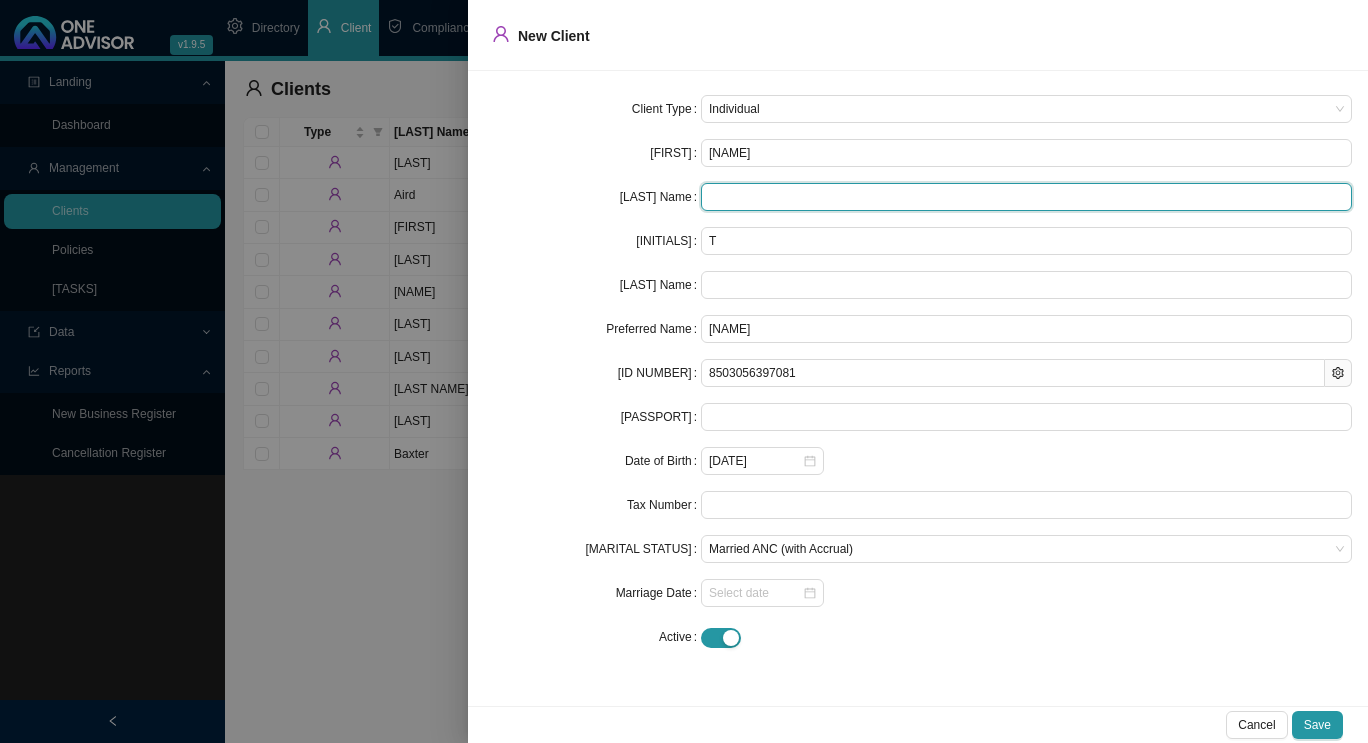 click at bounding box center [1026, 197] 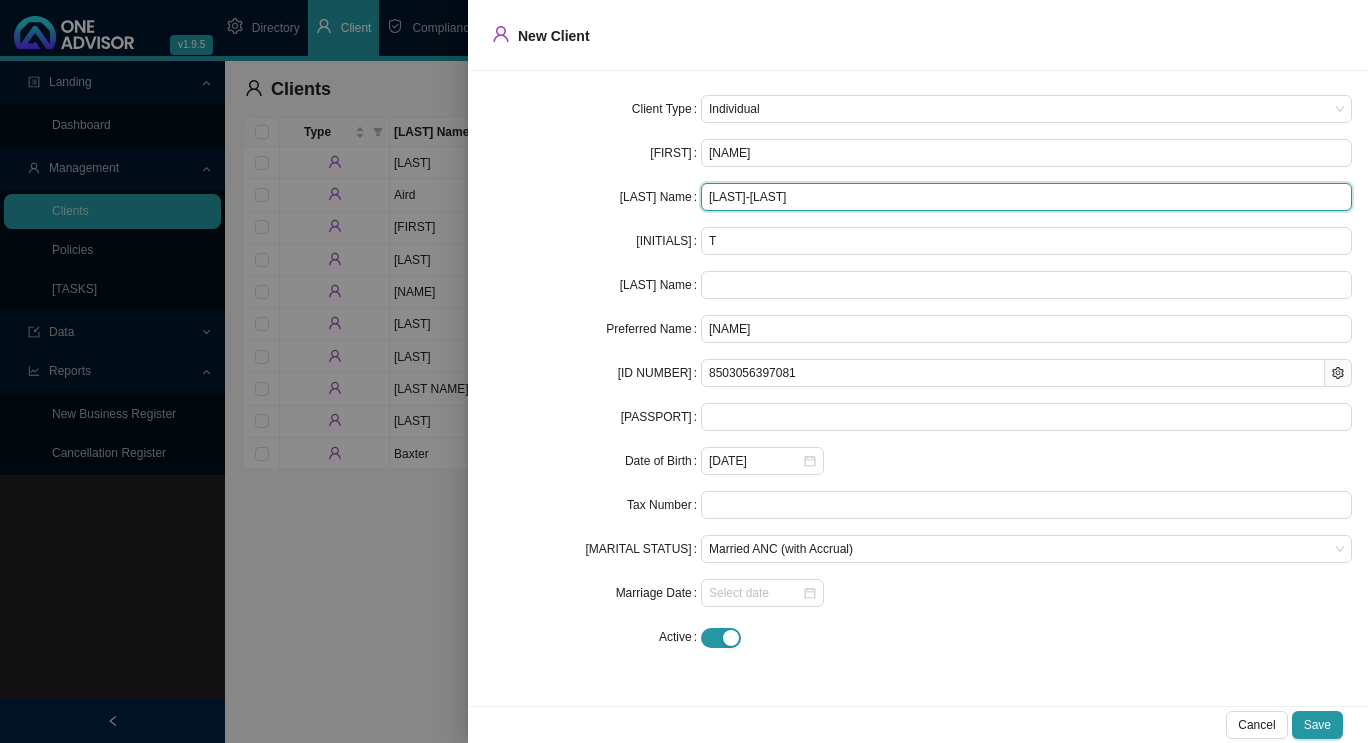 type on "[LAST]-[LAST]" 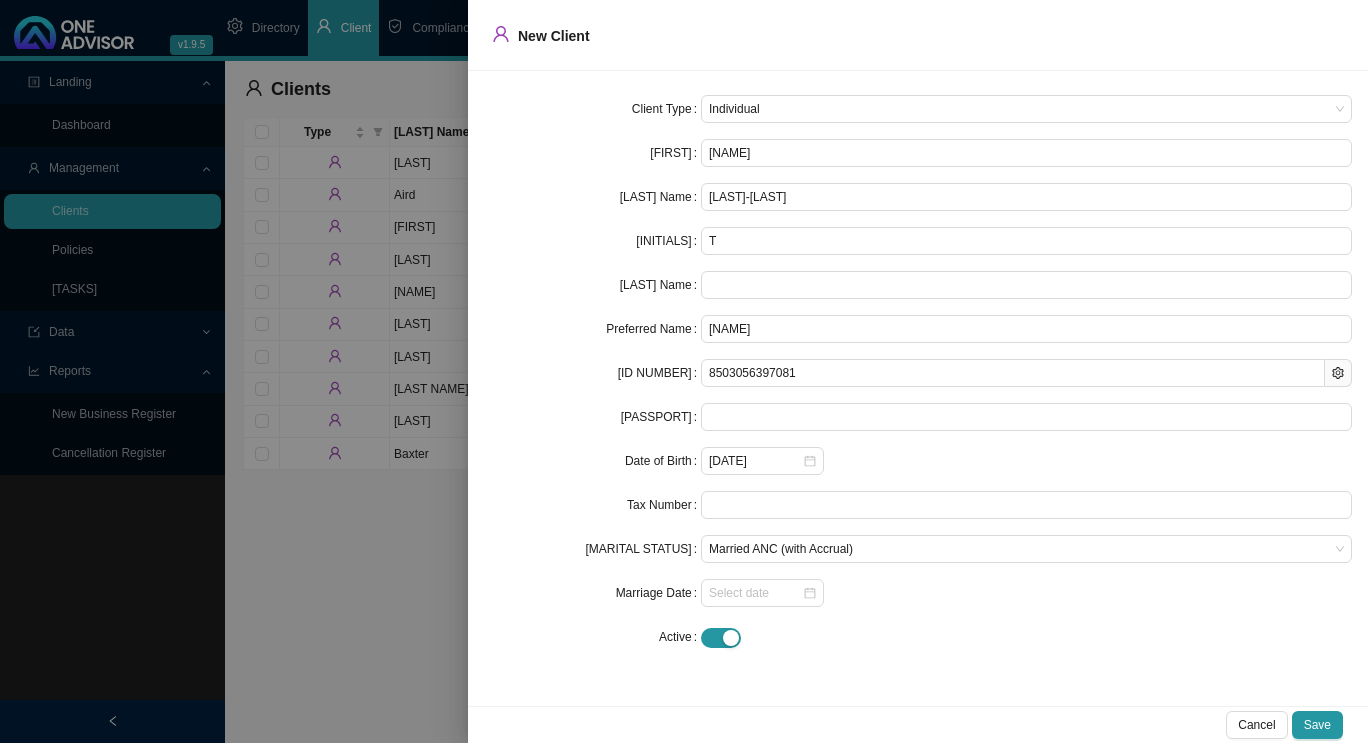 click on "[LAST] Name" at bounding box center (592, 197) 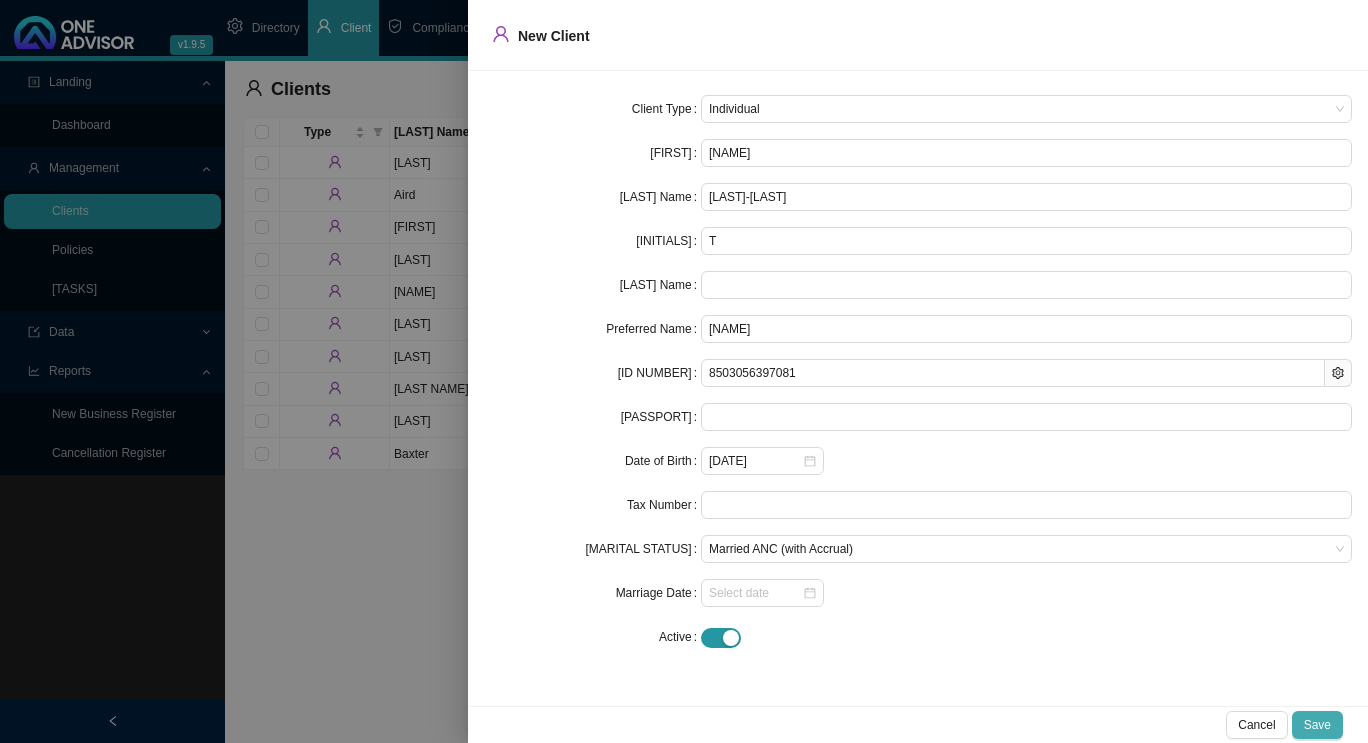 click on "Save" at bounding box center (1317, 725) 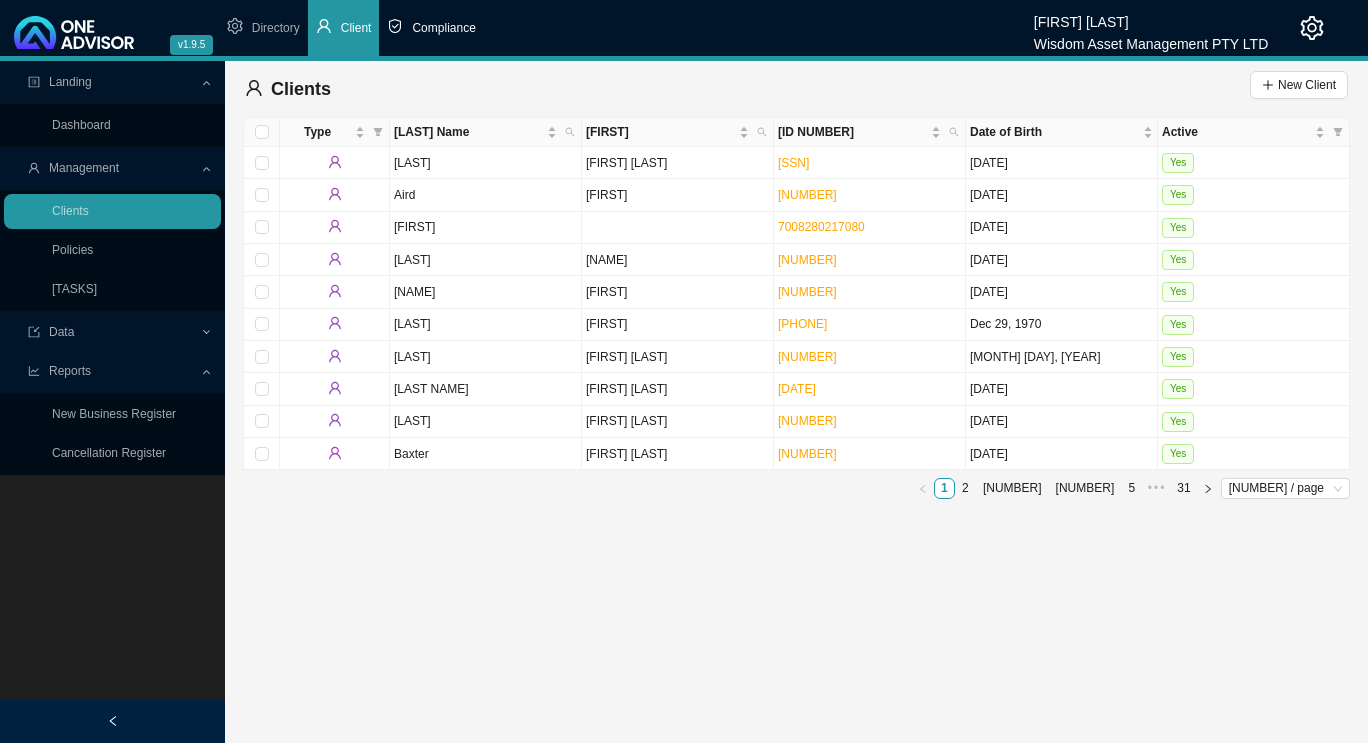 click on "Compliance" at bounding box center (443, 28) 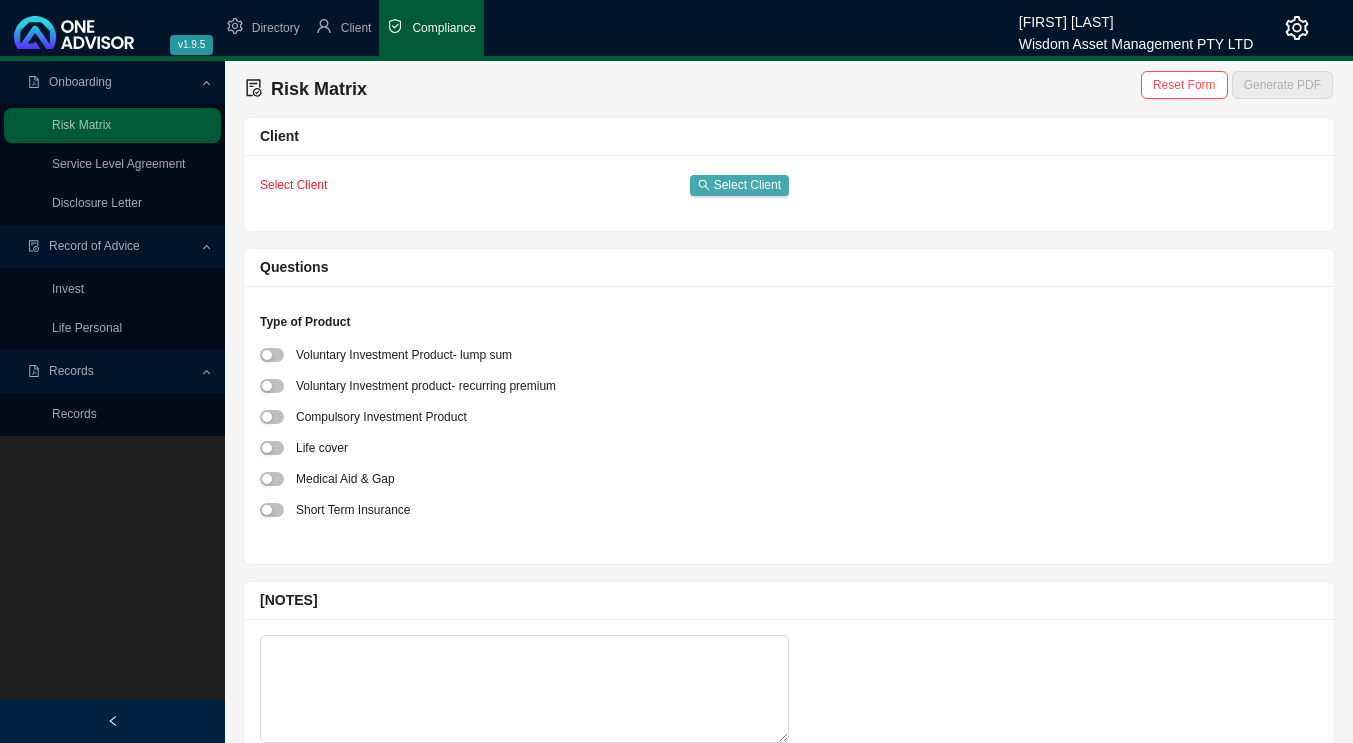 click on "Select Client" at bounding box center [739, 185] 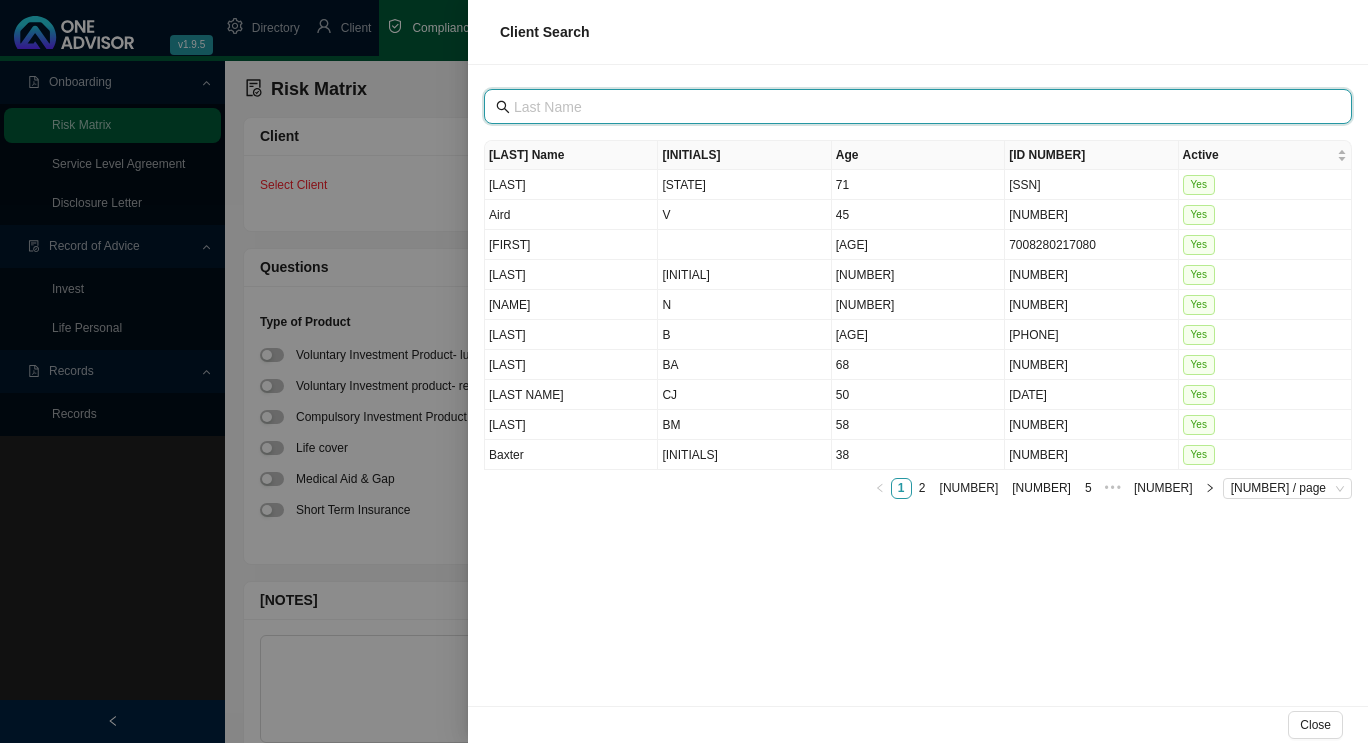 click at bounding box center [920, 107] 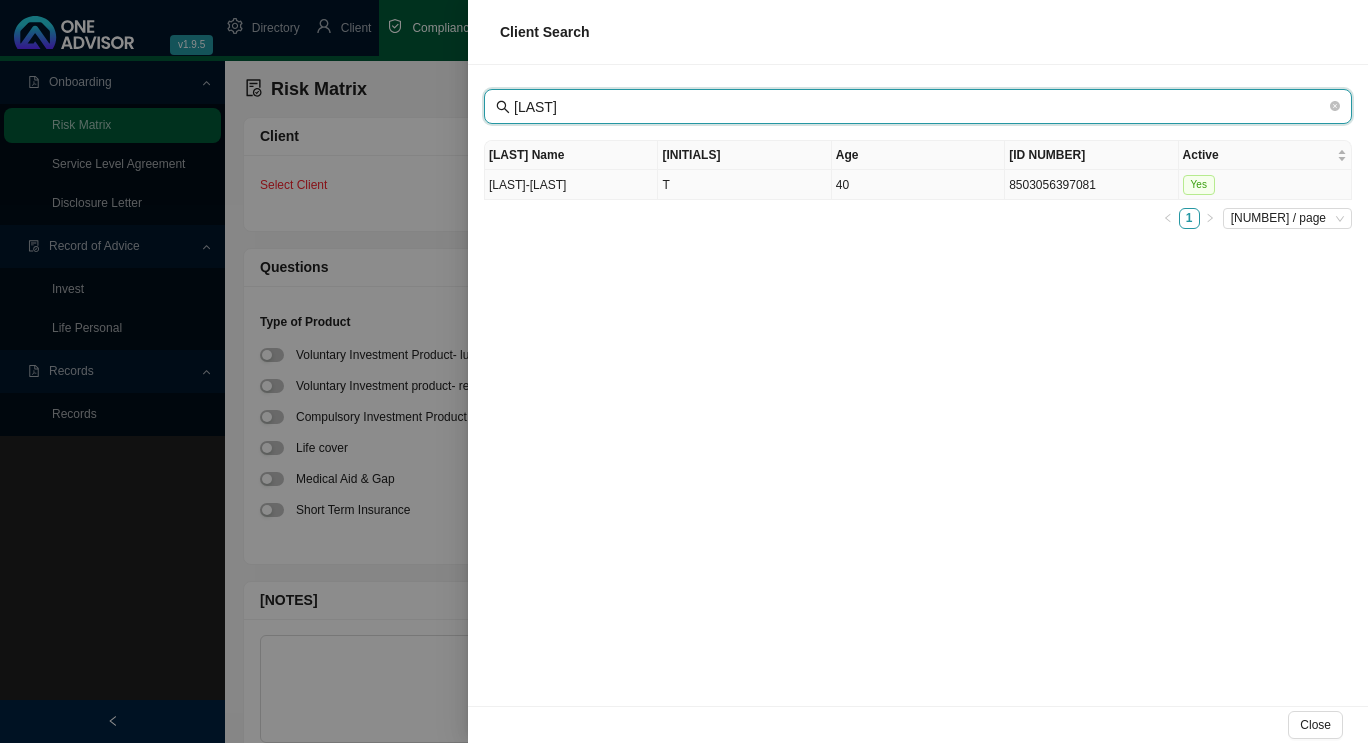 type on "[LAST]" 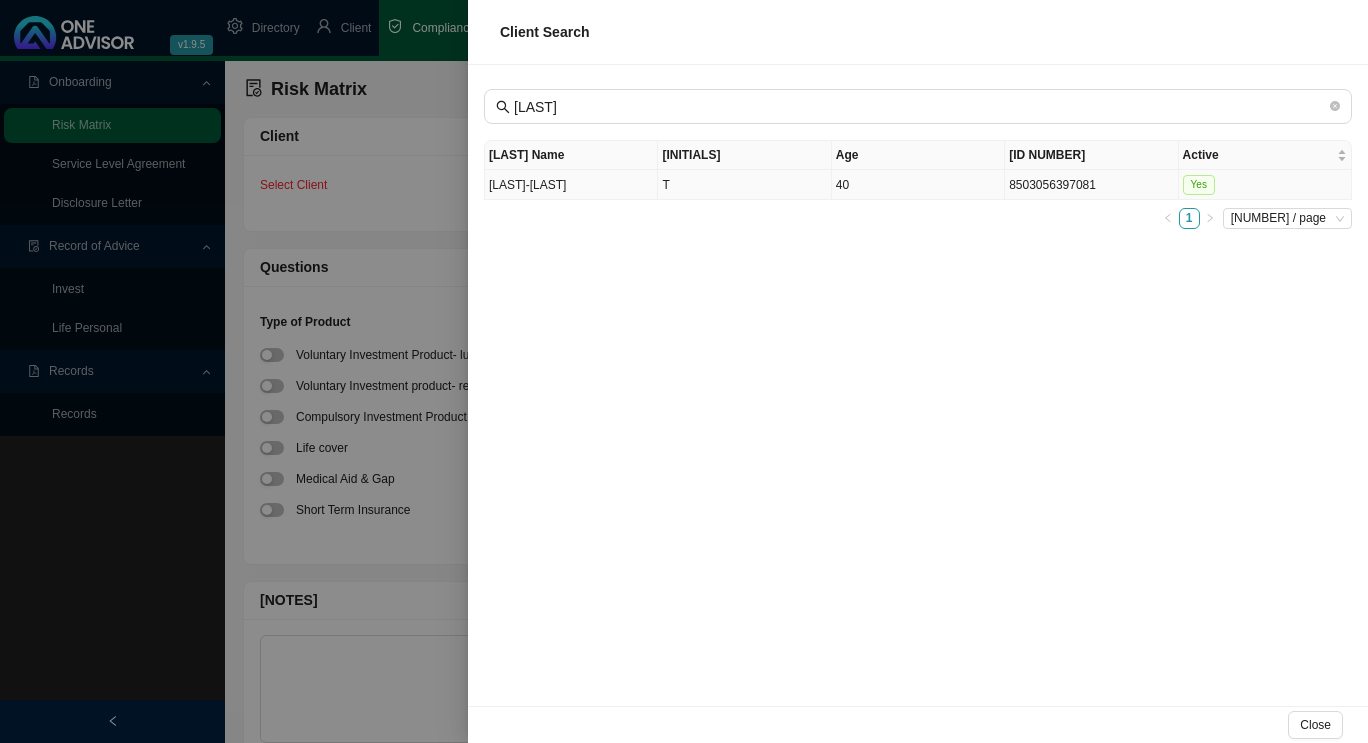 click on "[LAST]-[LAST]" at bounding box center [571, 185] 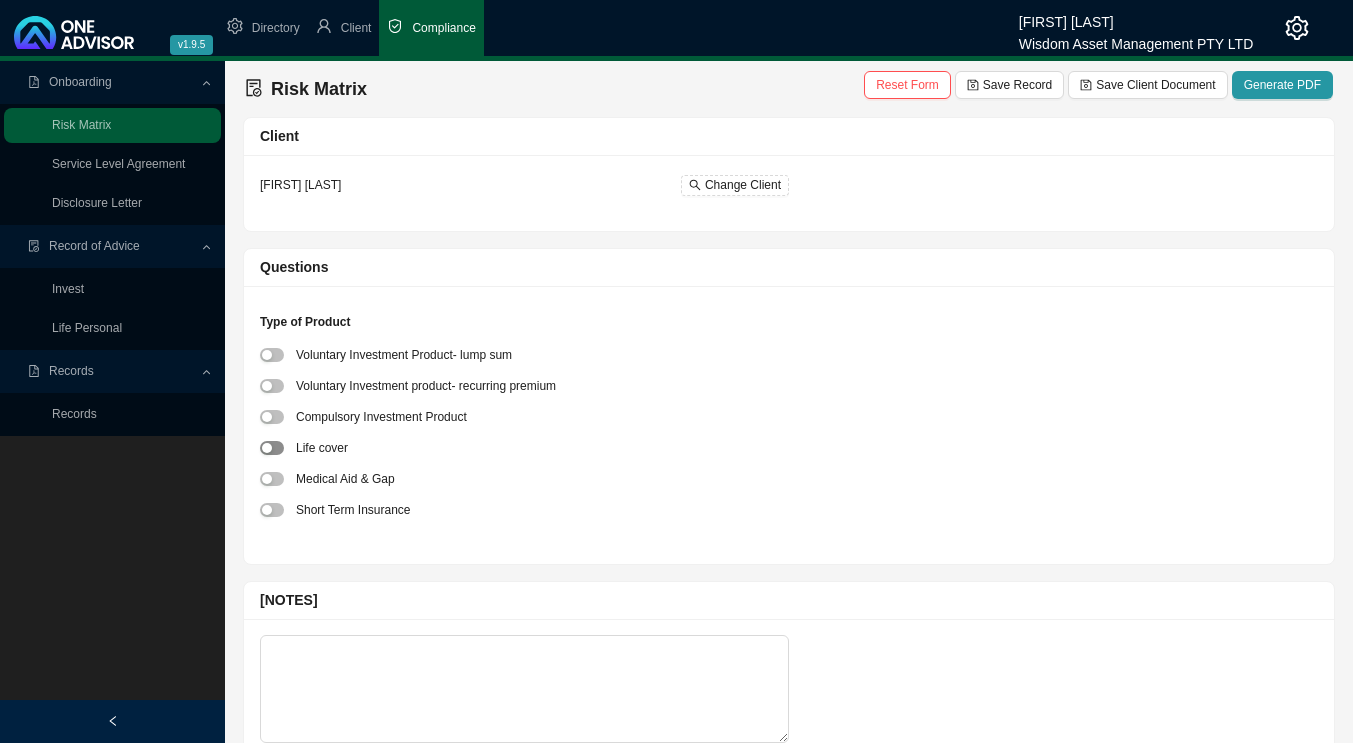 click at bounding box center [272, 448] 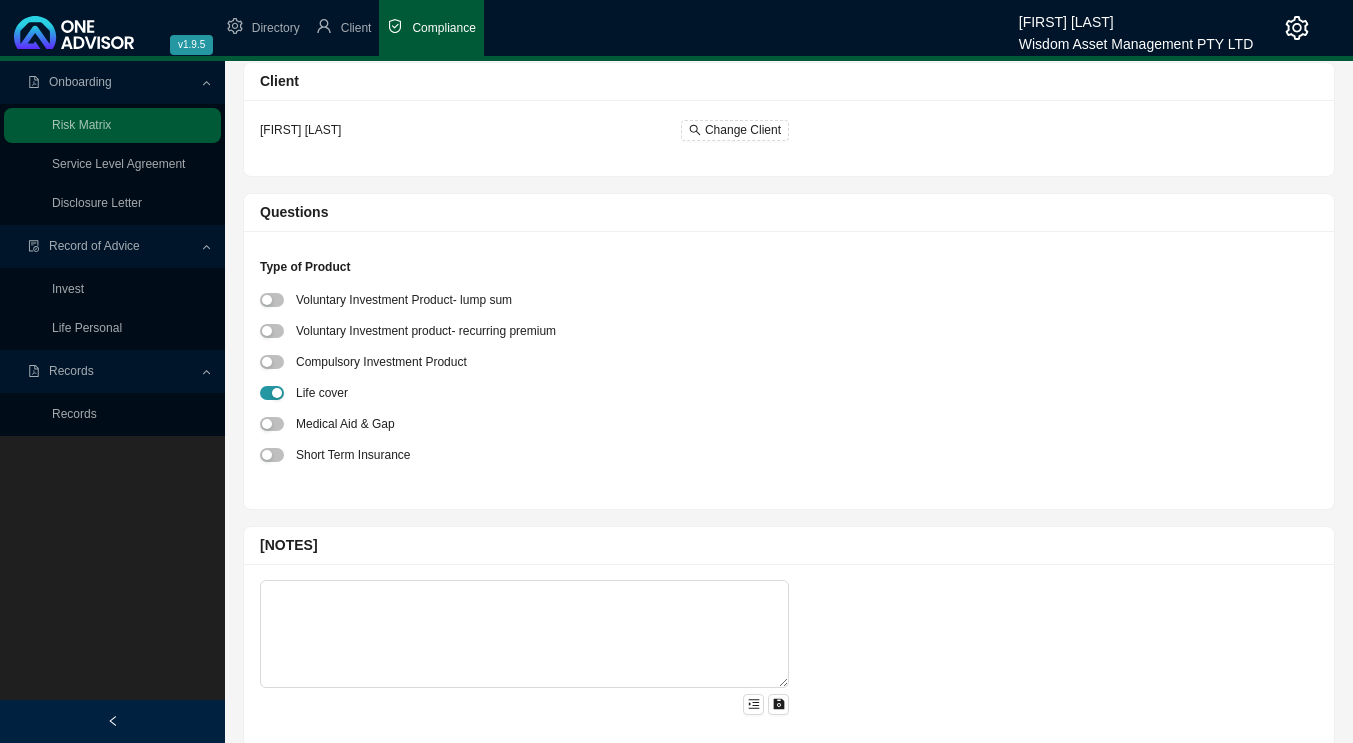 scroll, scrollTop: 76, scrollLeft: 0, axis: vertical 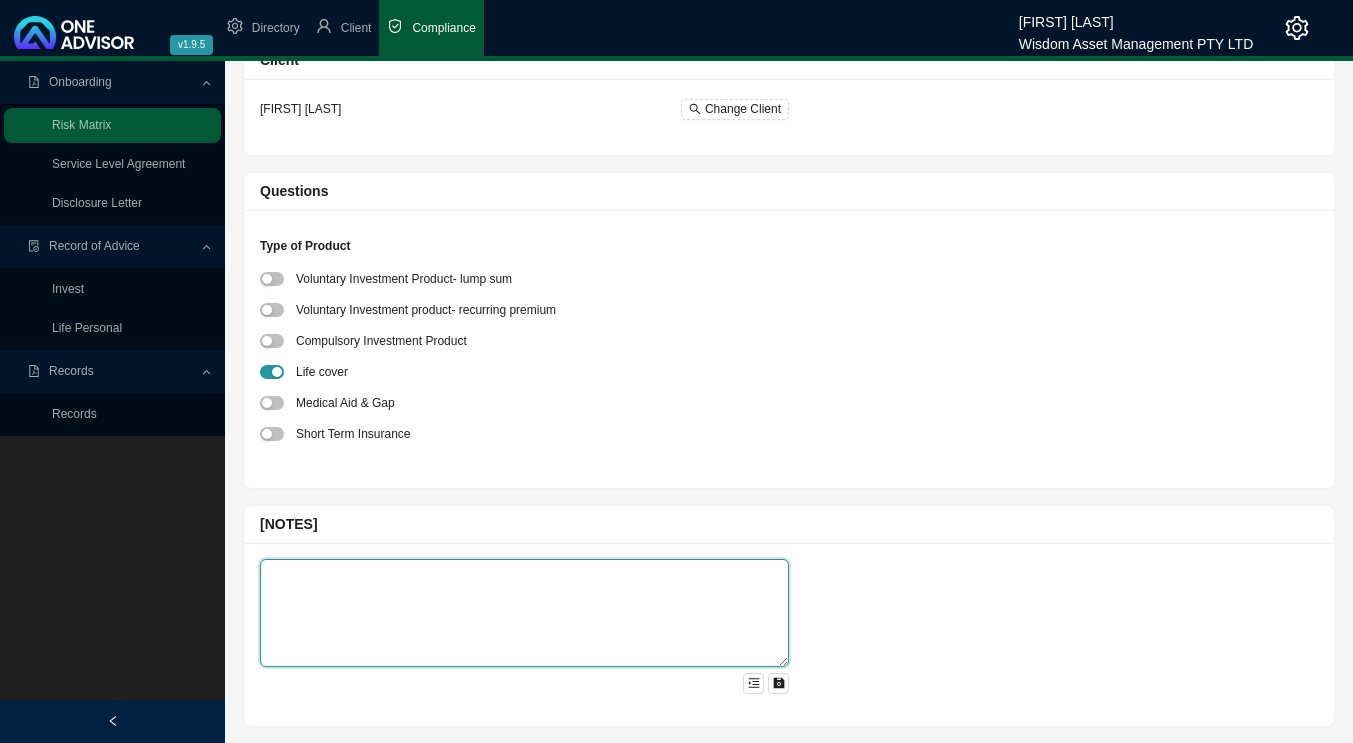 click at bounding box center (524, 613) 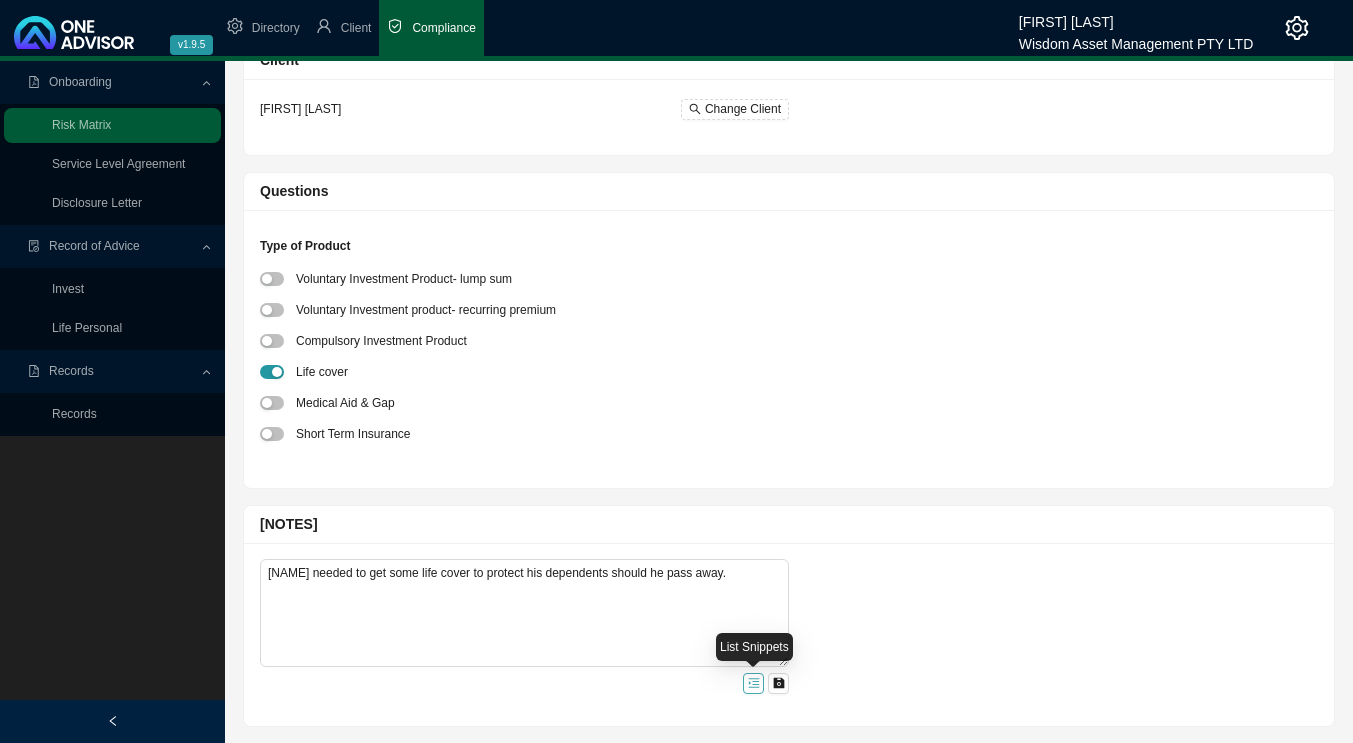 click 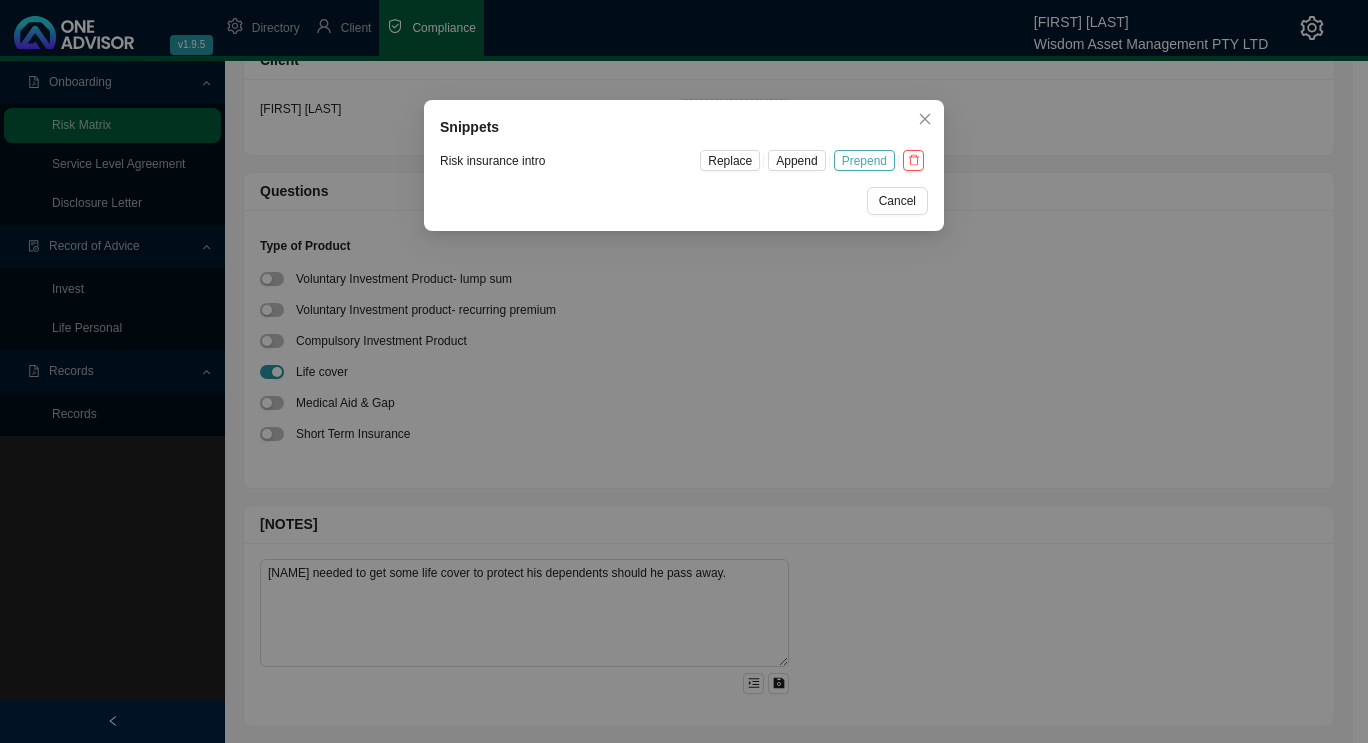 click on "Prepend" at bounding box center [864, 161] 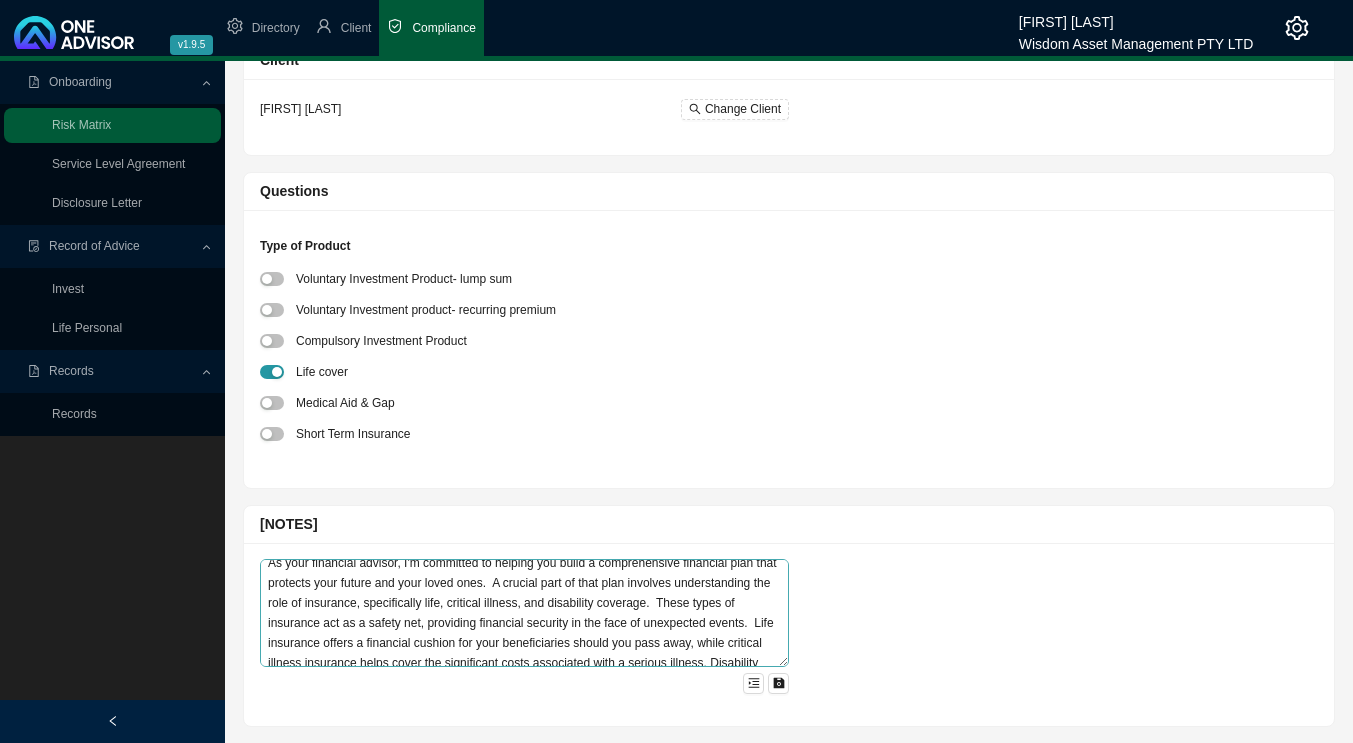 scroll, scrollTop: 0, scrollLeft: 0, axis: both 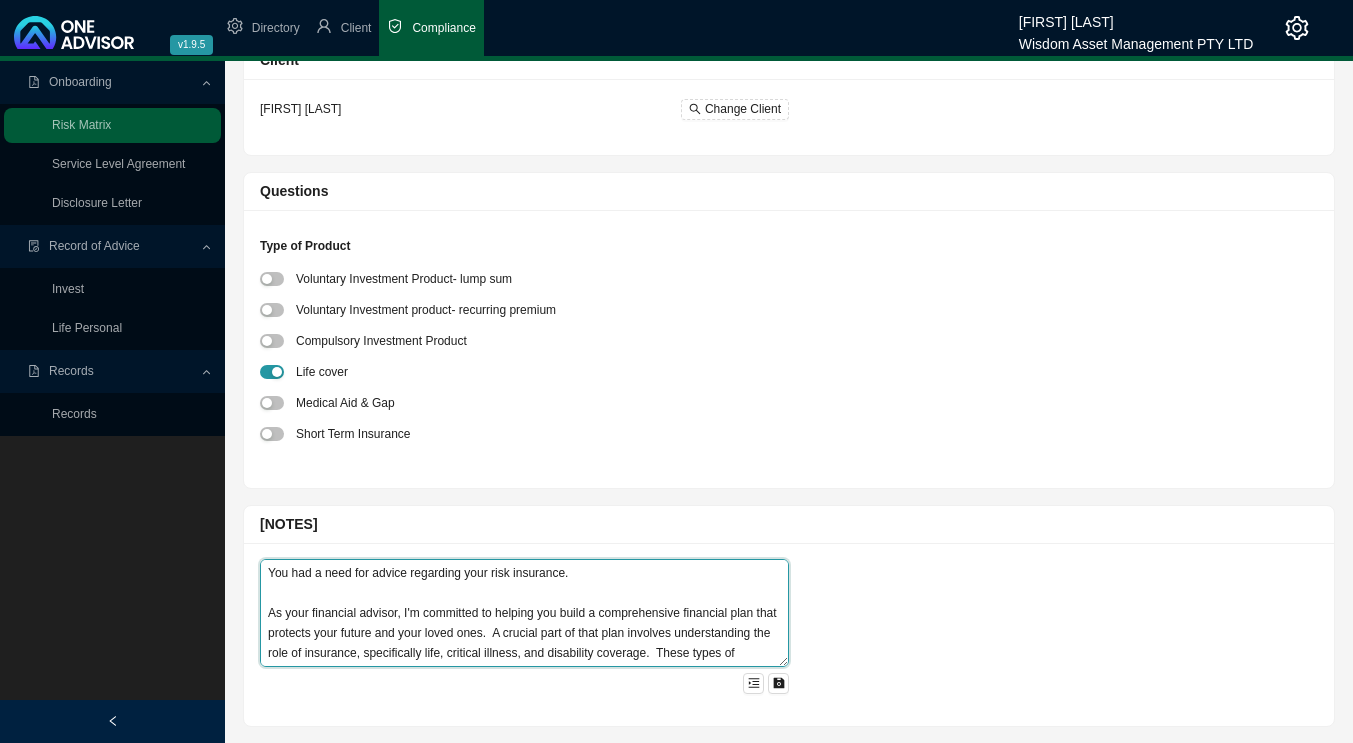 drag, startPoint x: 578, startPoint y: 572, endPoint x: 265, endPoint y: 577, distance: 313.03995 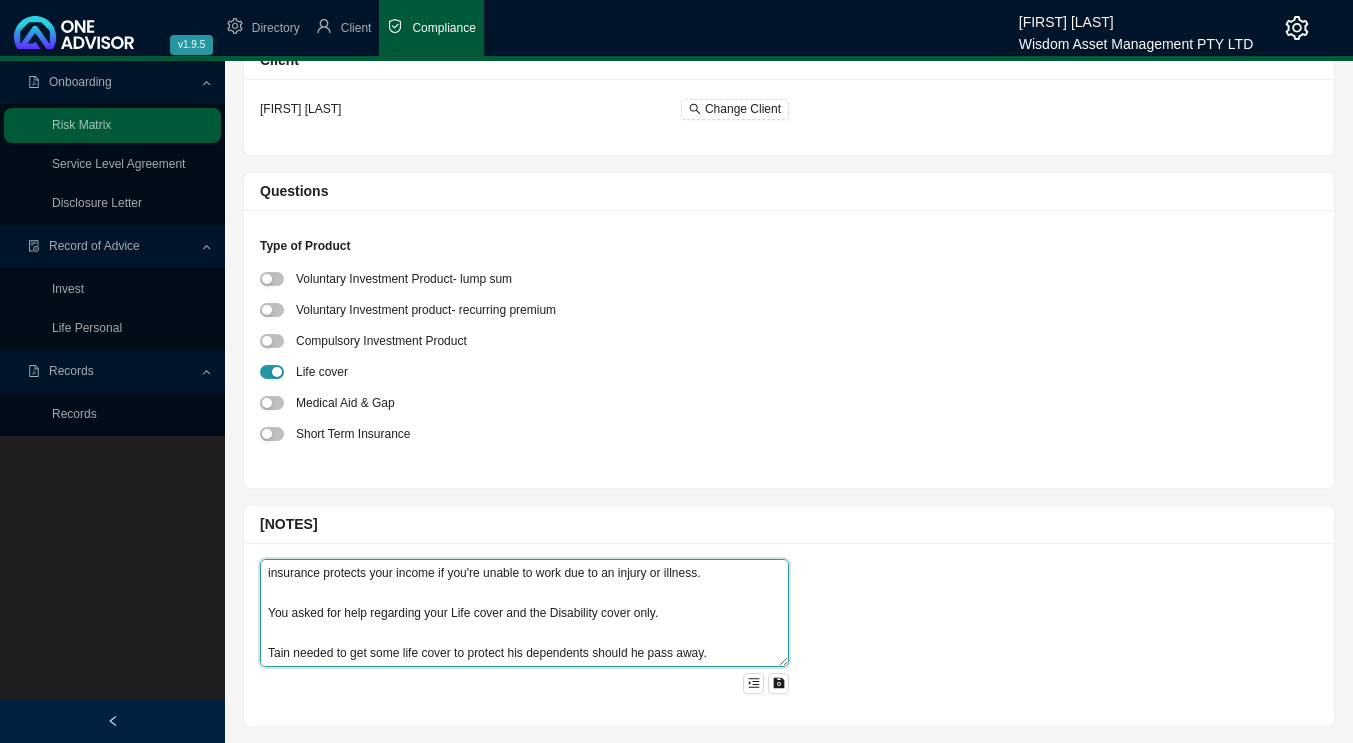 scroll, scrollTop: 140, scrollLeft: 0, axis: vertical 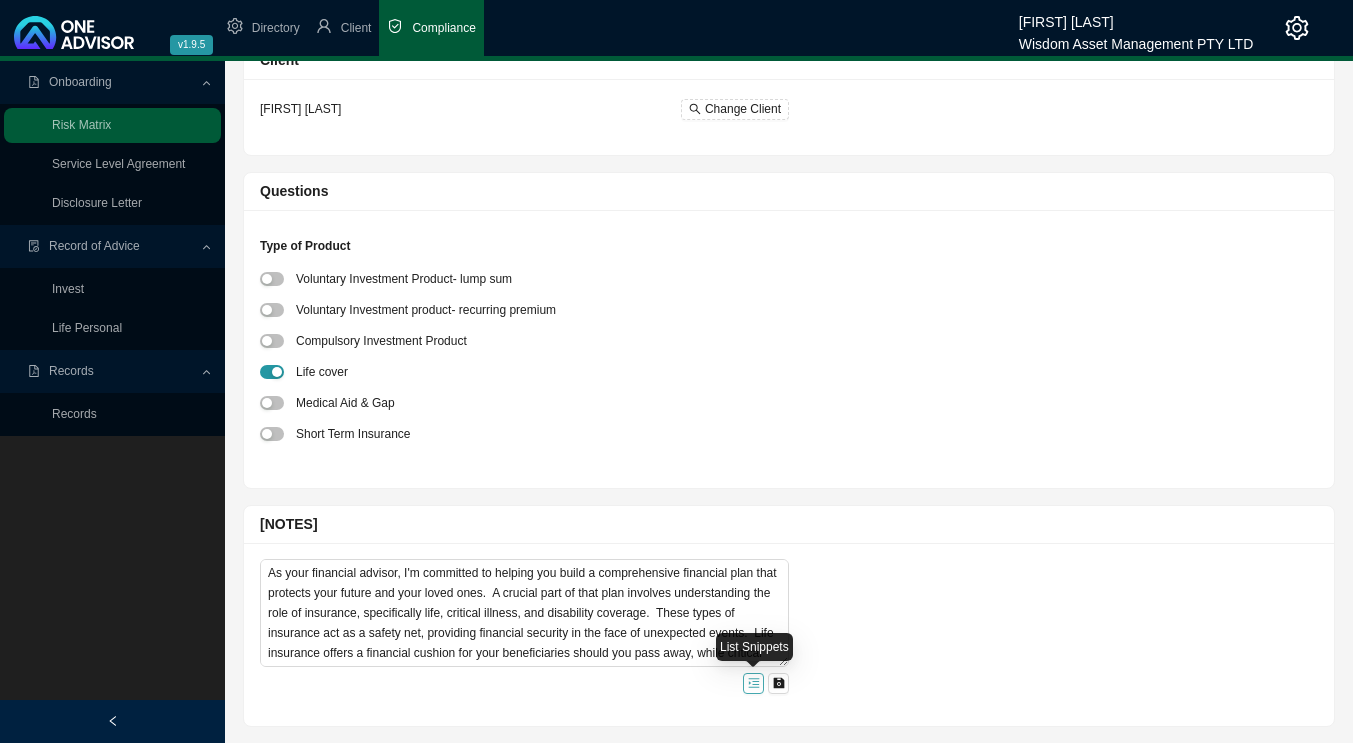 click 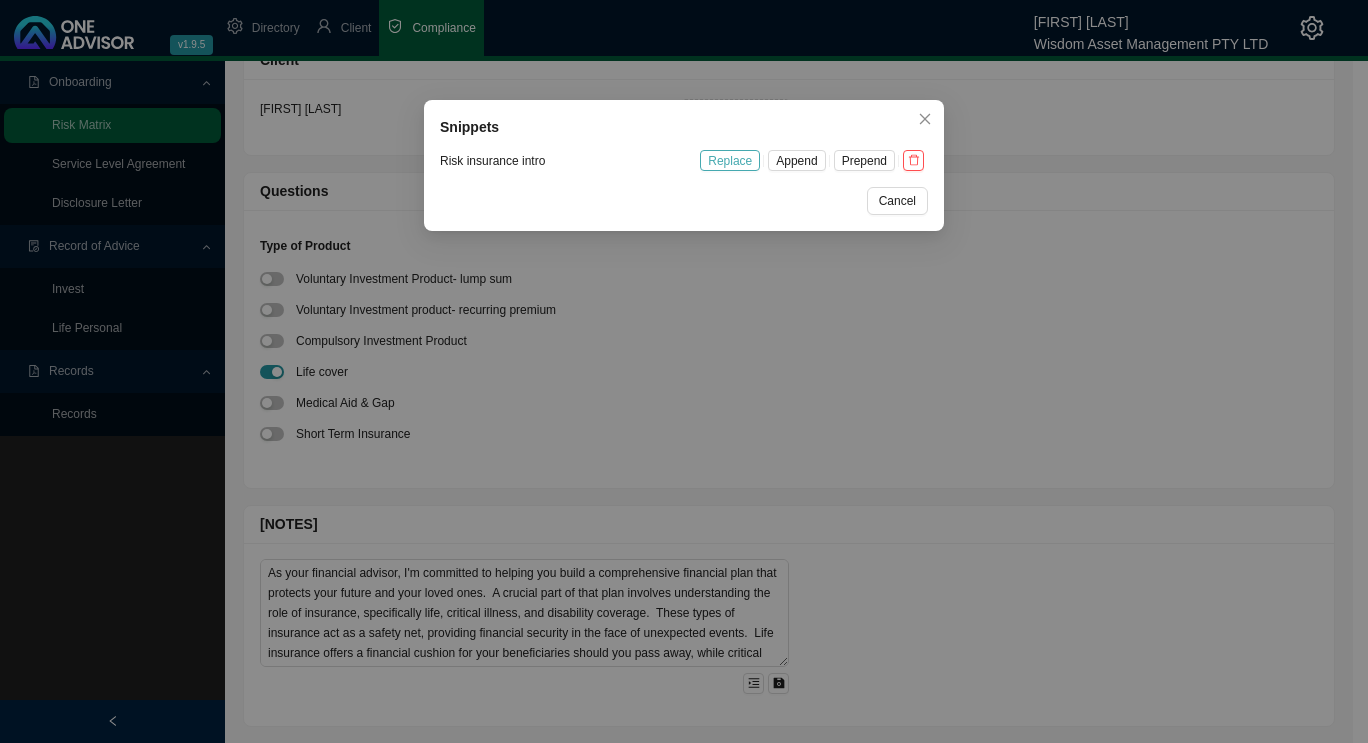 click on "Replace" at bounding box center [730, 161] 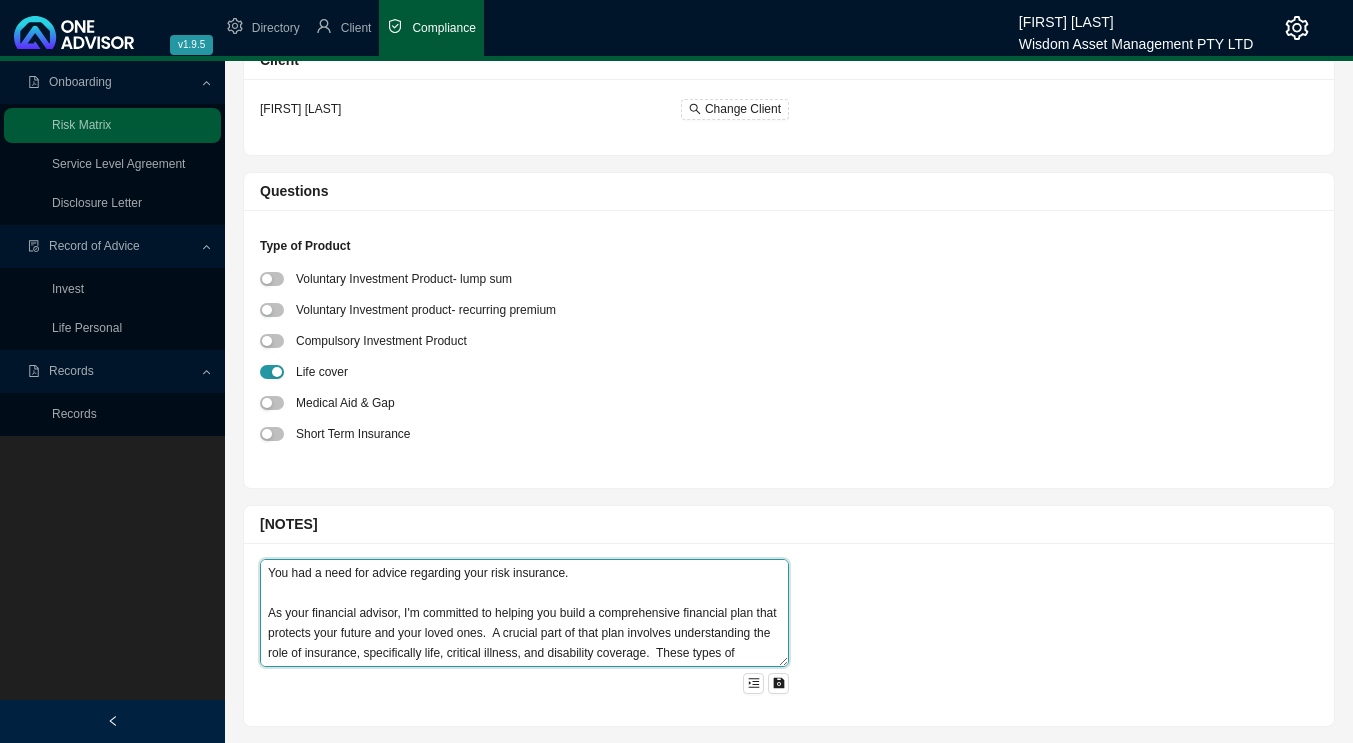 click on "You had a need for advice regarding your risk insurance.
As your financial advisor, I'm committed to helping you build a comprehensive financial plan that protects your future and your loved ones.  A crucial part of that plan involves understanding the role of insurance, specifically life, critical illness, and disability coverage.  These types of insurance act as a safety net, providing financial security in the face of unexpected events.  Life insurance offers a financial cushion for your beneficiaries should you pass away, while critical illness insurance helps cover the significant costs associated with a serious illness. Disability insurance protects your income if you're unable to work due to an injury or illness.
You asked for help regarding your Life cover and the Disability cover only." at bounding box center [524, 613] 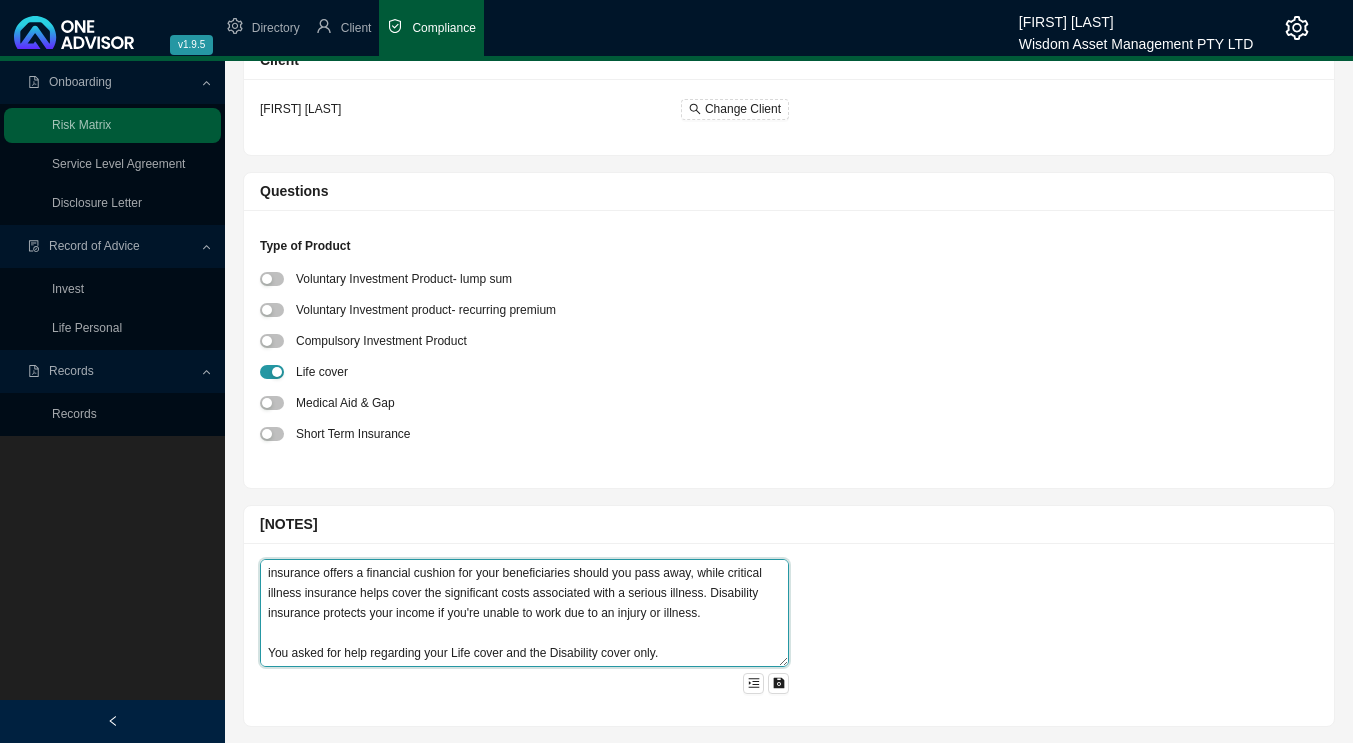 scroll, scrollTop: 160, scrollLeft: 0, axis: vertical 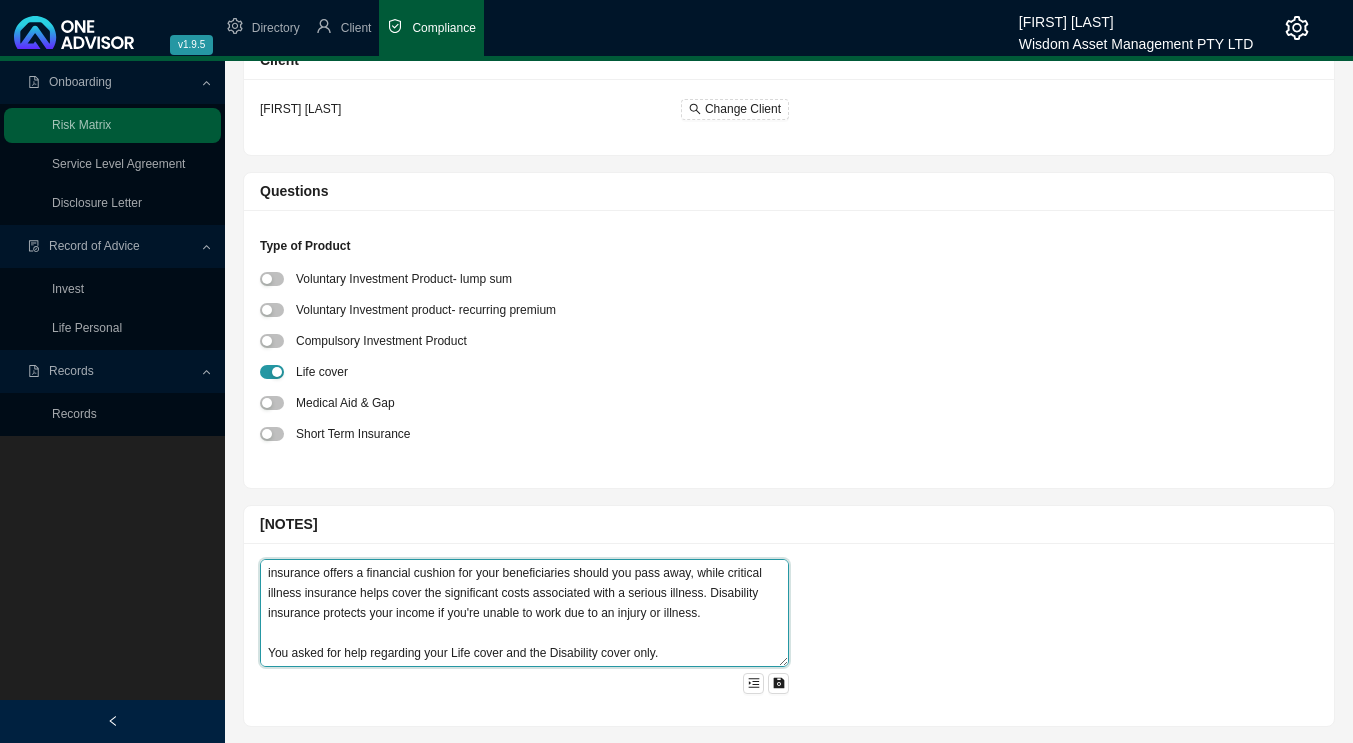 drag, startPoint x: 624, startPoint y: 632, endPoint x: 506, endPoint y: 639, distance: 118.20744 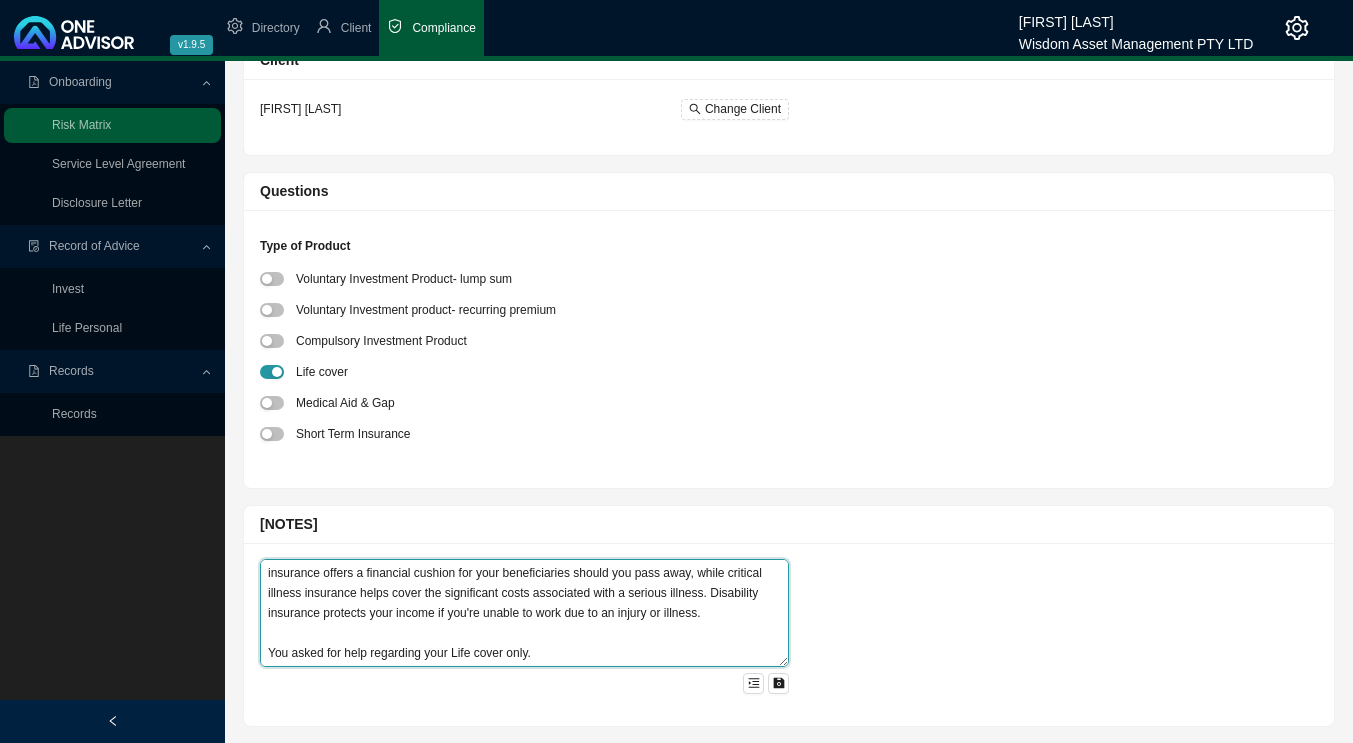 click on "You had a need for advice regarding your risk insurance.
As your financial advisor, I'm committed to helping you build a comprehensive financial plan that protects your future and your loved ones.  A crucial part of that plan involves understanding the role of insurance, specifically life, critical illness, and disability coverage.  These types of insurance act as a safety net, providing financial security in the face of unexpected events.  Life insurance offers a financial cushion for your beneficiaries should you pass away, while critical illness insurance helps cover the significant costs associated with a serious illness. Disability insurance protects your income if you're unable to work due to an injury or illness.
You asked for help regarding your Life cover only." at bounding box center (524, 613) 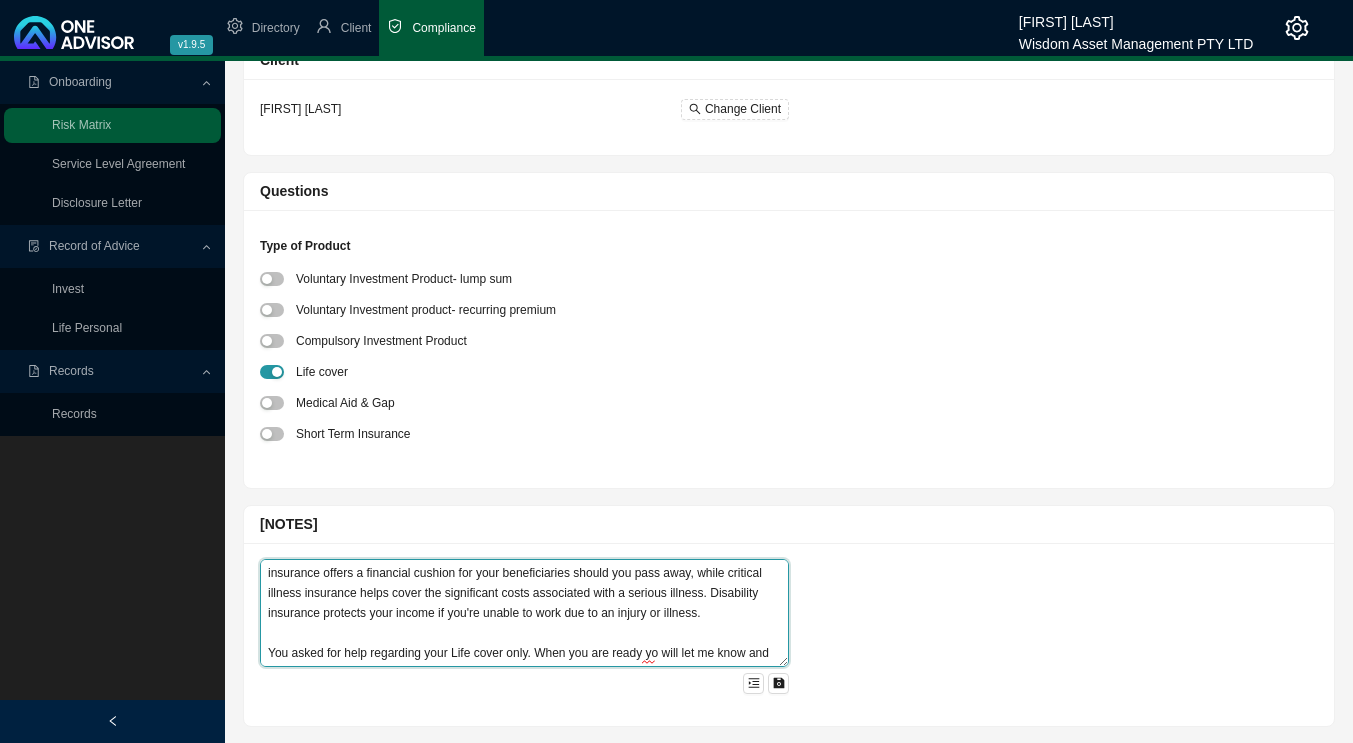 scroll, scrollTop: 160, scrollLeft: 0, axis: vertical 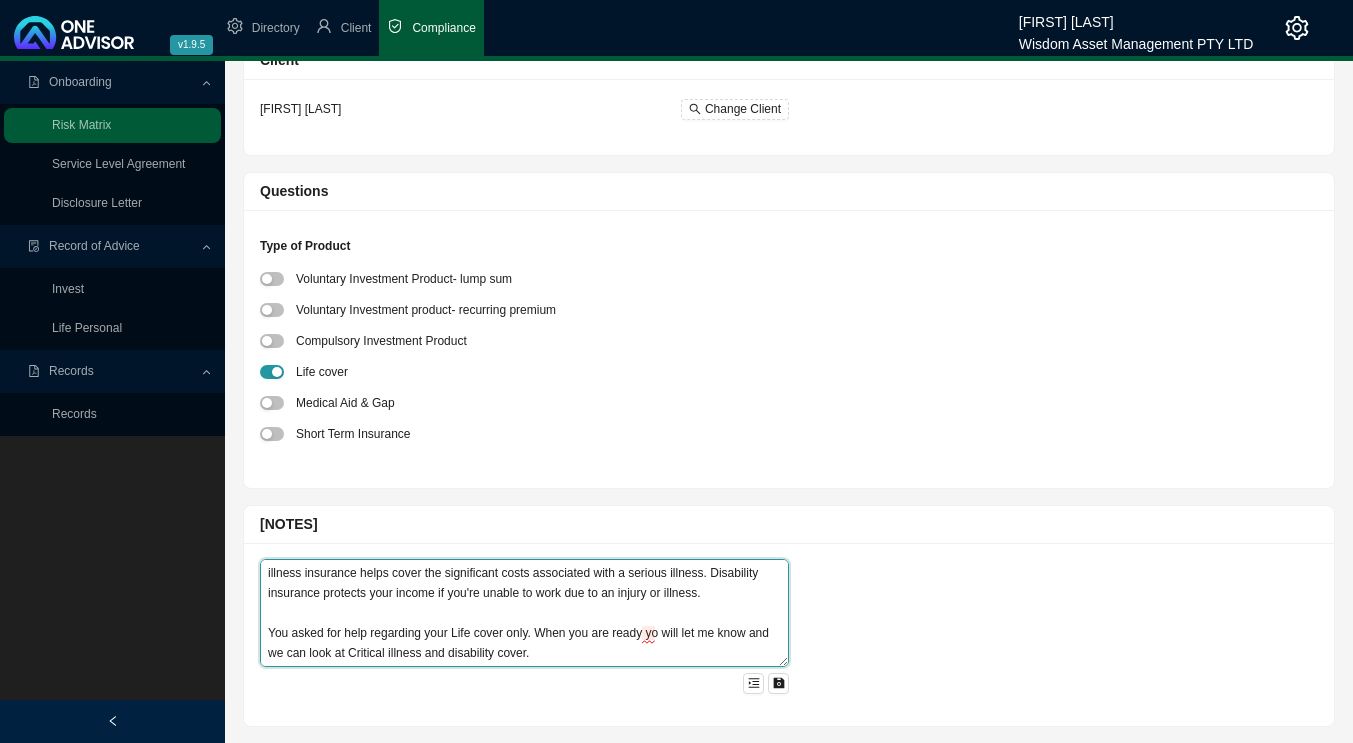 click on "You had a need for advice regarding your risk insurance.
As your financial advisor, I'm committed to helping you build a comprehensive financial plan that protects your future and your loved ones.  A crucial part of that plan involves understanding the role of insurance, specifically life, critical illness, and disability coverage.  These types of insurance act as a safety net, providing financial security in the face of unexpected events.  Life insurance offers a financial cushion for your beneficiaries should you pass away, while critical illness insurance helps cover the significant costs associated with a serious illness. Disability insurance protects your income if you're unable to work due to an injury or illness.
You asked for help regarding your Life cover only. When you are ready yo will let me know and we can look at Critical illness and disability cover." at bounding box center (524, 613) 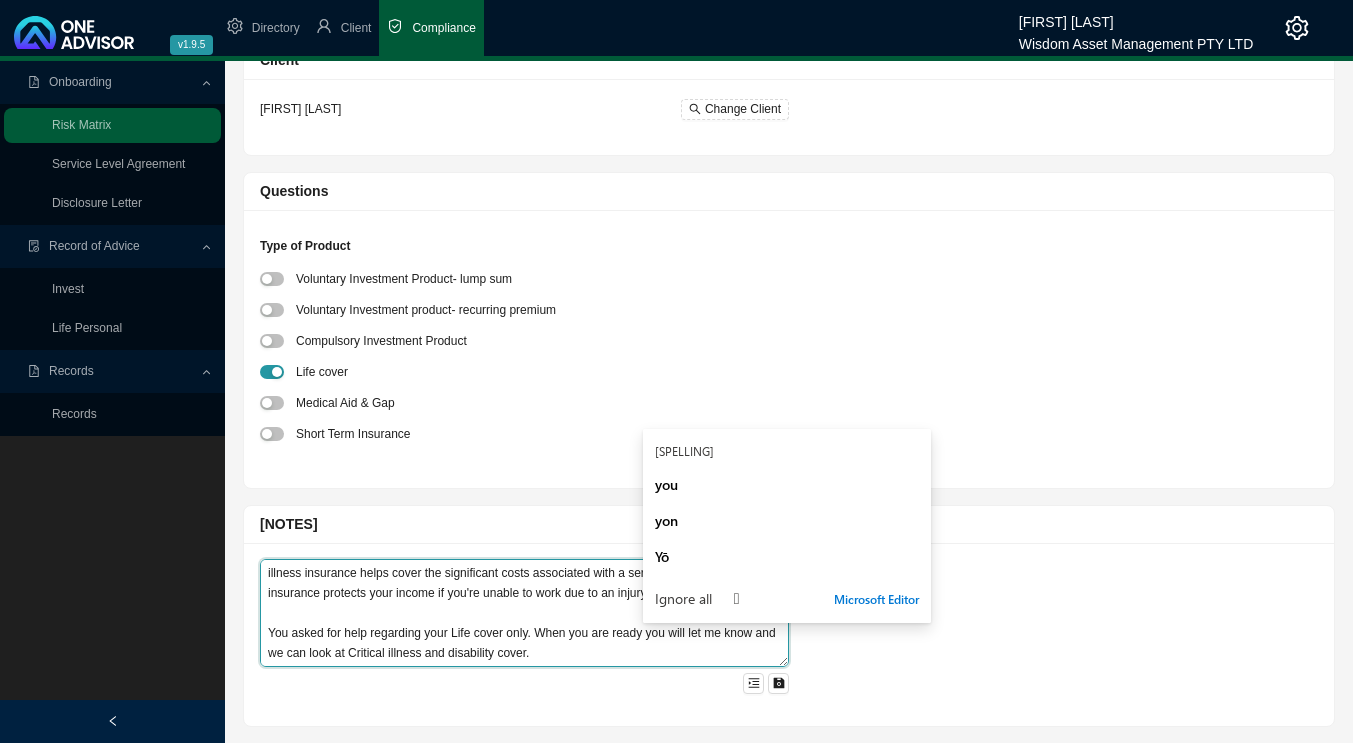 type on "You had a need for advice regarding your risk insurance.
As your financial advisor, I'm committed to helping you build a comprehensive financial plan that protects your future and your loved ones.  A crucial part of that plan involves understanding the role of insurance, specifically life, critical illness, and disability coverage.  These types of insurance act as a safety net, providing financial security in the face of unexpected events.  Life insurance offers a financial cushion for your beneficiaries should you pass away, while critical illness insurance helps cover the significant costs associated with a serious illness. Disability insurance protects your income if you're unable to work due to an injury or illness.
You asked for help regarding your Life cover only. When you are ready you will let me know and we can look at Critical illness and disability cover." 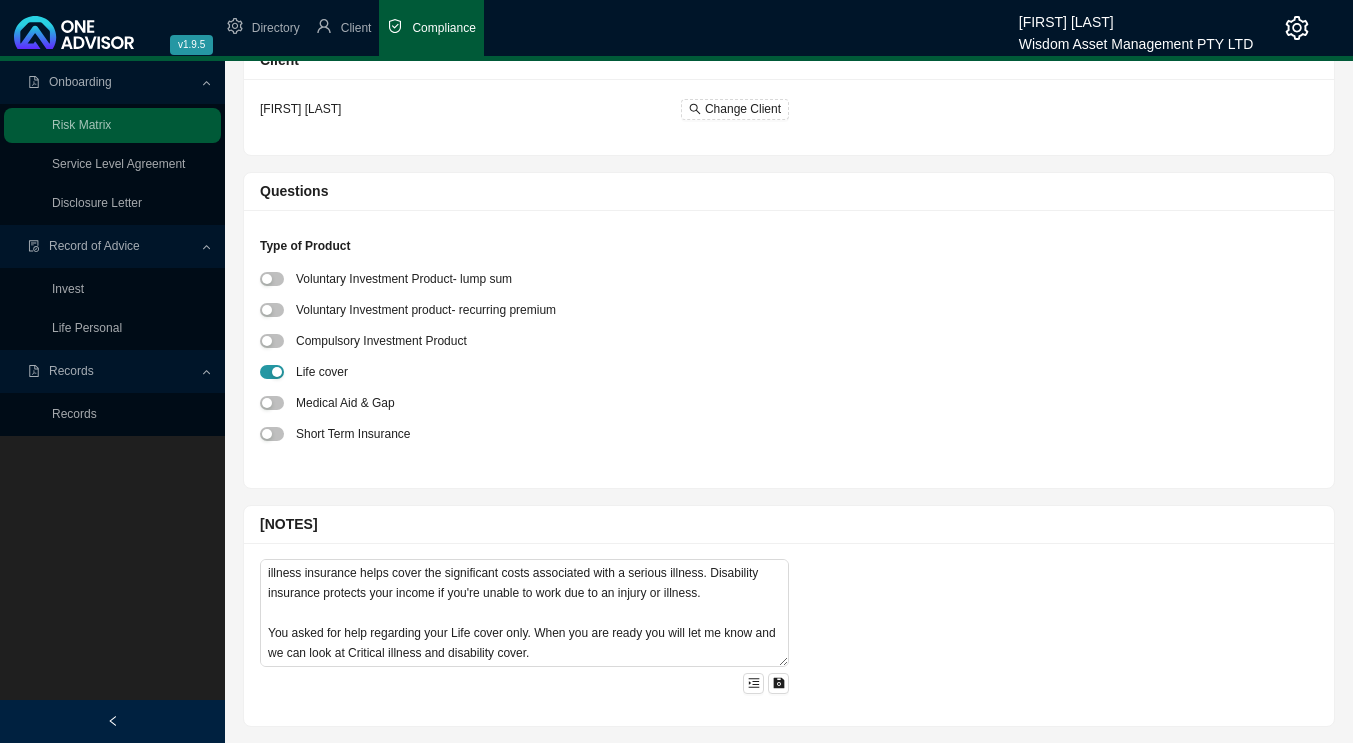 click on "You had a need for advice regarding your risk insurance.
As your financial advisor, I'm committed to helping you build a comprehensive financial plan that protects your future and your loved ones.  A crucial part of that plan involves understanding the role of insurance, specifically life, critical illness, and disability coverage.  These types of insurance act as a safety net, providing financial security in the face of unexpected events.  Life insurance offers a financial cushion for your beneficiaries should you pass away, while critical illness insurance helps cover the significant costs associated with a serious illness. Disability insurance protects your income if you're unable to work due to an injury or illness.
You asked for help regarding your Life cover only. When you are ready you will let me know and we can look at Critical illness and disability cover." at bounding box center [789, 634] 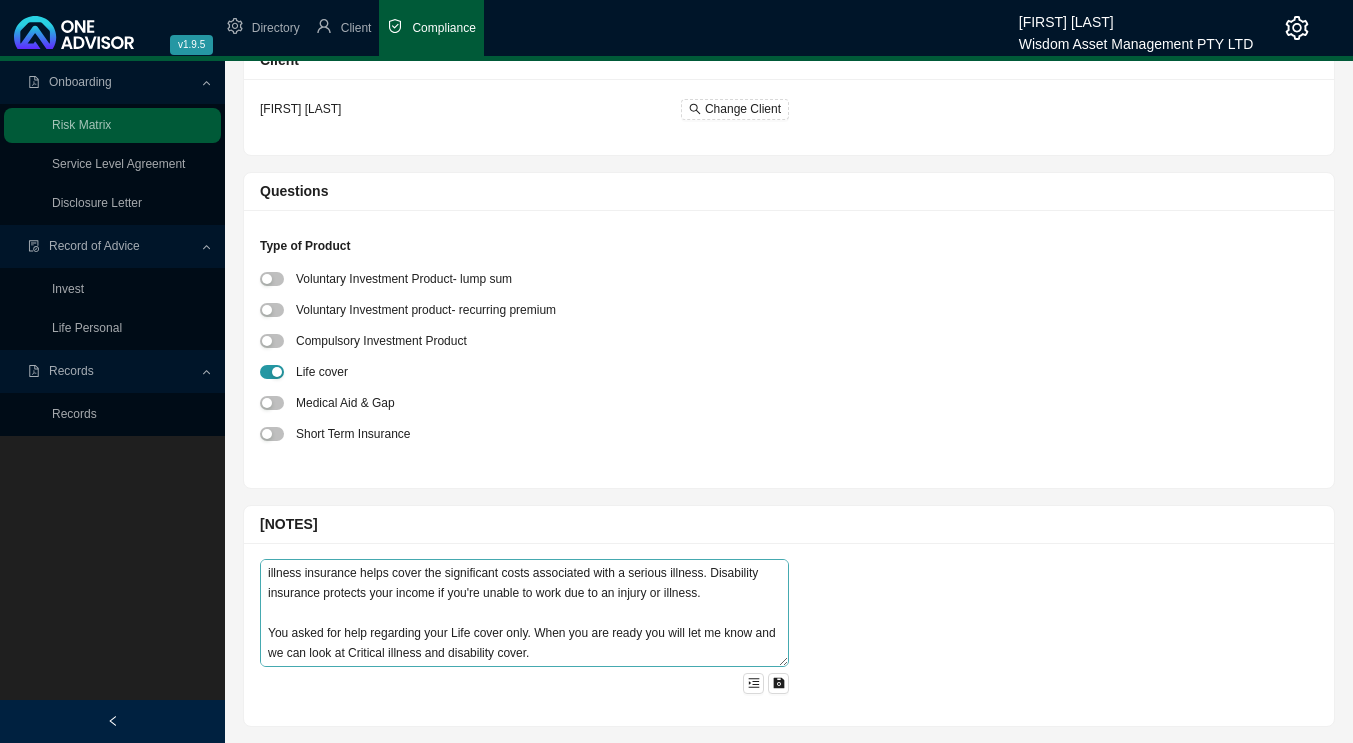 scroll, scrollTop: 171, scrollLeft: 0, axis: vertical 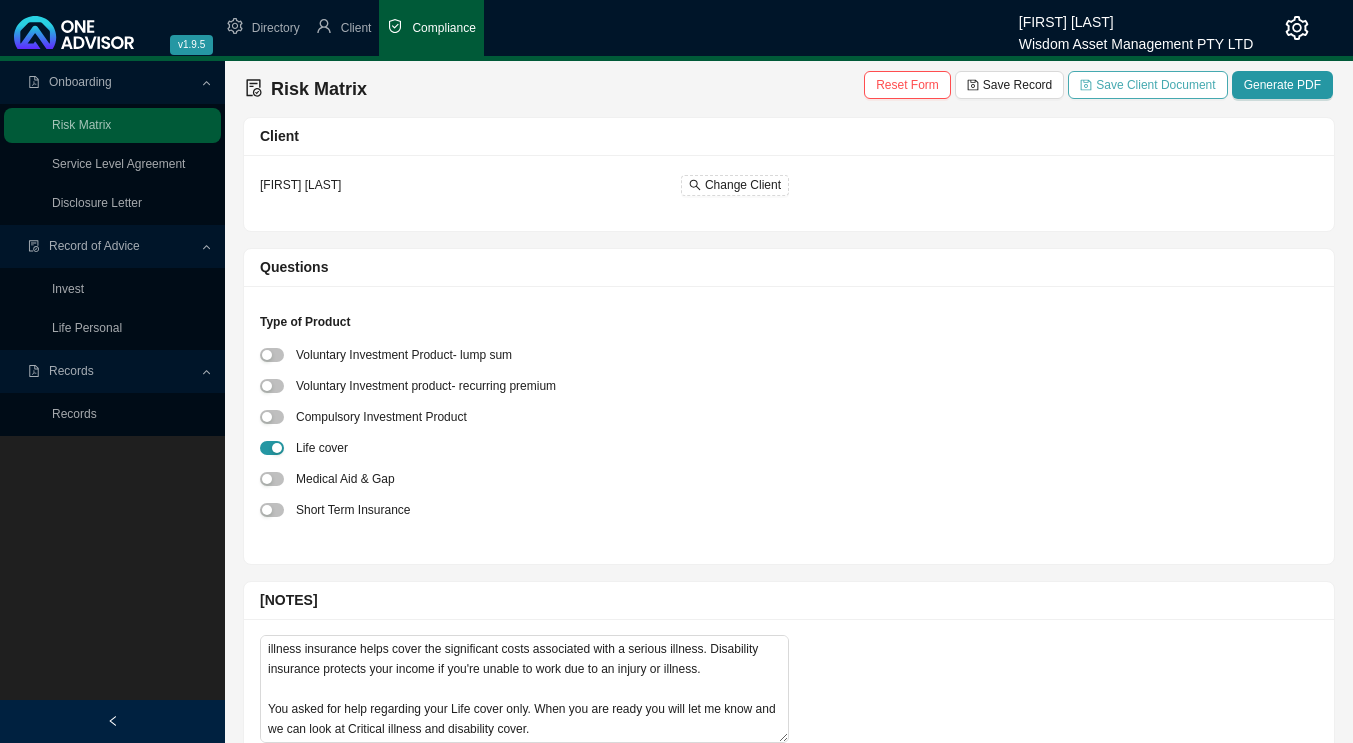 click on "Save Client Document" at bounding box center [1155, 85] 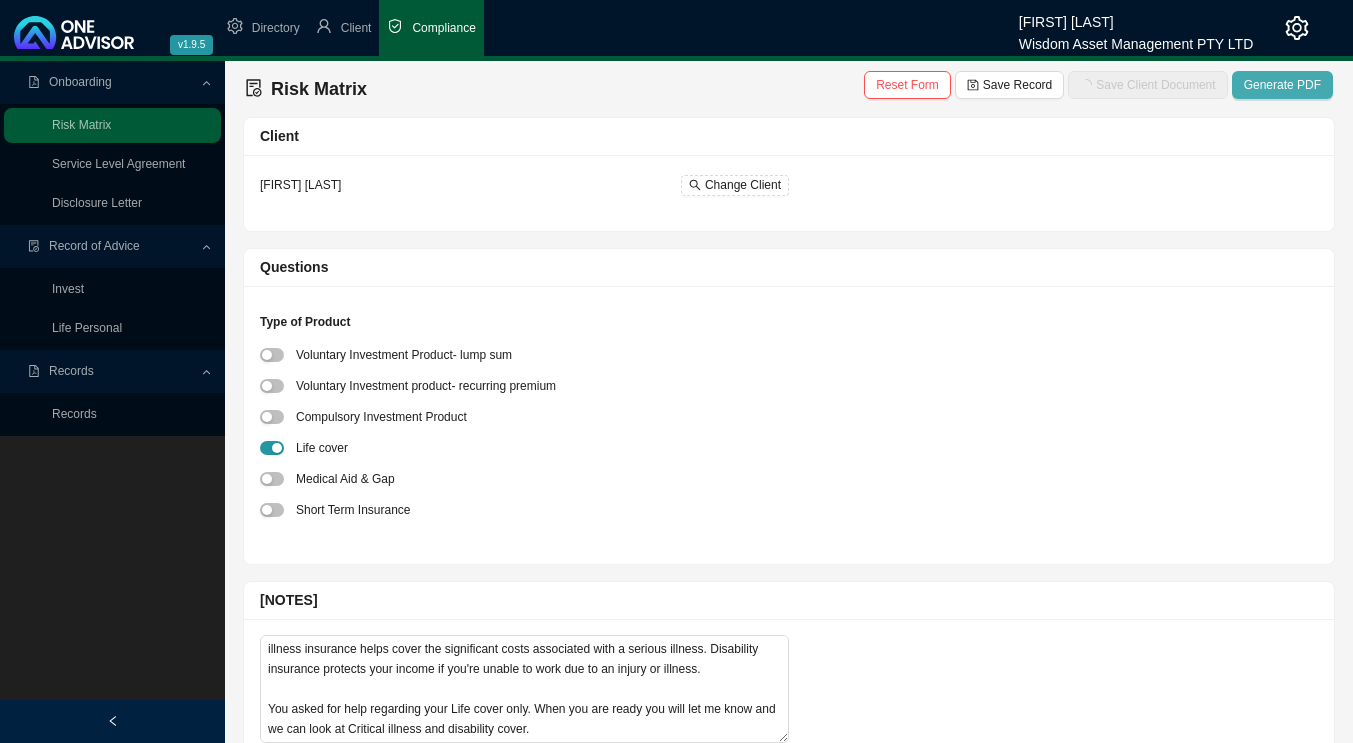 click on "Generate PDF" at bounding box center (1282, 85) 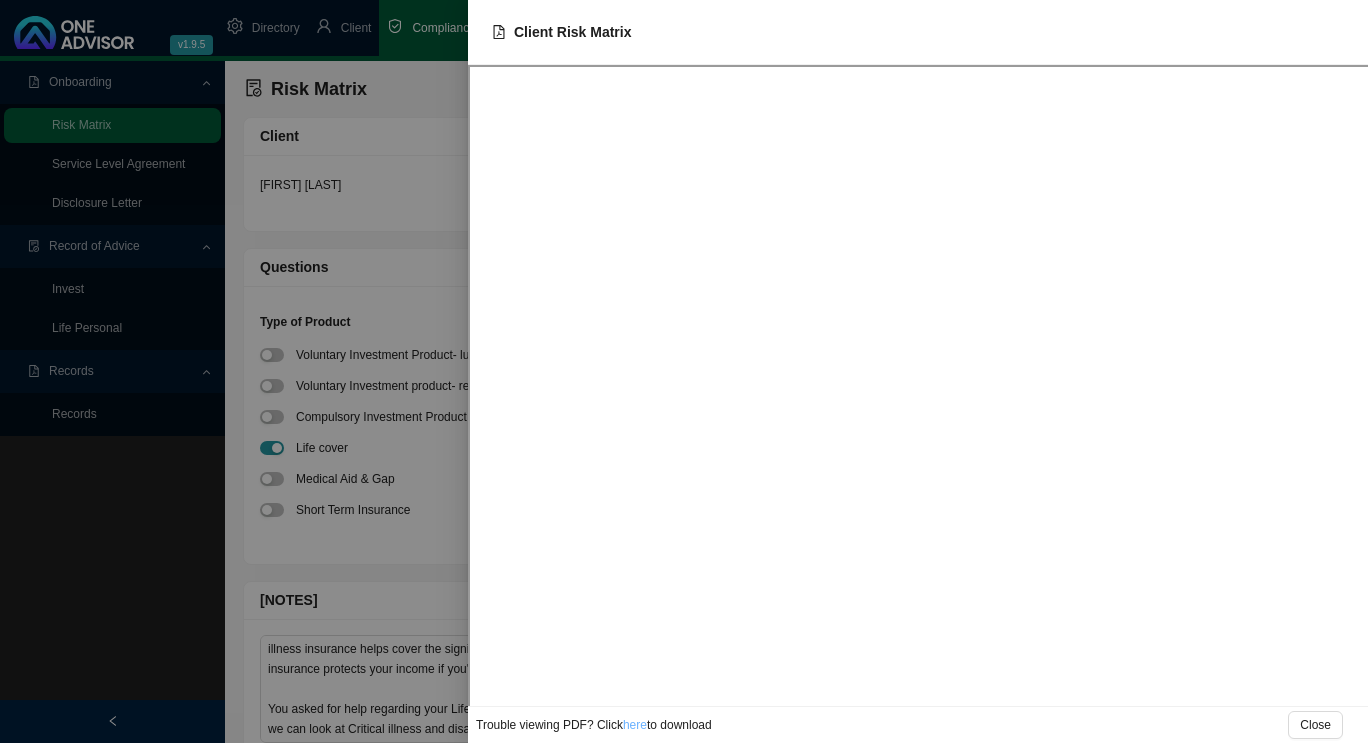 click on "here" at bounding box center (635, 725) 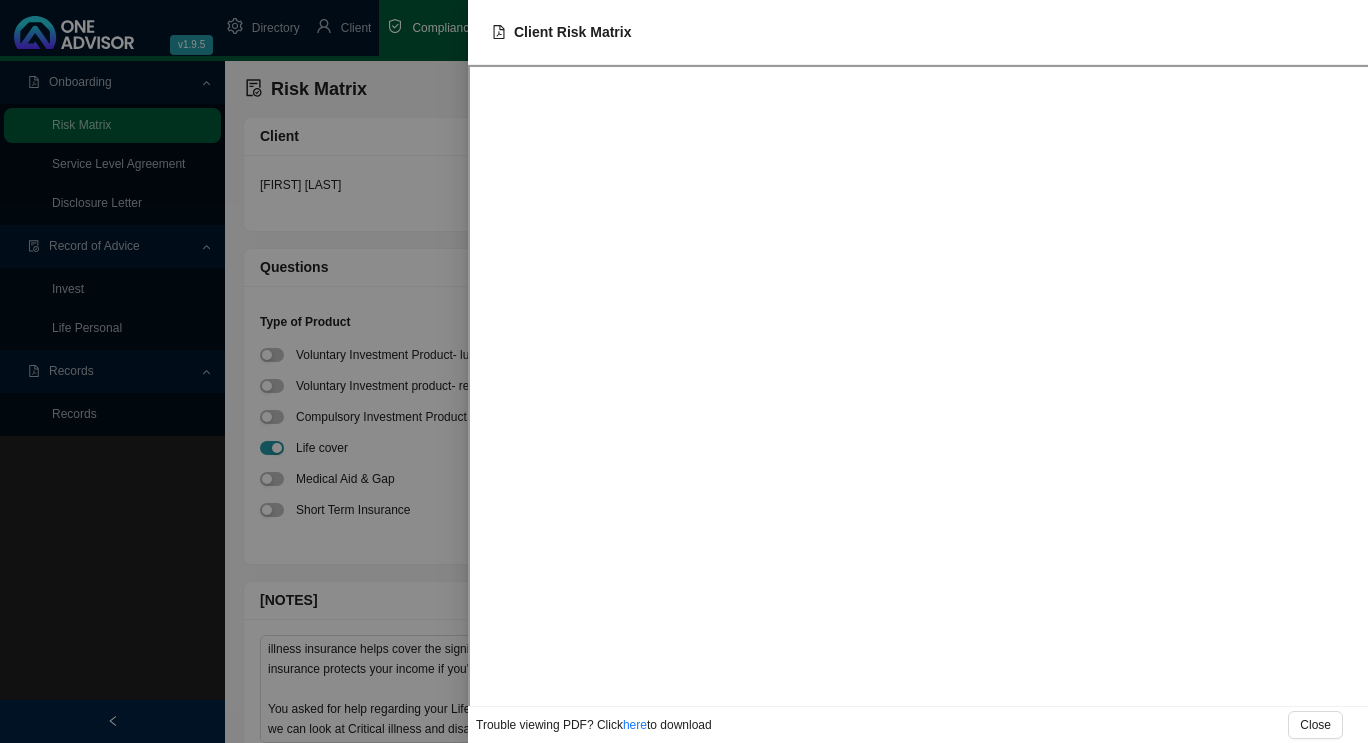 click at bounding box center [684, 371] 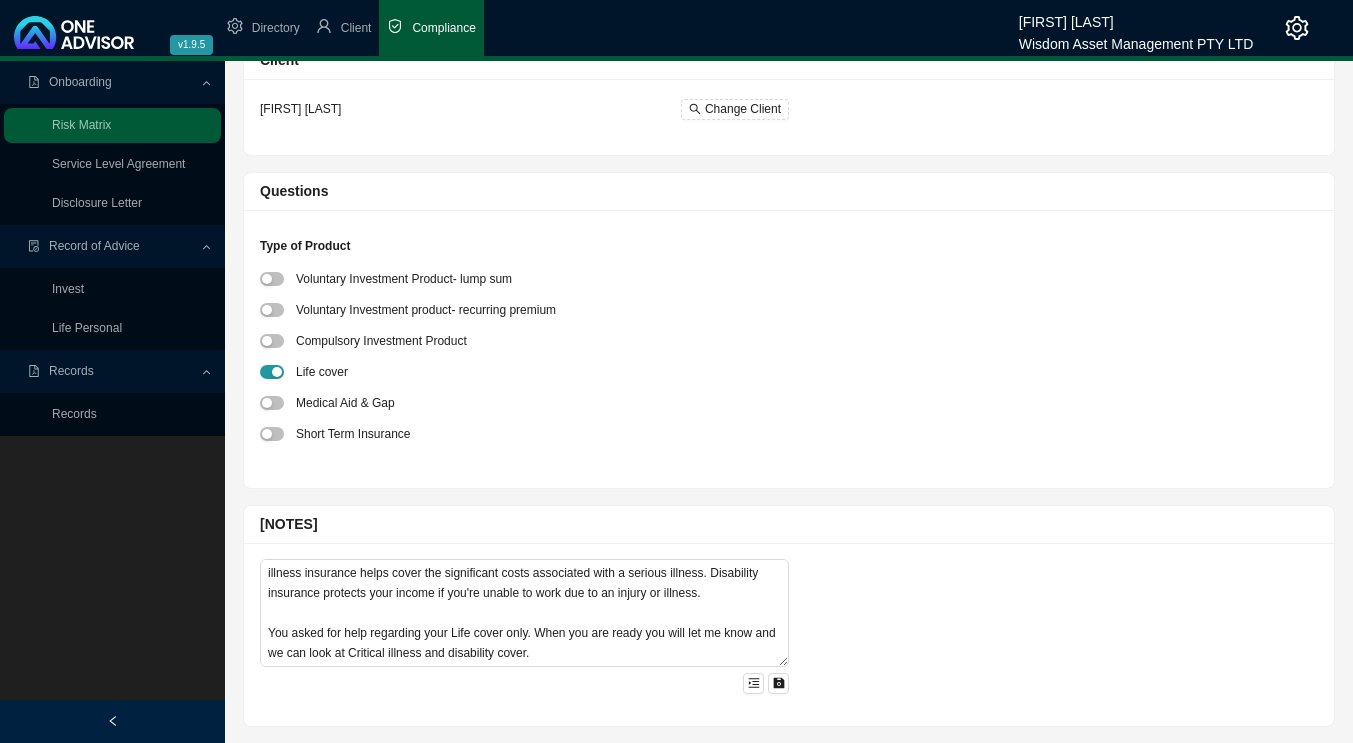 scroll, scrollTop: 0, scrollLeft: 0, axis: both 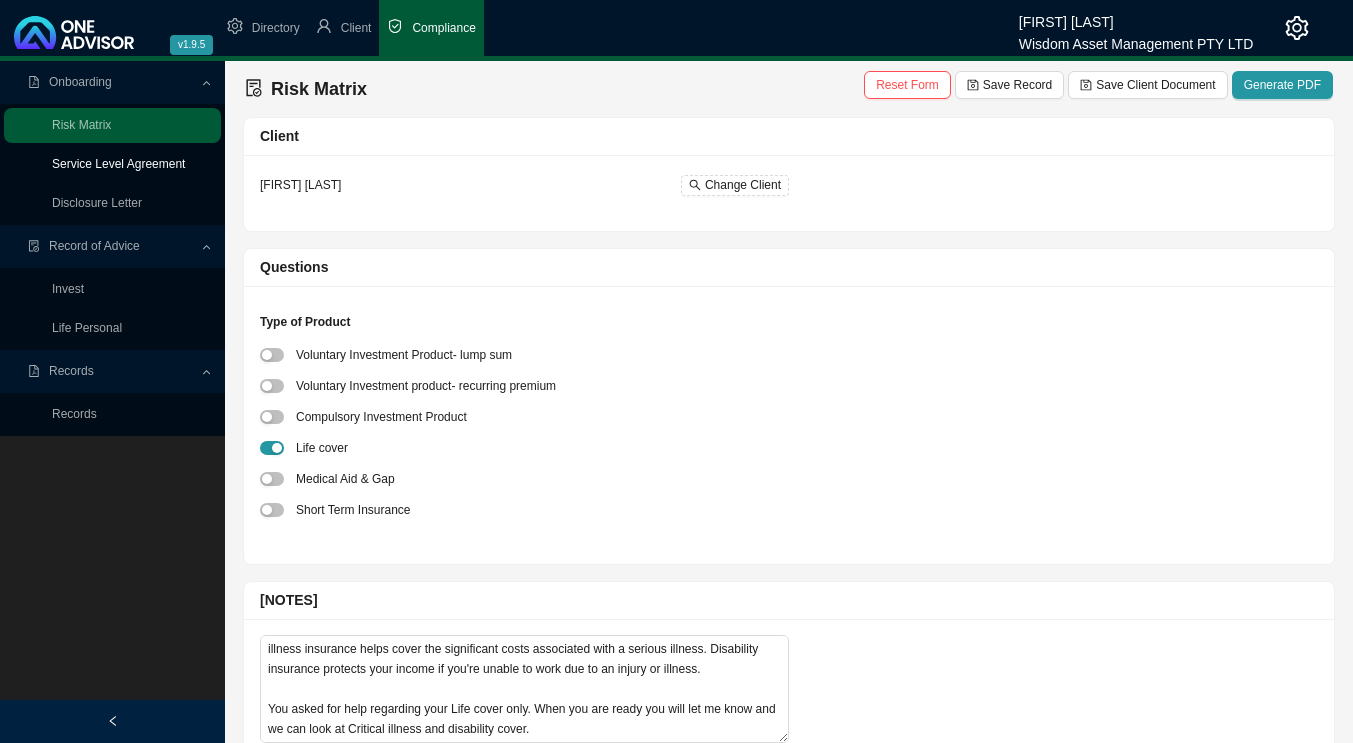 click on "Service Level Agreement" at bounding box center [118, 164] 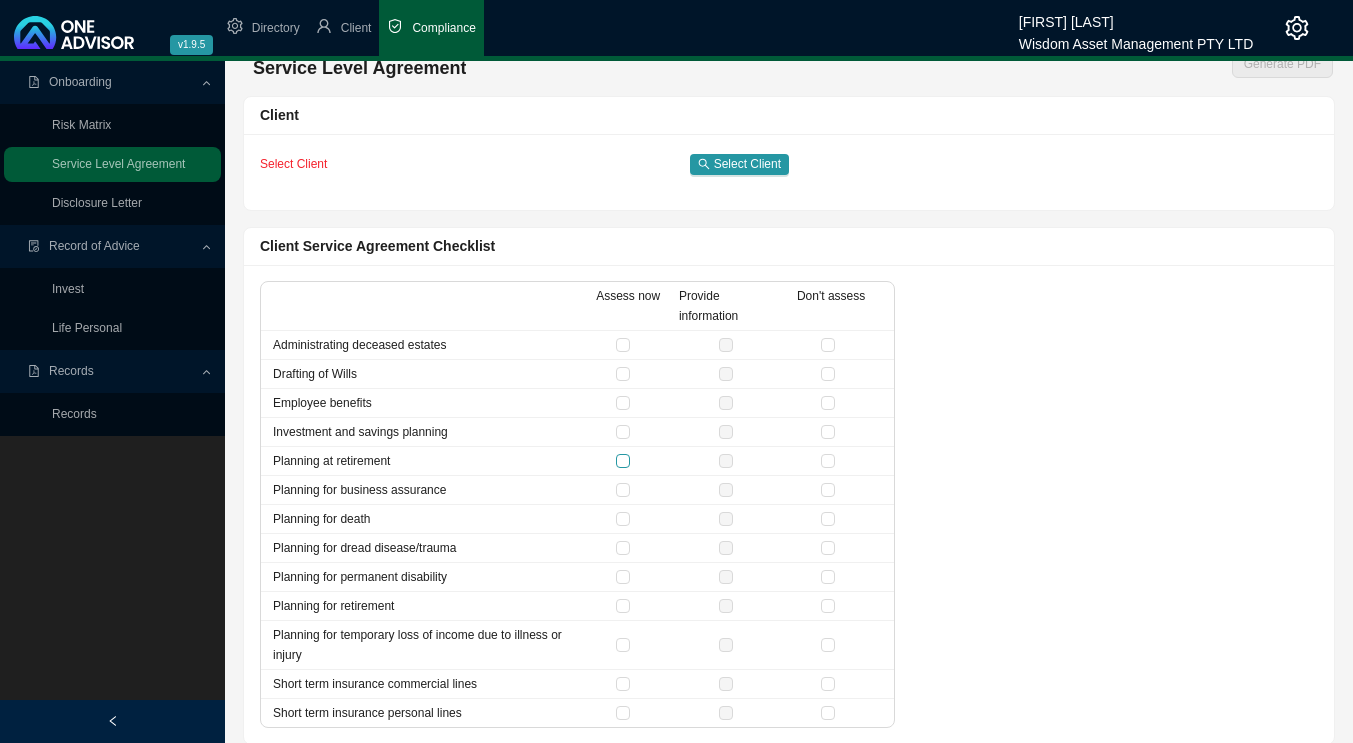 scroll, scrollTop: 39, scrollLeft: 0, axis: vertical 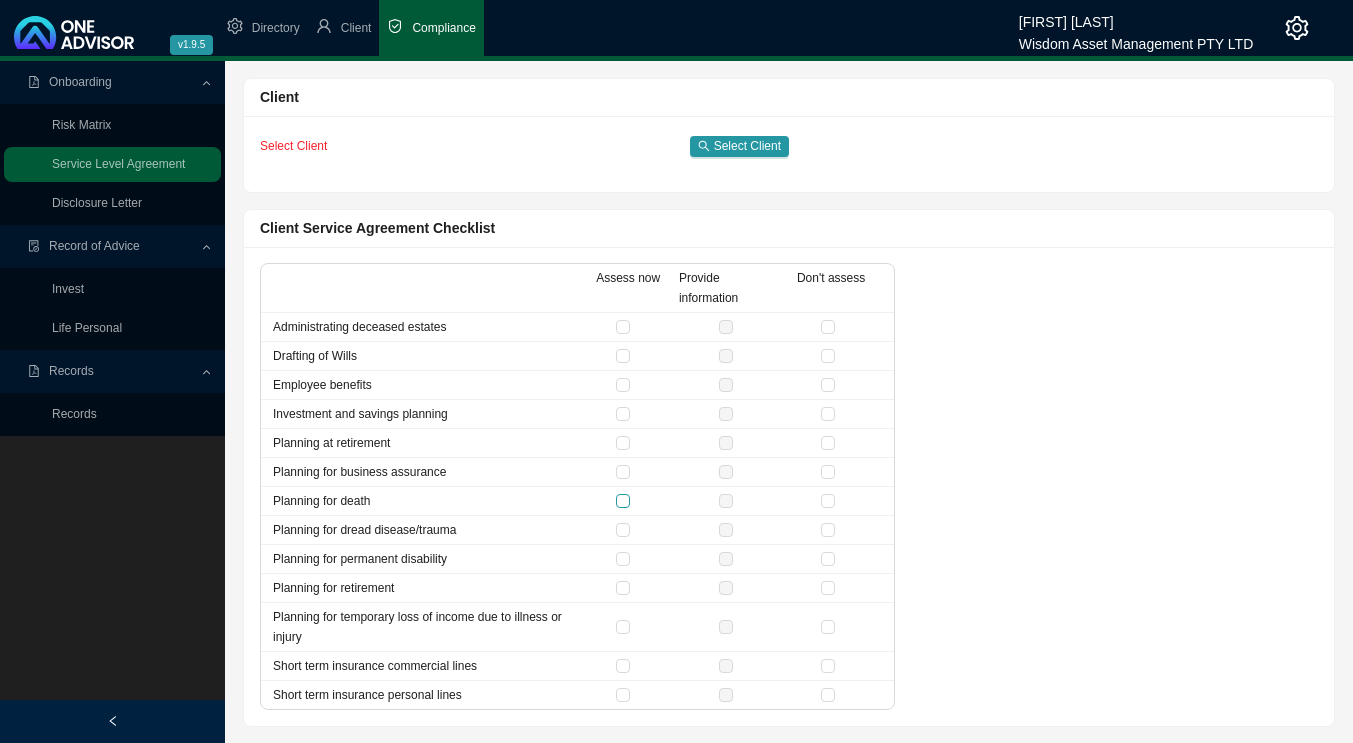 click at bounding box center [623, 501] 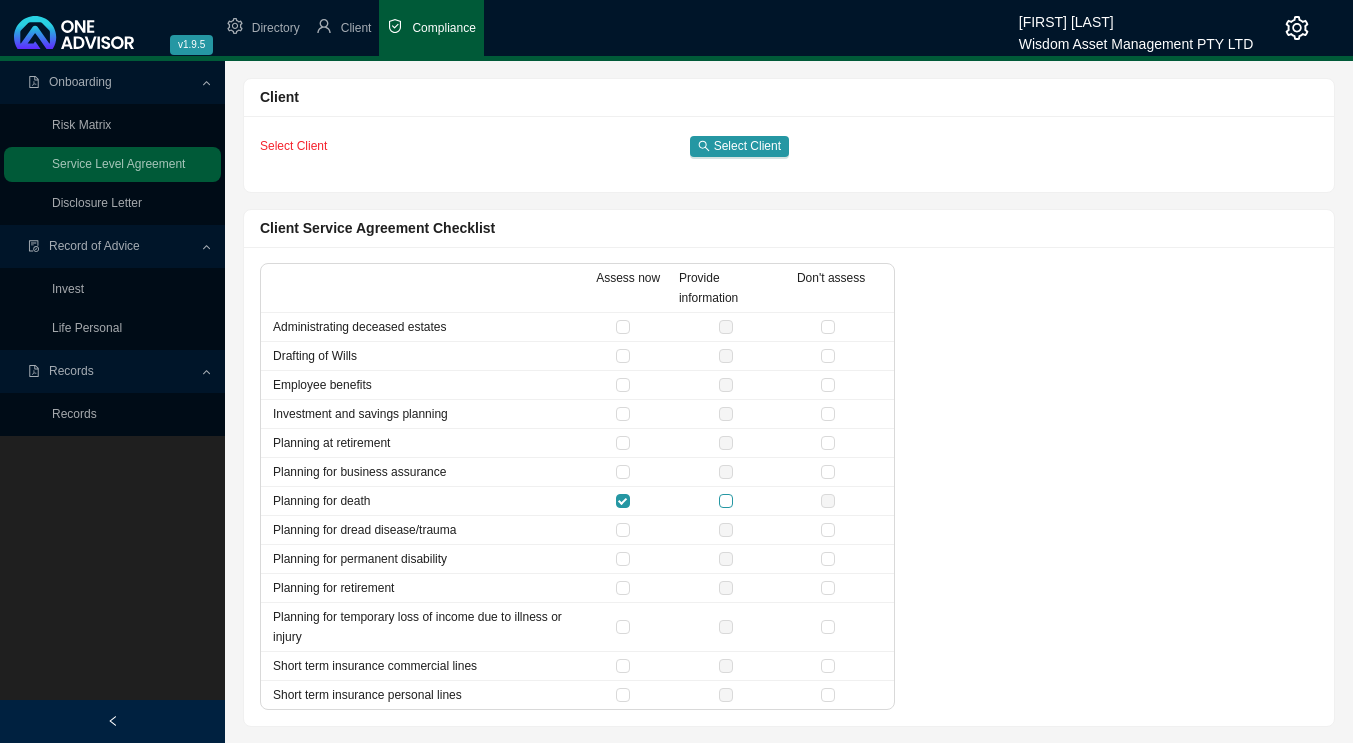 click at bounding box center (726, 501) 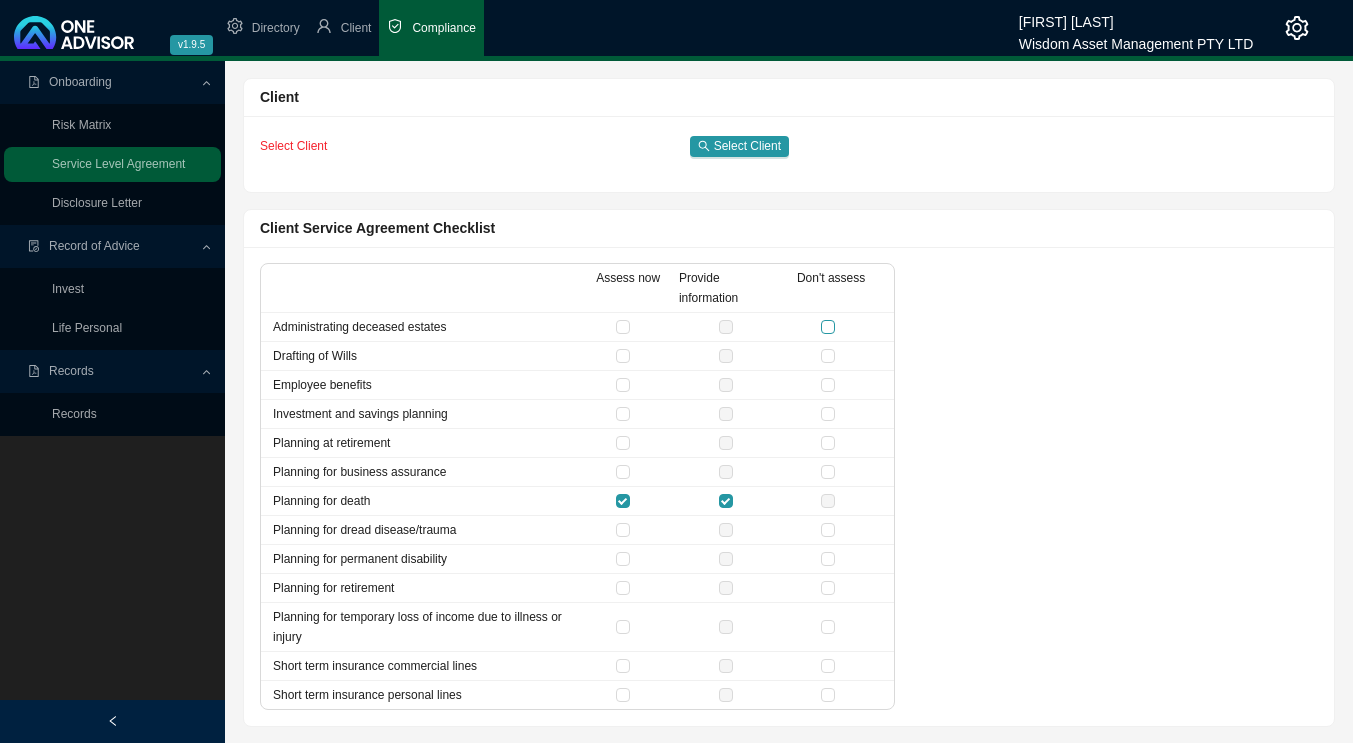 click at bounding box center [828, 327] 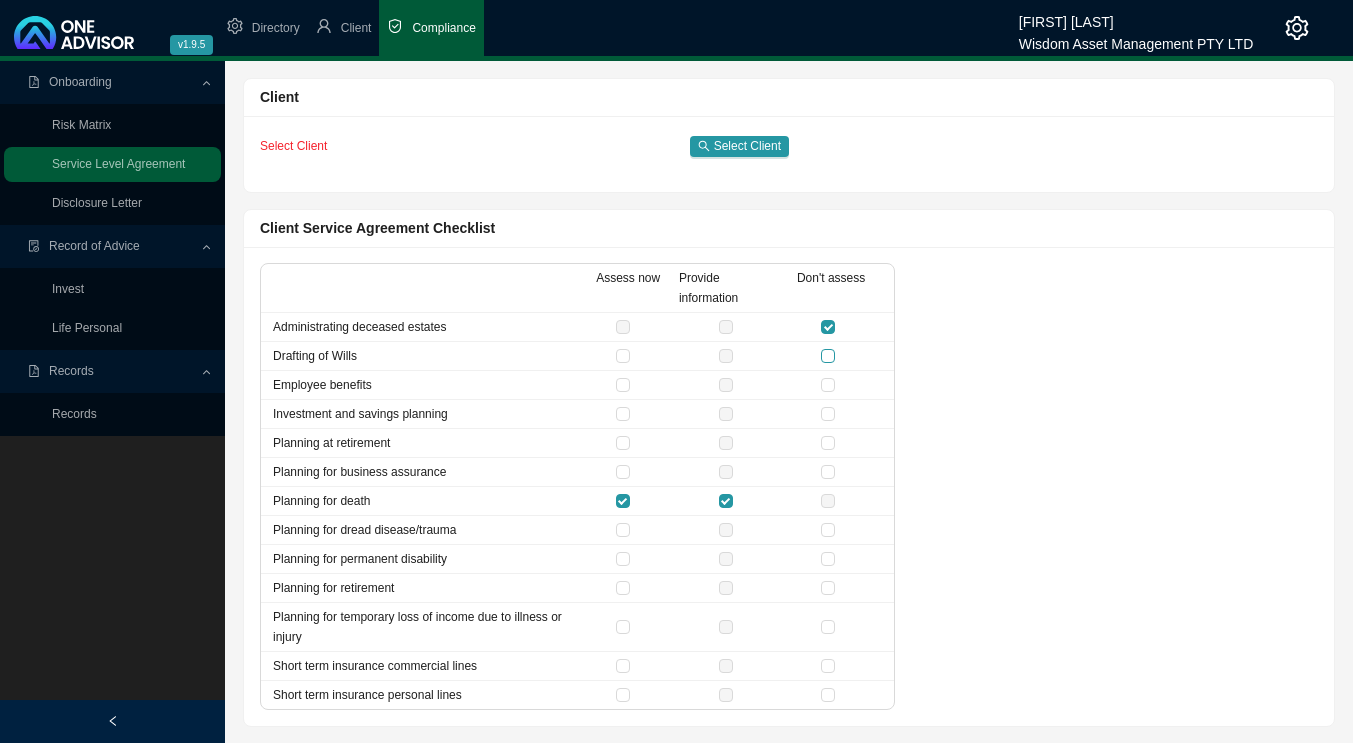 click at bounding box center (828, 356) 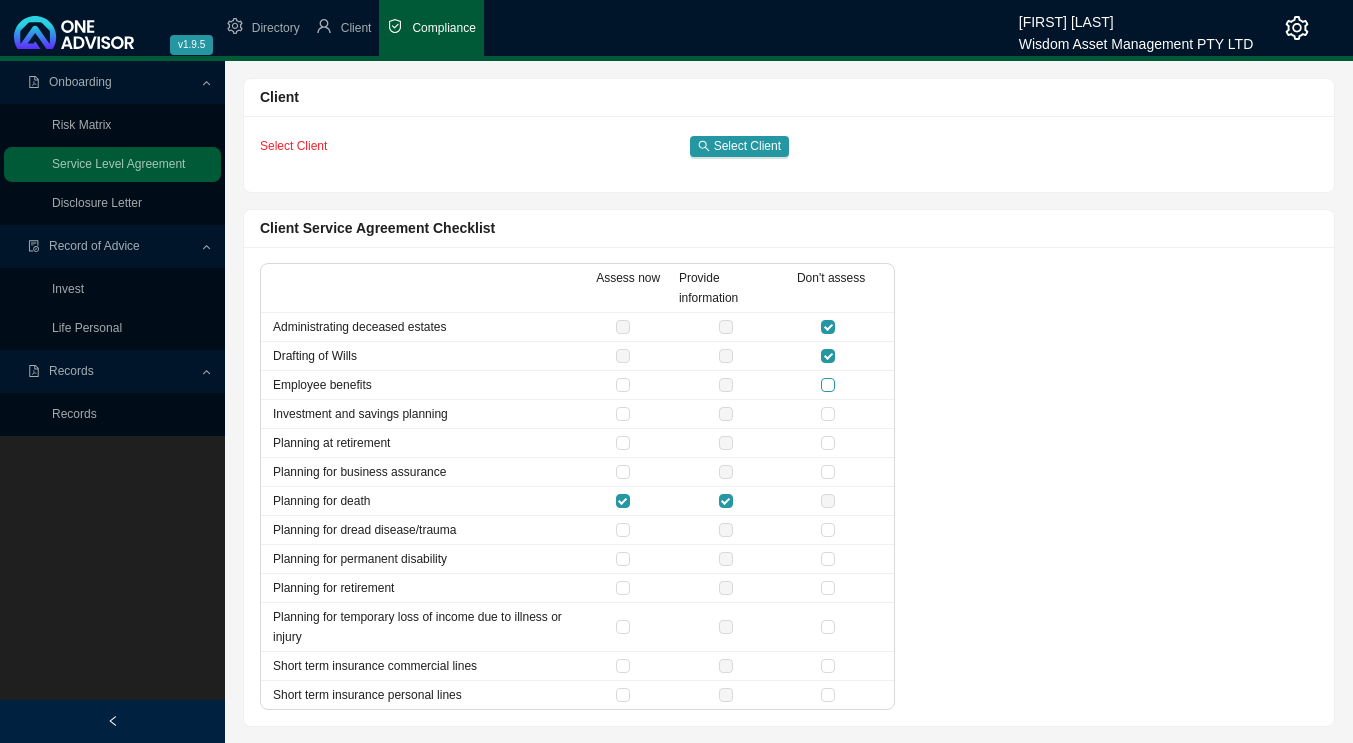 click at bounding box center (828, 385) 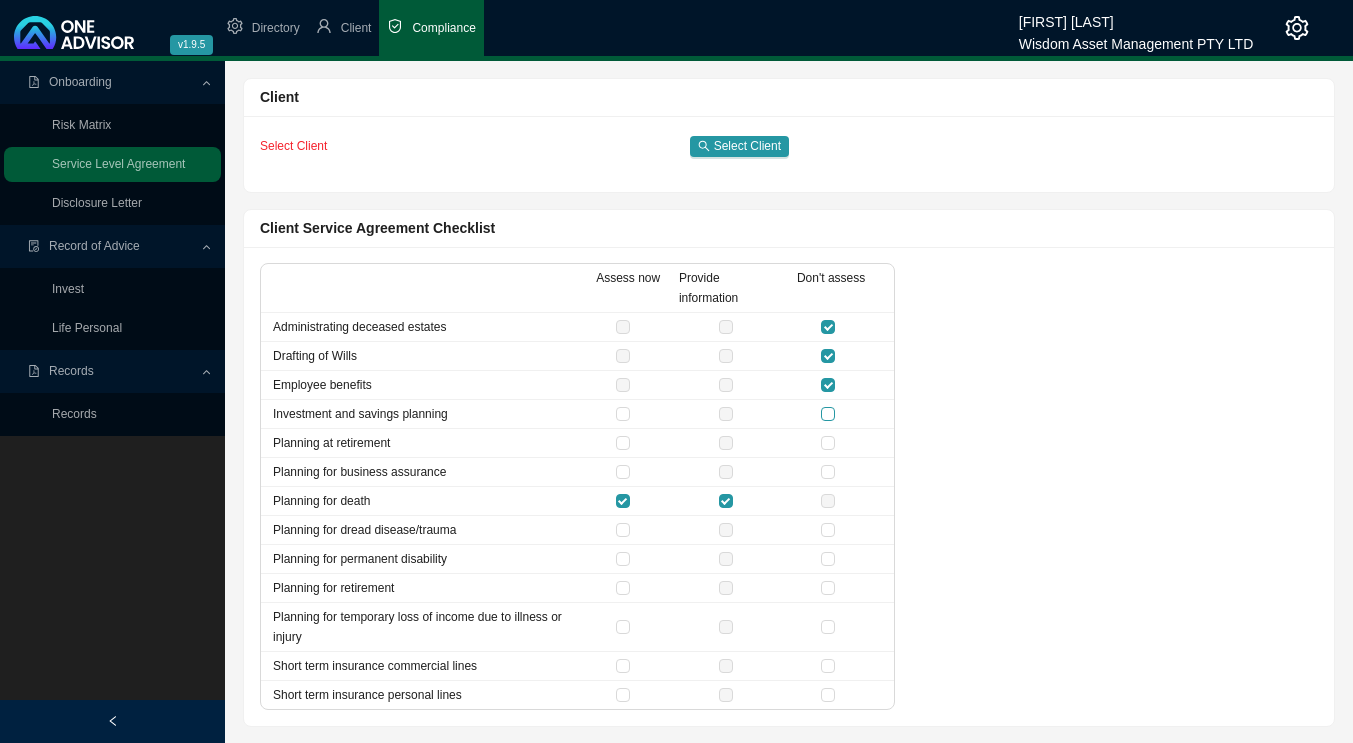 click at bounding box center [828, 414] 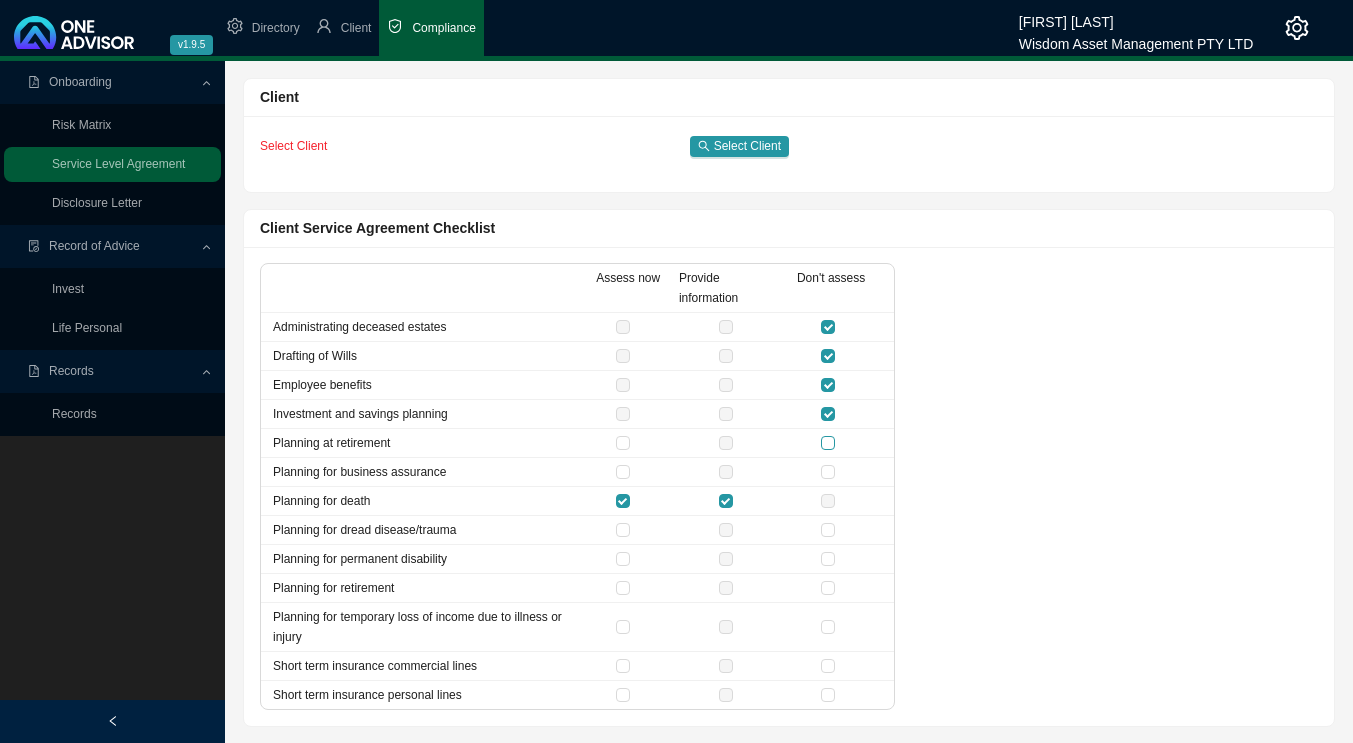 click at bounding box center (828, 443) 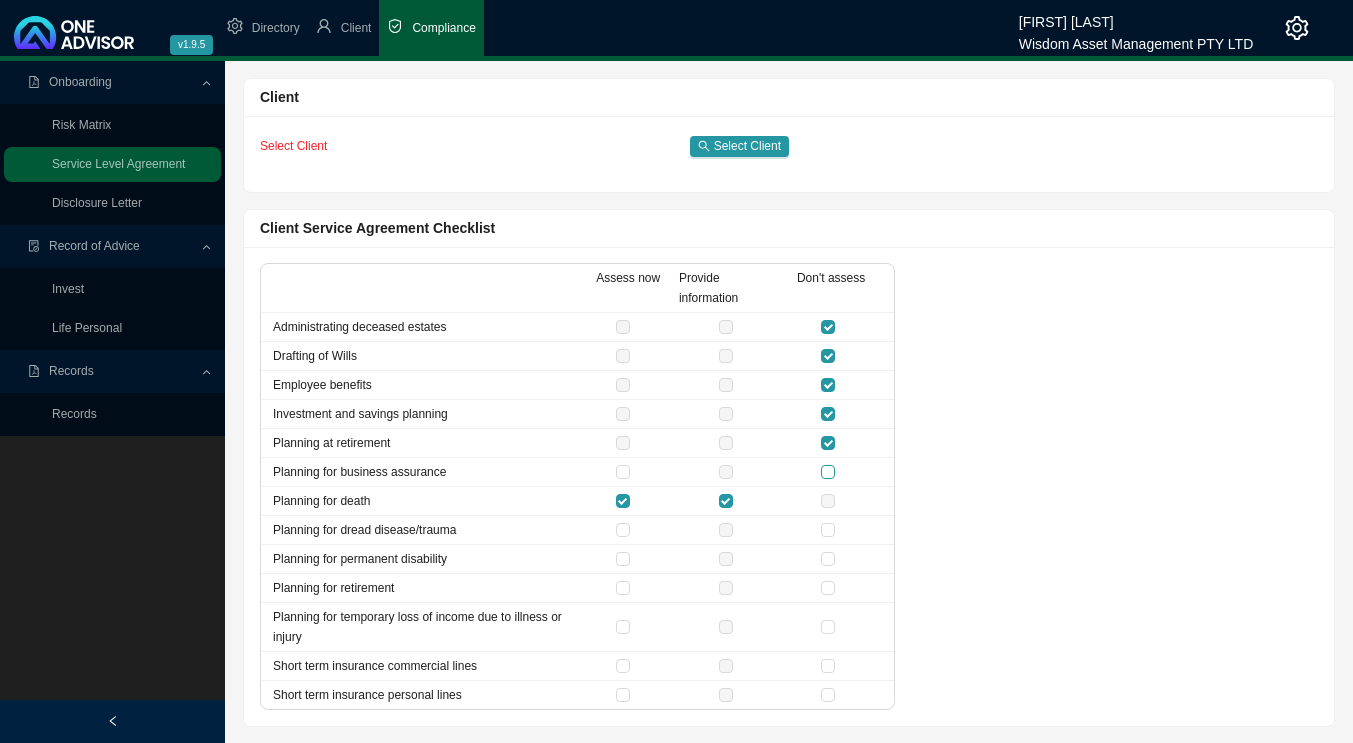 click at bounding box center (828, 472) 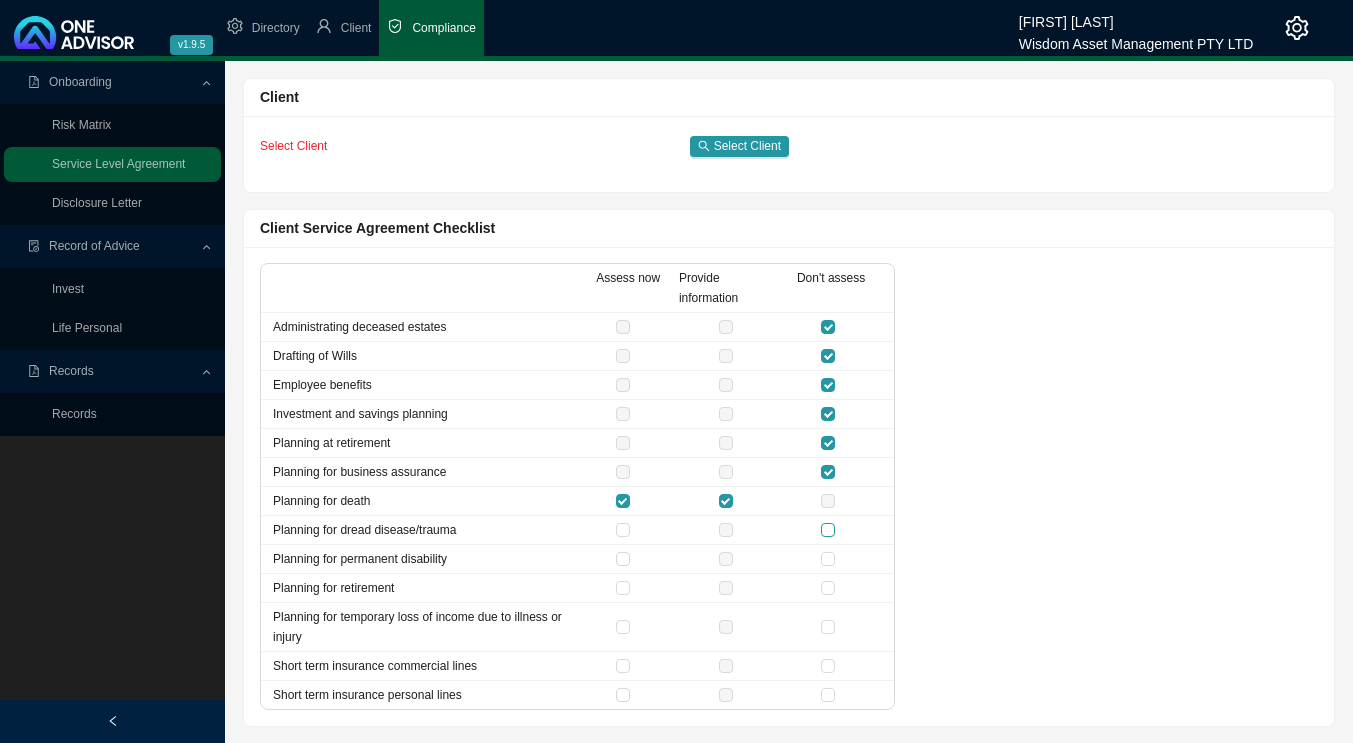 click at bounding box center (828, 530) 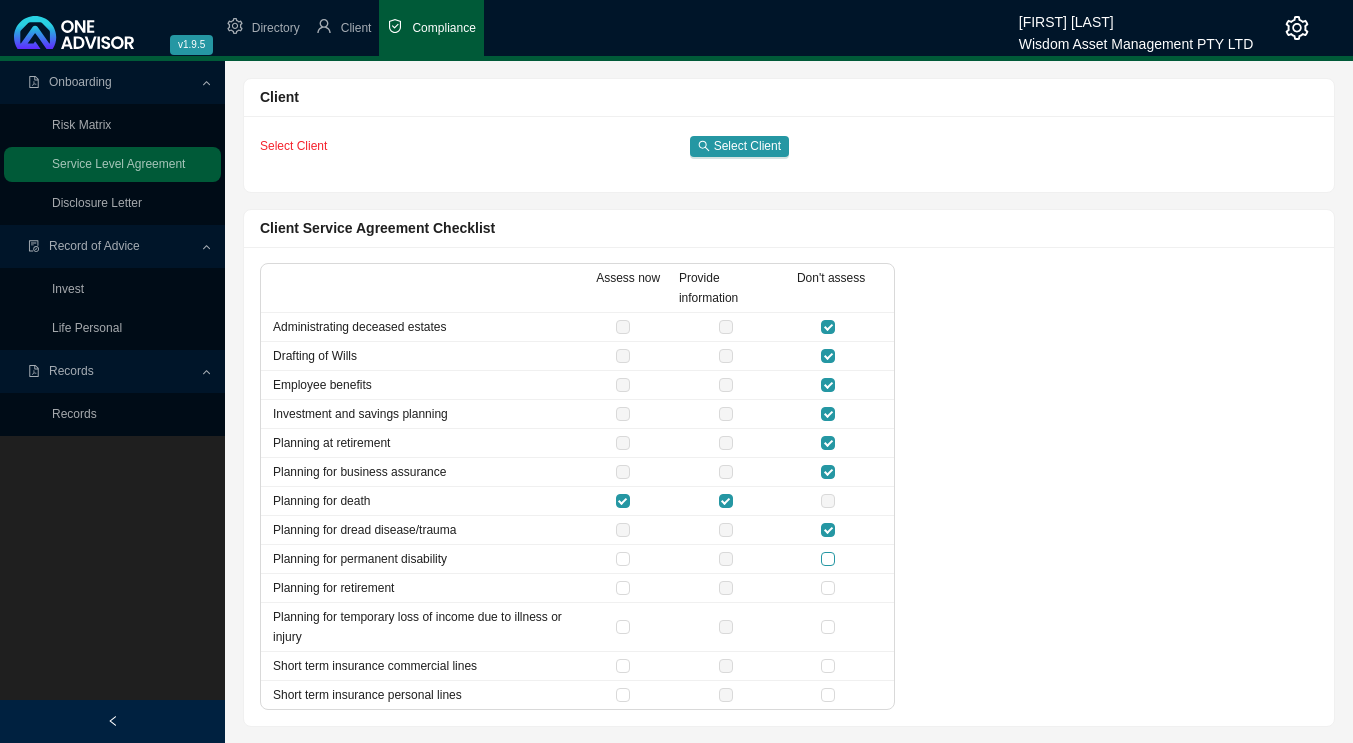 click at bounding box center (828, 559) 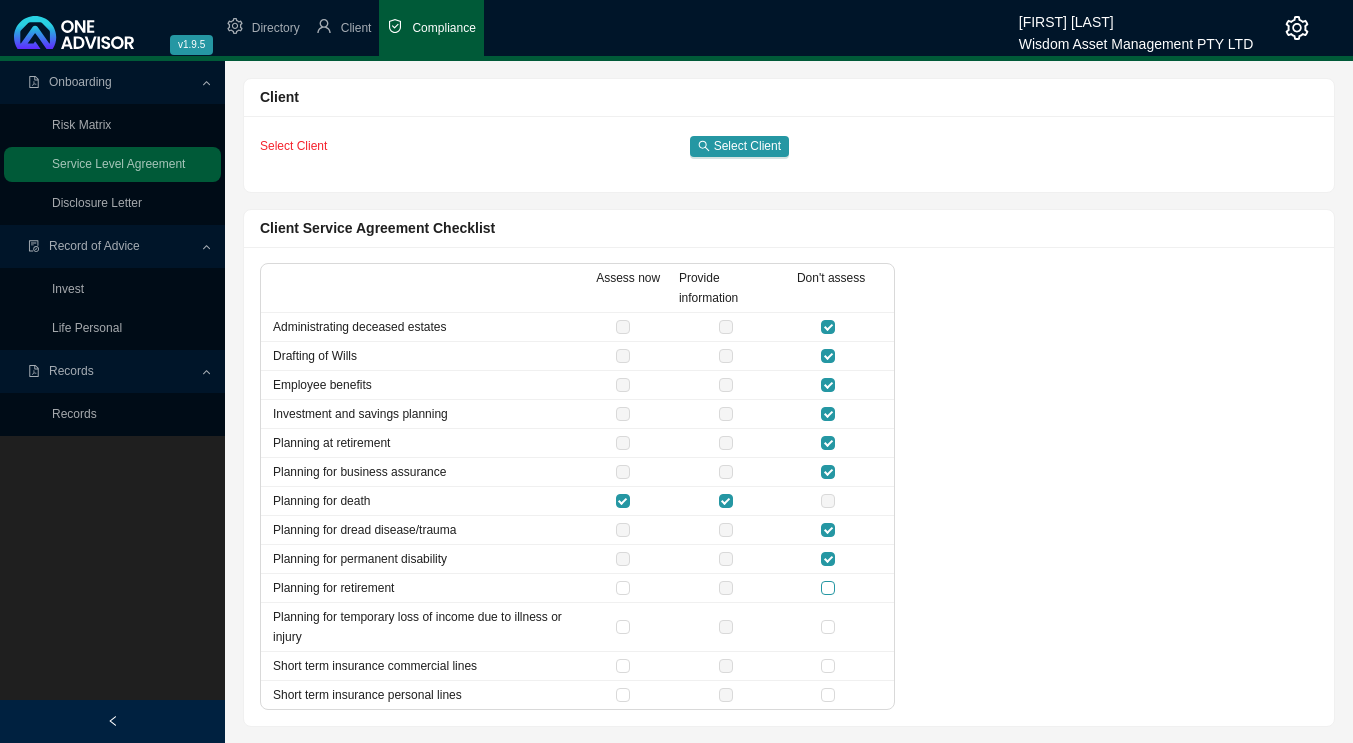 click at bounding box center [828, 588] 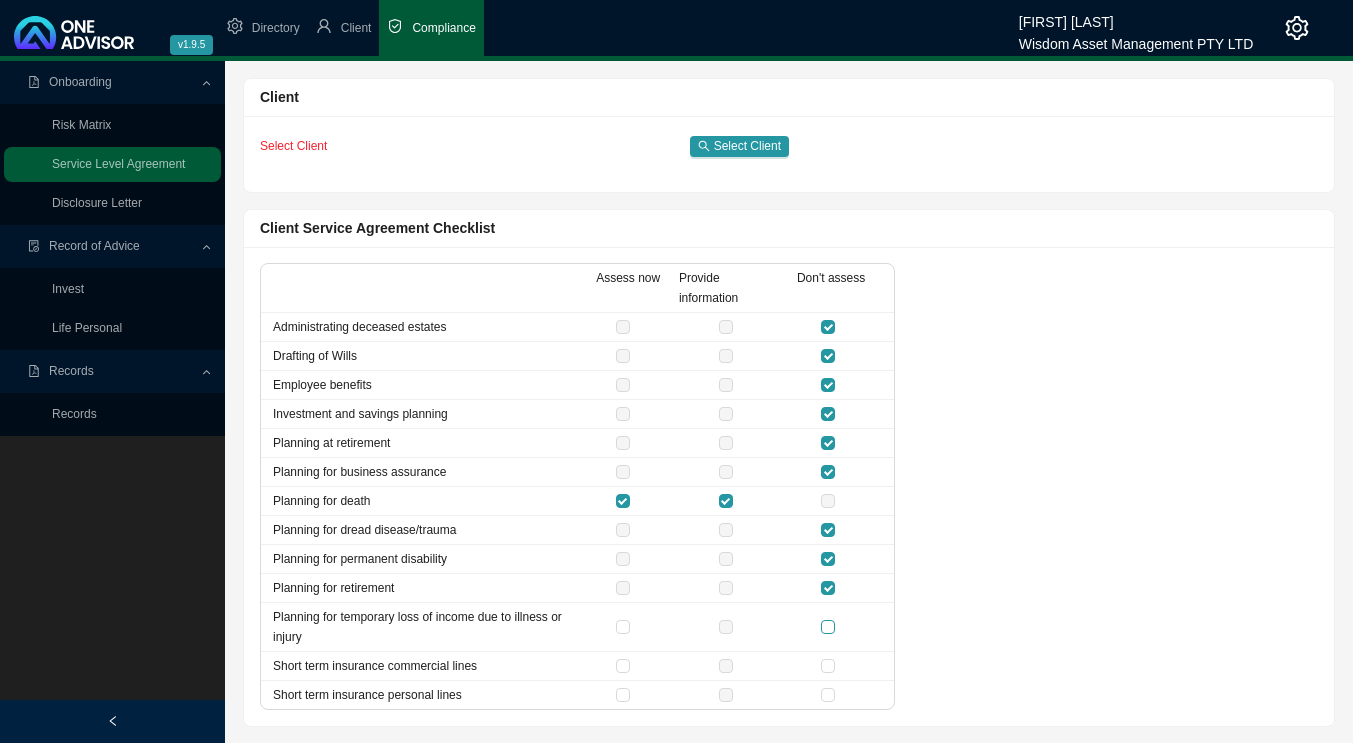 click at bounding box center (828, 627) 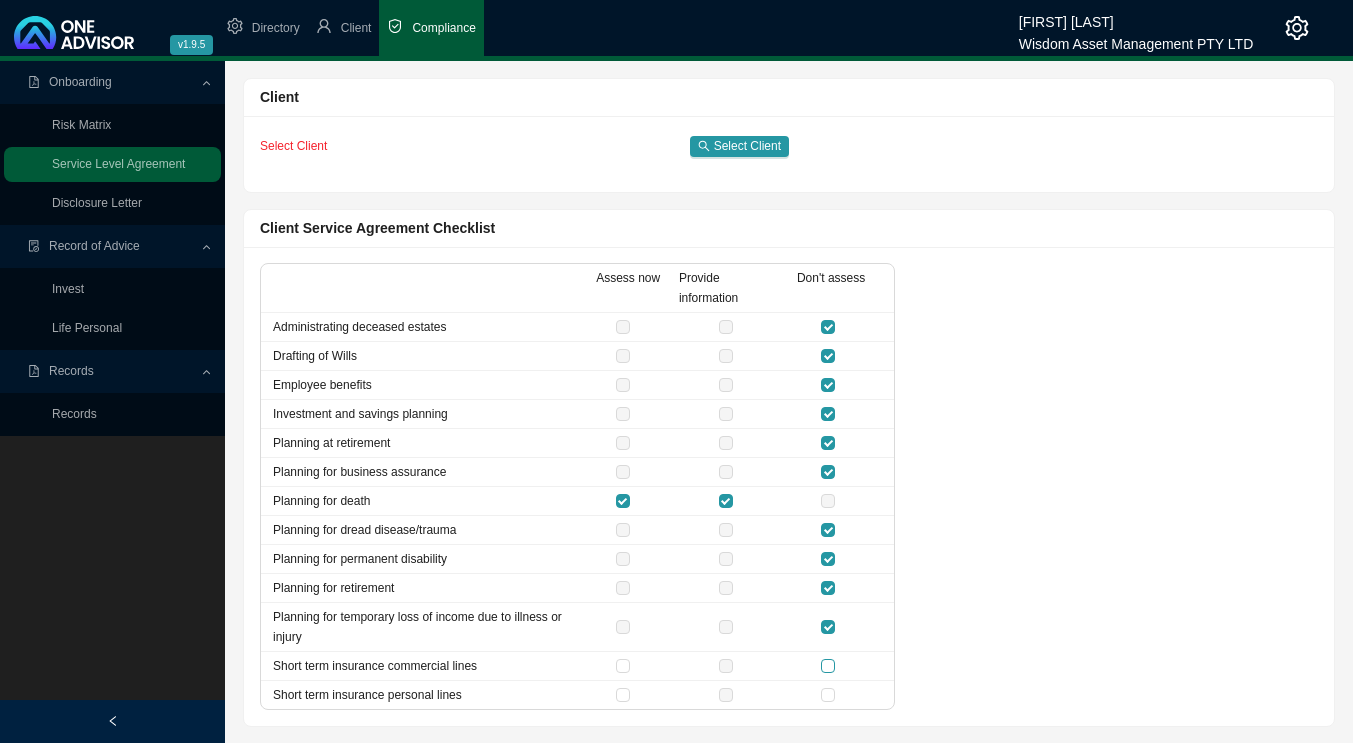 click at bounding box center [828, 666] 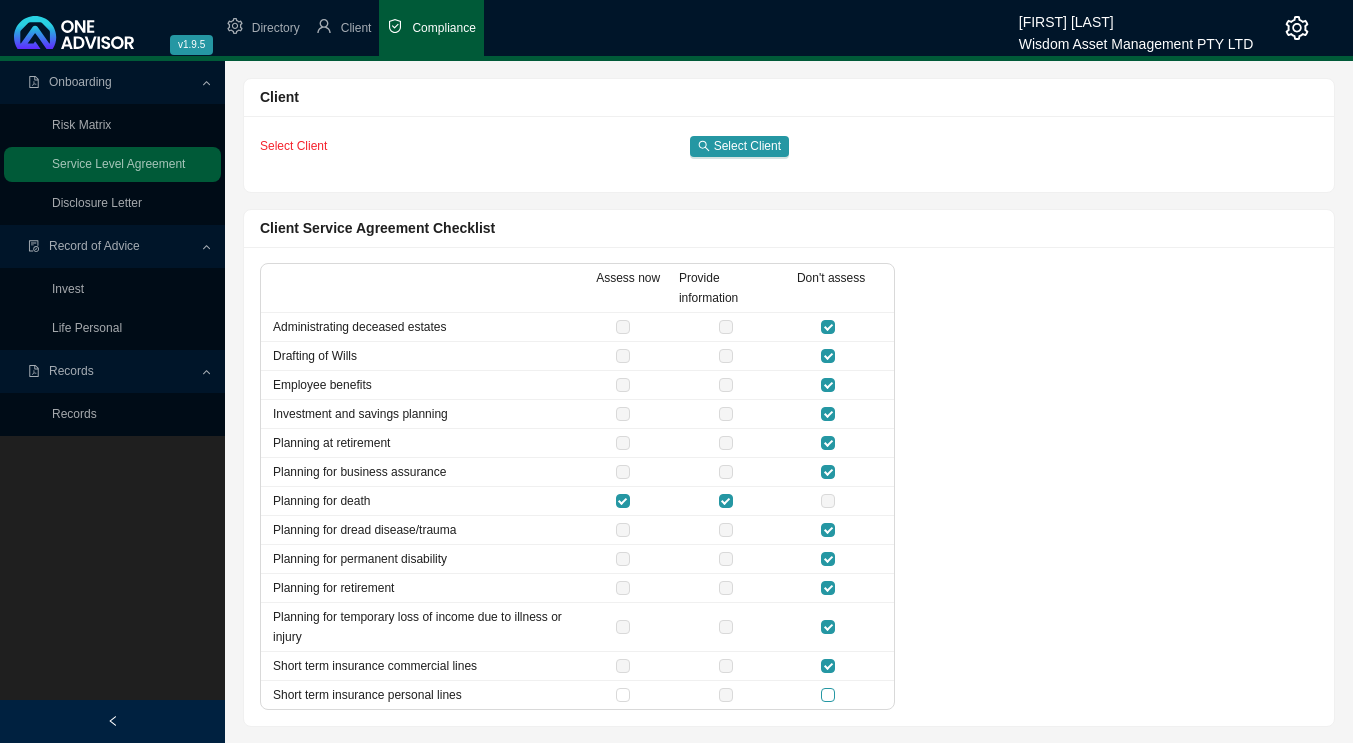click at bounding box center (828, 695) 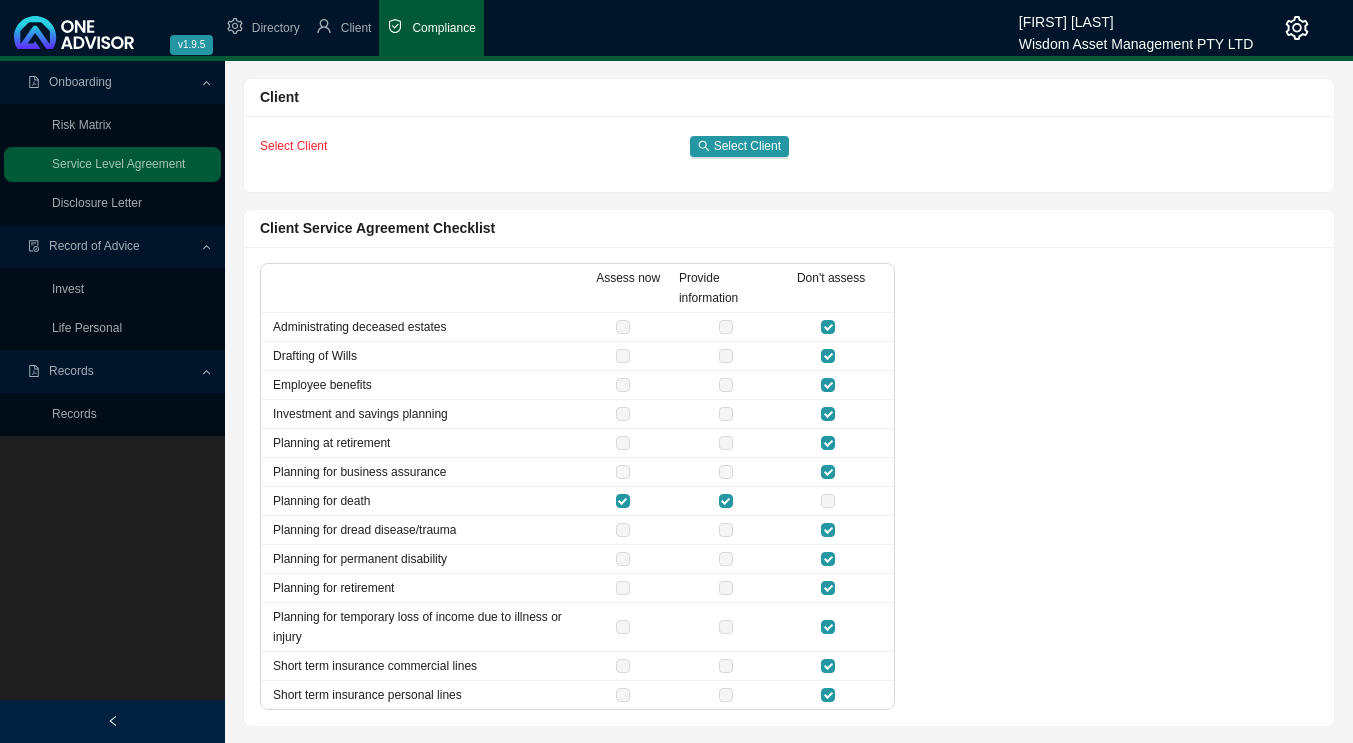 click at bounding box center [627, 695] 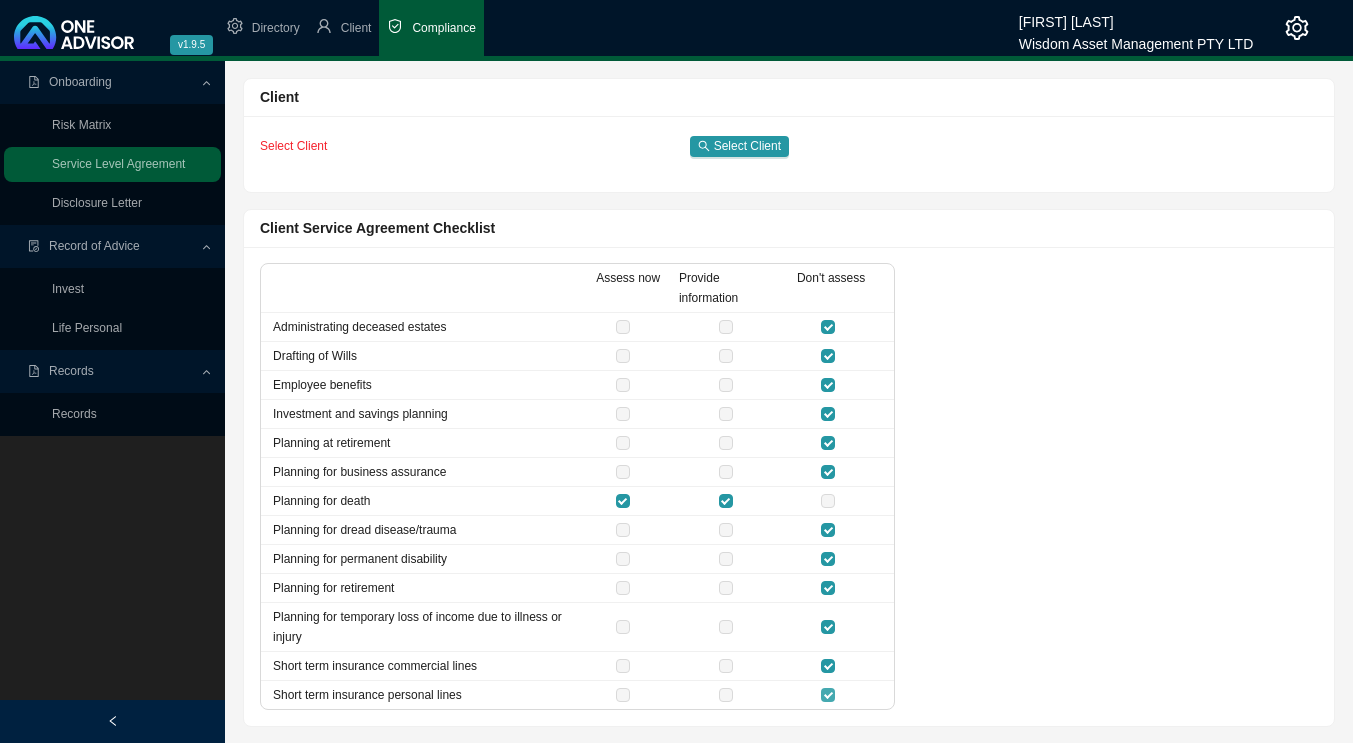click at bounding box center (828, 695) 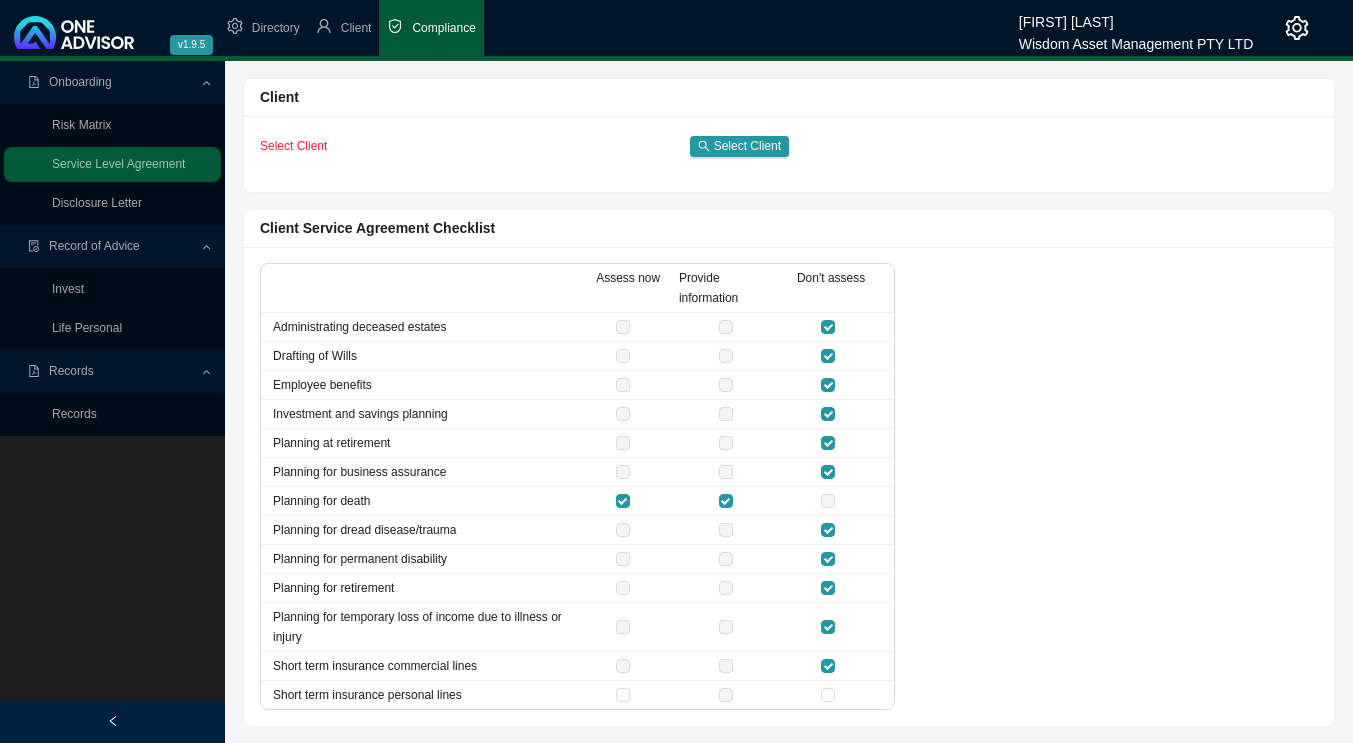 click at bounding box center [730, 695] 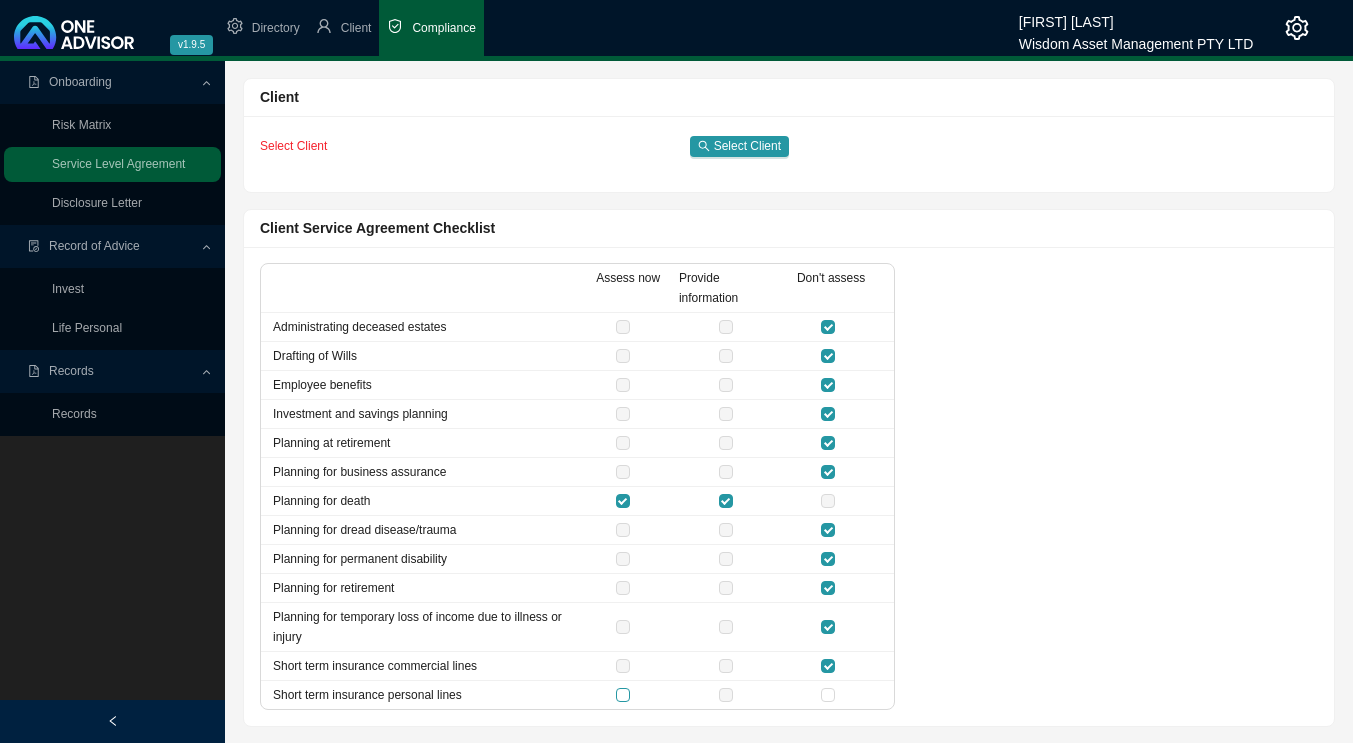 click at bounding box center (623, 695) 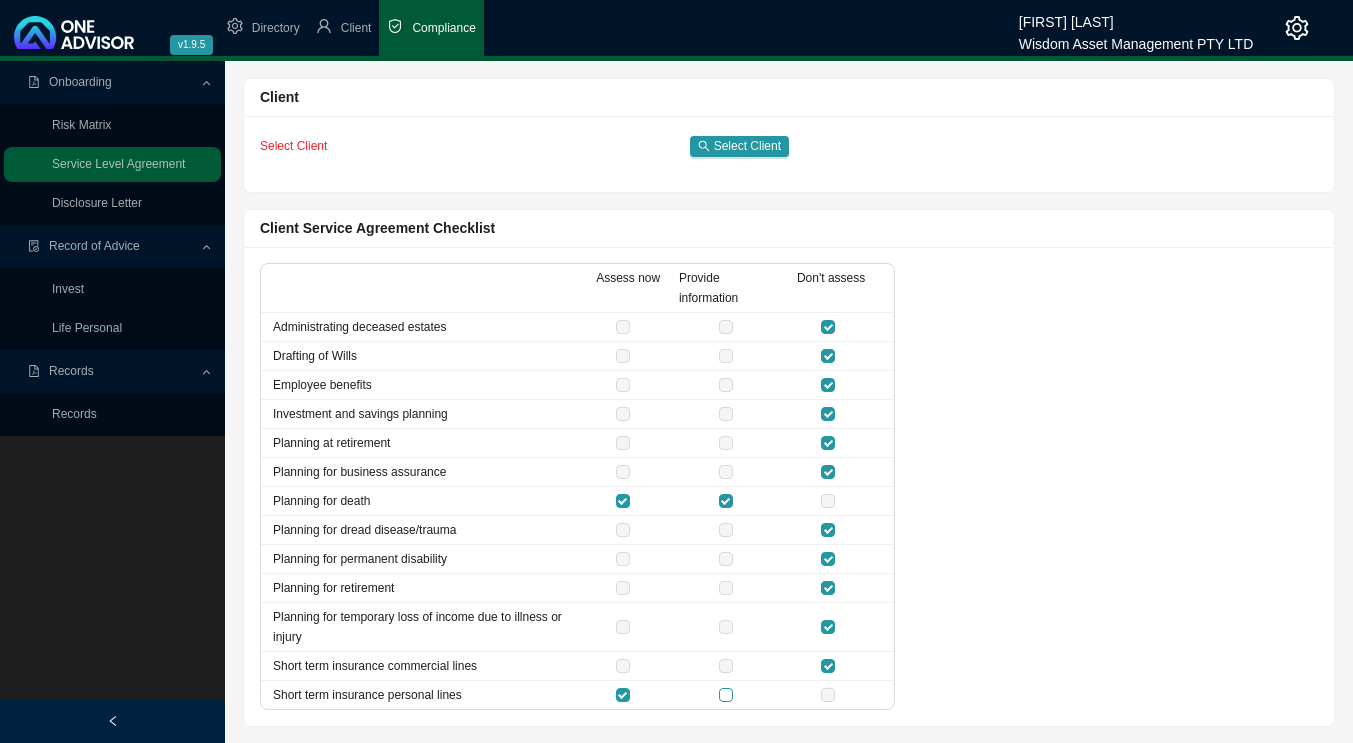 click at bounding box center (726, 695) 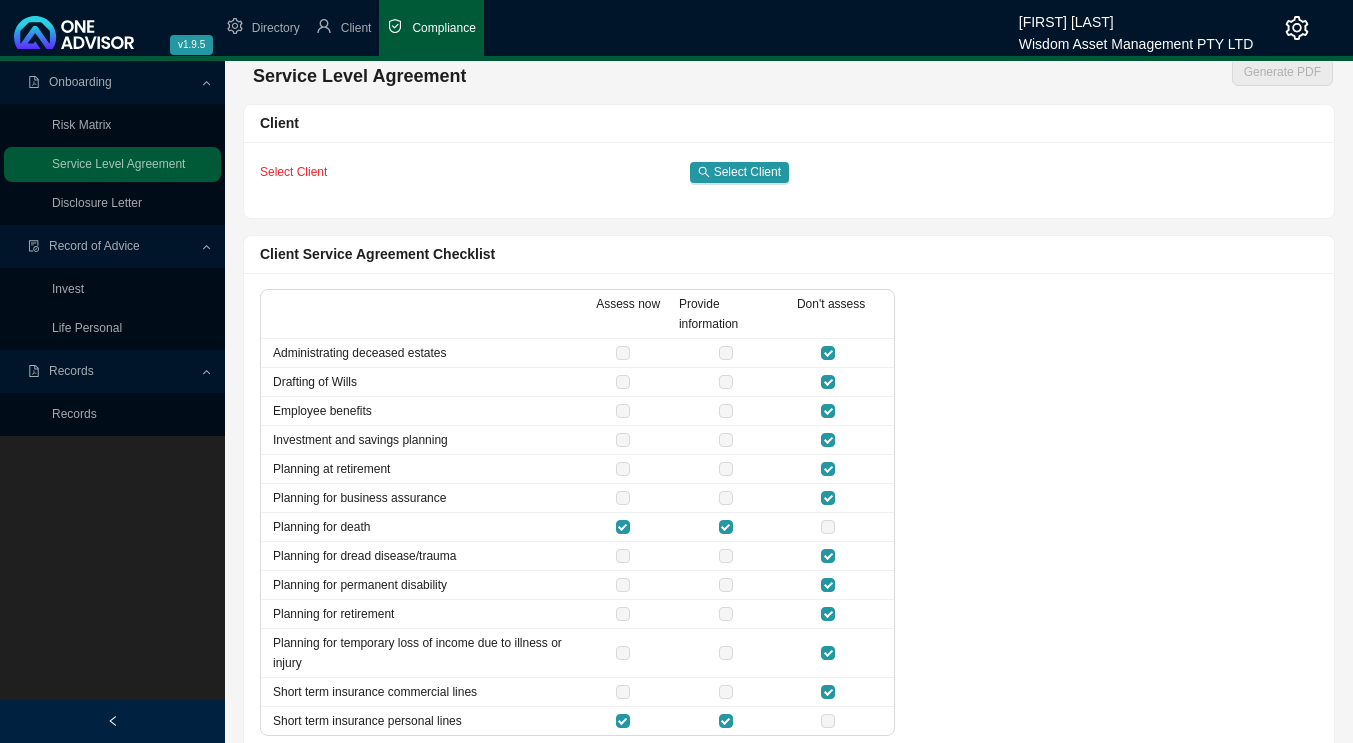 scroll, scrollTop: 0, scrollLeft: 0, axis: both 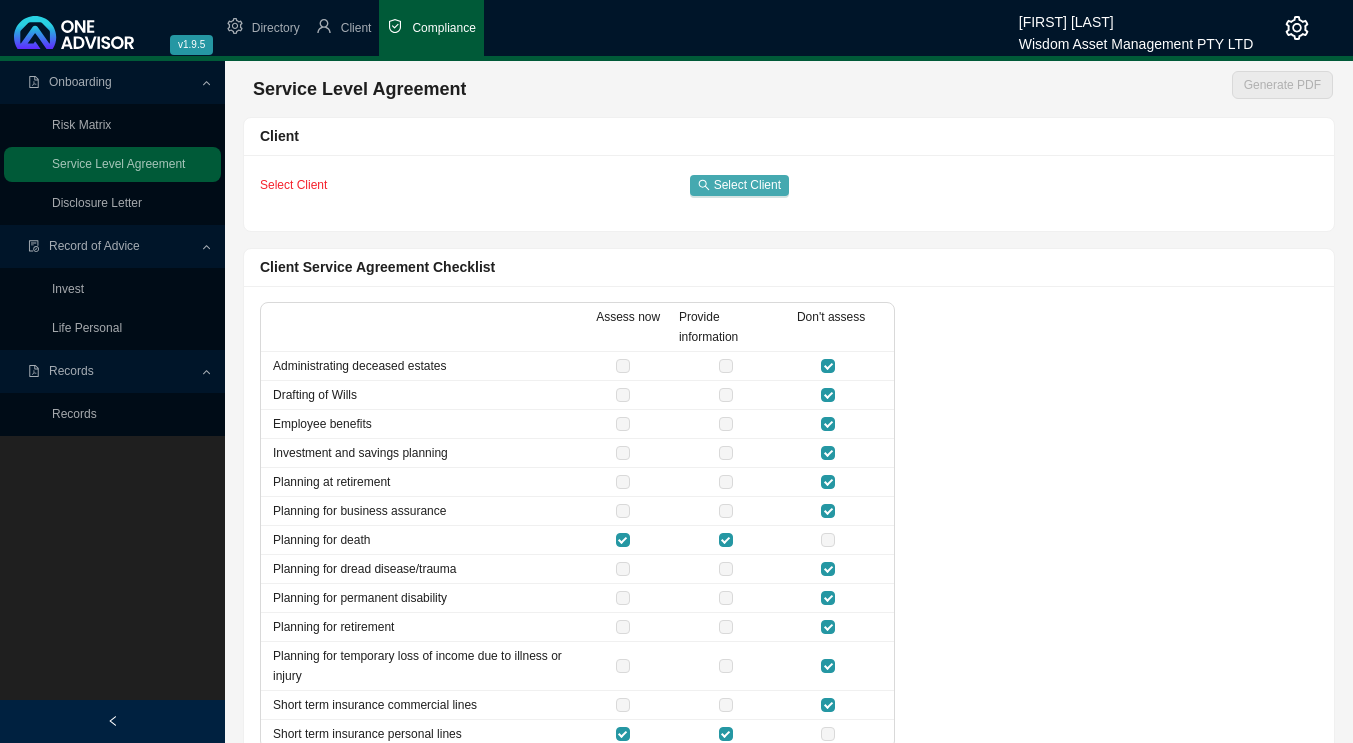 click on "Select Client" at bounding box center [747, 185] 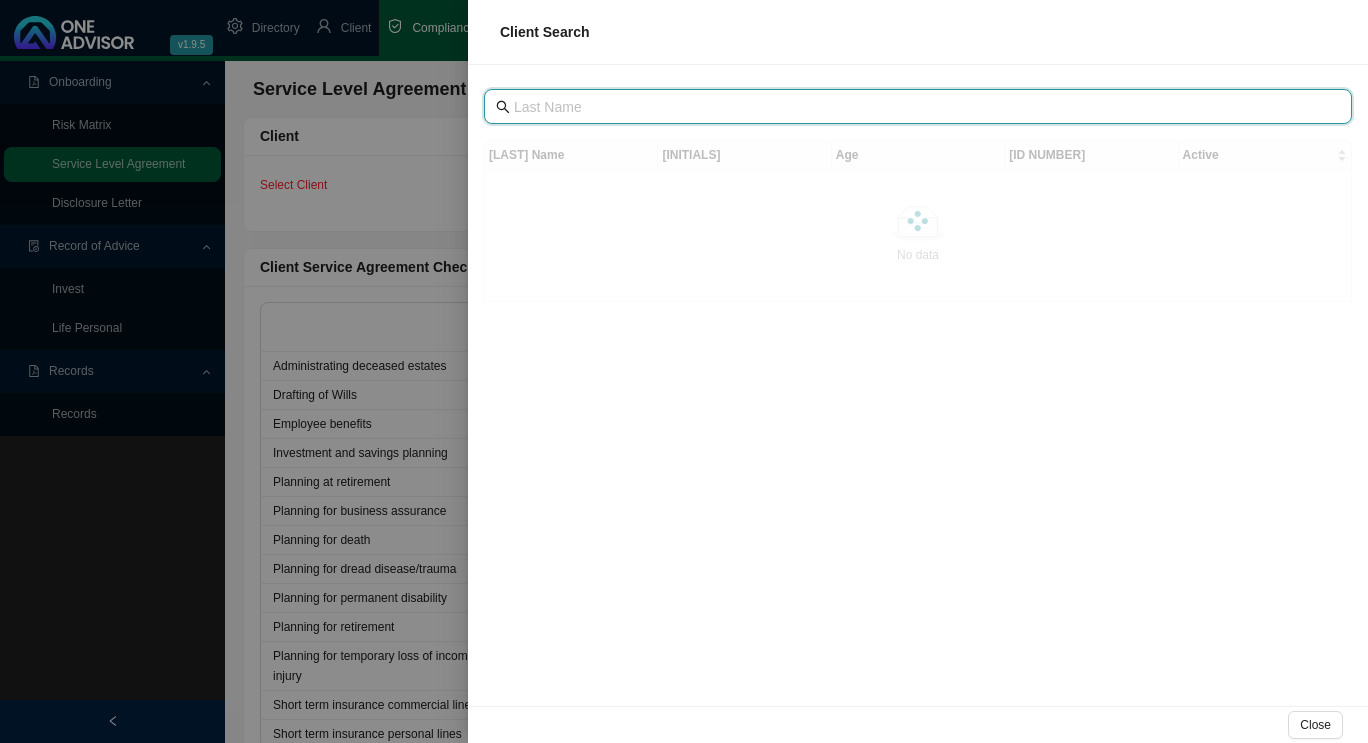 click at bounding box center [920, 107] 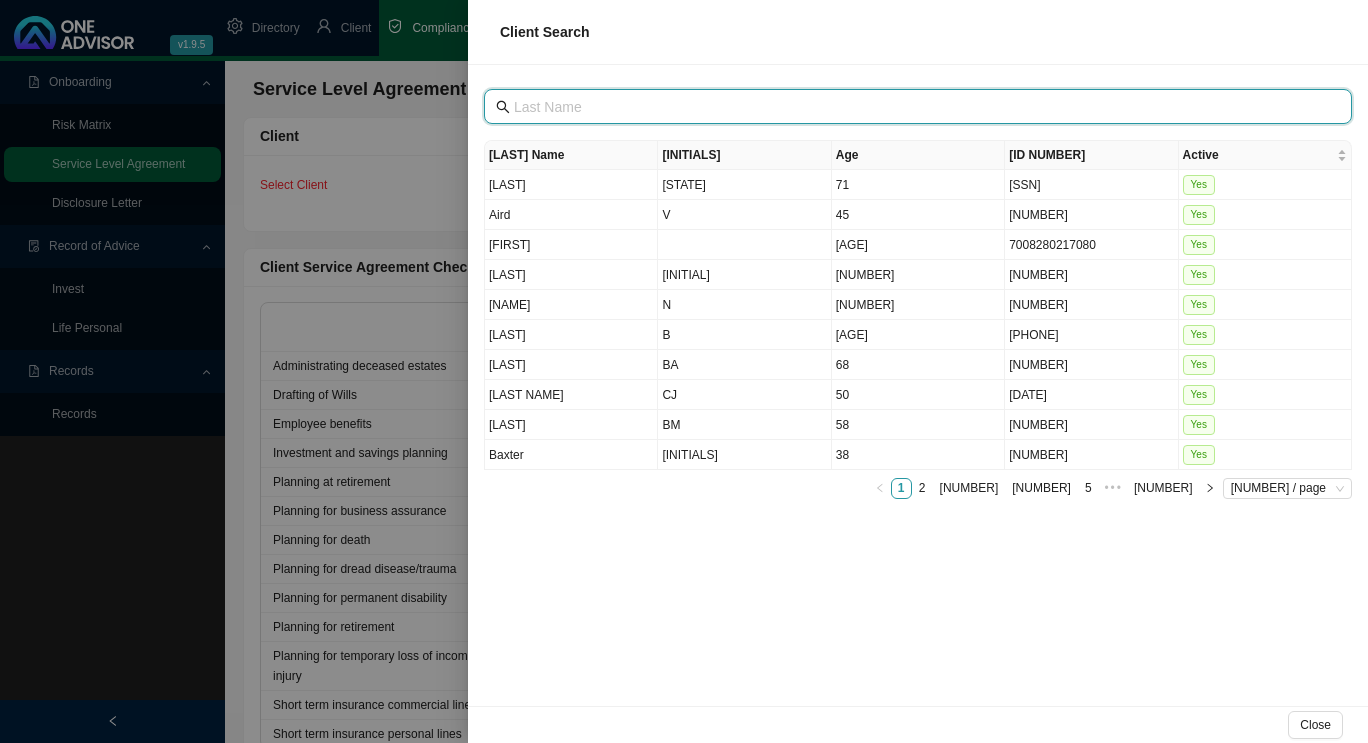 type on "w" 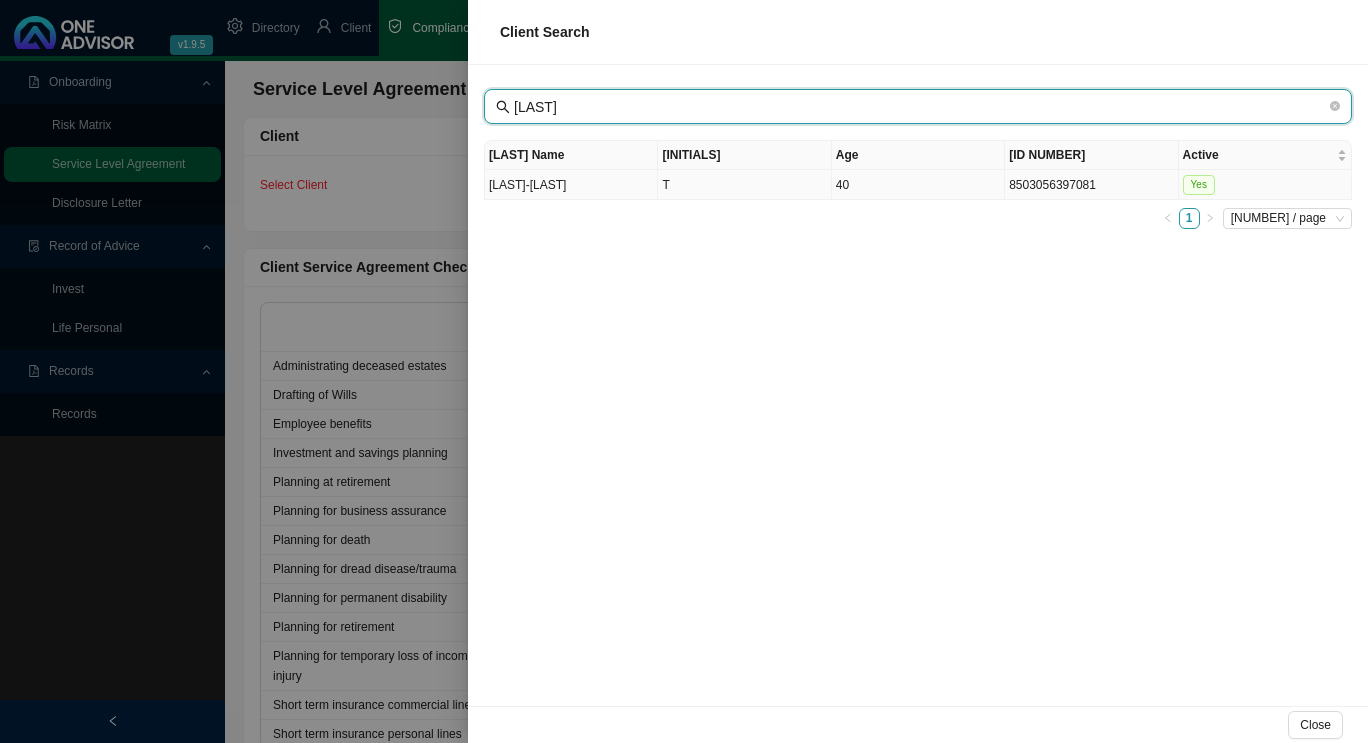type on "[LAST]" 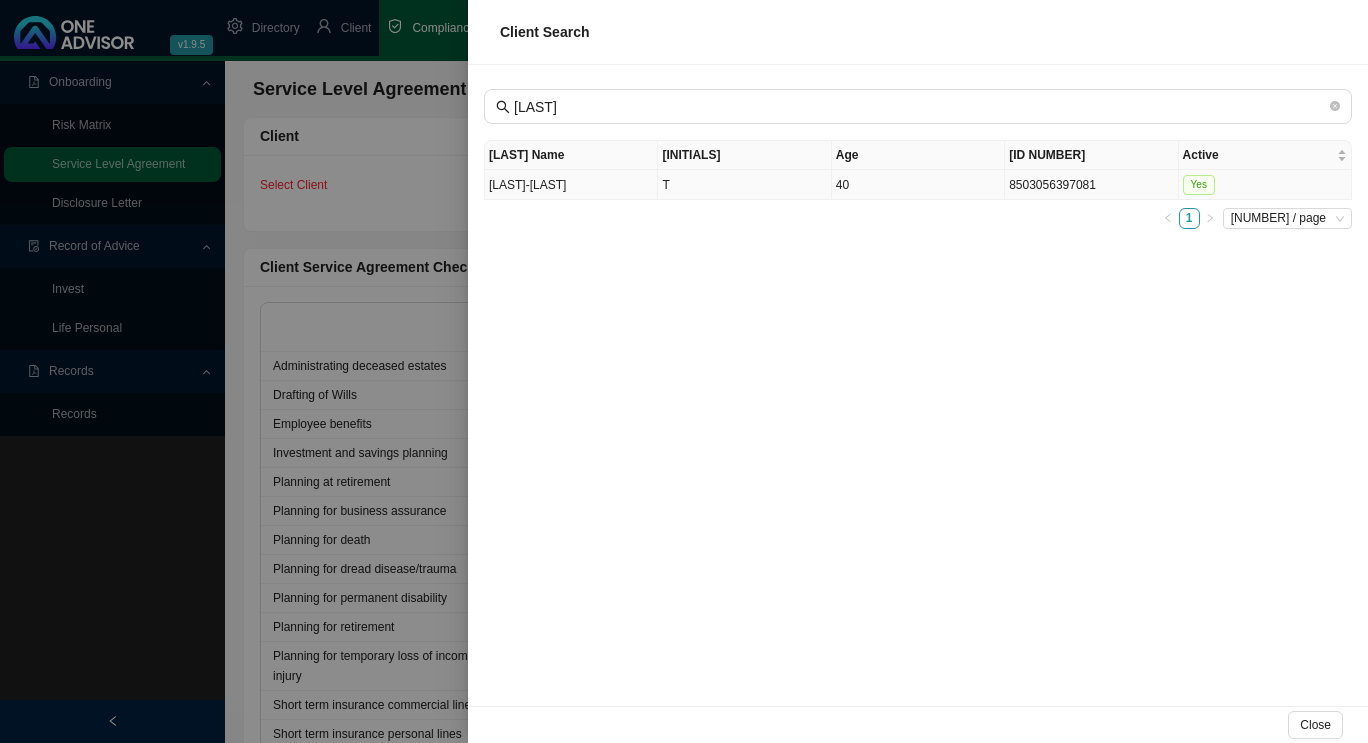 click on "[LAST]-[LAST]" at bounding box center [571, 185] 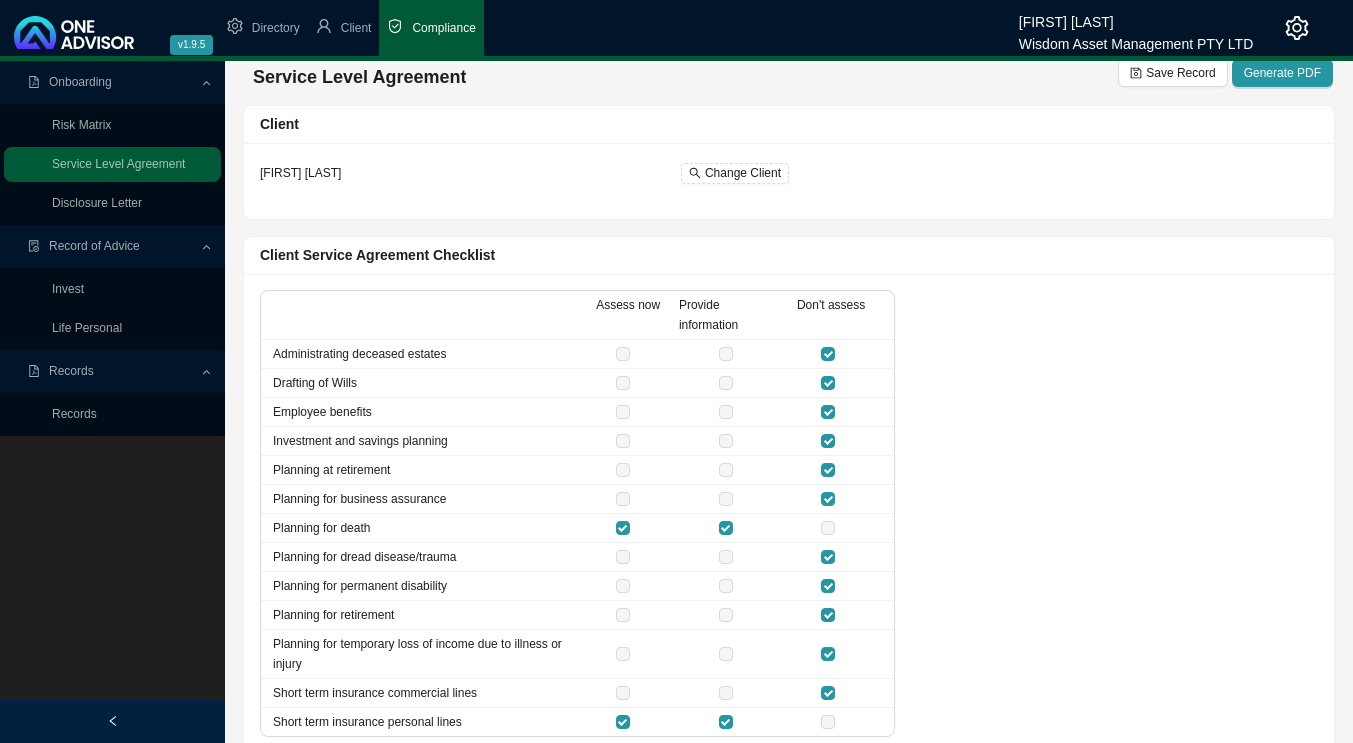 scroll, scrollTop: 0, scrollLeft: 0, axis: both 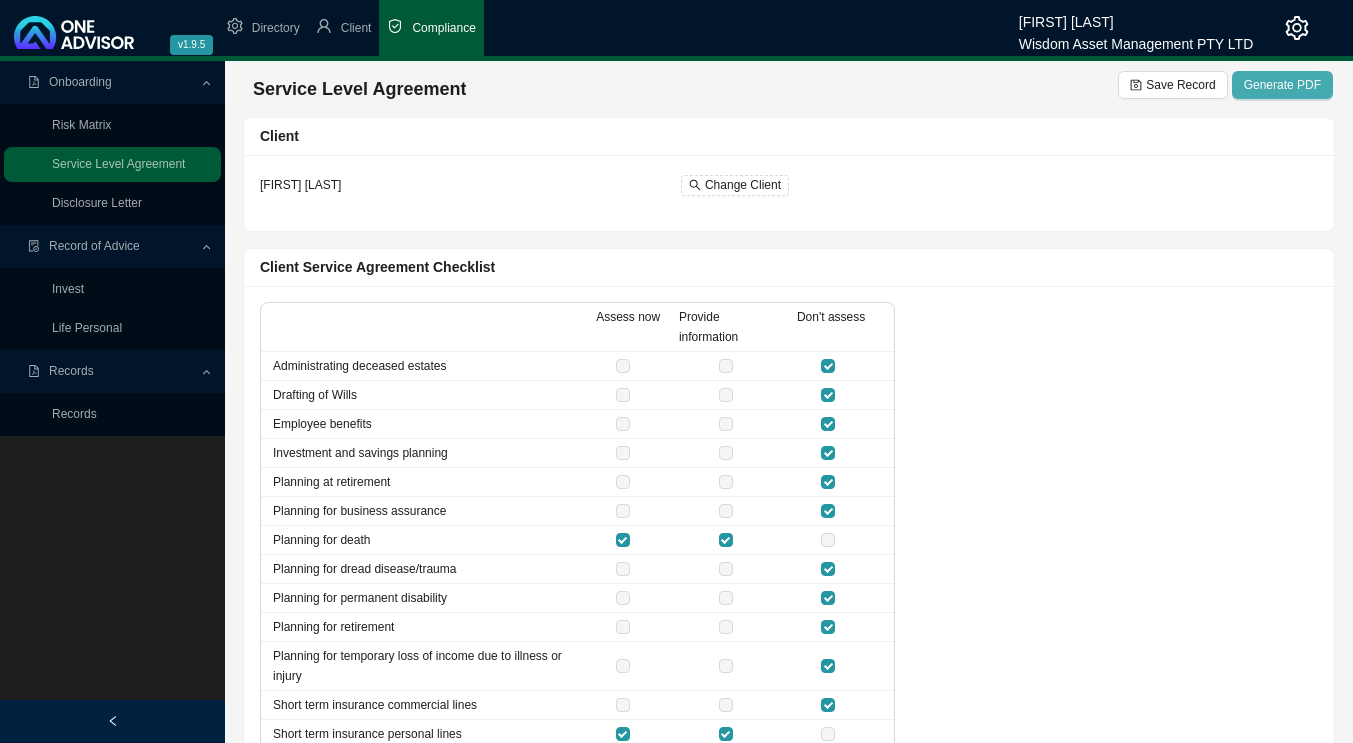 click on "Generate PDF" at bounding box center [1282, 85] 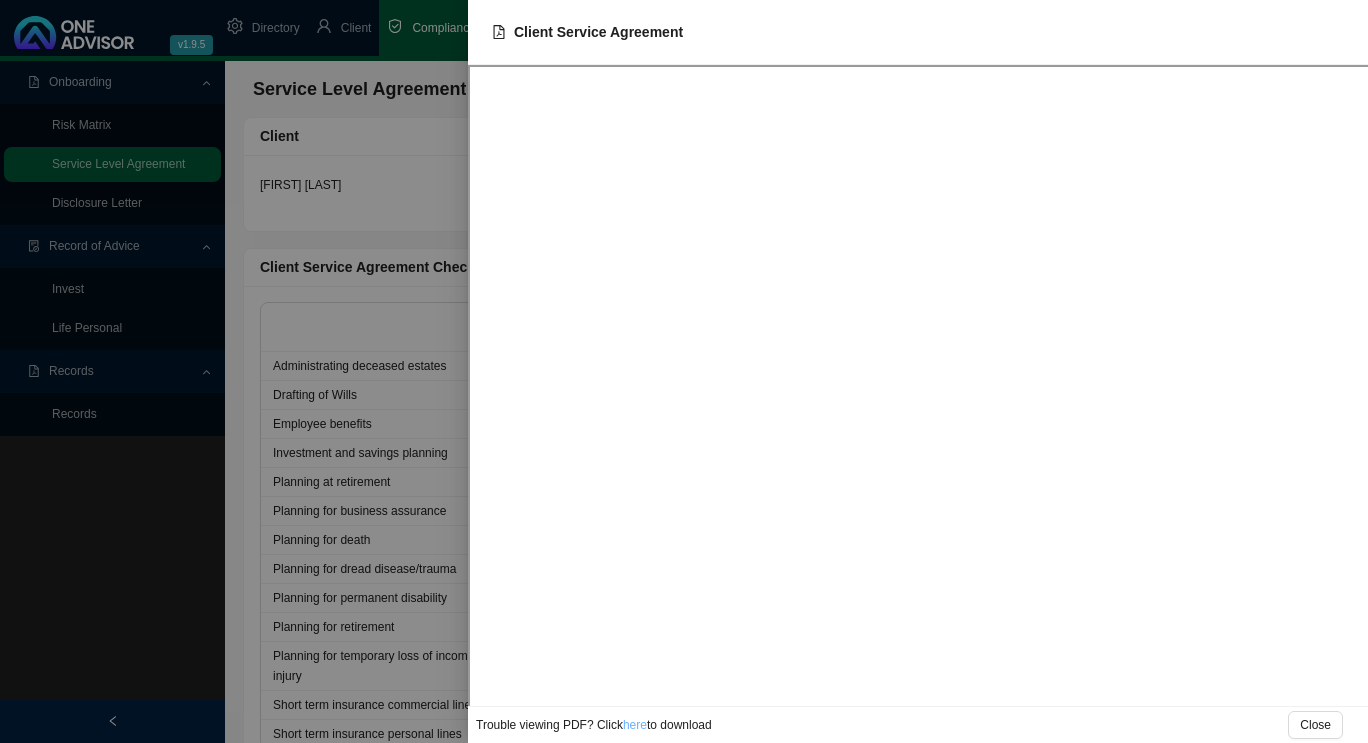 click on "here" at bounding box center [635, 725] 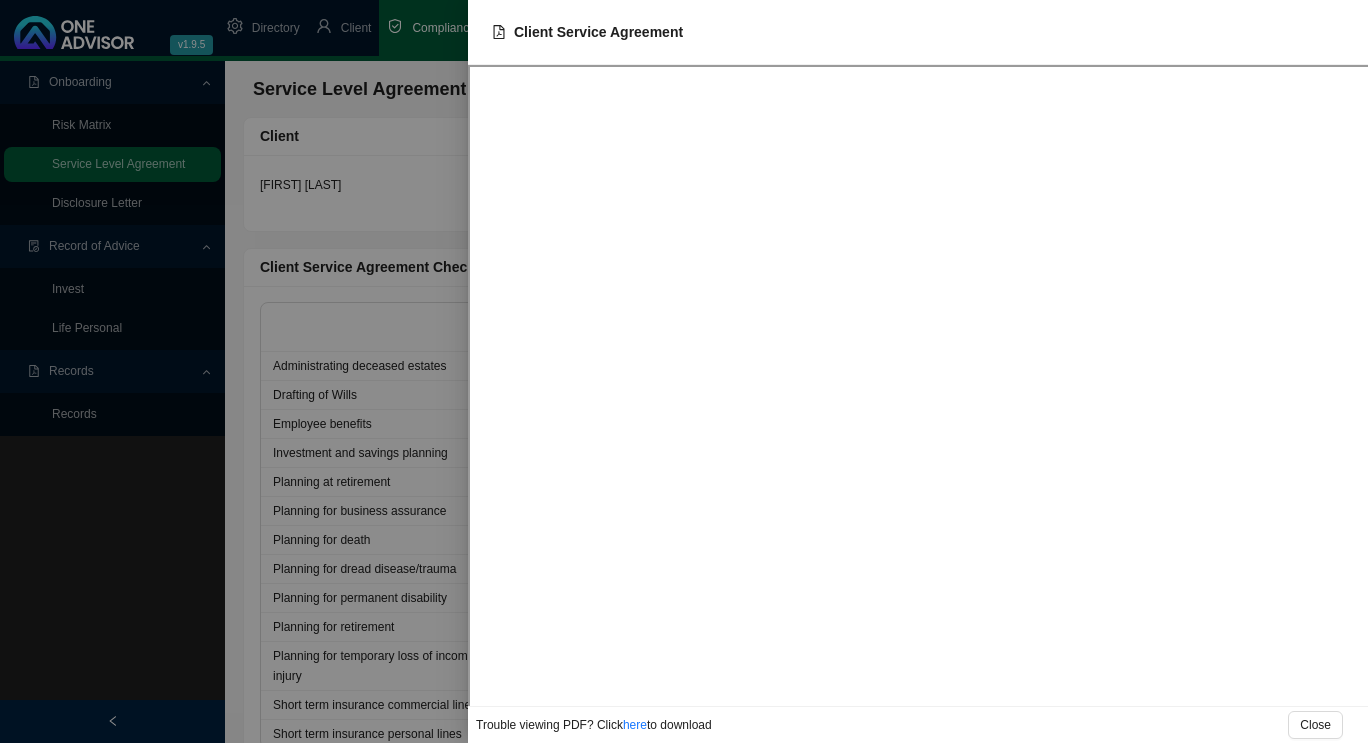 drag, startPoint x: 406, startPoint y: 201, endPoint x: 373, endPoint y: 227, distance: 42.0119 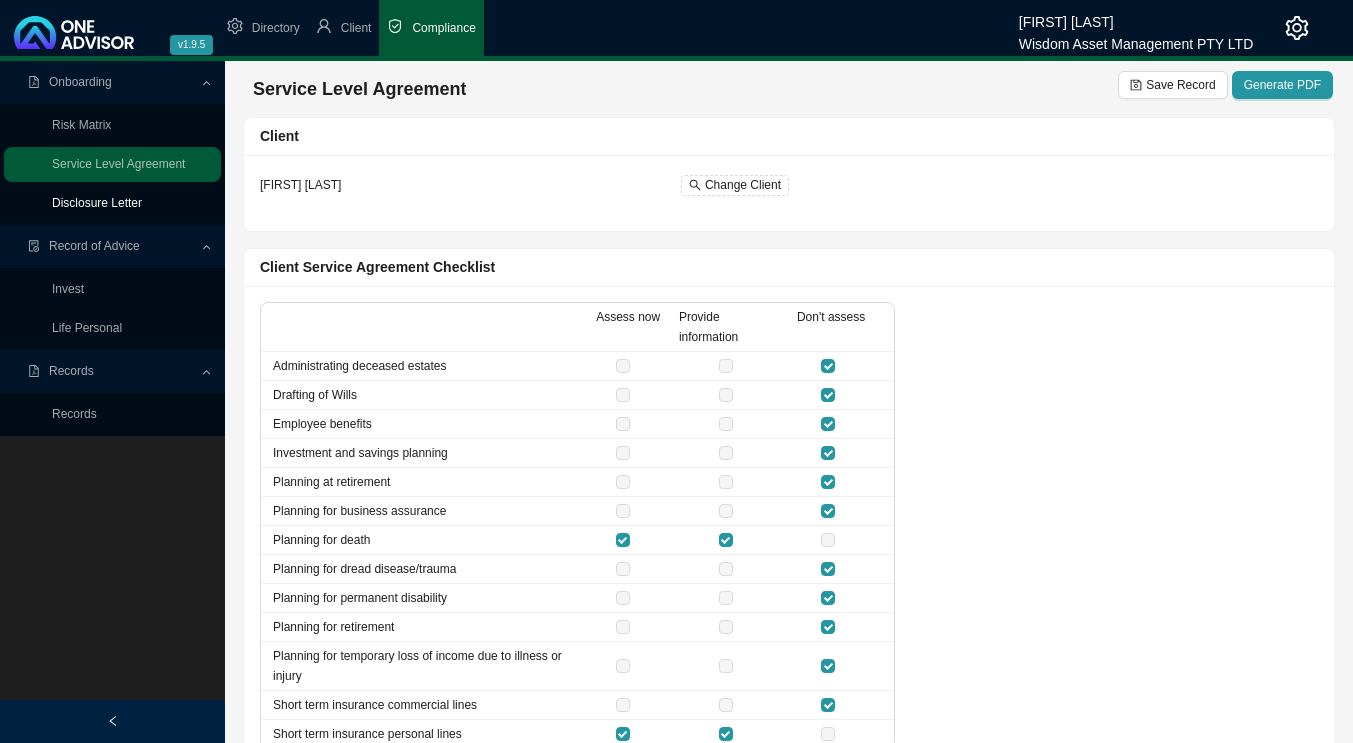 click on "Disclosure Letter" at bounding box center [97, 203] 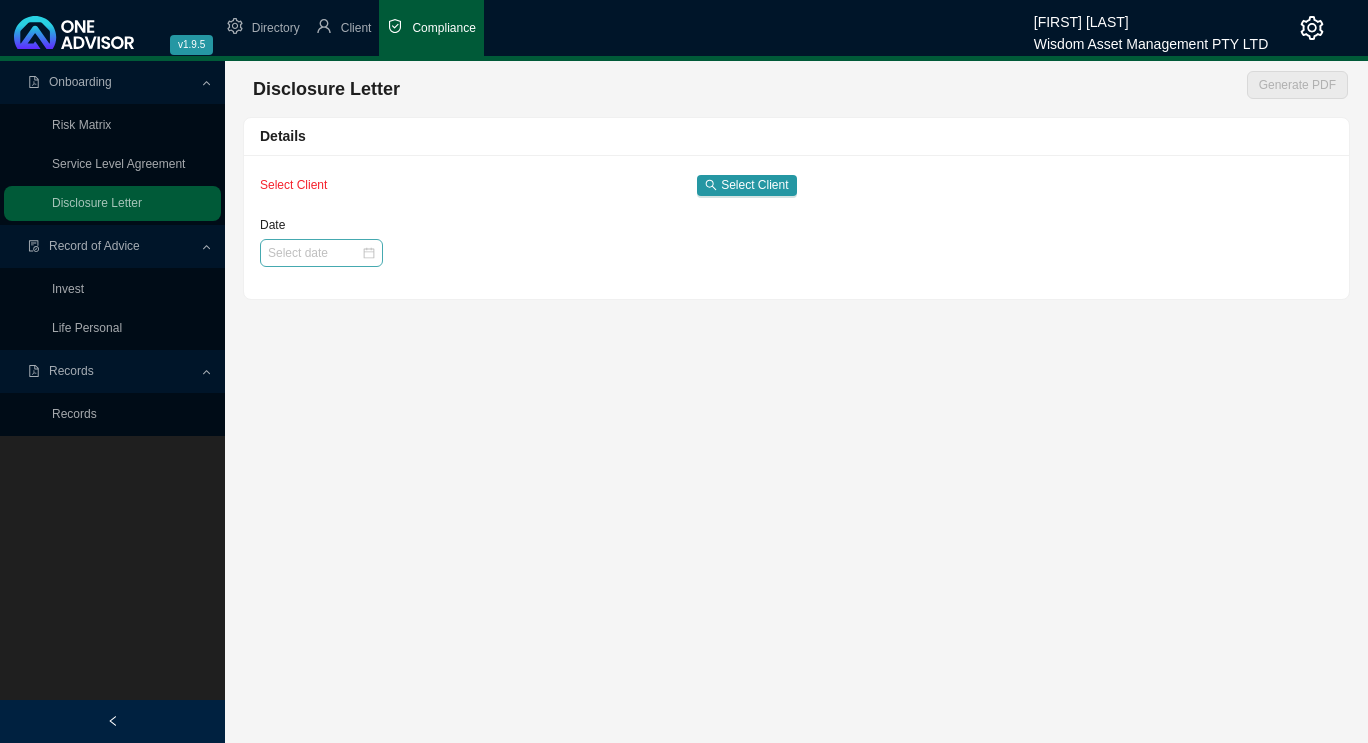 click at bounding box center [321, 253] 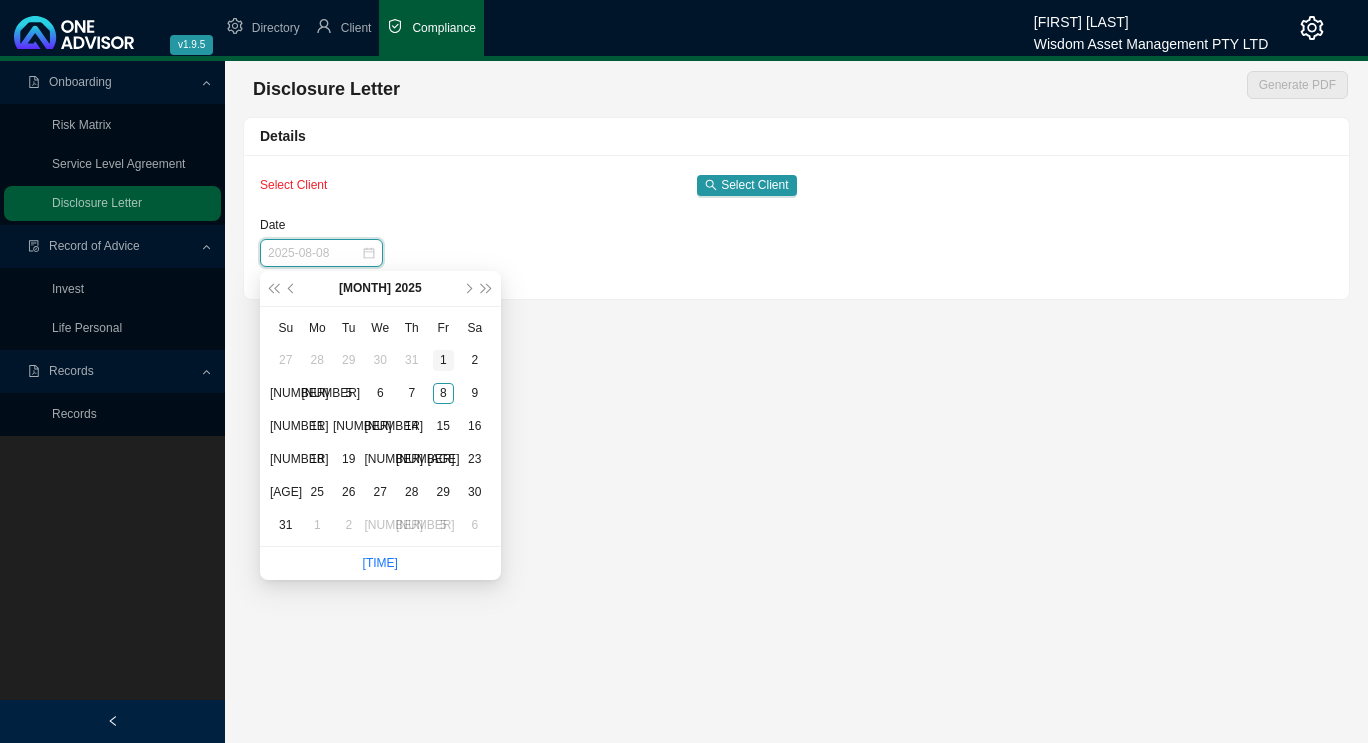 type on "[DATE]" 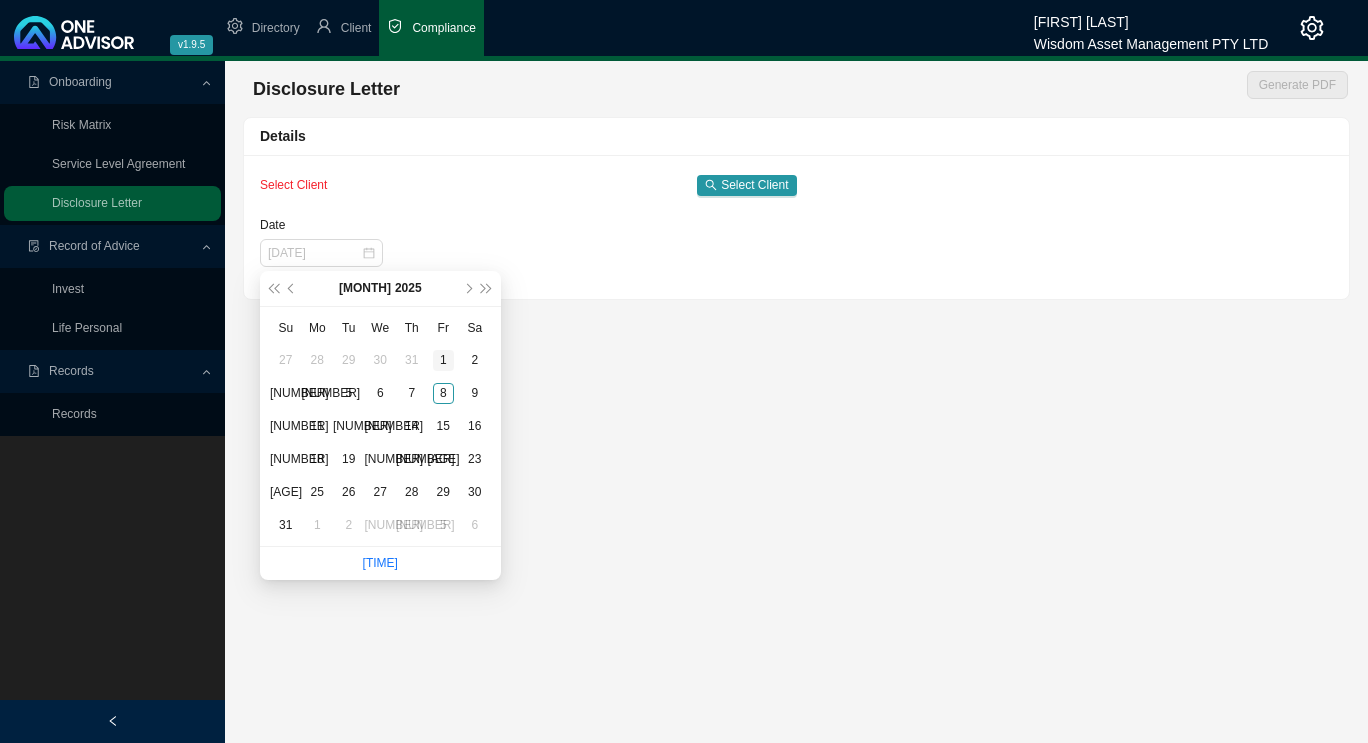 click on "1" at bounding box center [443, 360] 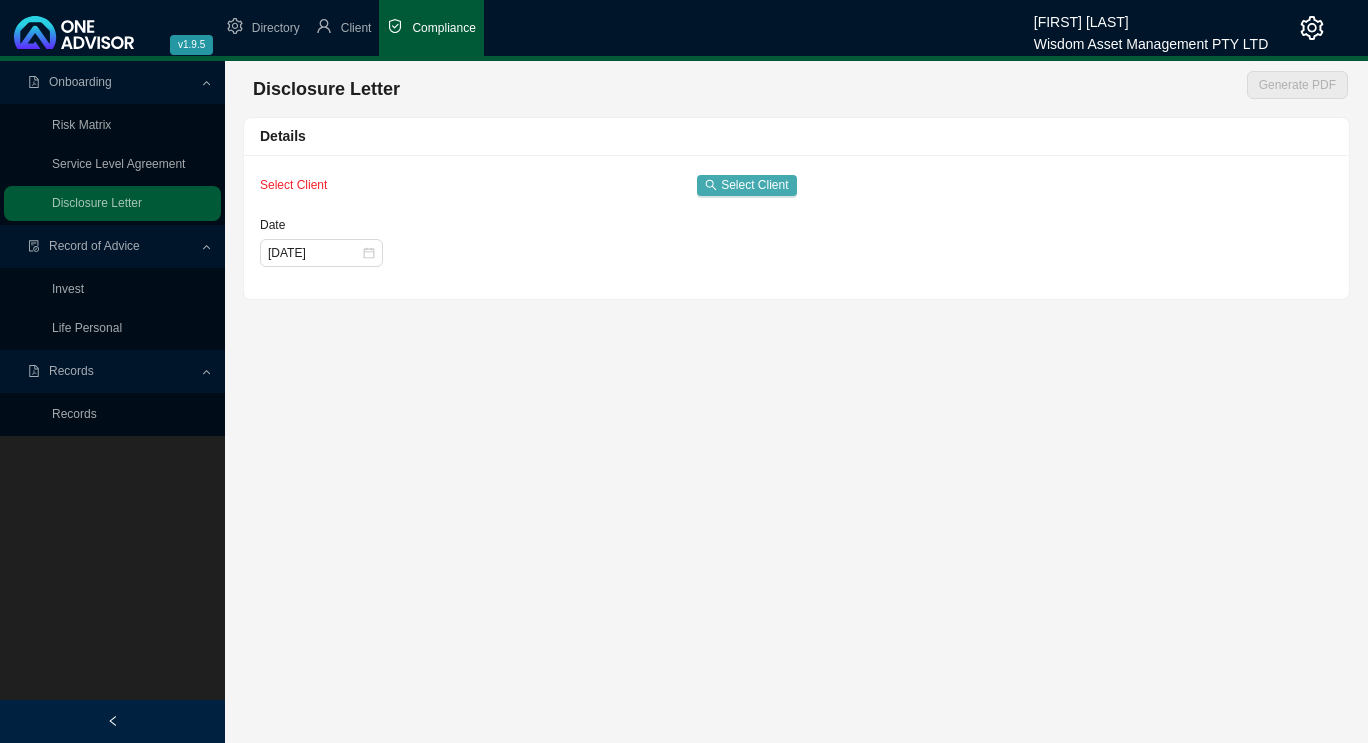 click on "Select Client" at bounding box center (754, 185) 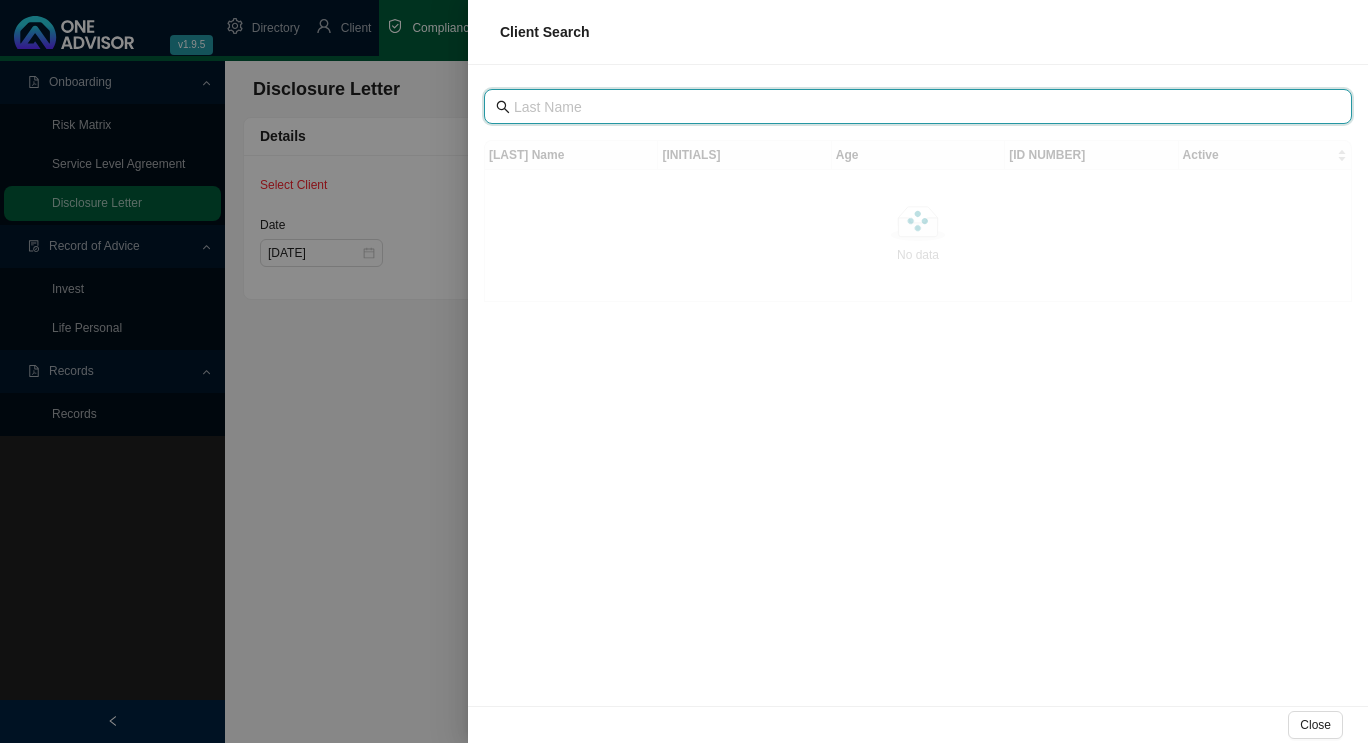 click at bounding box center (920, 107) 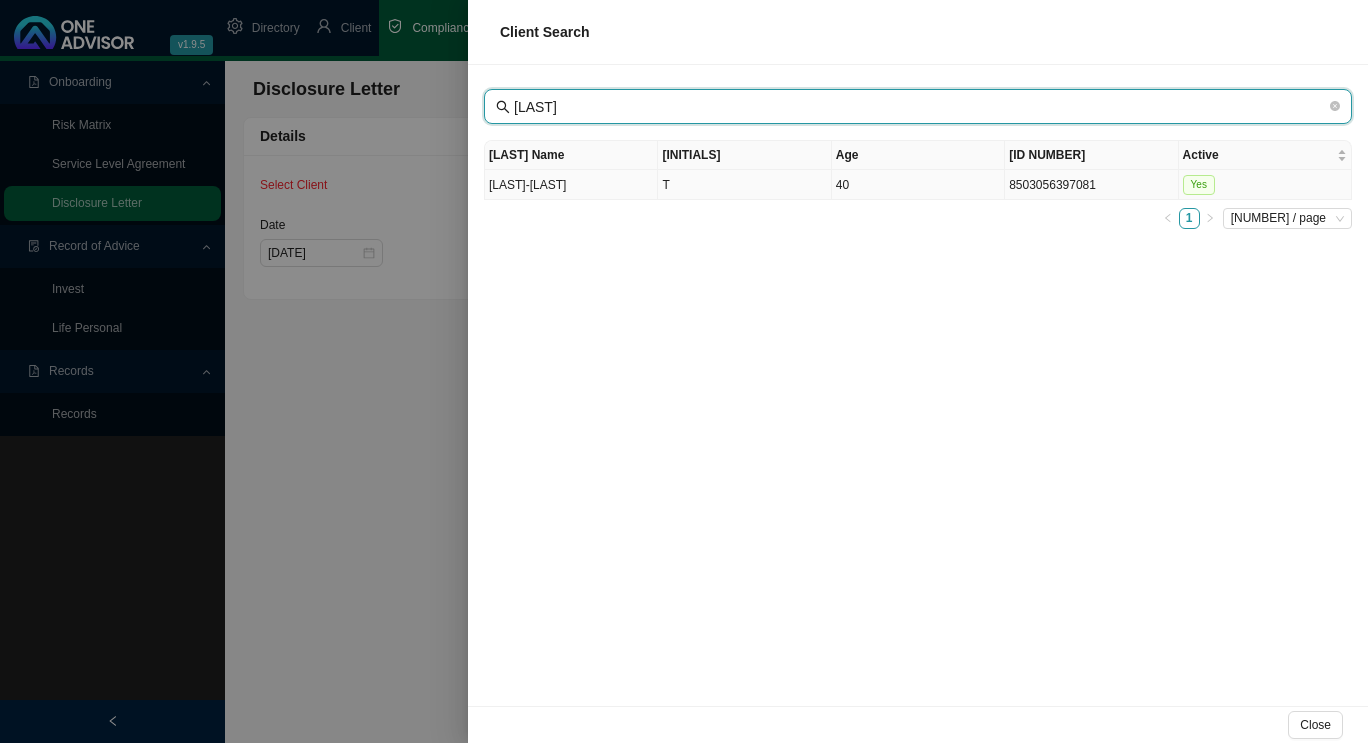 type on "[LAST]" 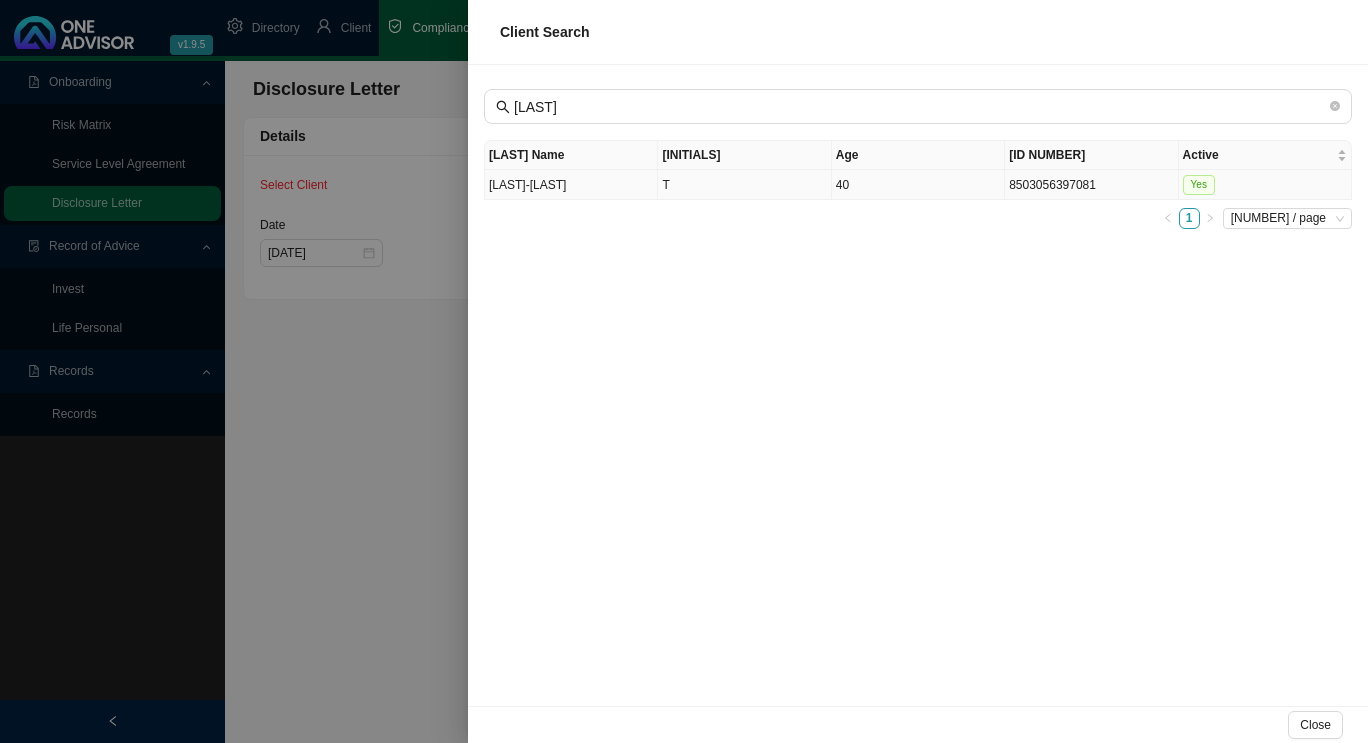 click on "[LAST]-[LAST]" at bounding box center (571, 185) 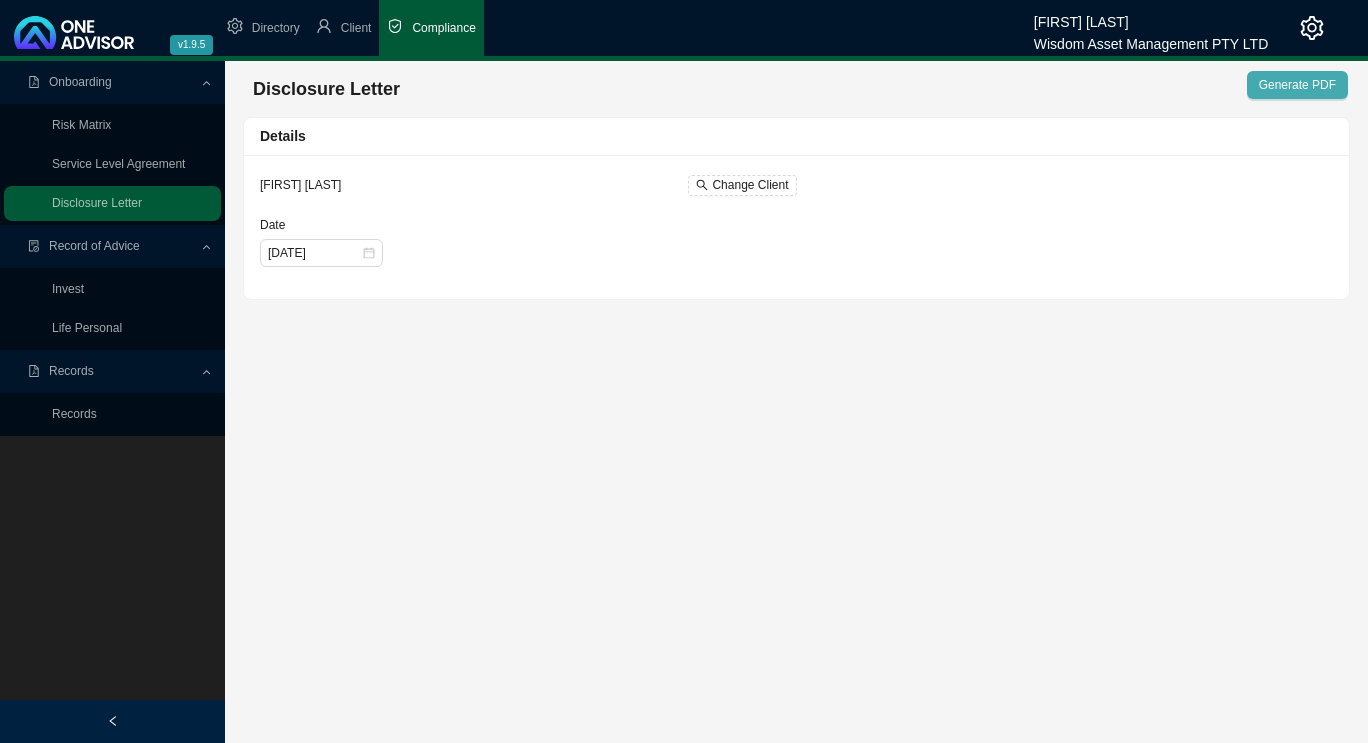 click on "Generate PDF" at bounding box center (1297, 85) 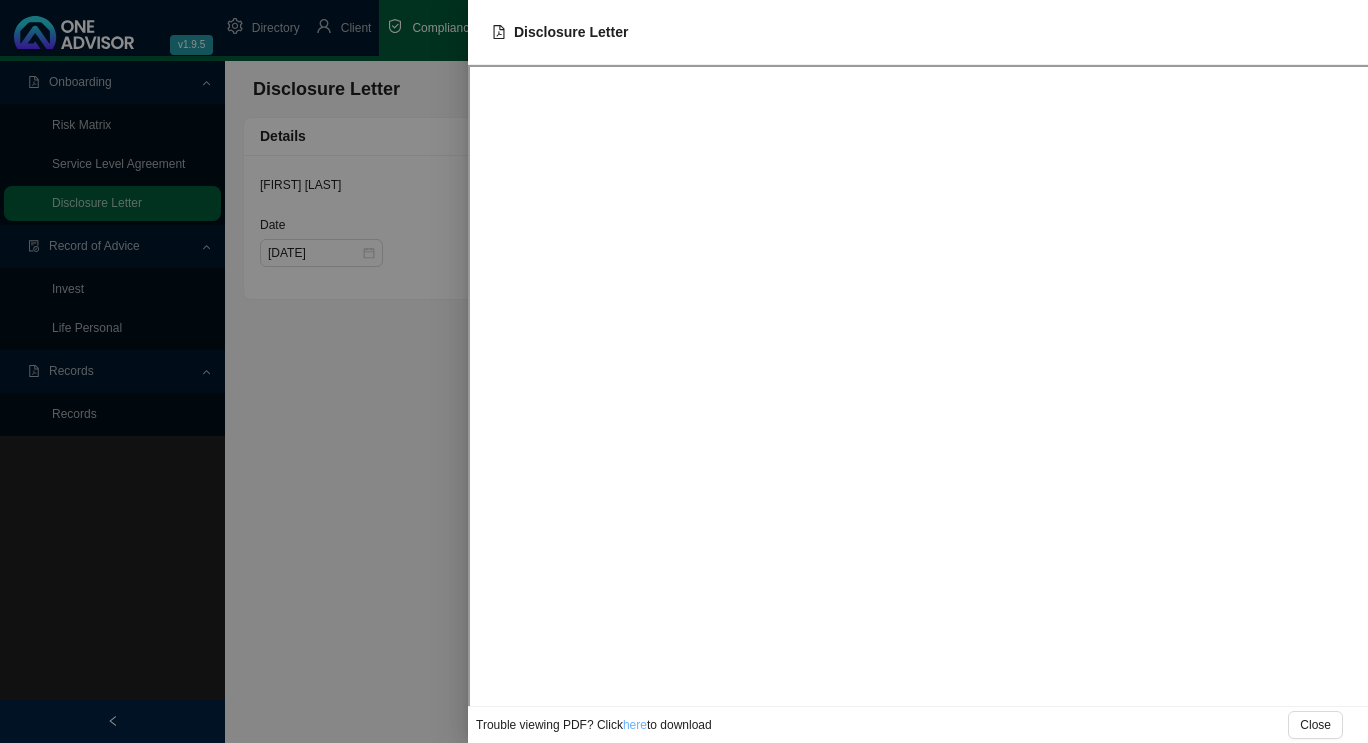 click on "here" at bounding box center (635, 725) 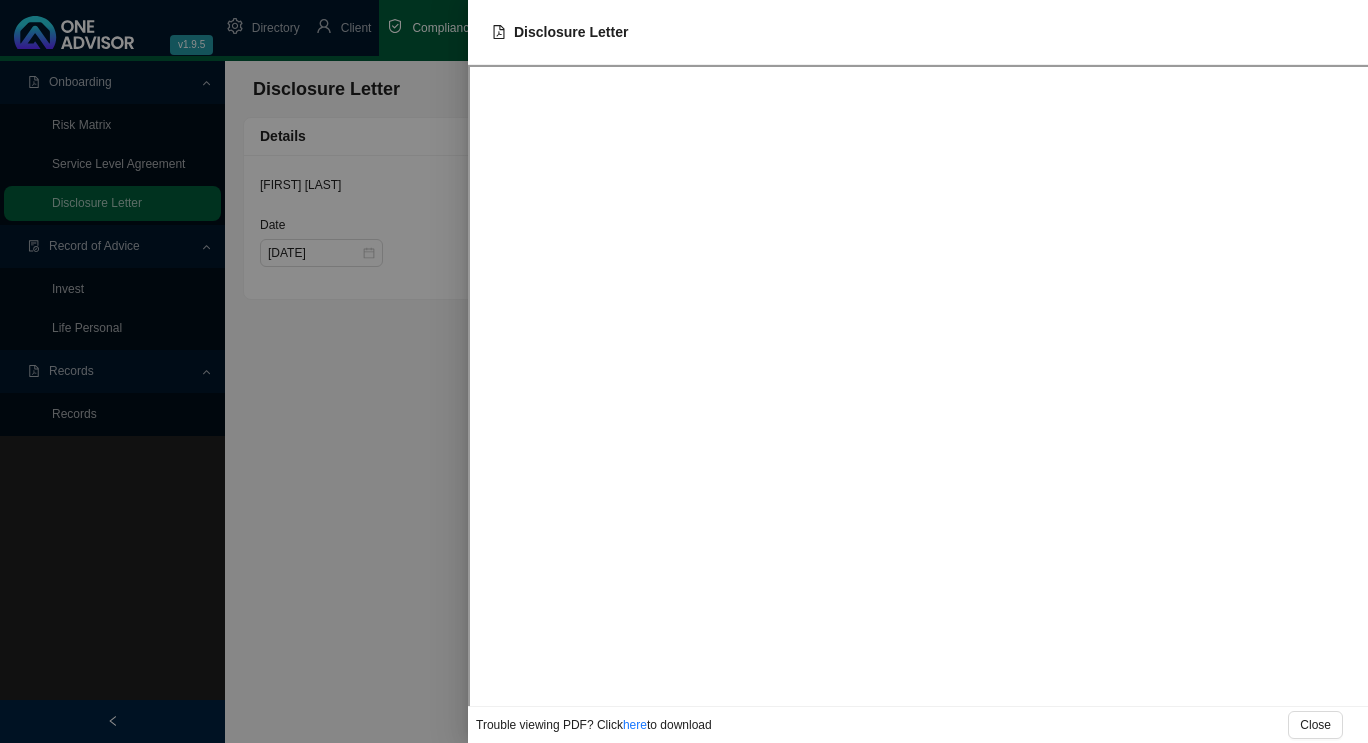click at bounding box center (684, 371) 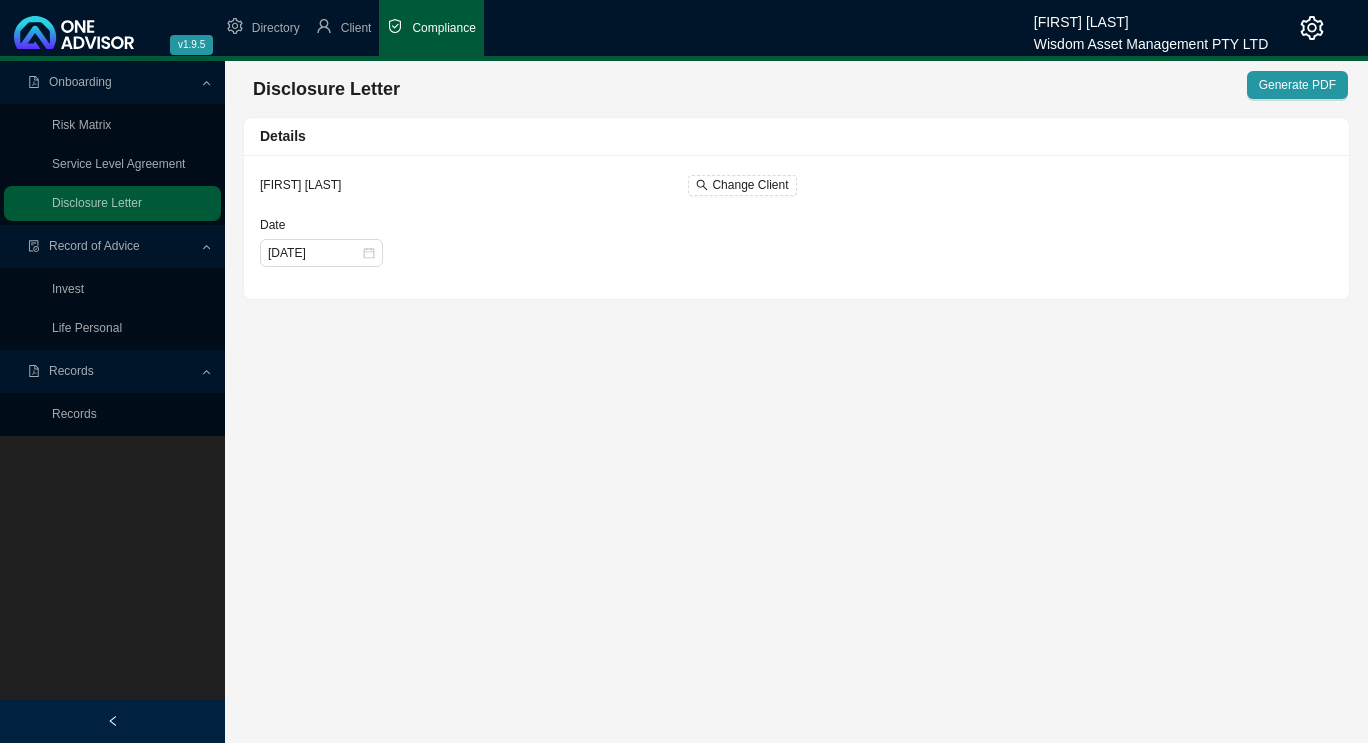 click on "Record of Advice" at bounding box center [94, 246] 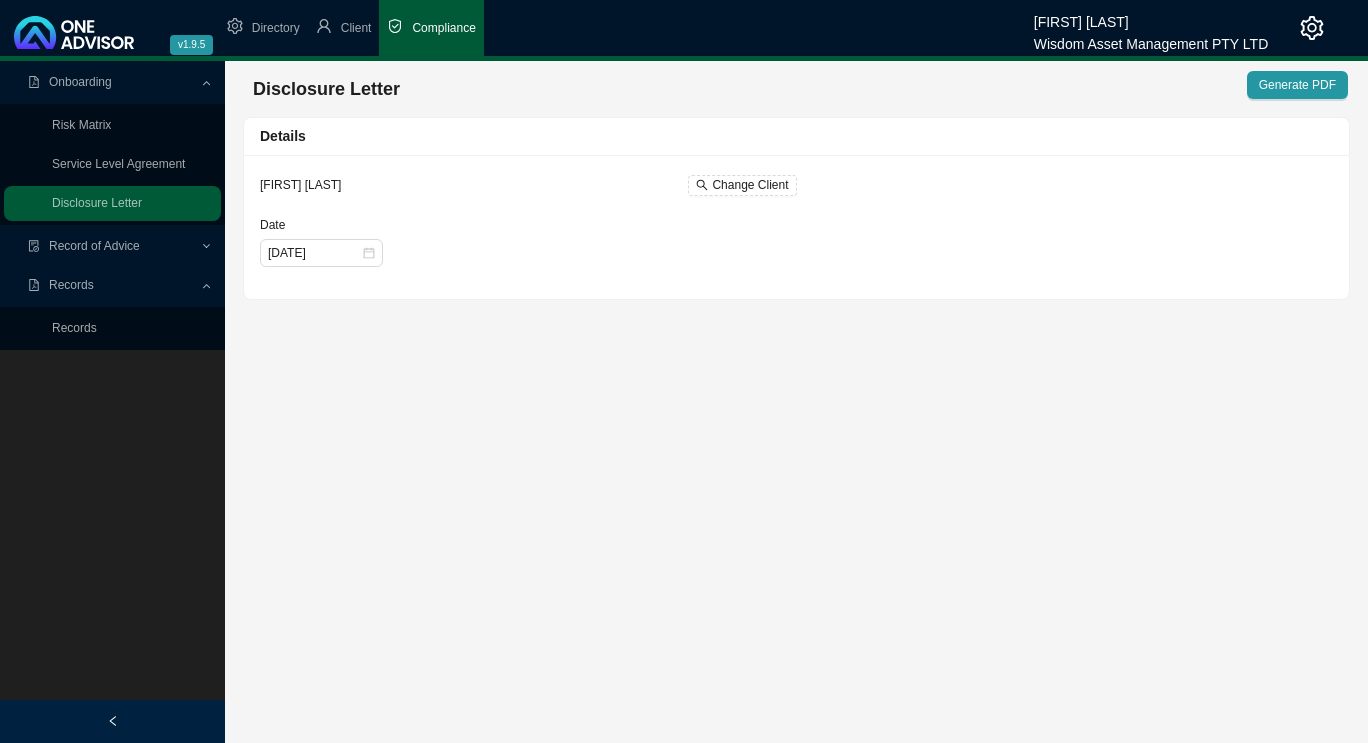 click on "Record of Advice" at bounding box center (94, 246) 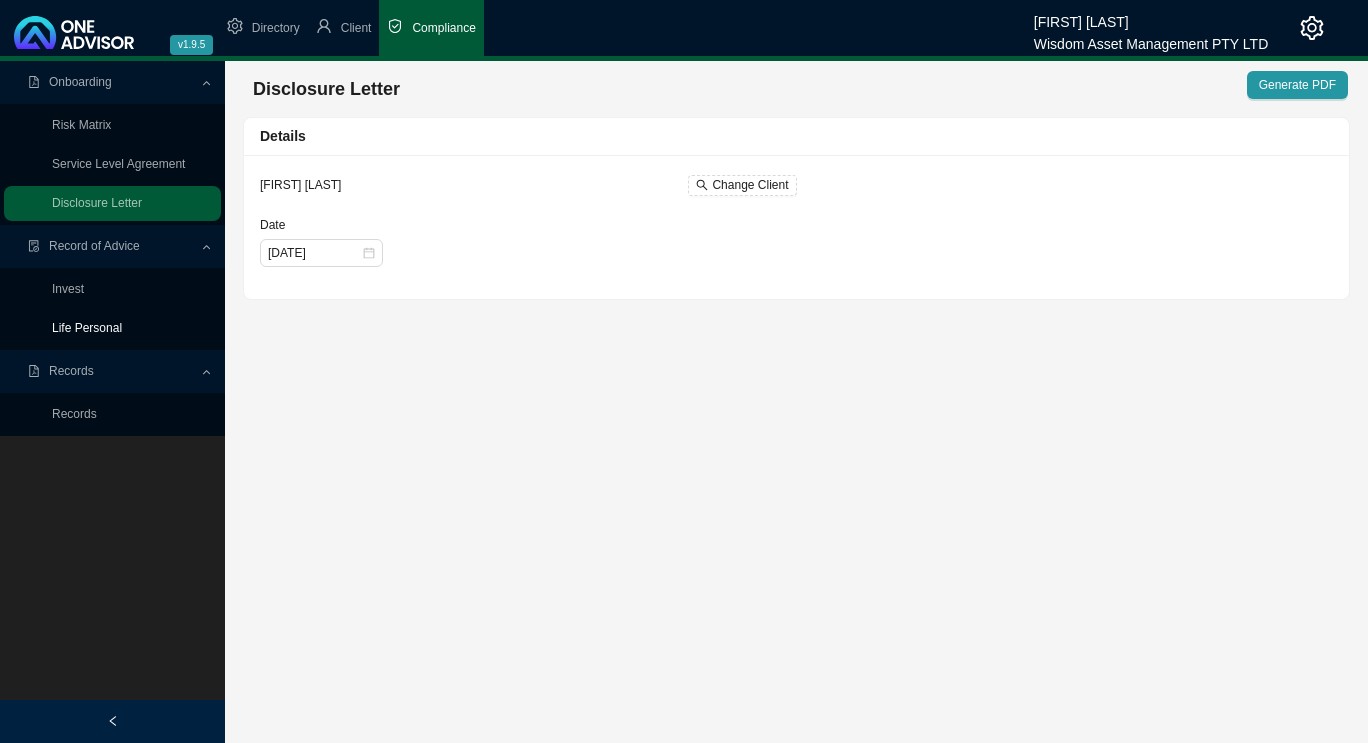 click on "Life Personal" at bounding box center (87, 328) 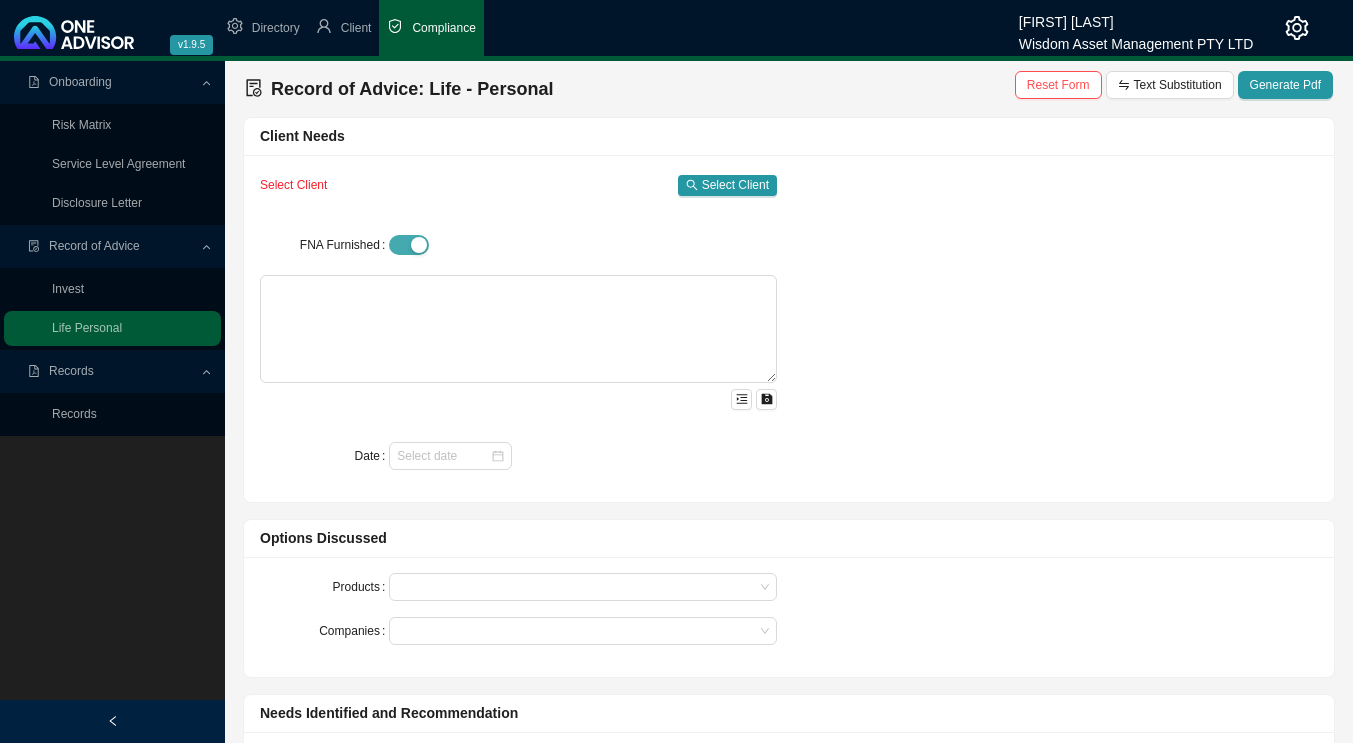 click at bounding box center [409, 245] 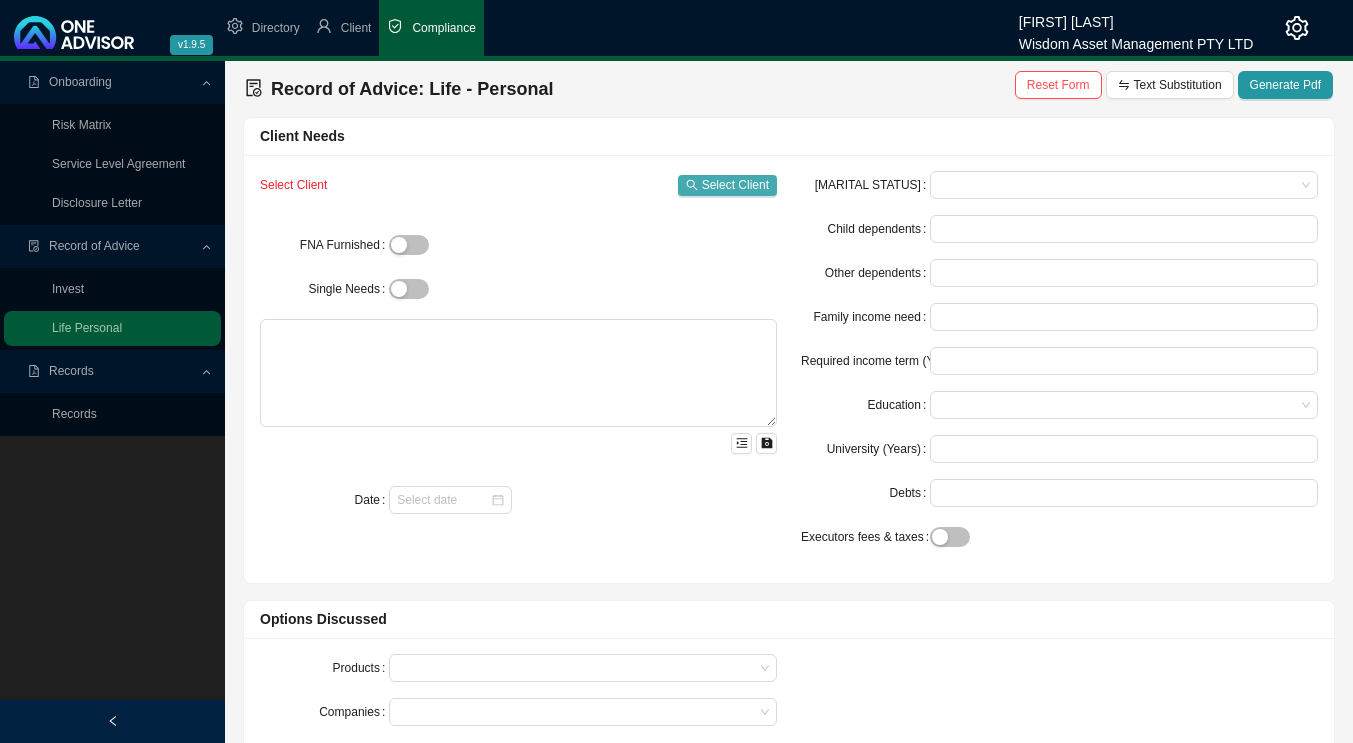 click on "Select Client" at bounding box center [735, 185] 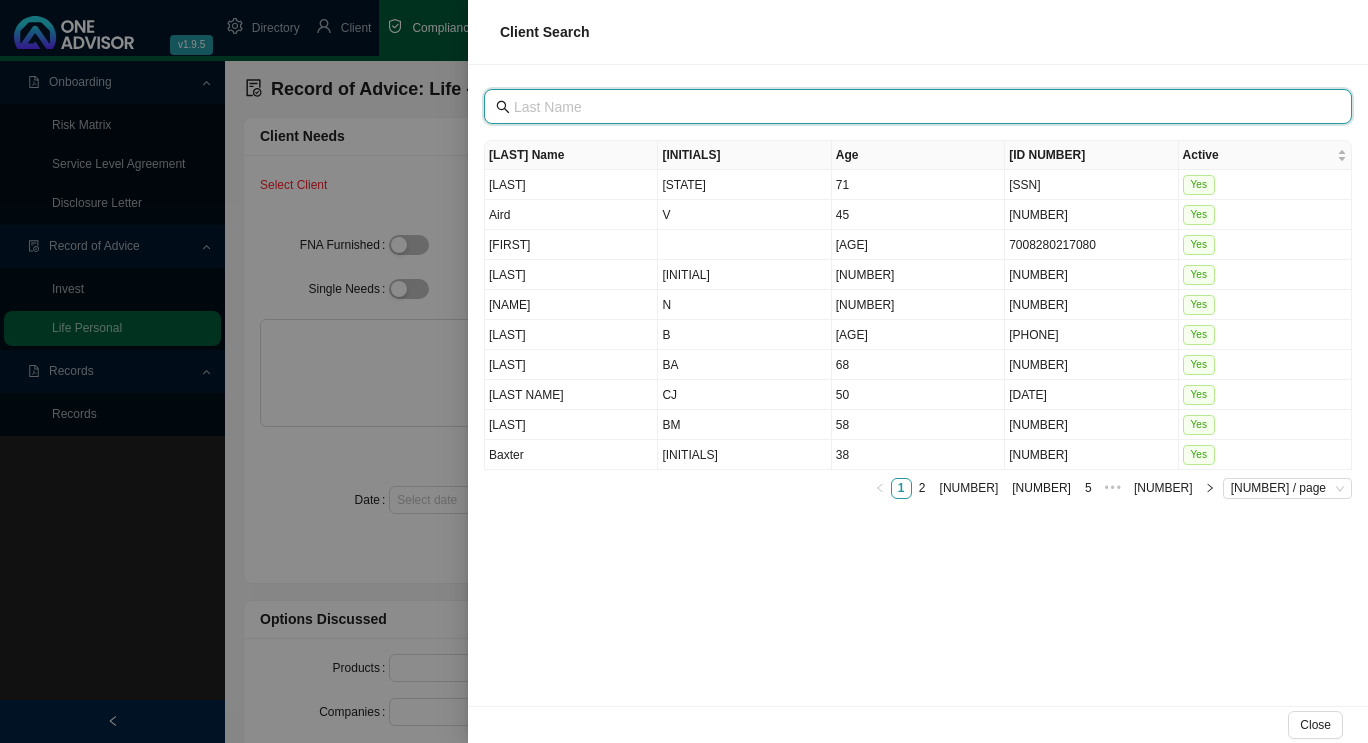 click at bounding box center (920, 107) 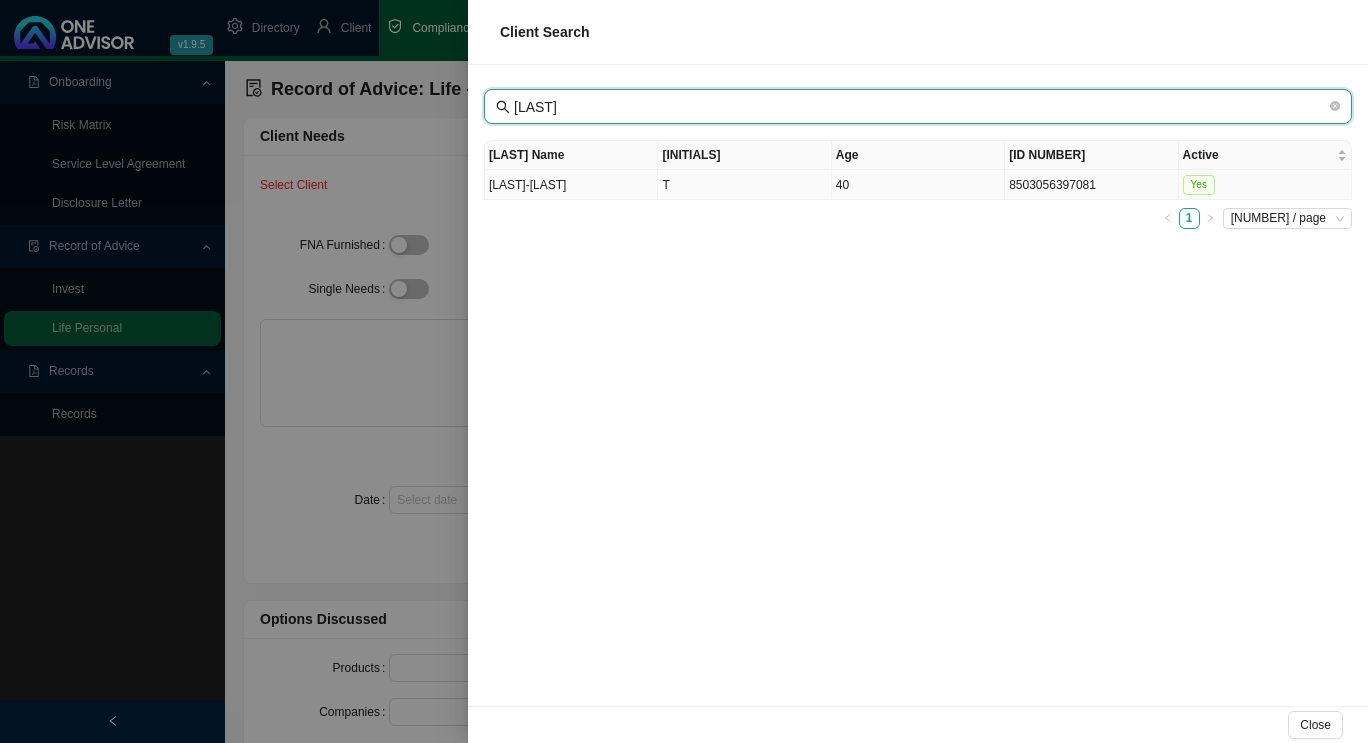 type on "[LAST]" 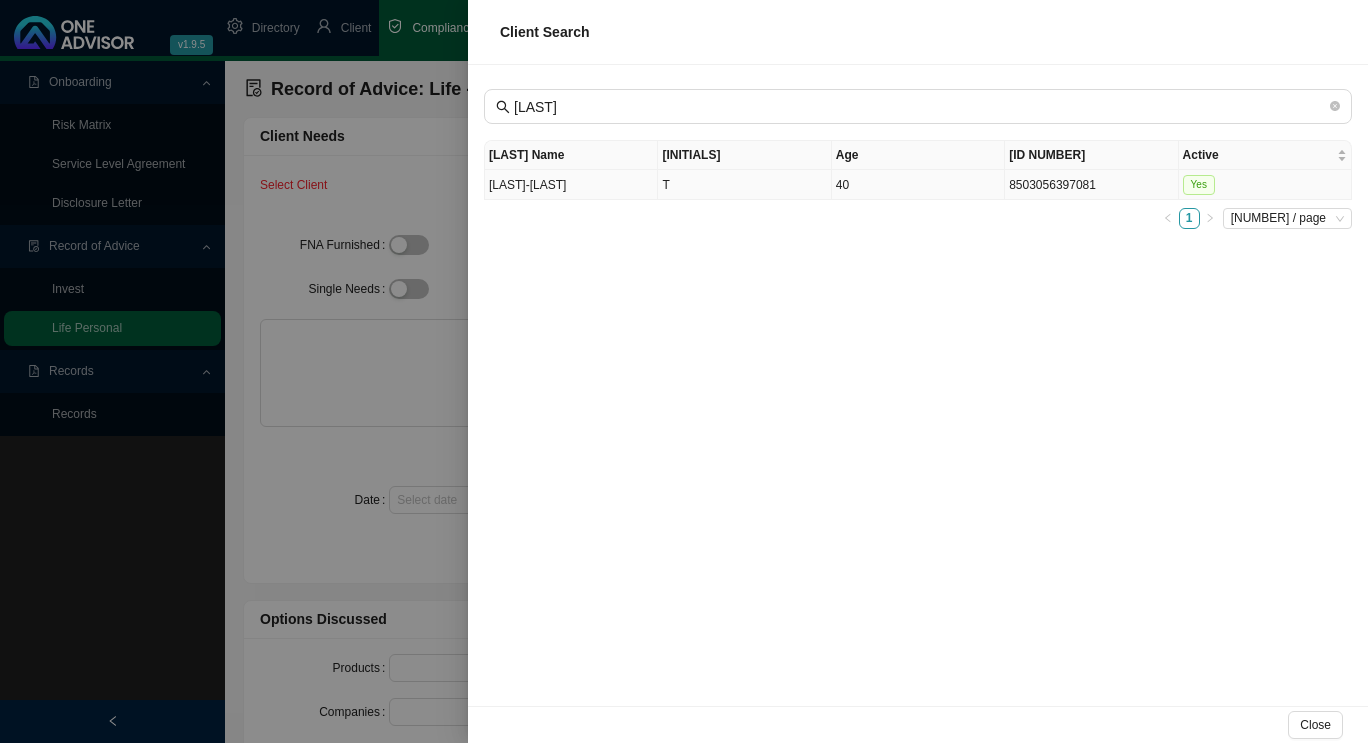 click on "[LAST]-[LAST]" at bounding box center (571, 185) 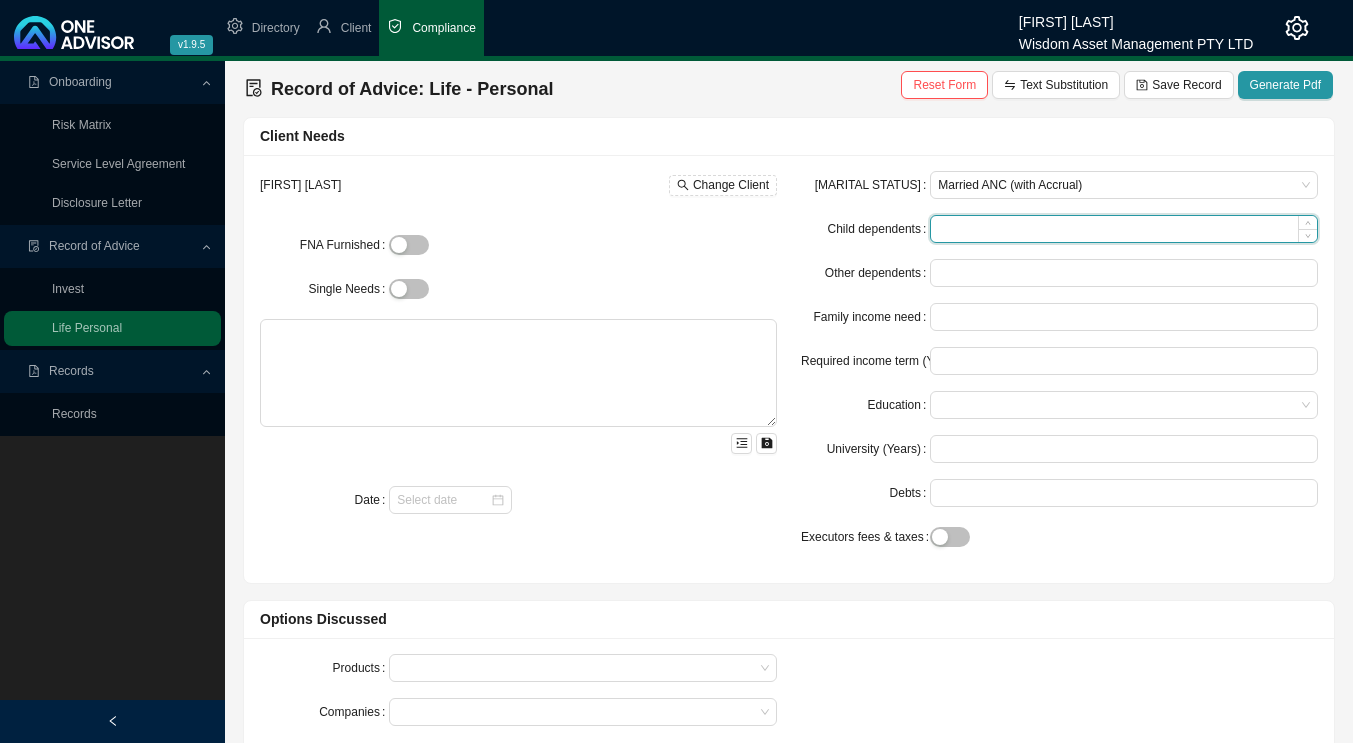 click on "Child dependents" at bounding box center (1124, 229) 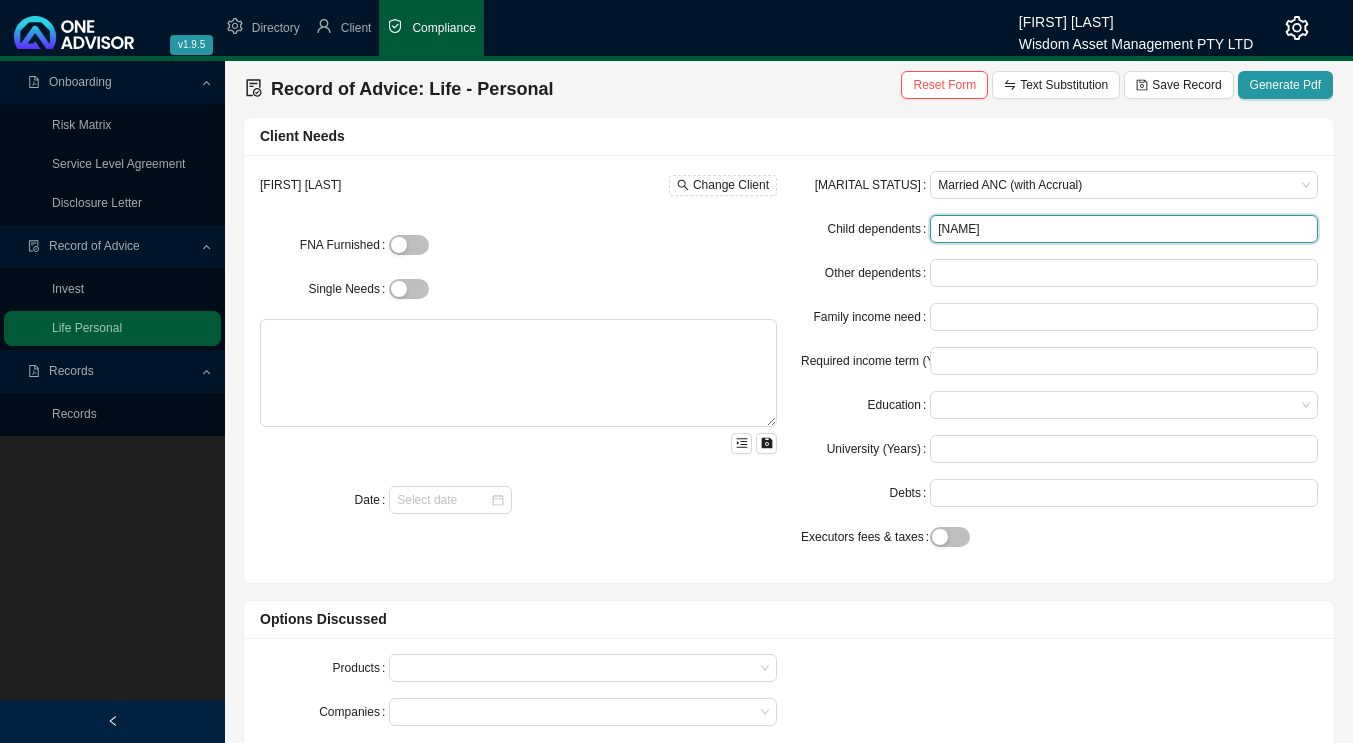type on "[NAME]" 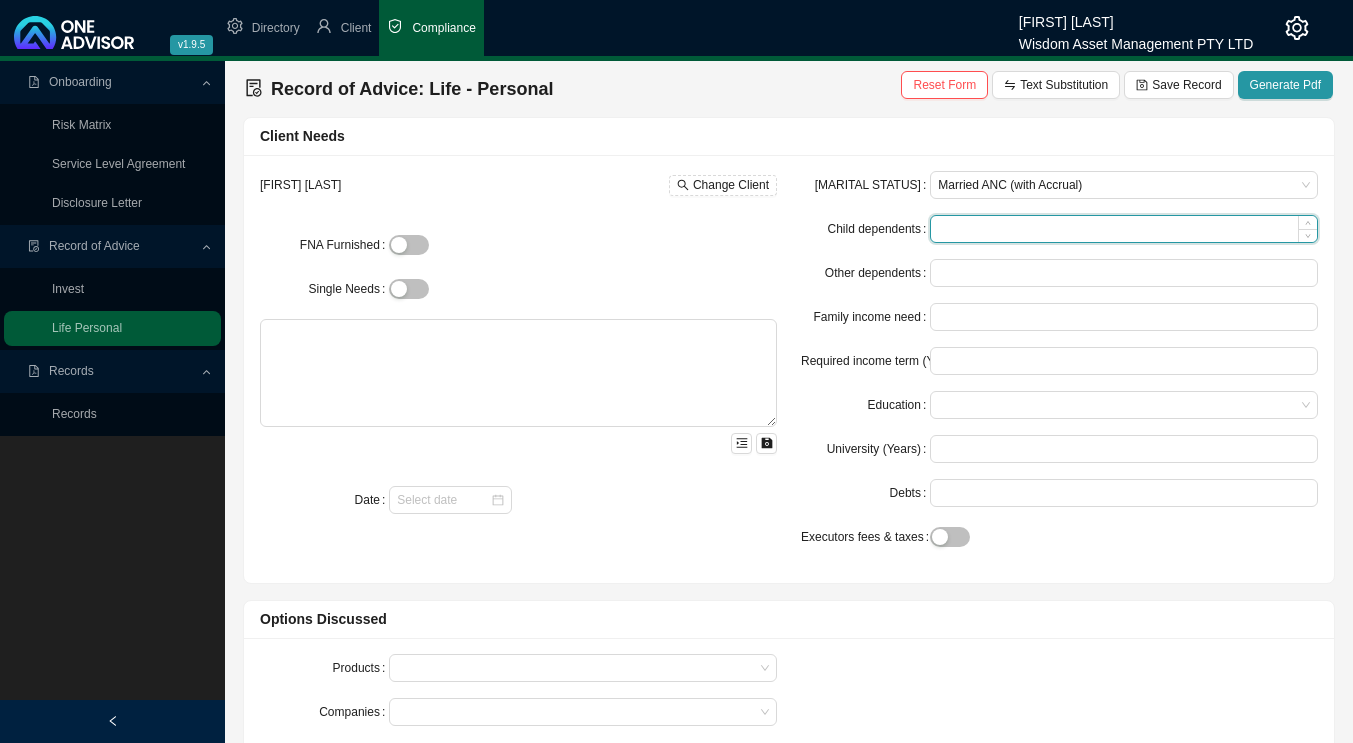 click on "Child dependents" at bounding box center (1124, 229) 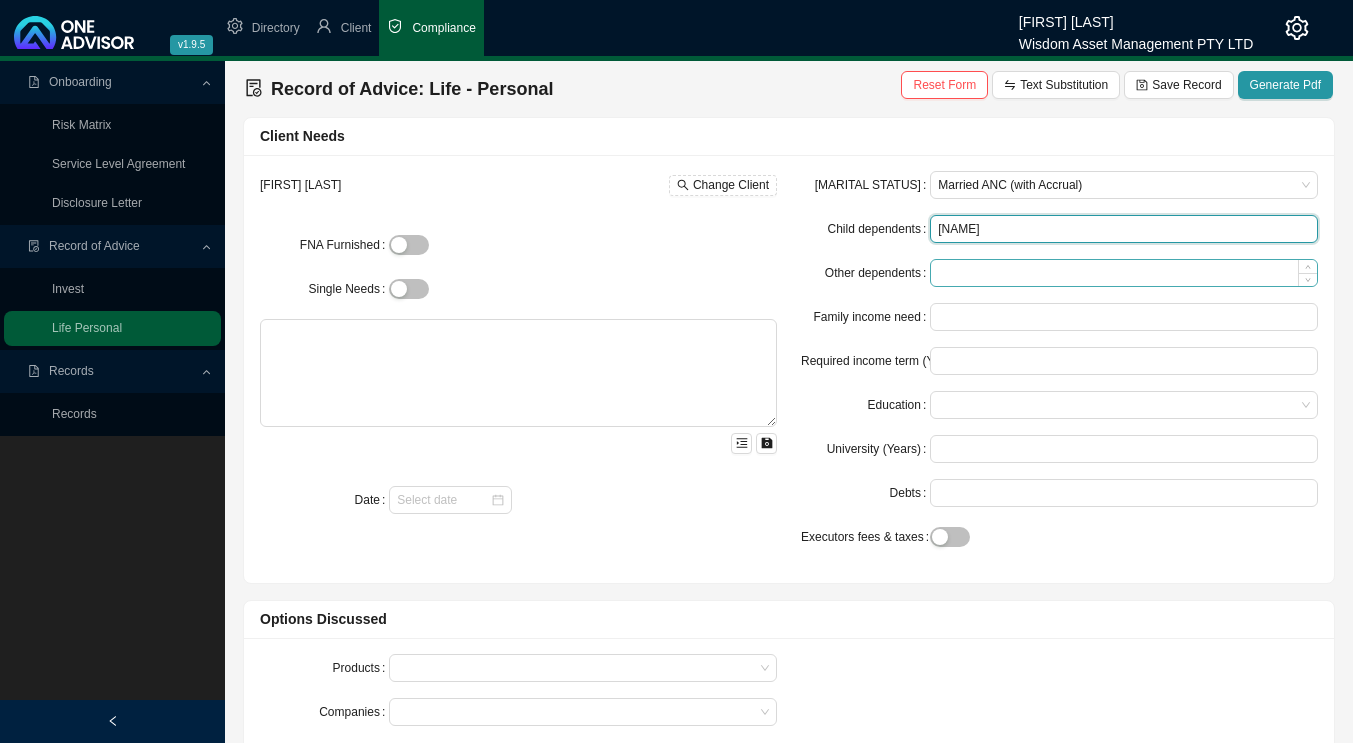 type on "[NAME]" 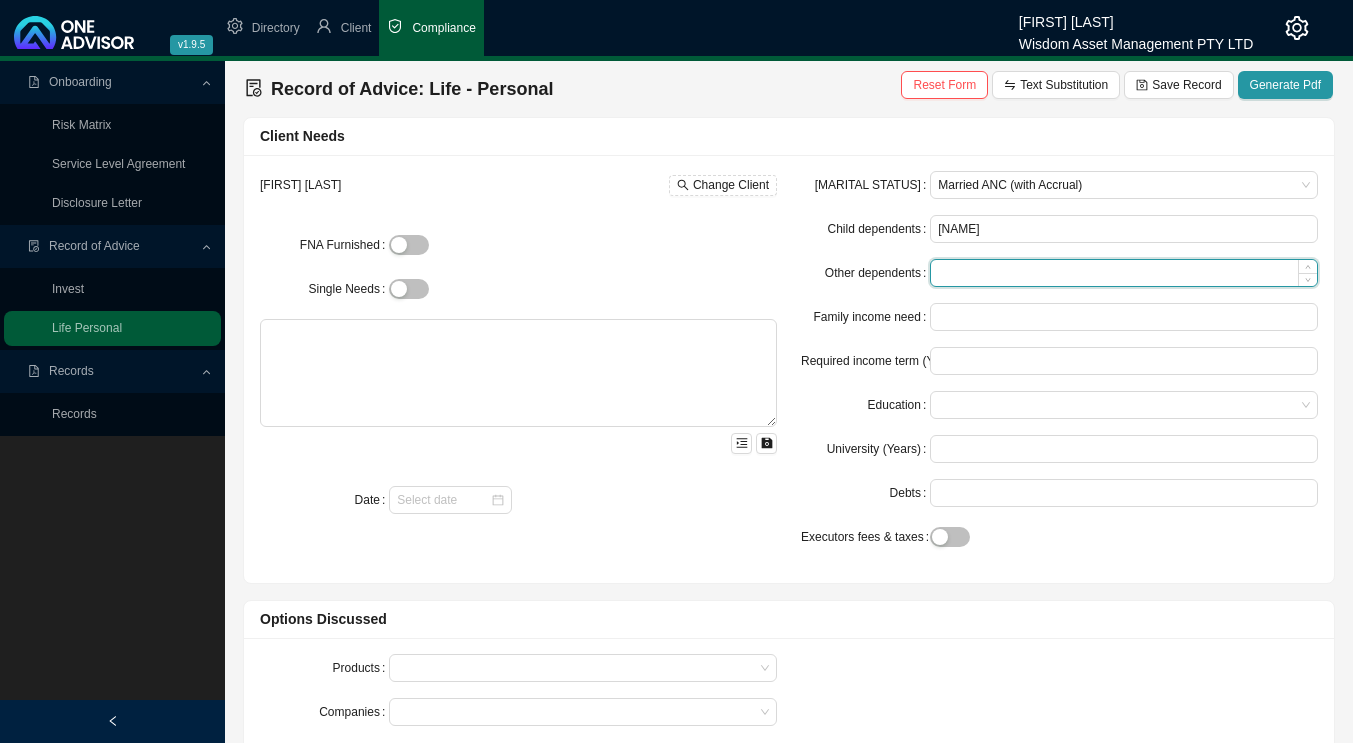 type 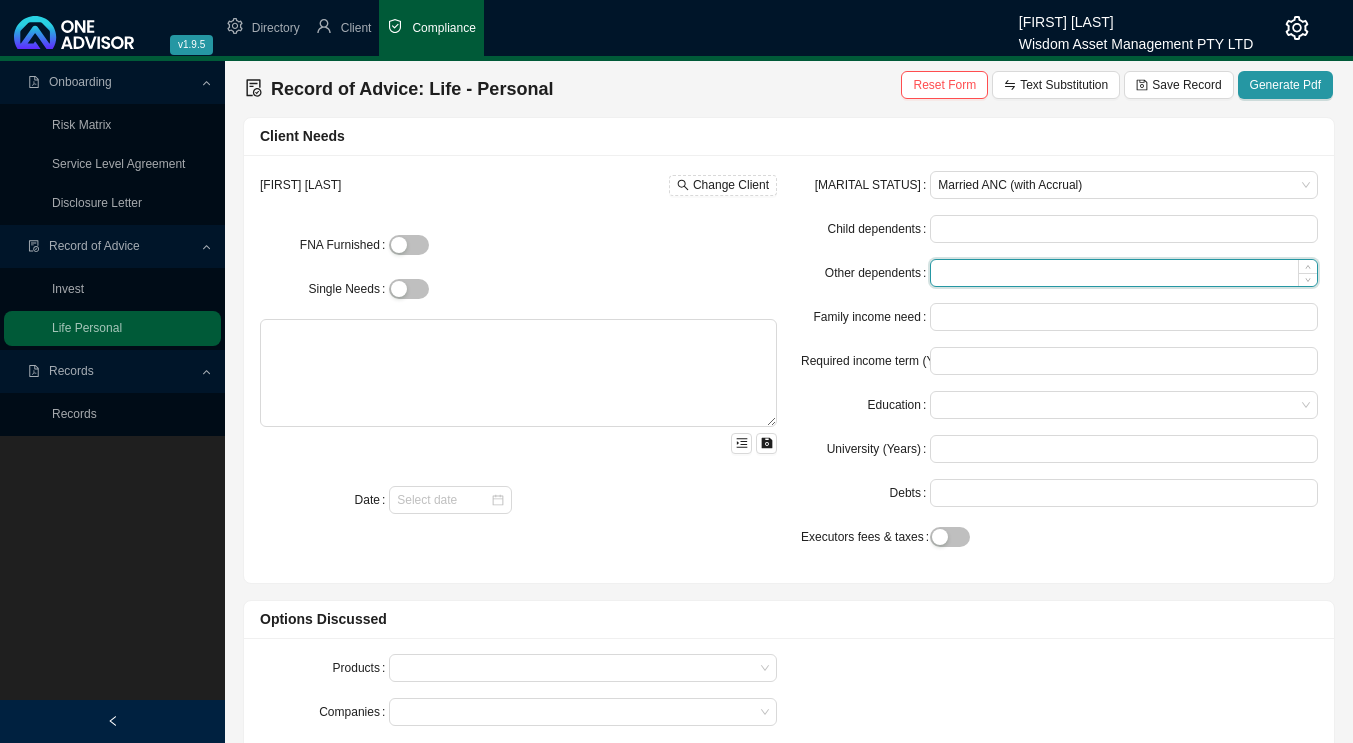 click on "Other dependents" at bounding box center [1124, 273] 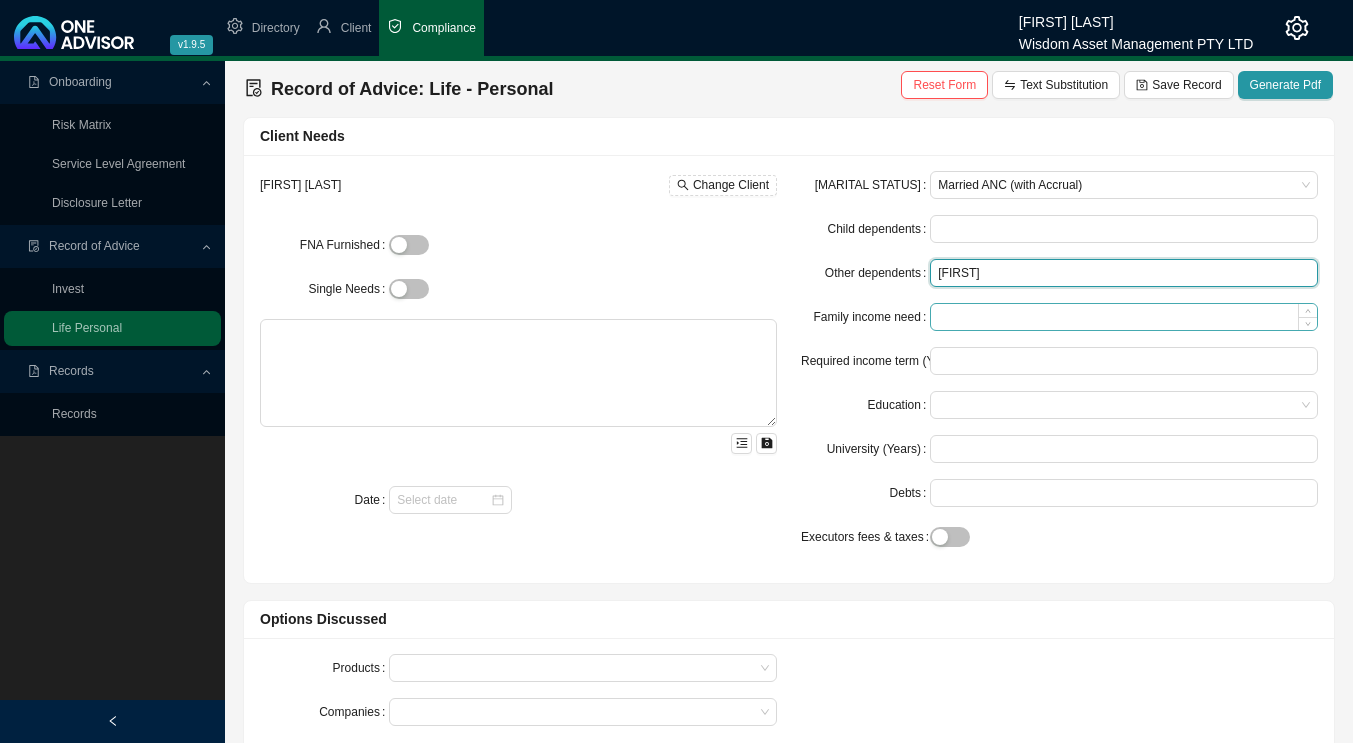 type on "[FIRST]" 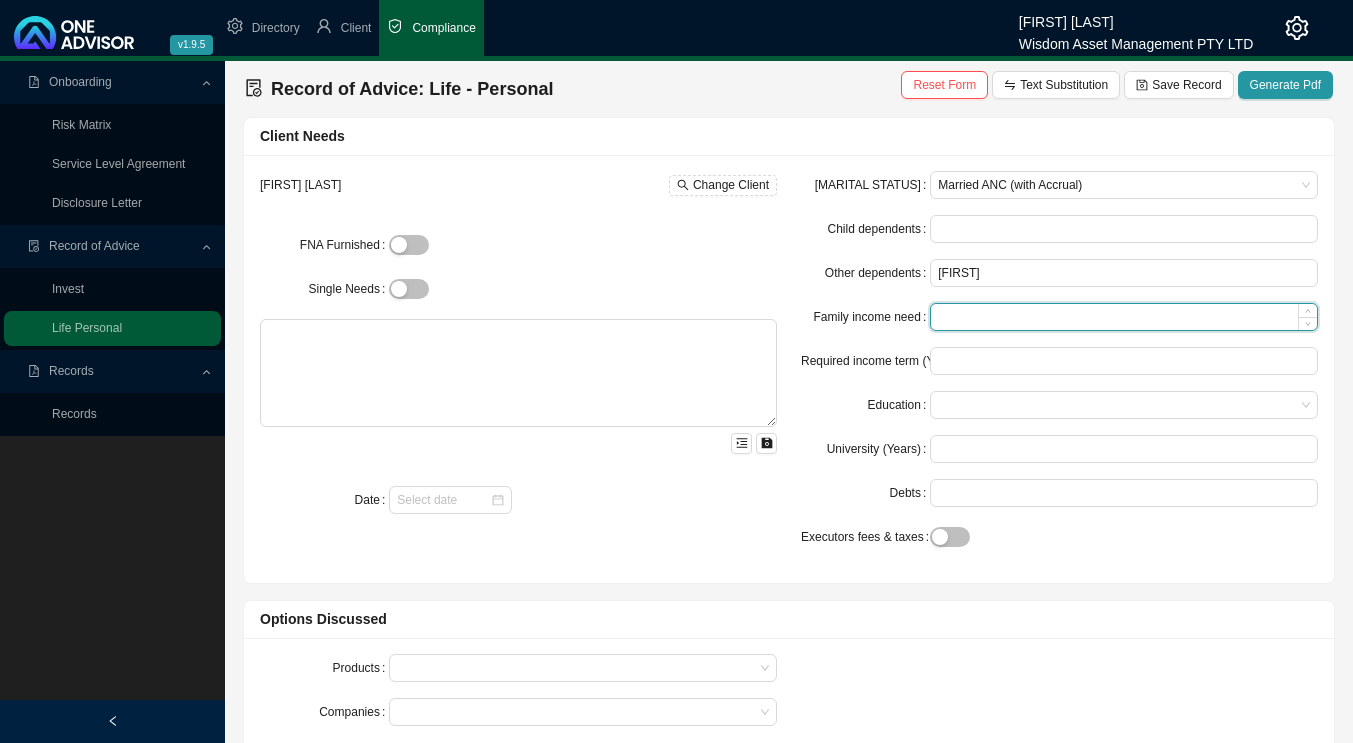 type 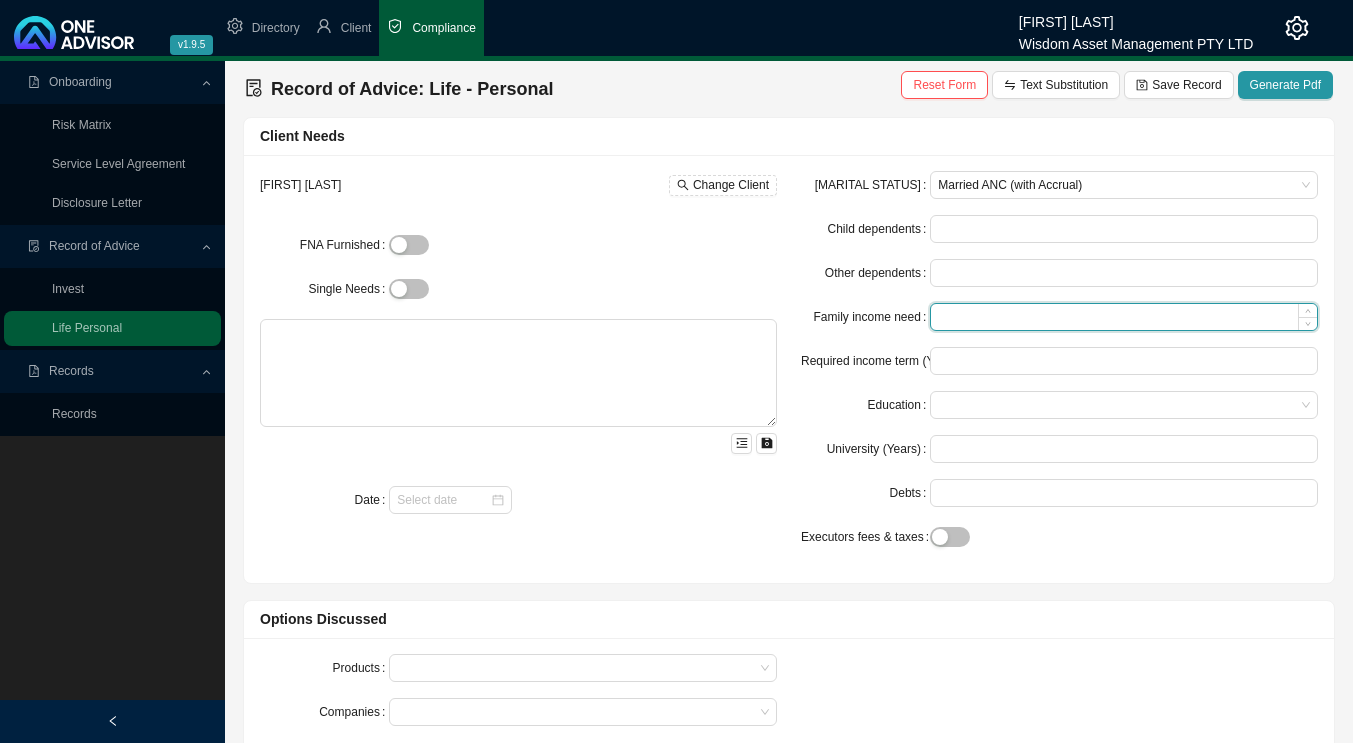 click on "Family income need" at bounding box center [1124, 317] 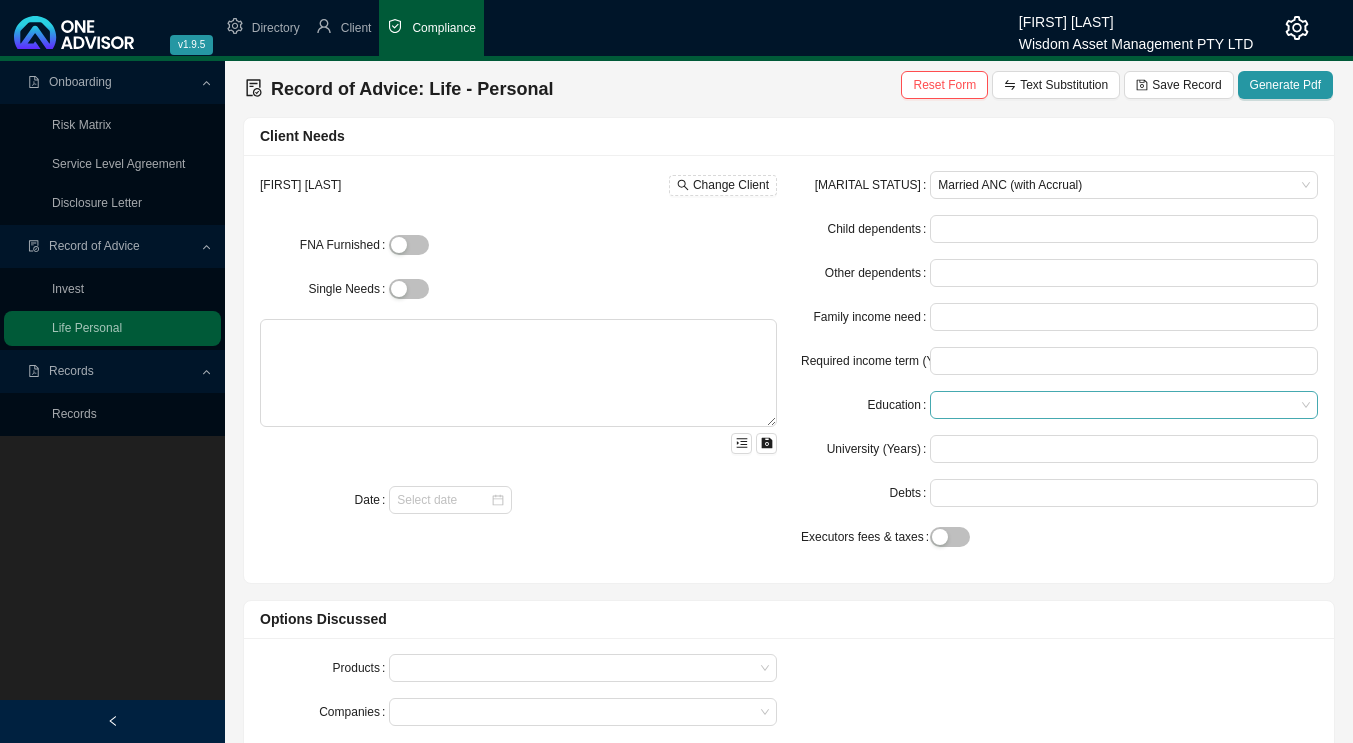 click on "Education" at bounding box center (1116, 405) 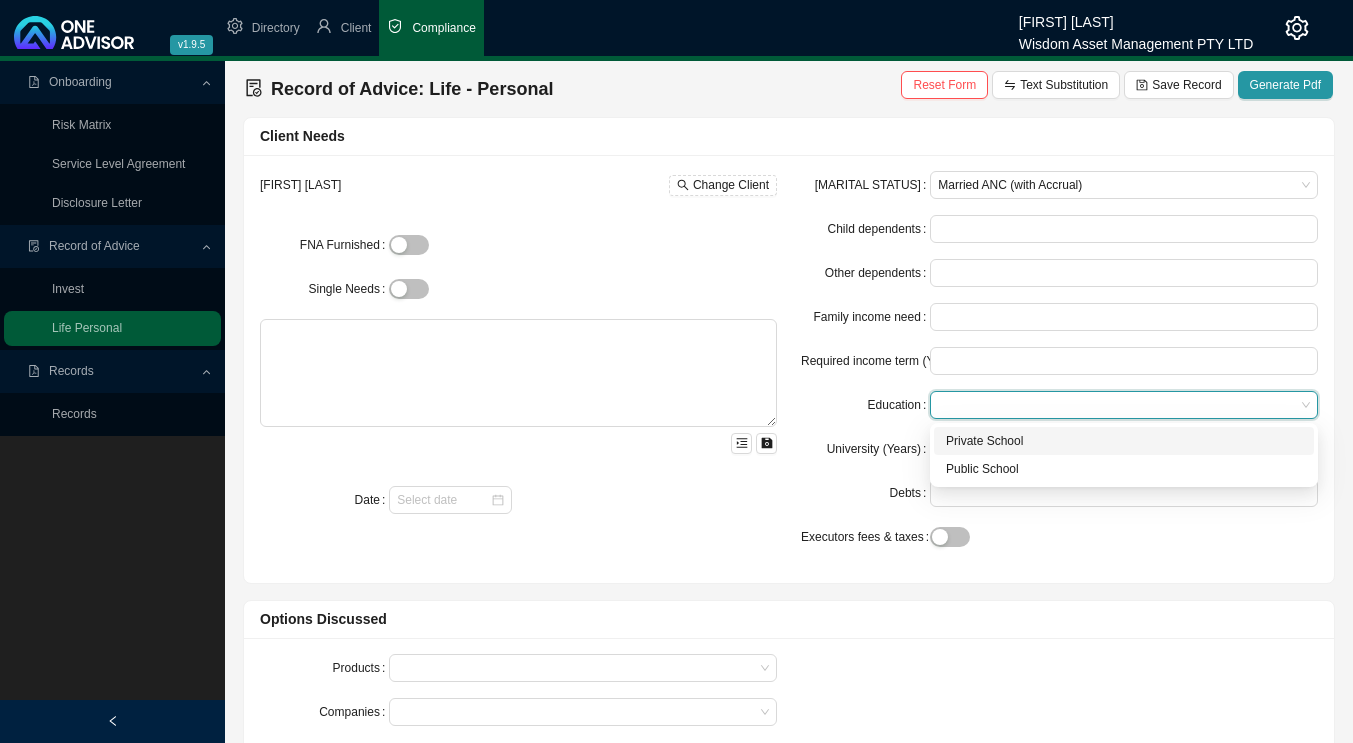 click on "Private School" at bounding box center [1124, 441] 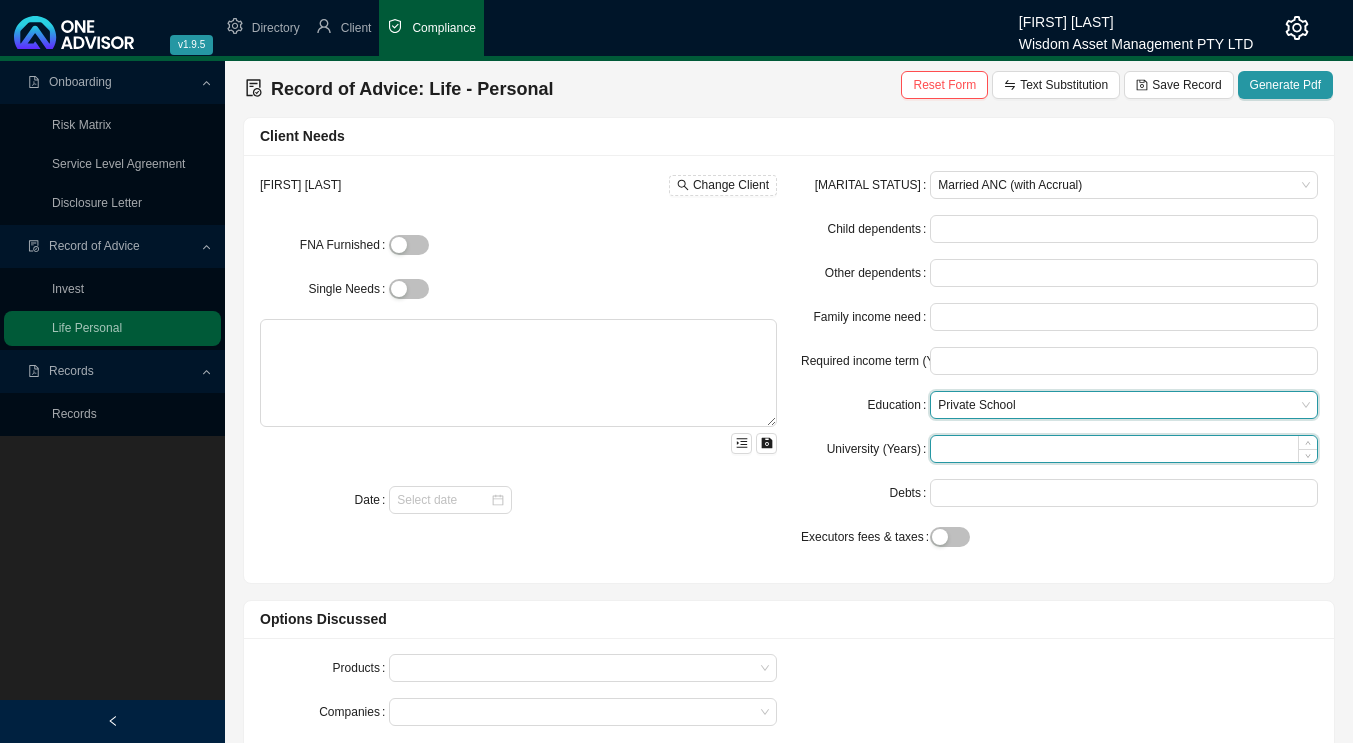 click on "University (Years)" at bounding box center (1124, 449) 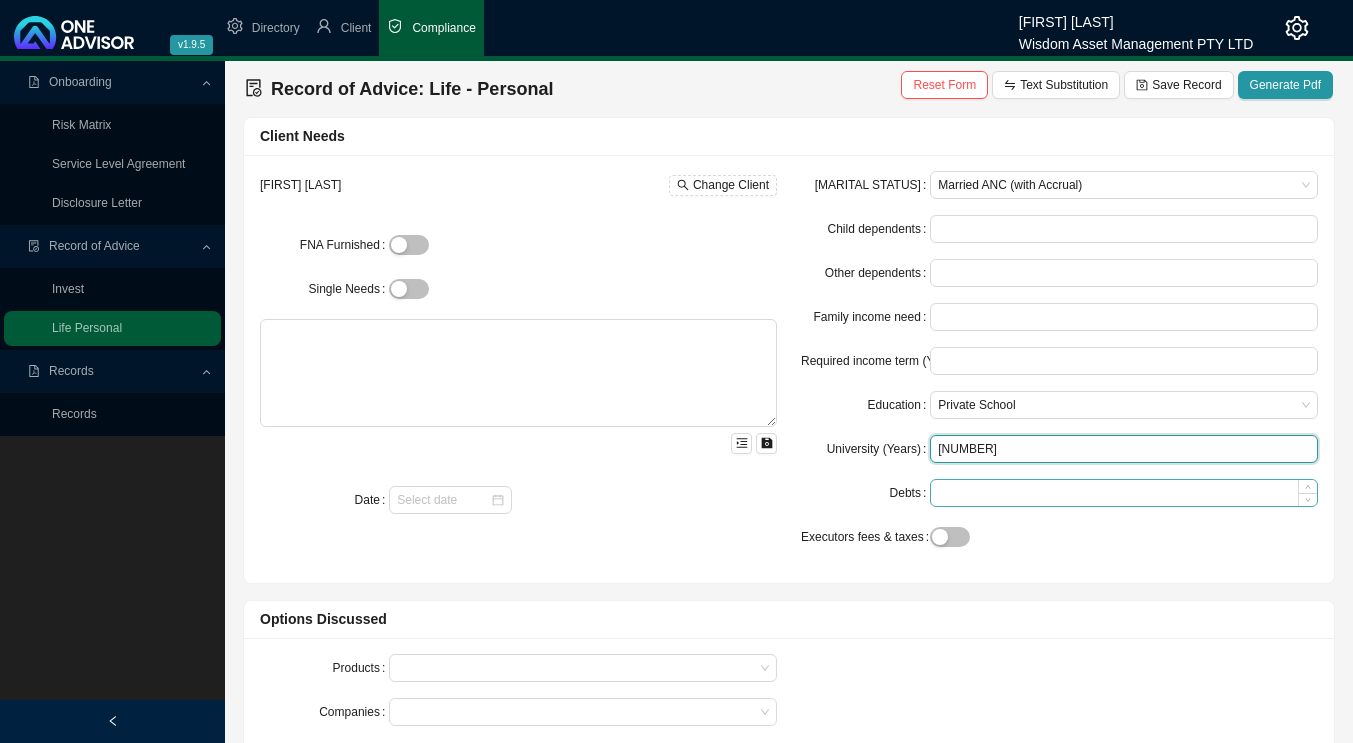 type on "[NUMBER]" 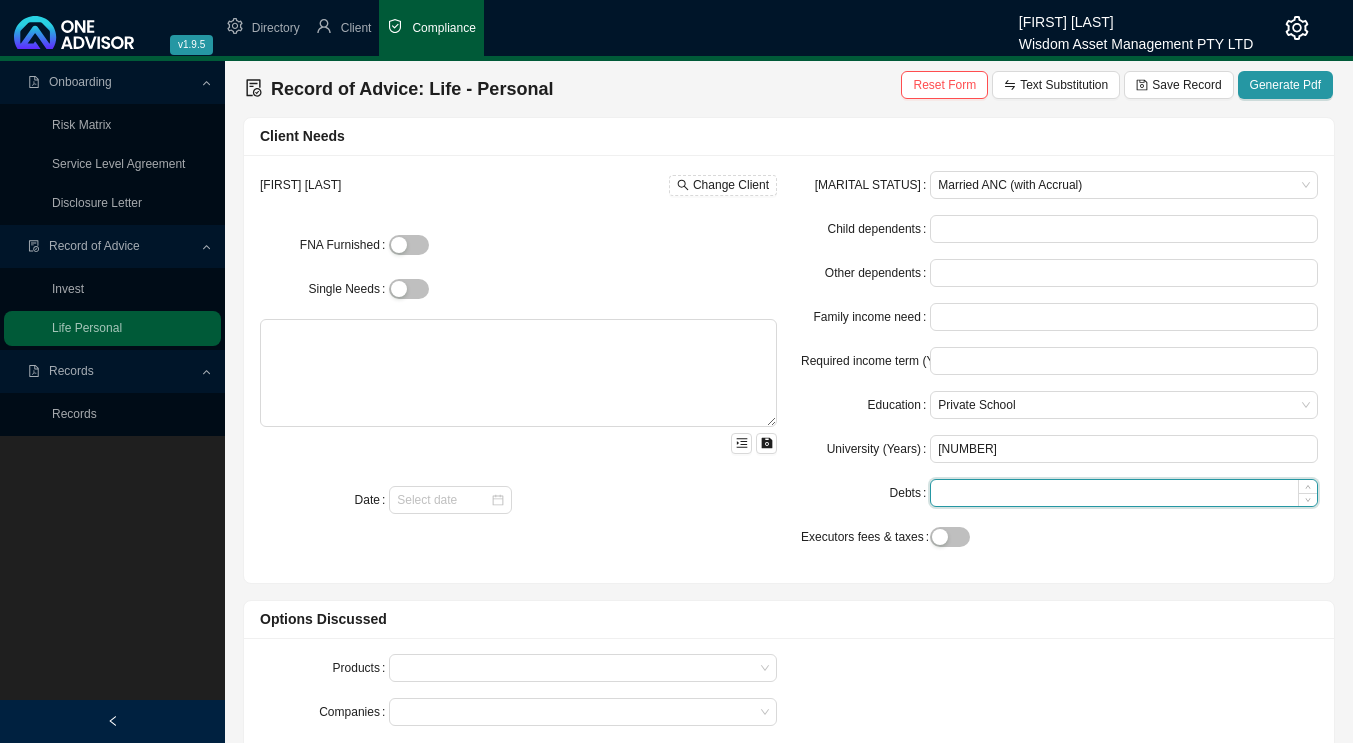 click on "Debts" at bounding box center (1124, 493) 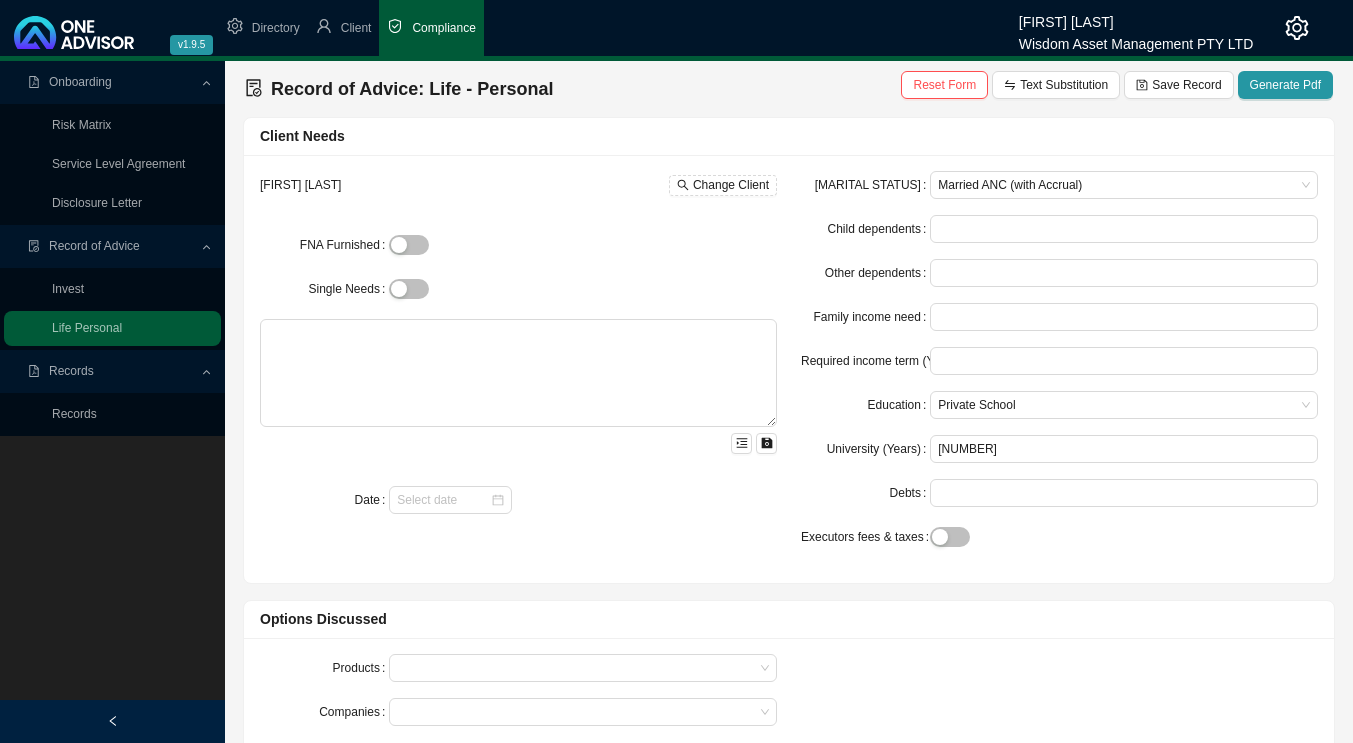 click on "Debts" at bounding box center [865, 493] 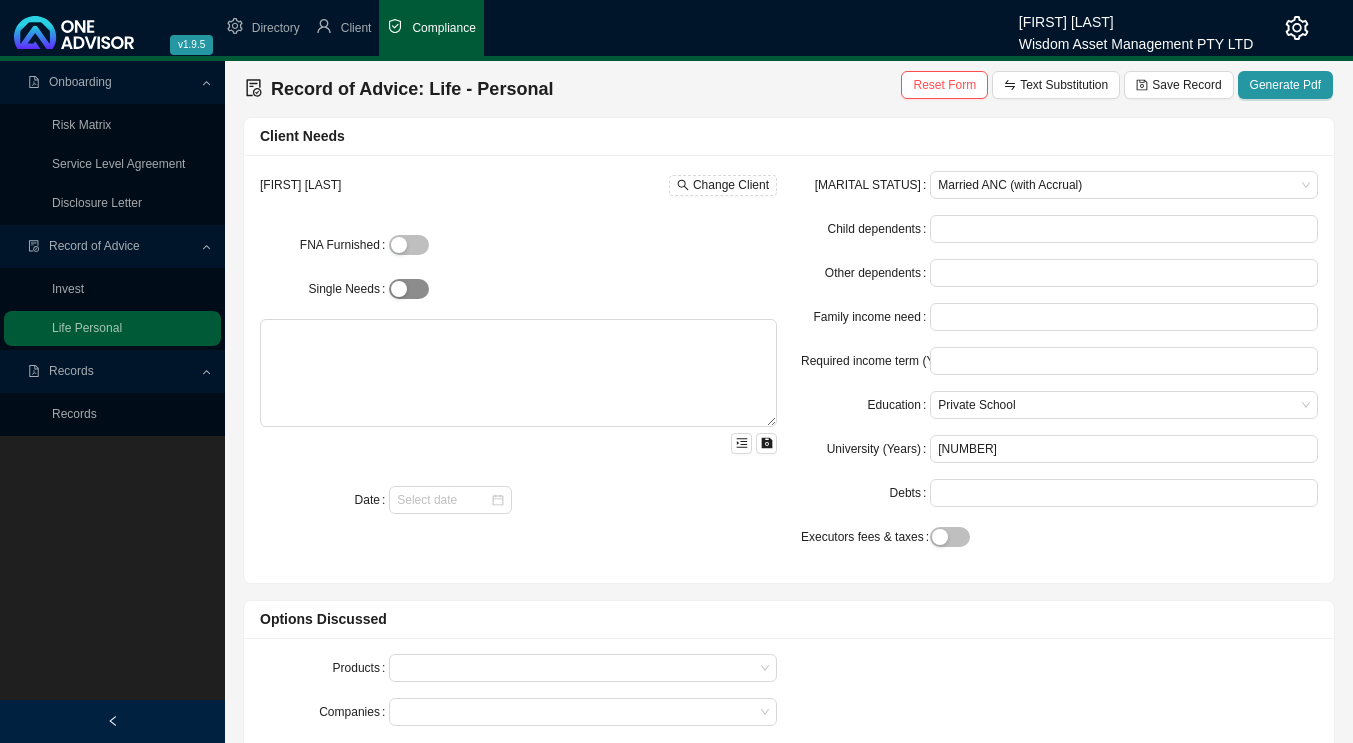 click on "Single Needs" at bounding box center [409, 289] 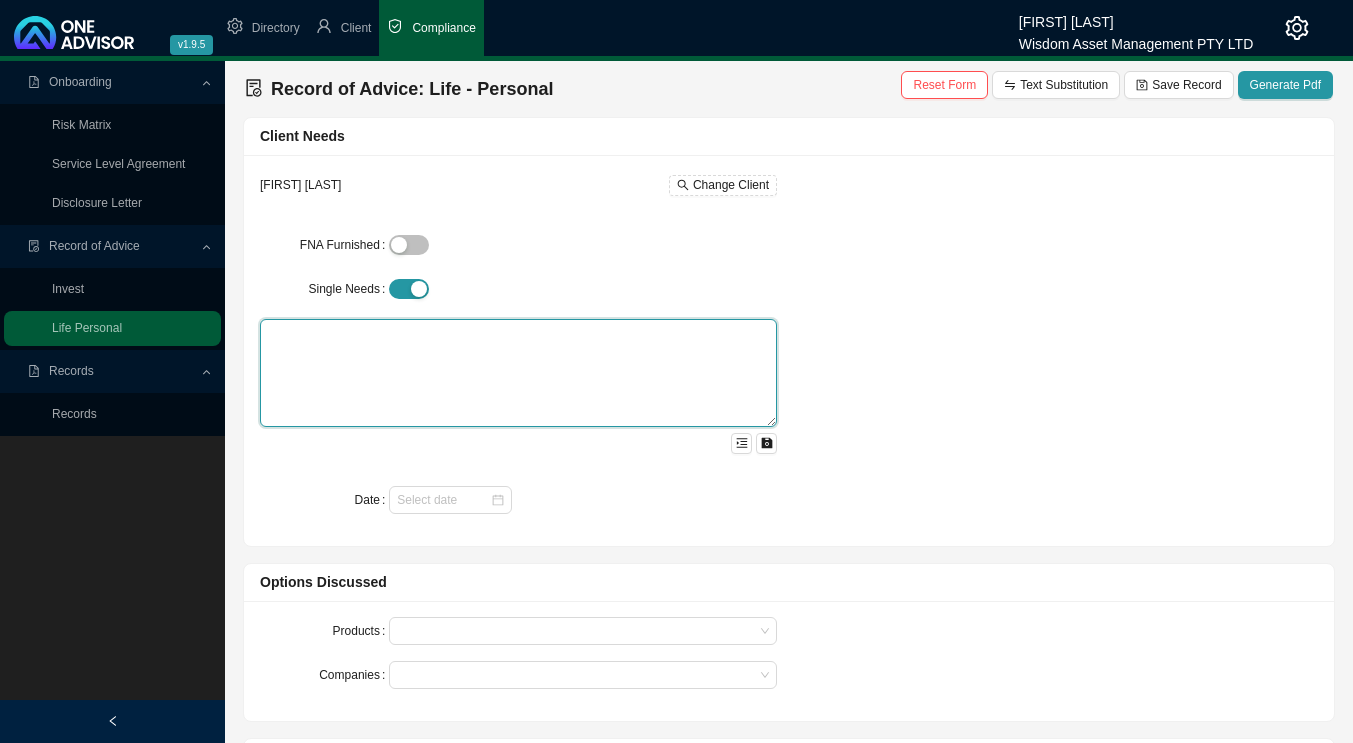 click at bounding box center [518, 373] 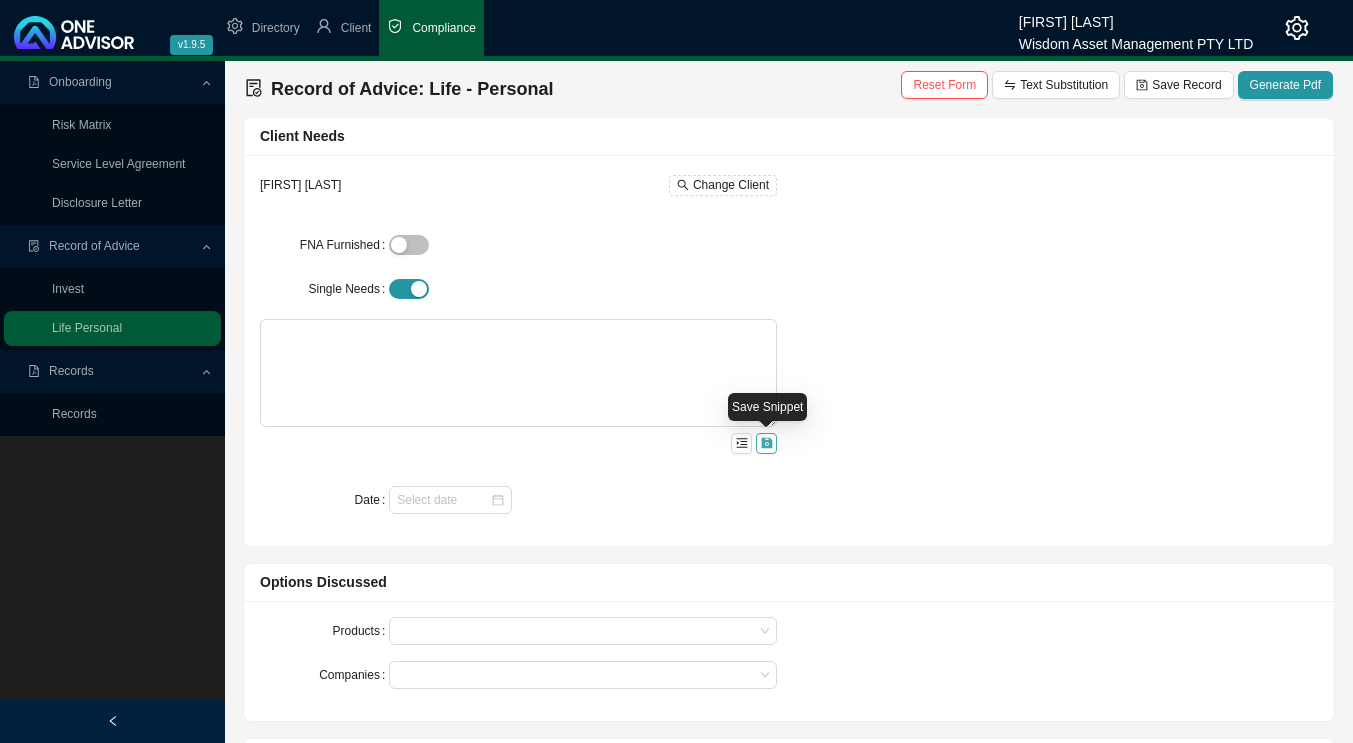 click at bounding box center [766, 443] 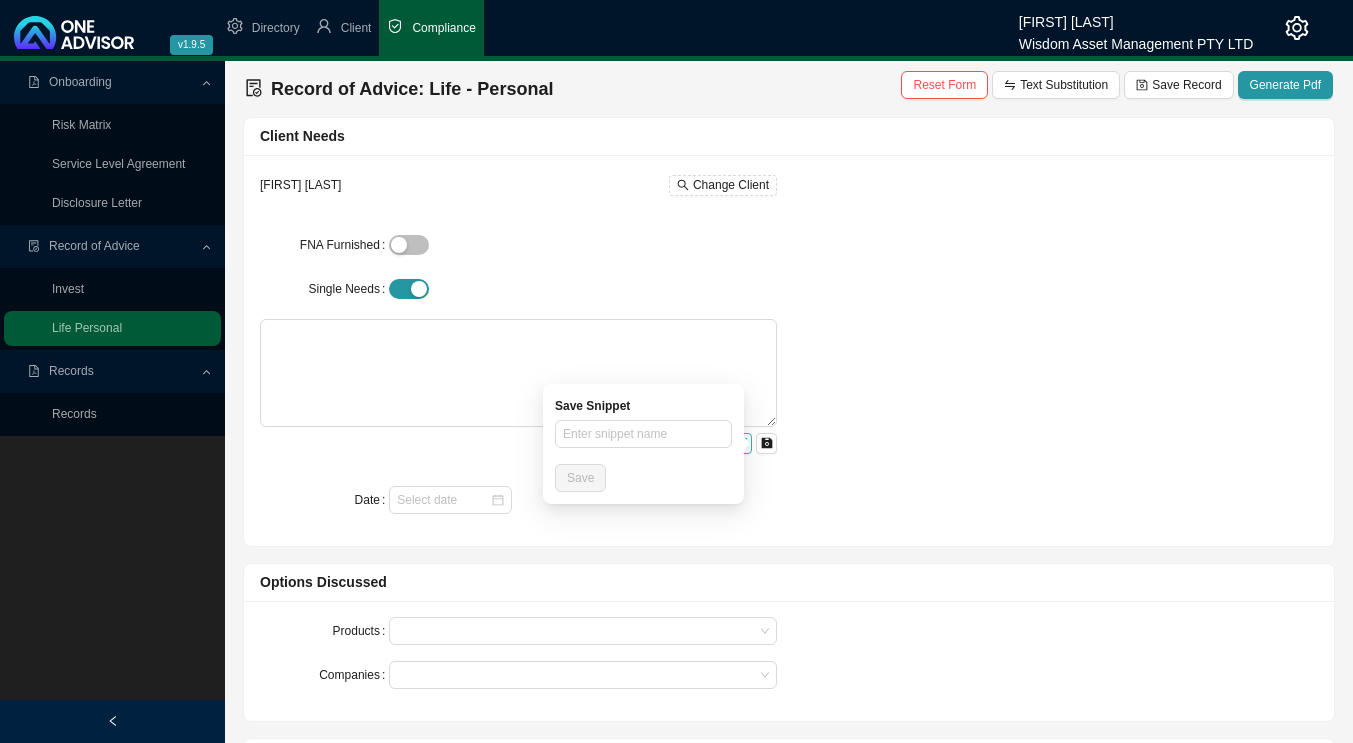 click 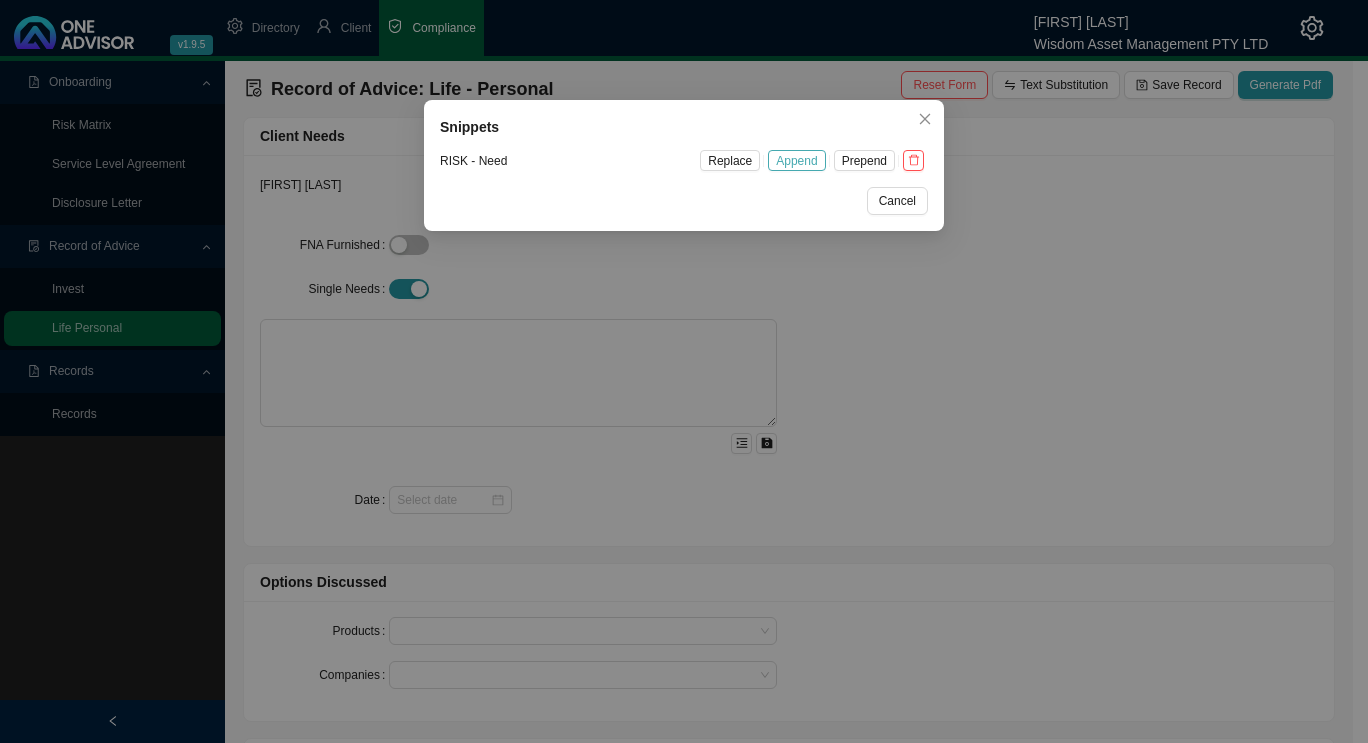 click on "Append" at bounding box center (796, 161) 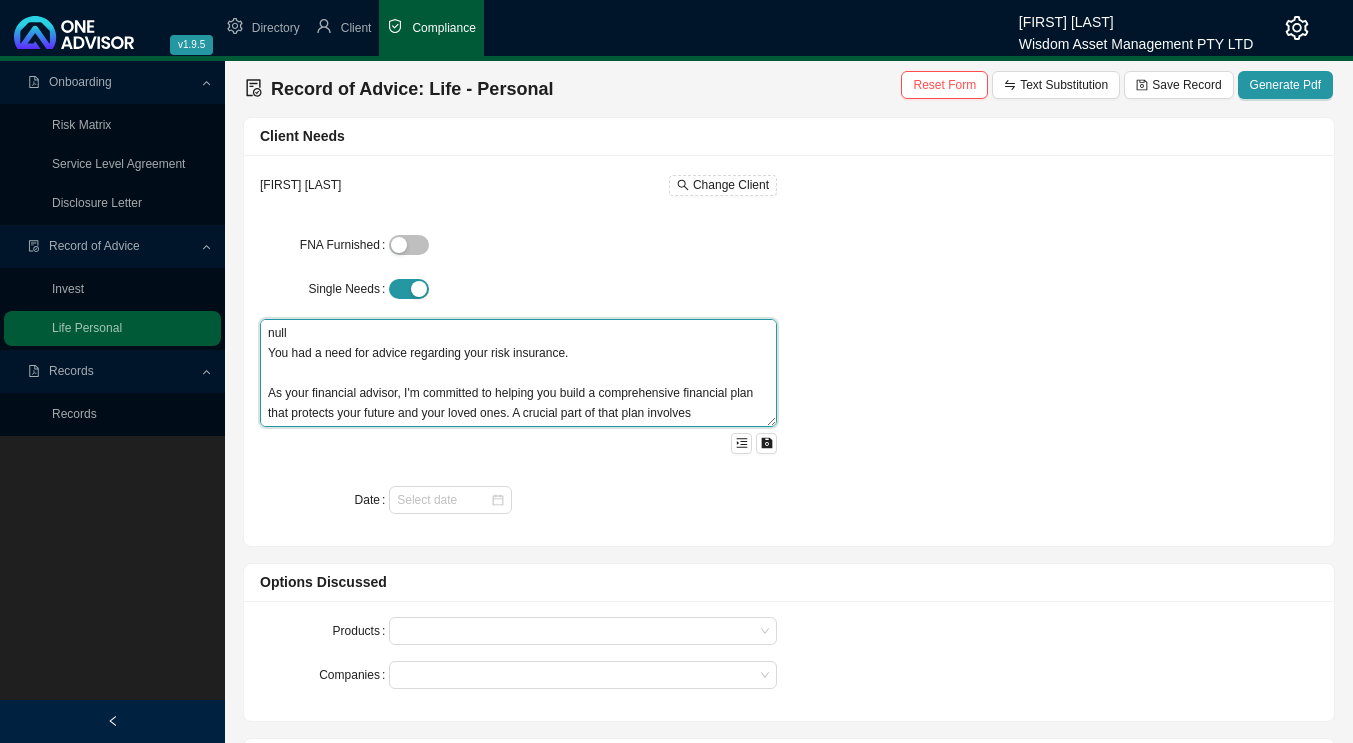 drag, startPoint x: 339, startPoint y: 327, endPoint x: 288, endPoint y: 319, distance: 51.62364 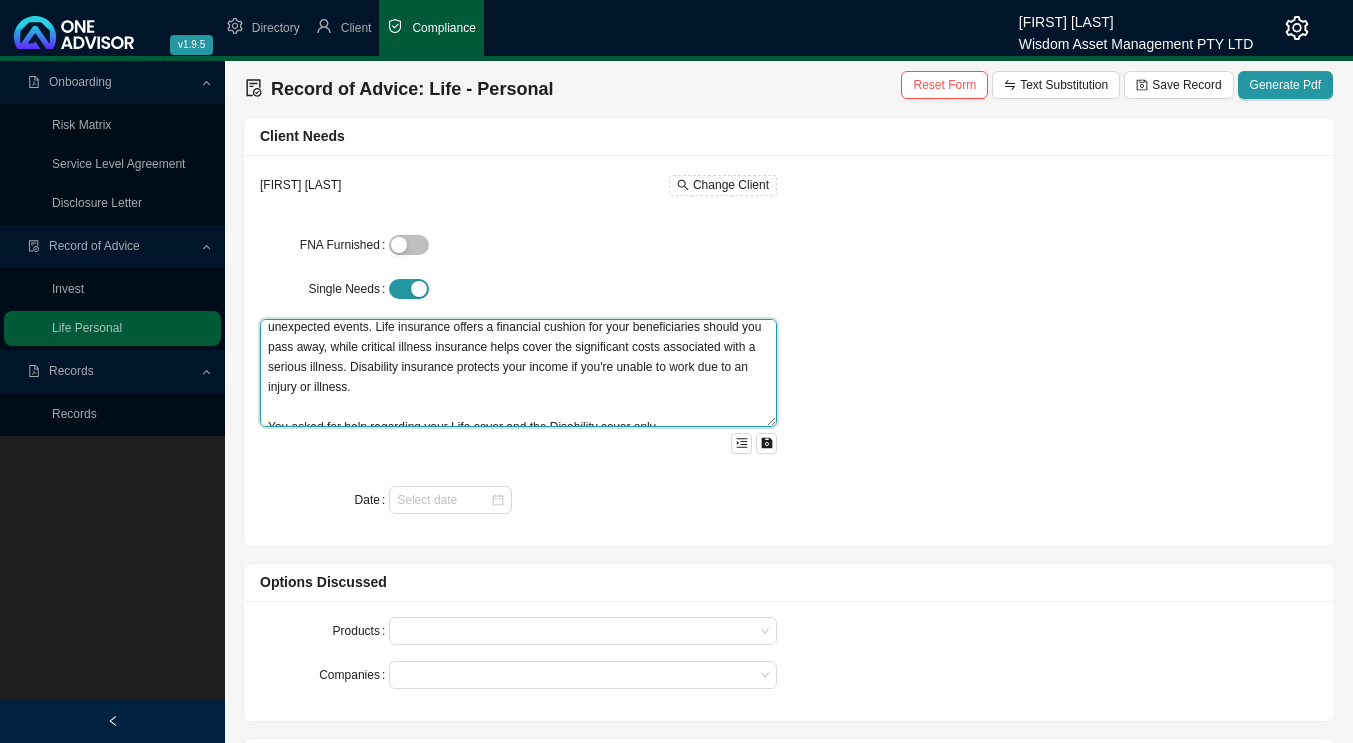 scroll, scrollTop: 140, scrollLeft: 0, axis: vertical 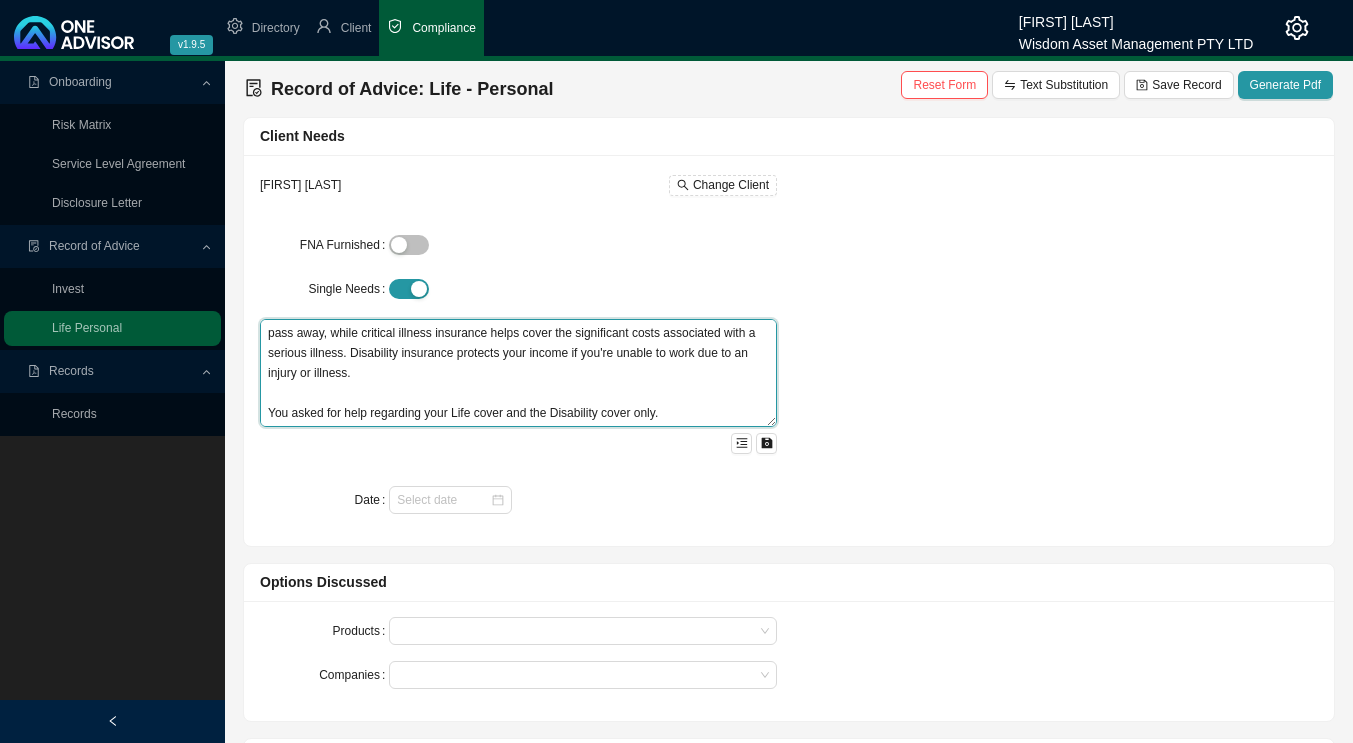 drag, startPoint x: 628, startPoint y: 412, endPoint x: 505, endPoint y: 423, distance: 123.49089 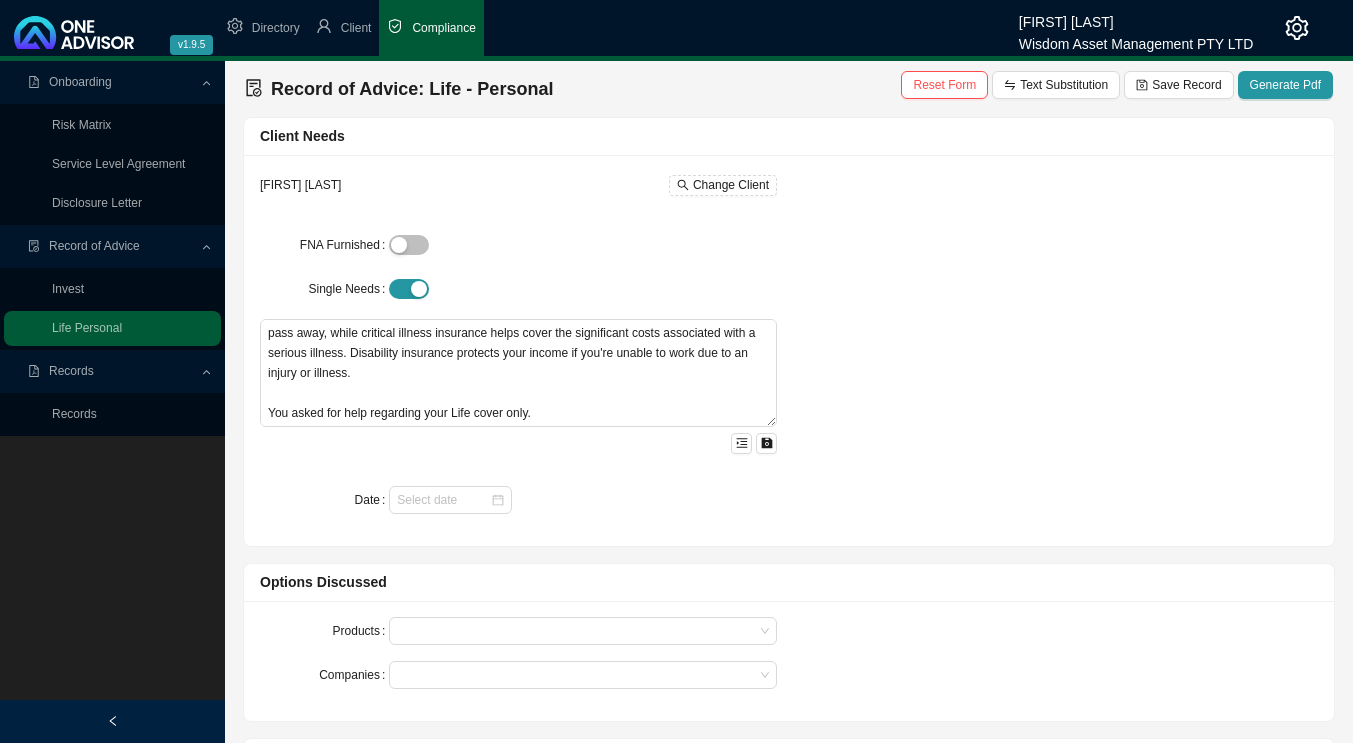 click on "You had a need for advice regarding your risk insurance.
As your financial advisor, I'm committed to helping you build a comprehensive financial plan that protects your future and your loved ones. A crucial part of that plan involves understanding the role of insurance, specifically life, critical illness, and disability coverage. These types of insurance act as a safety net, providing financial security in the face of unexpected events. Life insurance offers a financial cushion for your beneficiaries should you pass away, while critical illness insurance helps cover the significant costs associated with a serious illness. Disability insurance protects your income if you're unable to work due to an injury or illness.
You asked for help regarding your Life cover only." at bounding box center (518, 394) 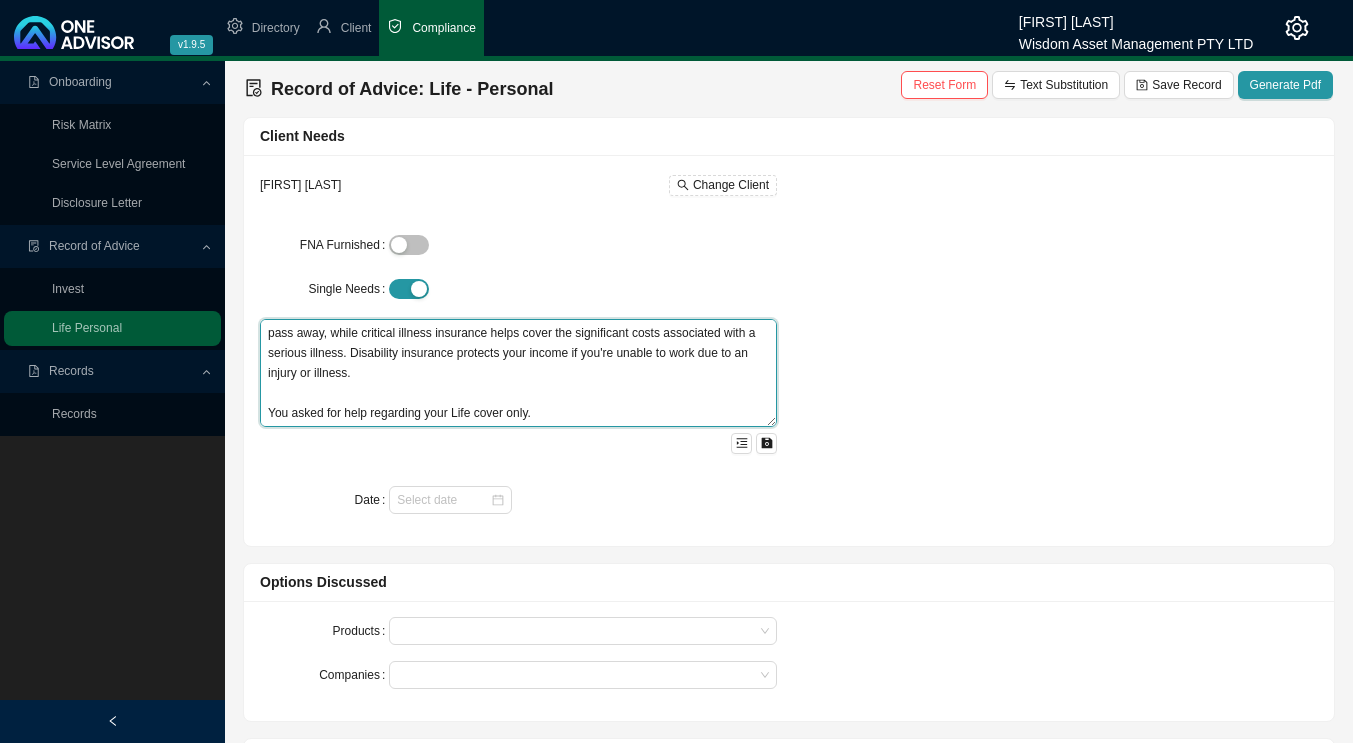 click on "You had a need for advice regarding your risk insurance.
As your financial advisor, I'm committed to helping you build a comprehensive financial plan that protects your future and your loved ones. A crucial part of that plan involves understanding the role of insurance, specifically life, critical illness, and disability coverage. These types of insurance act as a safety net, providing financial security in the face of unexpected events. Life insurance offers a financial cushion for your beneficiaries should you pass away, while critical illness insurance helps cover the significant costs associated with a serious illness. Disability insurance protects your income if you're unable to work due to an injury or illness.
You asked for help regarding your Life cover only." at bounding box center [518, 373] 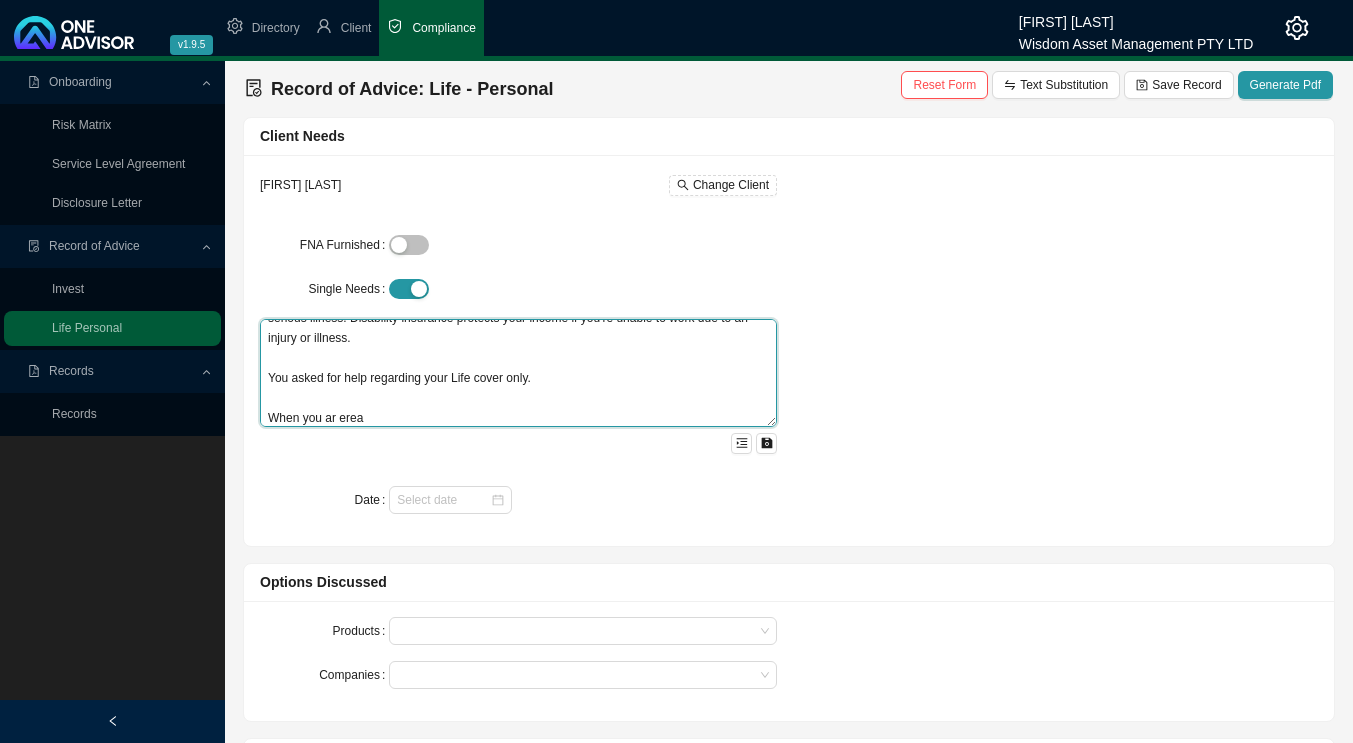 scroll, scrollTop: 175, scrollLeft: 0, axis: vertical 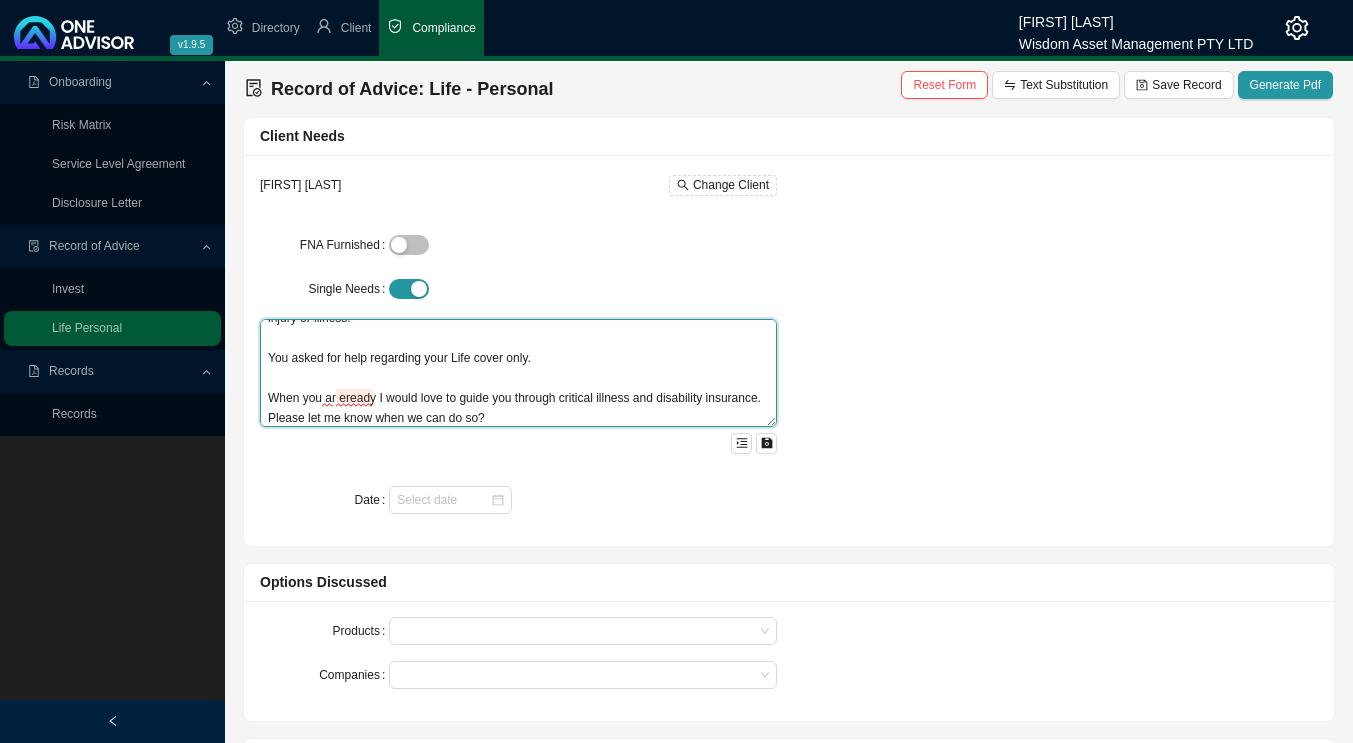 click on "You had a need for advice regarding your risk insurance.
As your financial advisor, I'm committed to helping you build a comprehensive financial plan that protects your future and your loved ones. A crucial part of that plan involves understanding the role of insurance, specifically life, critical illness, and disability coverage. These types of insurance act as a safety net, providing financial security in the face of unexpected events. Life insurance offers a financial cushion for your beneficiaries should you pass away, while critical illness insurance helps cover the significant costs associated with a serious illness. Disability insurance protects your income if you're unable to work due to an injury or illness.
You asked for help regarding your Life cover only.
When you ar eready I would love to guide you through critical illness and disability insurance. Please let me know when we can do so?" at bounding box center (518, 373) 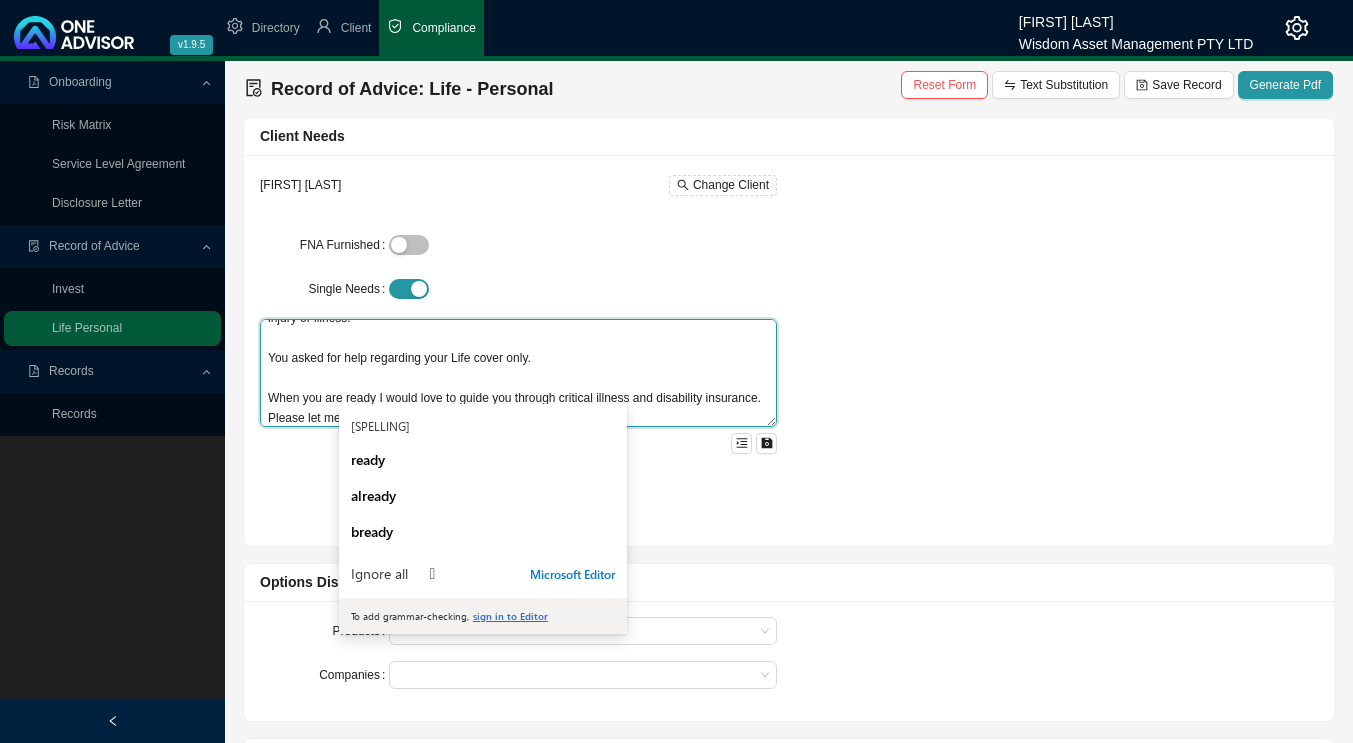 type on "You had a need for advice regarding your risk insurance.
As your financial advisor, I'm committed to helping you build a comprehensive financial plan that protects your future and your loved ones. A crucial part of that plan involves understanding the role of insurance, specifically life, critical illness, and disability coverage. These types of insurance act as a safety net, providing financial security in the face of unexpected events. Life insurance offers a financial cushion for your beneficiaries should you pass away, while critical illness insurance helps cover the significant costs associated with a serious illness. Disability insurance protects your income if you're unable to work due to an injury or illness.
You asked for help regarding your Life cover only.
When you are ready I would love to guide you through critical illness and disability insurance. Please let me know when we can do so?" 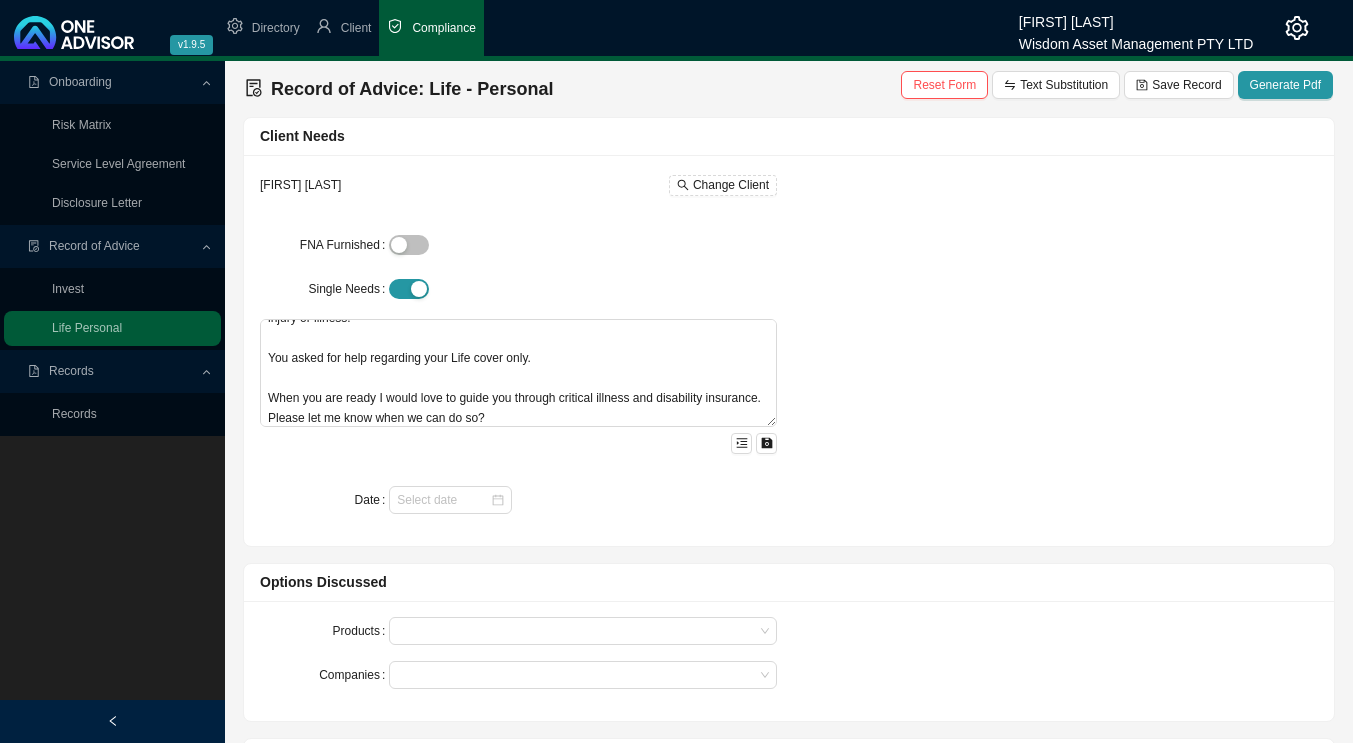 click at bounding box center (583, 500) 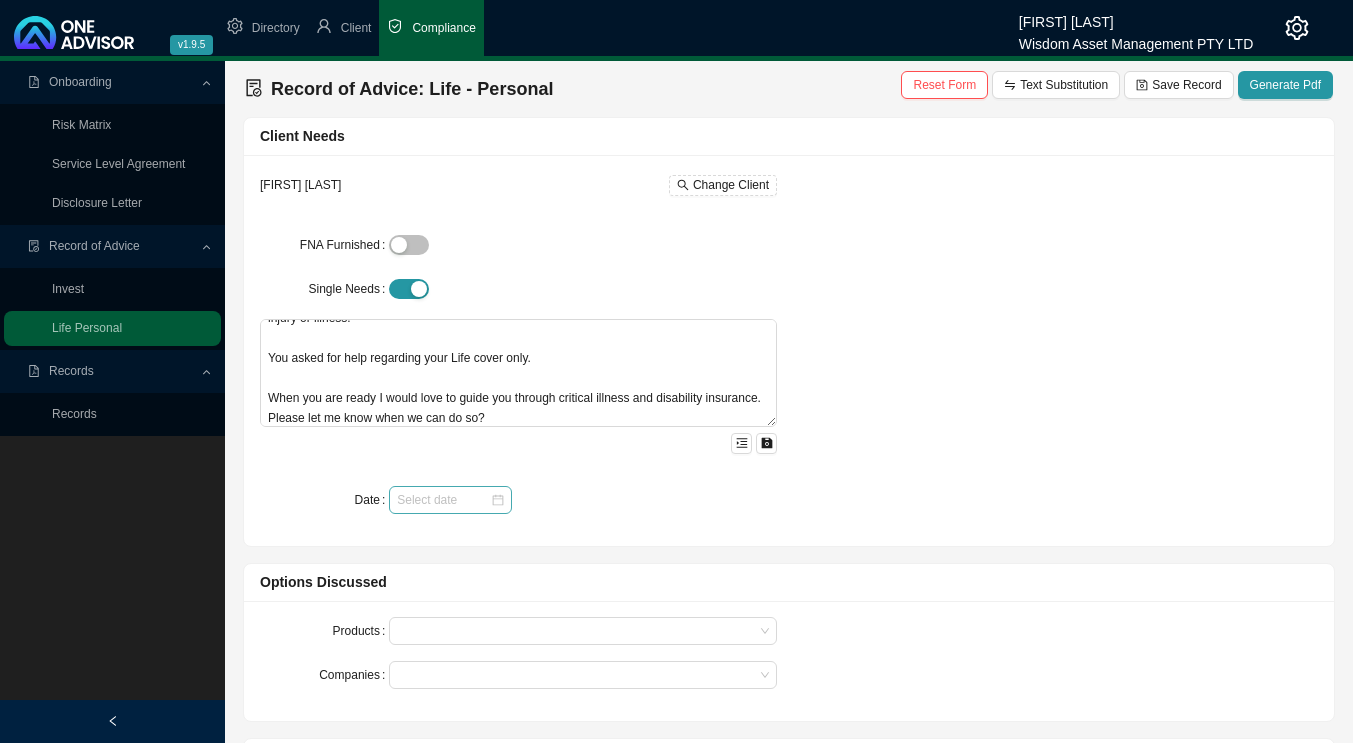 click at bounding box center [450, 500] 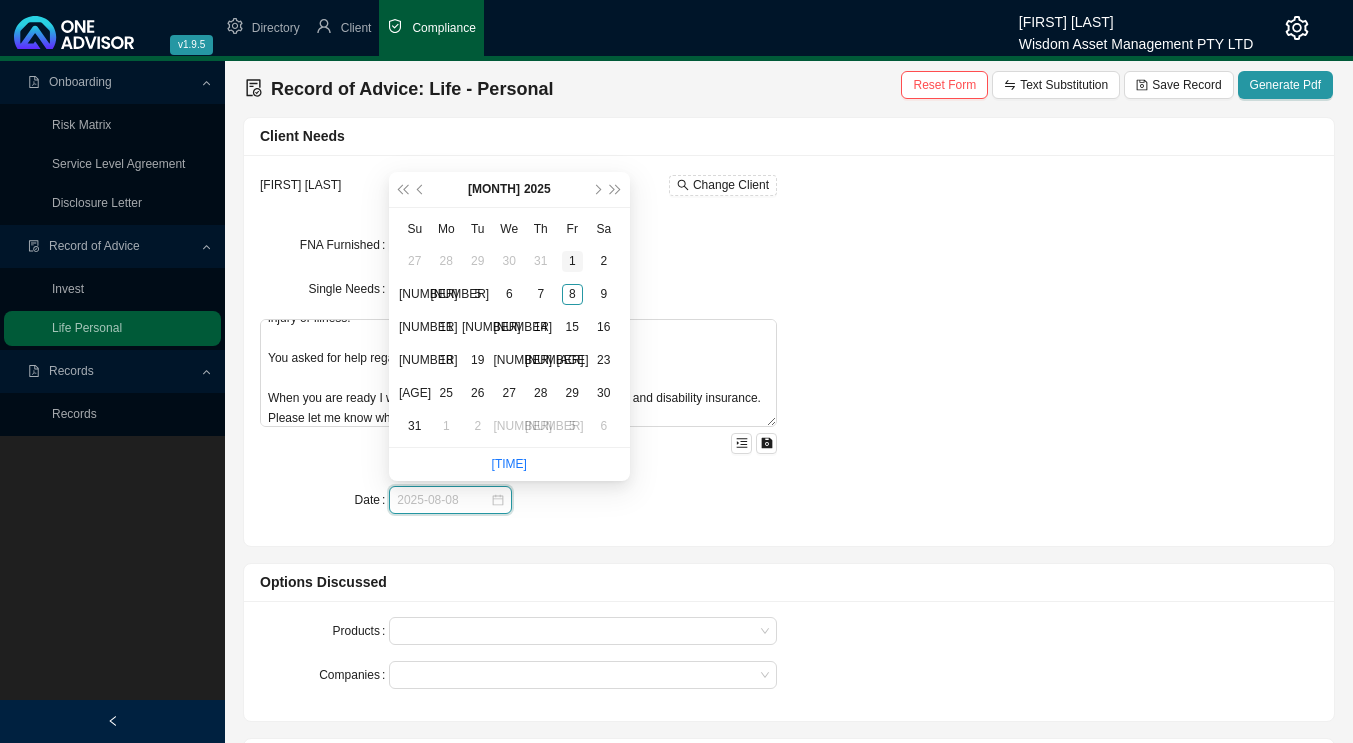 type on "[DATE]" 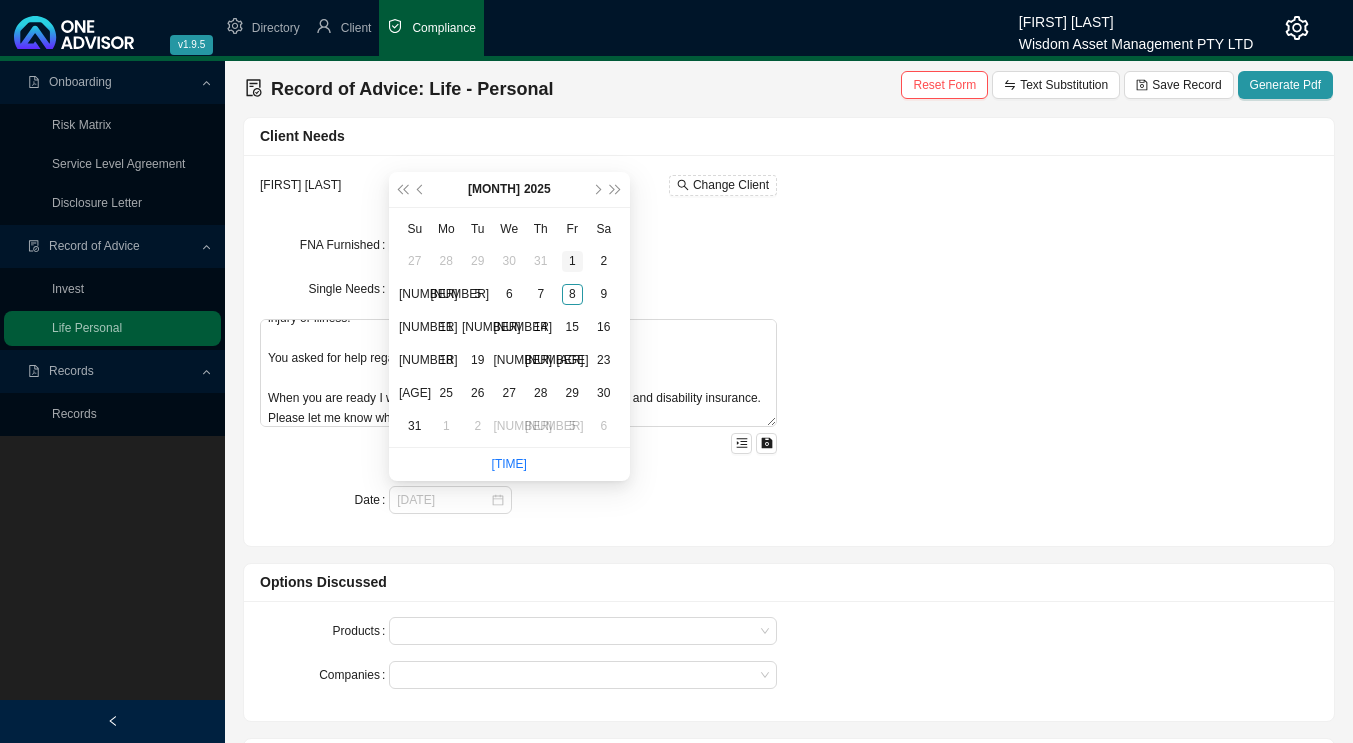 click on "1" at bounding box center [572, 261] 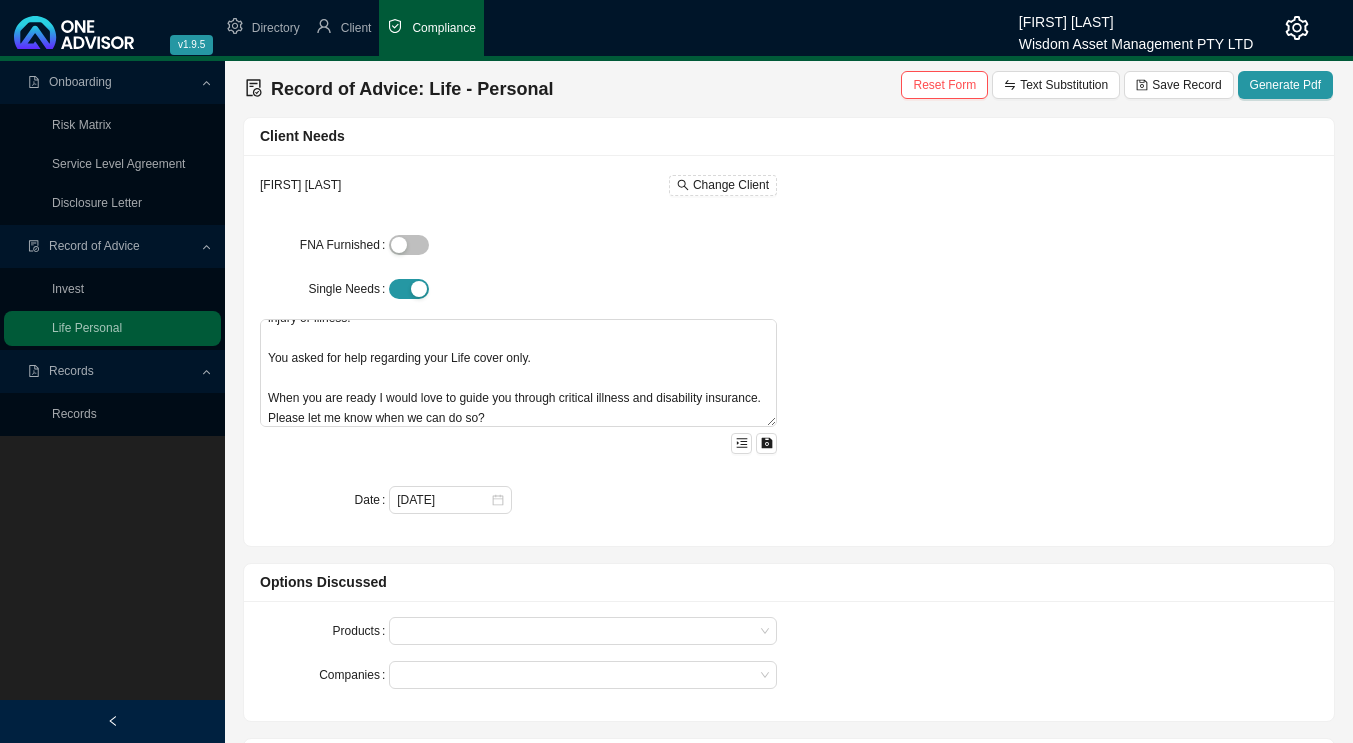 click on "[DATE]" at bounding box center (583, 500) 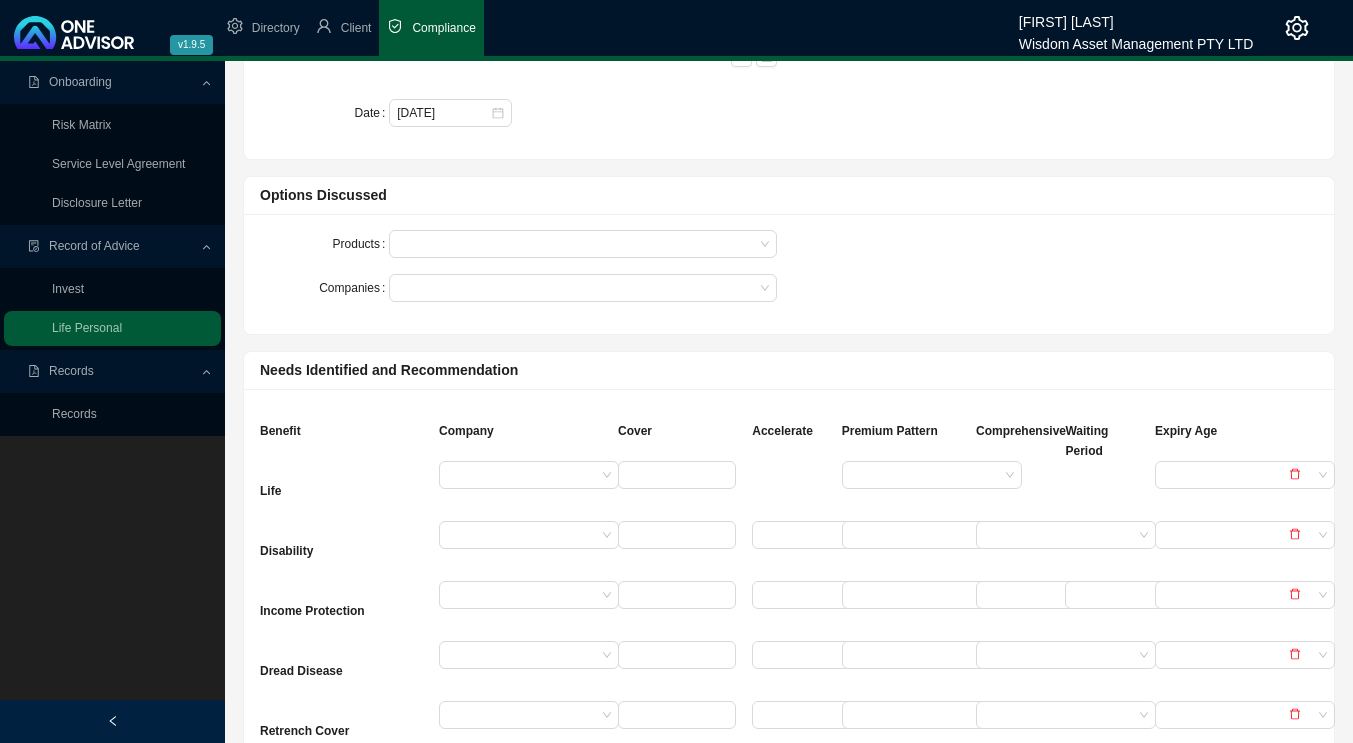 scroll, scrollTop: 400, scrollLeft: 0, axis: vertical 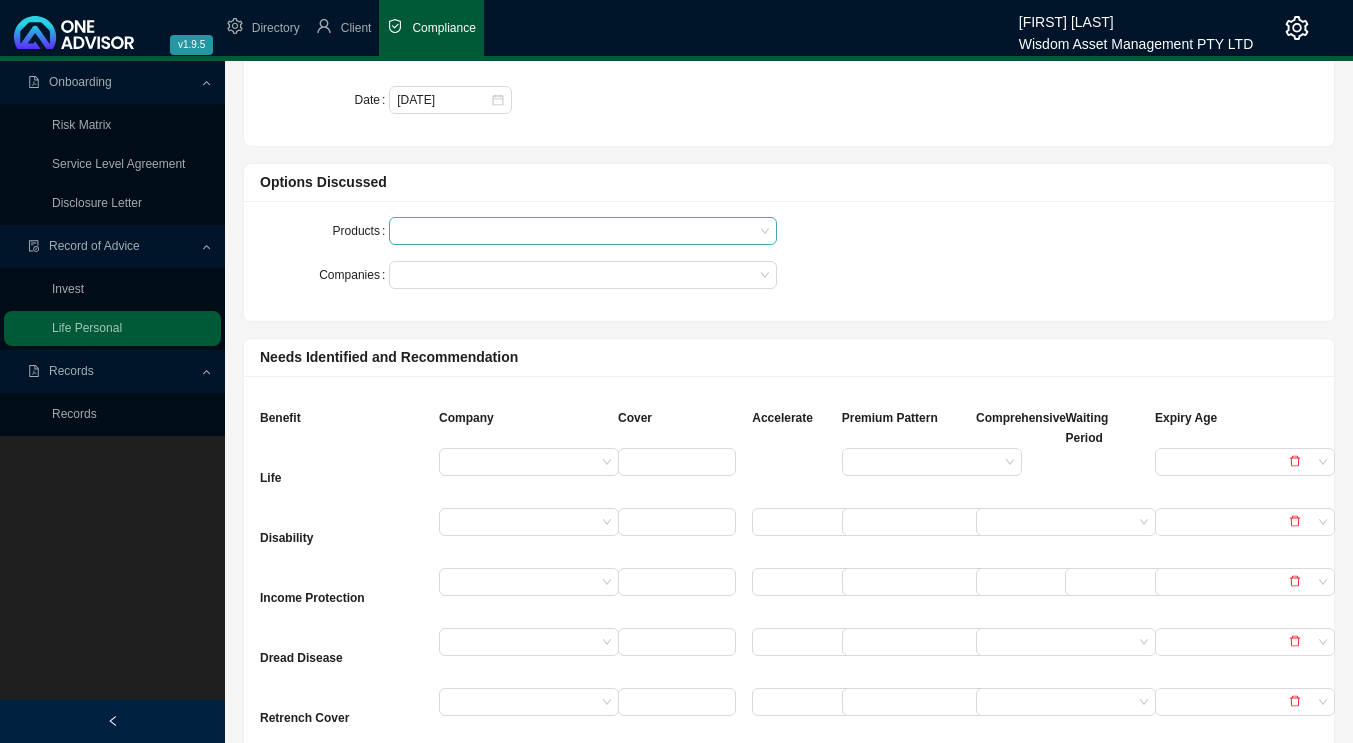 click at bounding box center (573, 231) 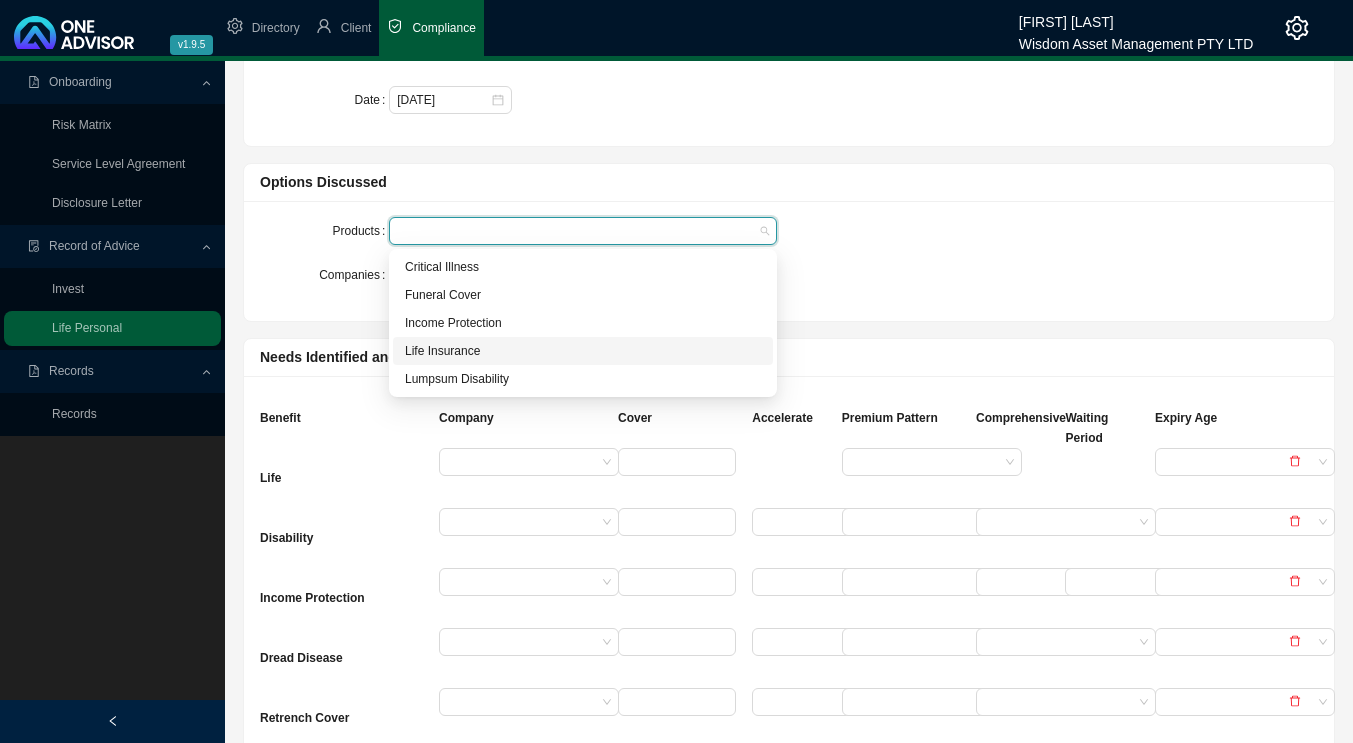 click on "Life Insurance" at bounding box center (583, 351) 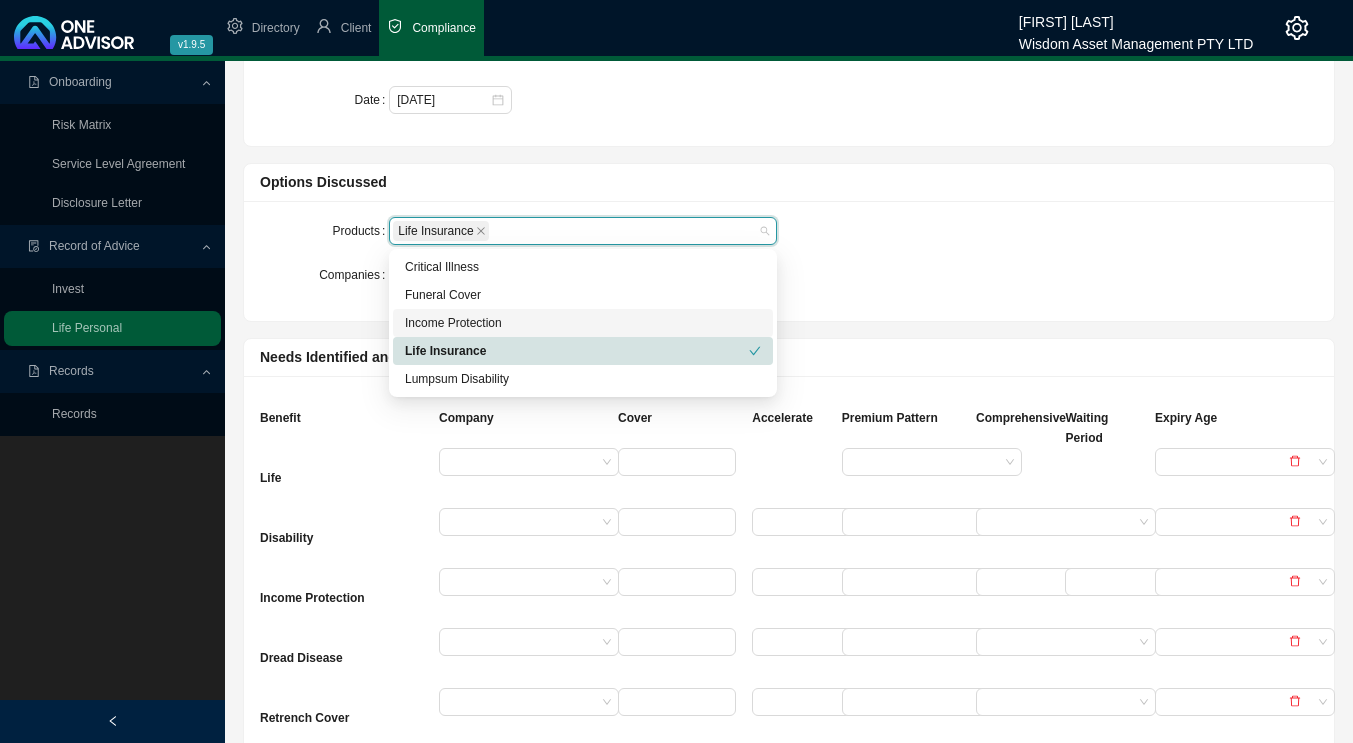 click on "Products Life Insurance   Companies" at bounding box center (789, 261) 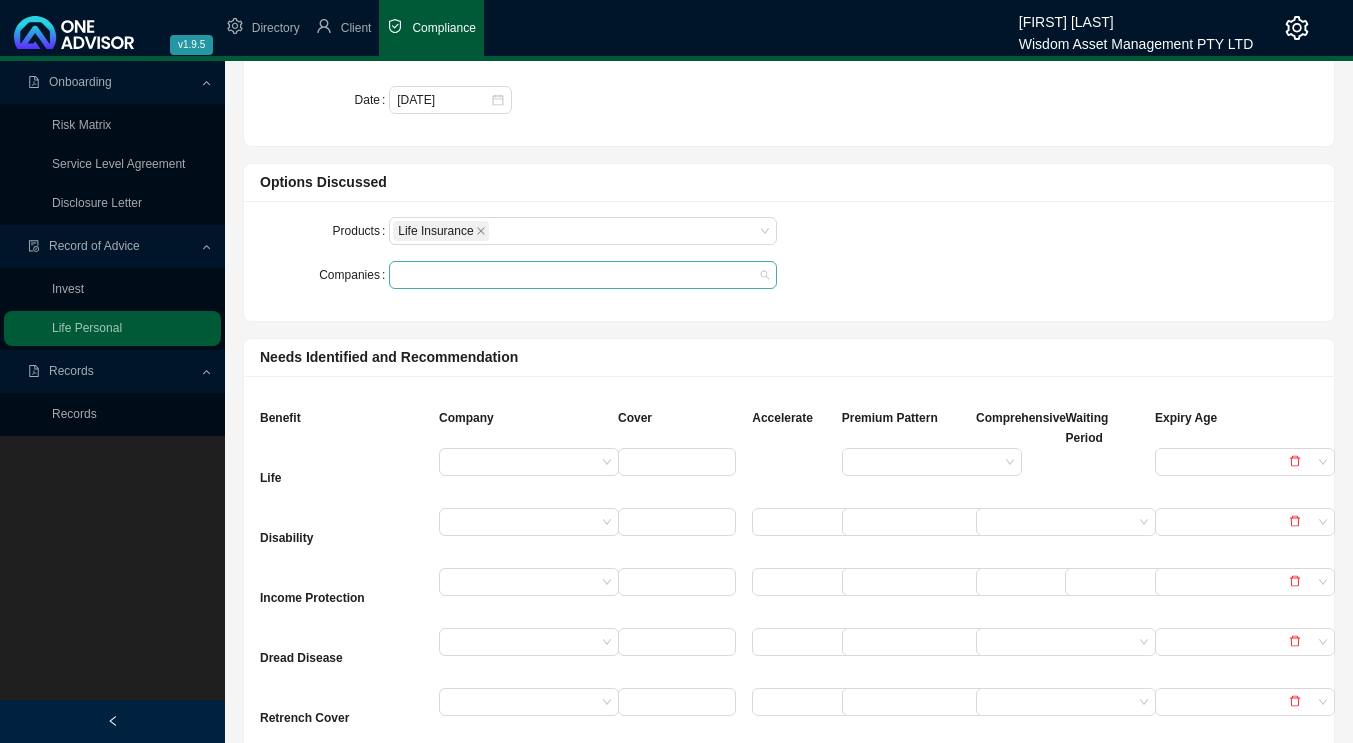 click at bounding box center [573, 275] 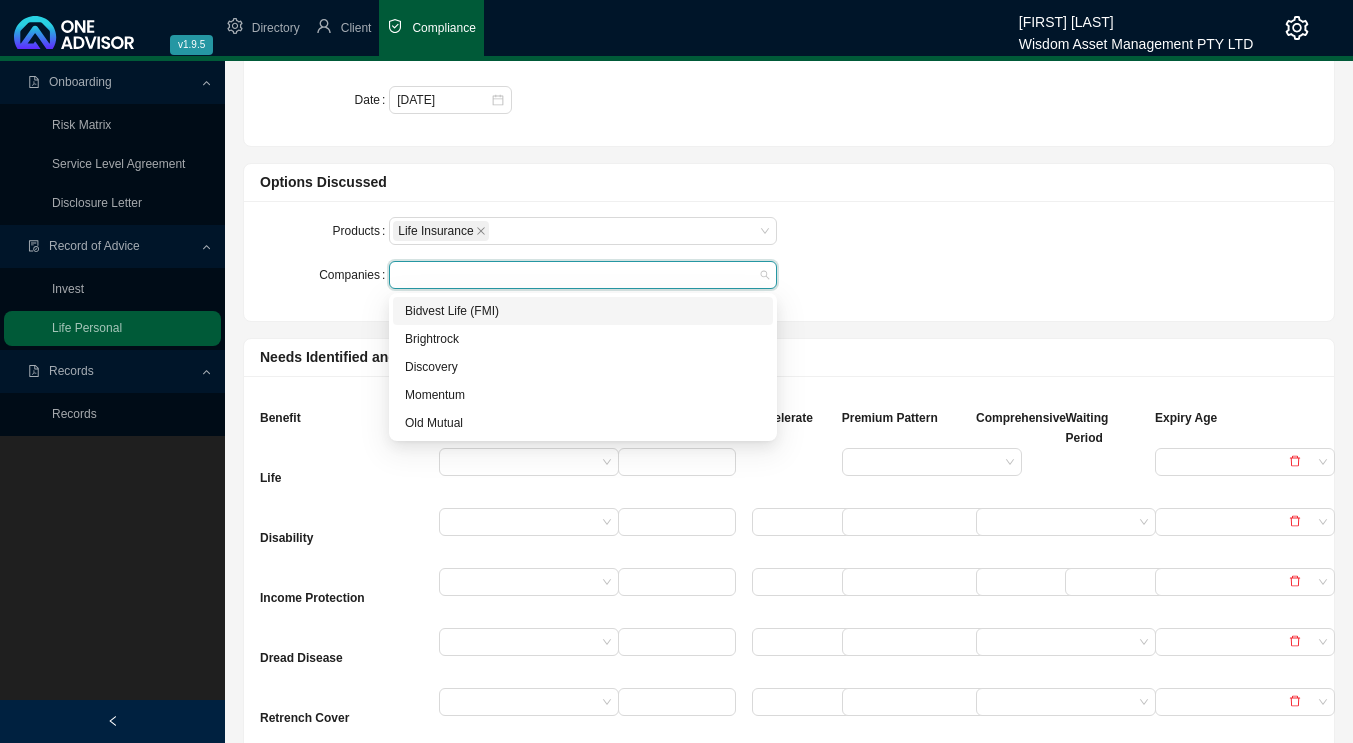 click on "Bidvest Life (FMI)" at bounding box center [583, 311] 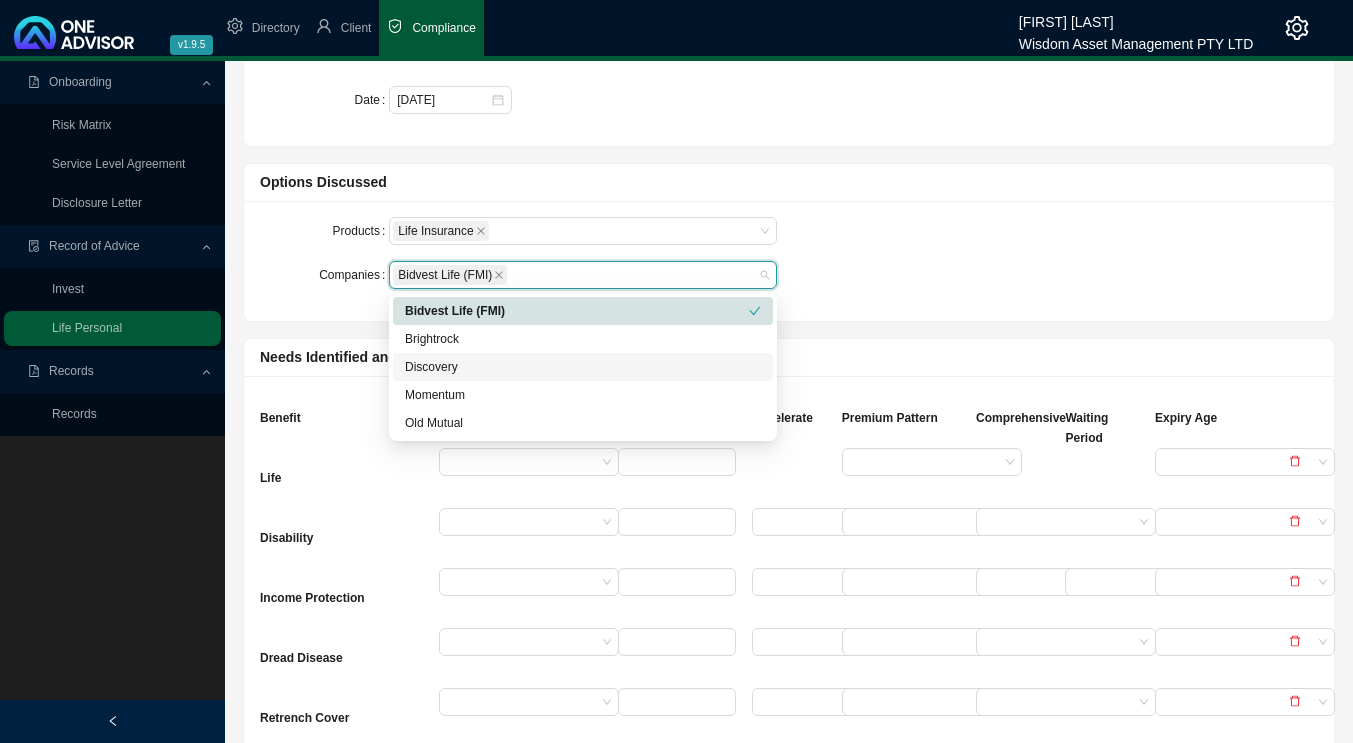click on "Discovery" at bounding box center (583, 367) 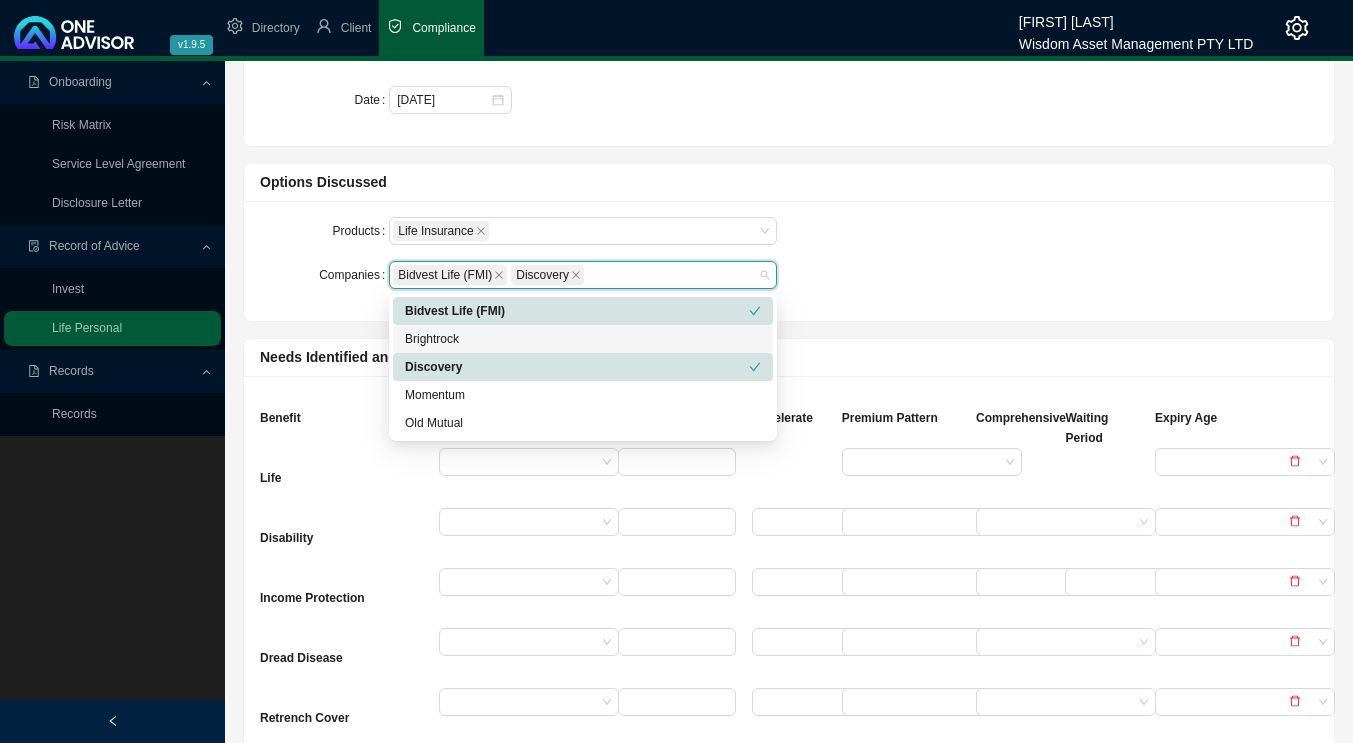 click on "Brightrock" at bounding box center [583, 339] 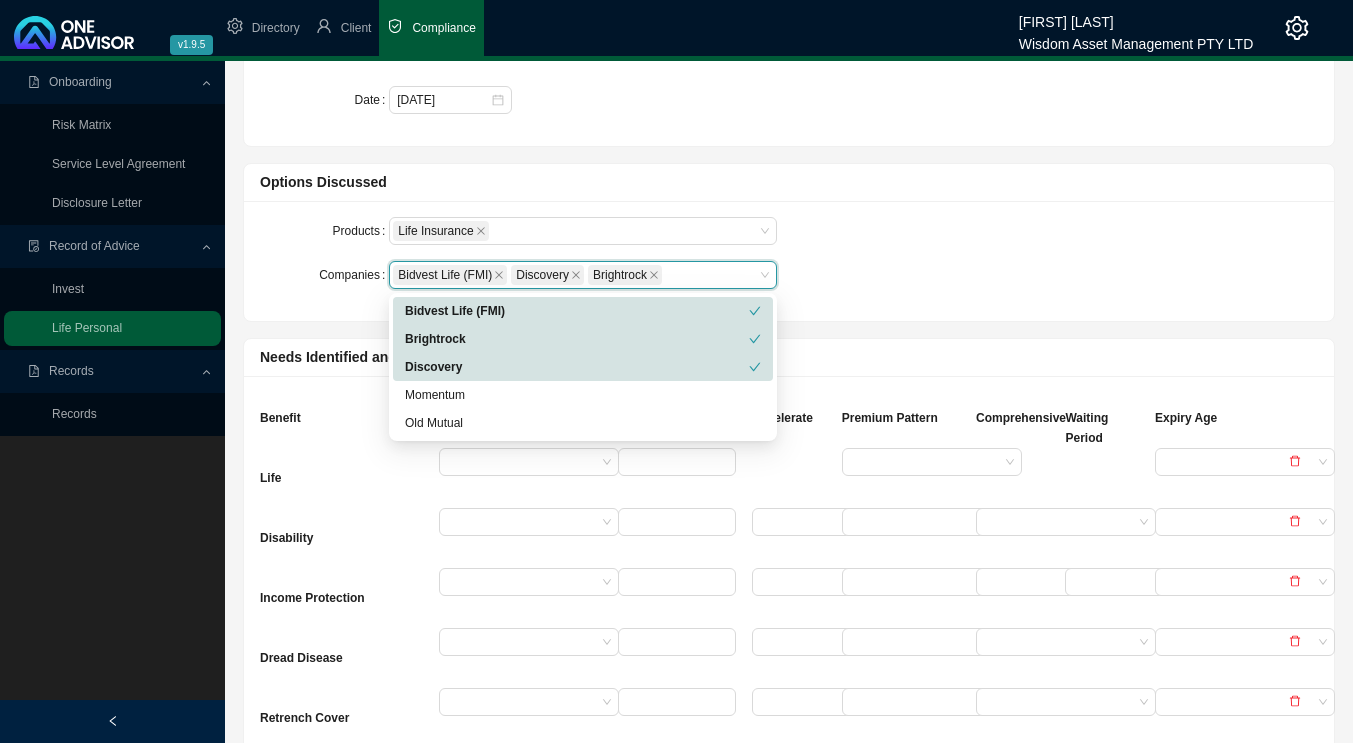 click on "Needs Identified and Recommendation Benefit Company Cover Accelerate Premium Pattern Comprehensive Waiting Period Expiry Age Life Disability Income Protection Dread Disease Retrench Cover Add Benefit Guarantee Term Total Premium" at bounding box center (789, 617) 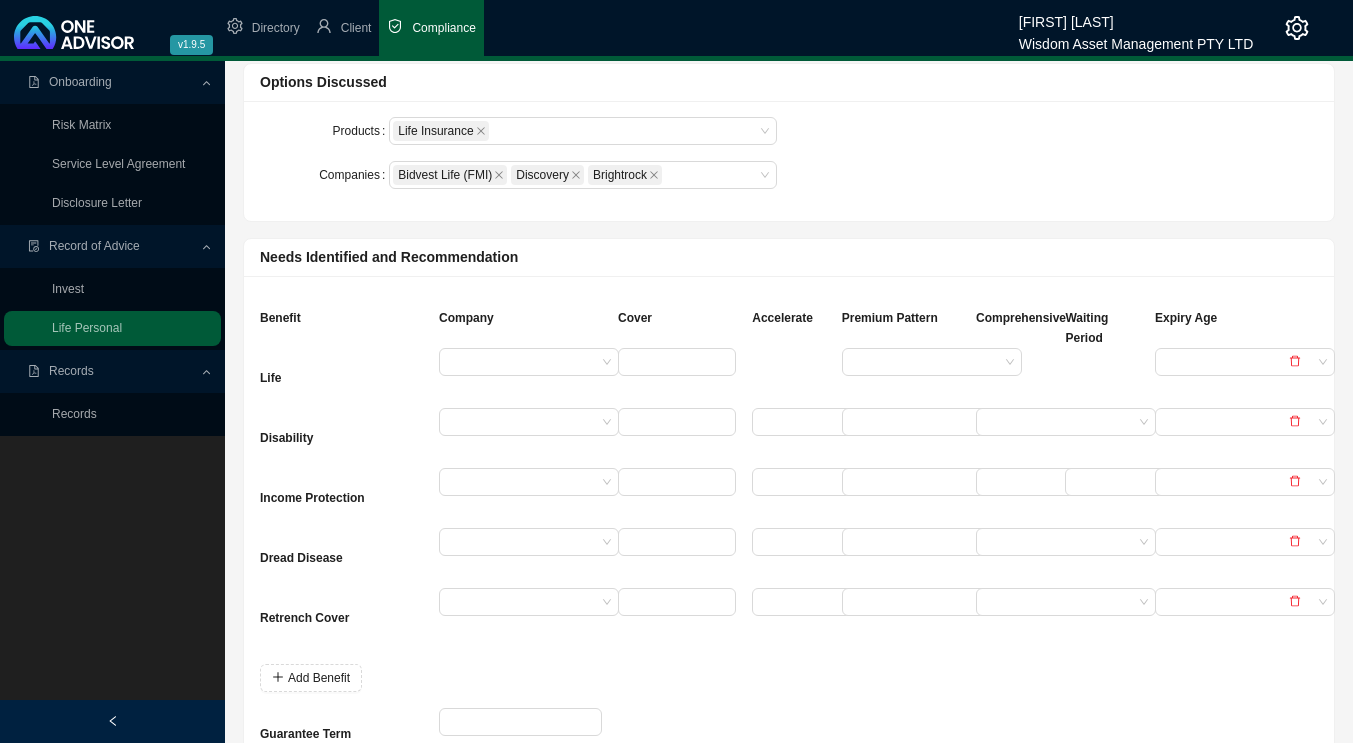 scroll, scrollTop: 600, scrollLeft: 0, axis: vertical 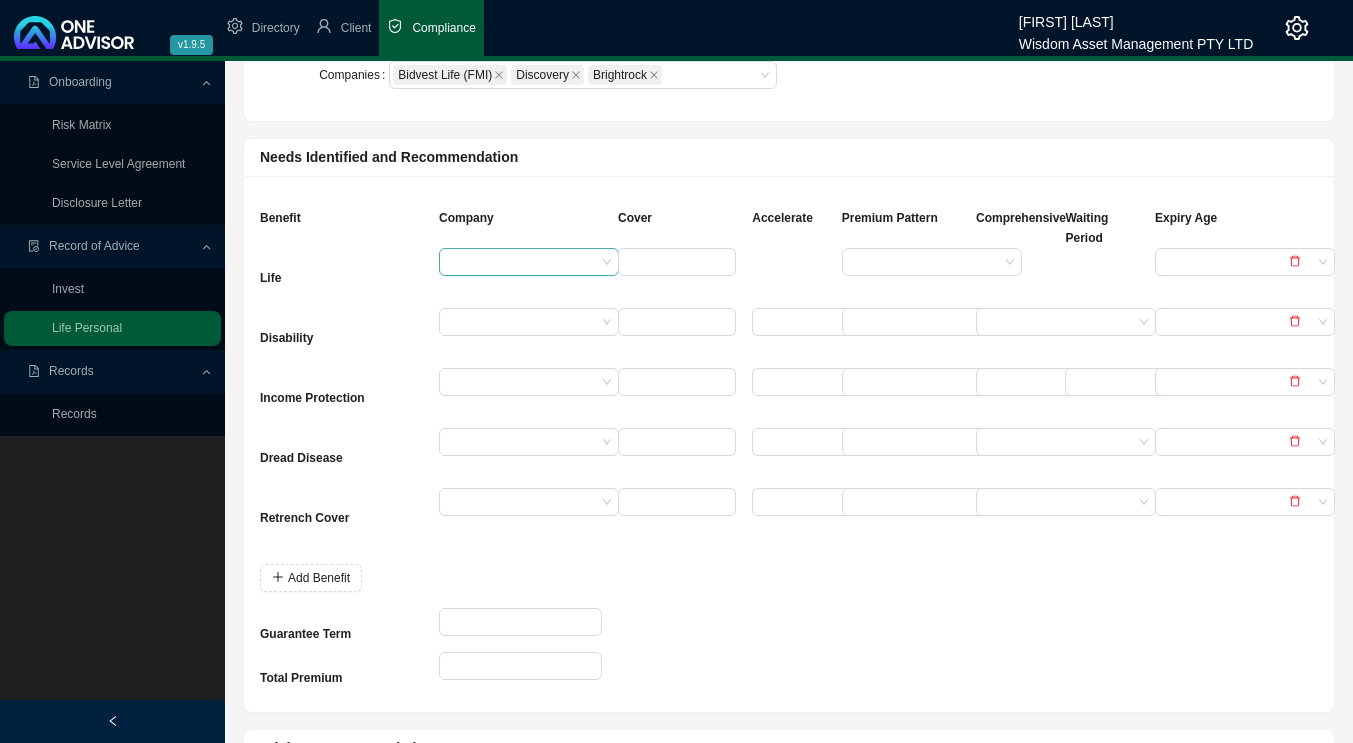 click at bounding box center (521, 262) 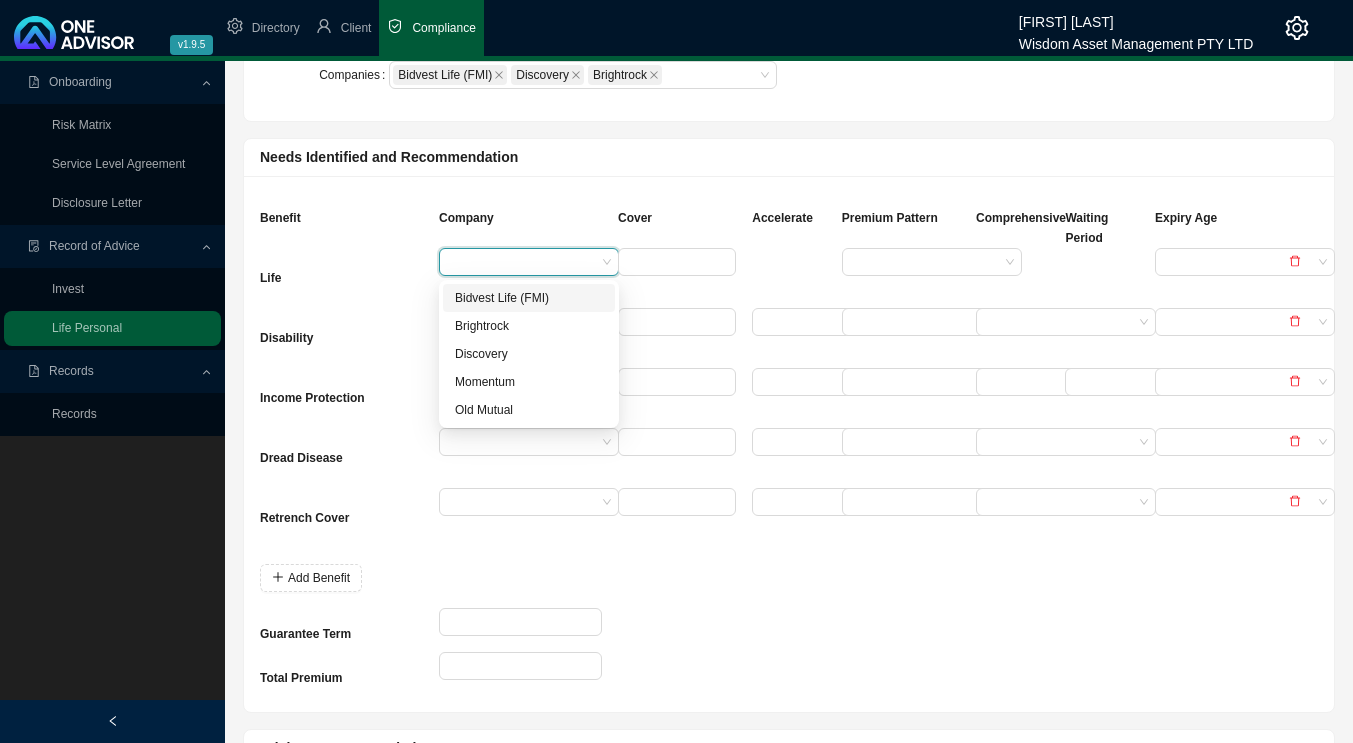 click on "Bidvest Life (FMI)" at bounding box center (529, 298) 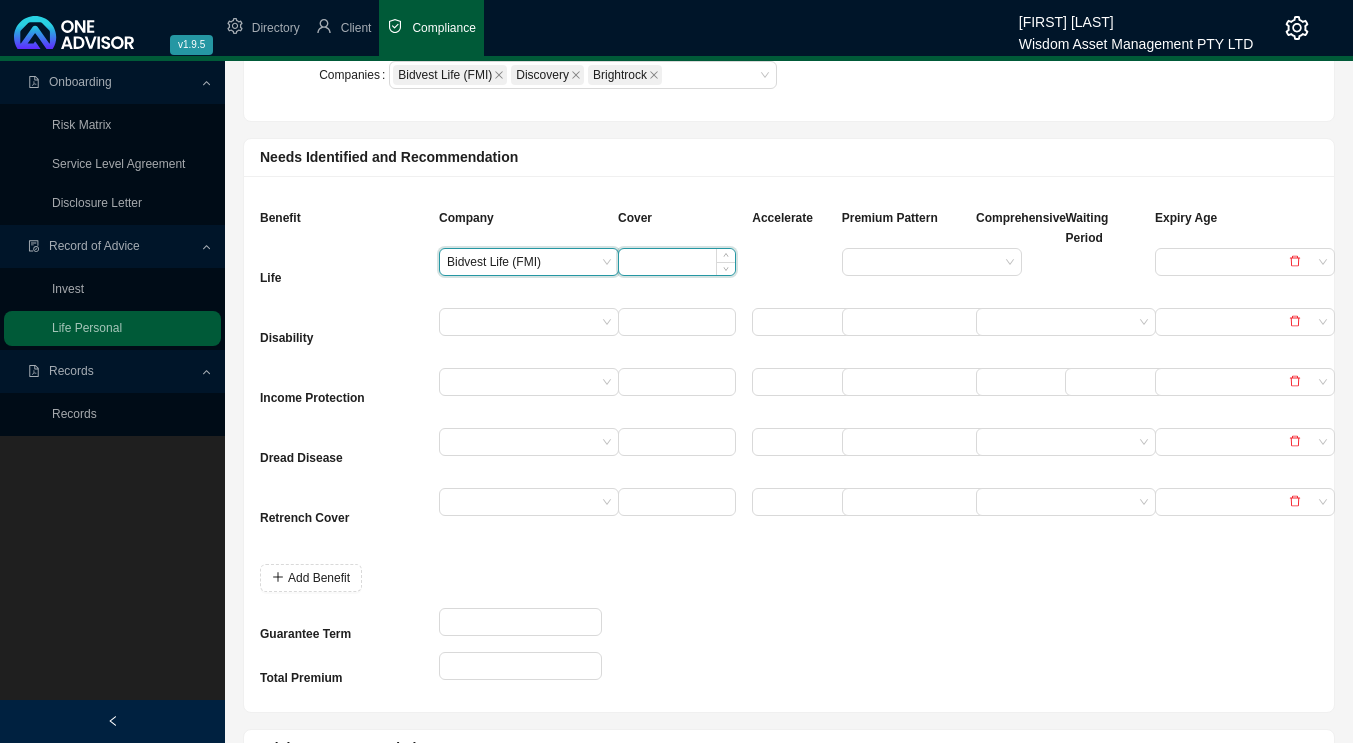click at bounding box center (677, 262) 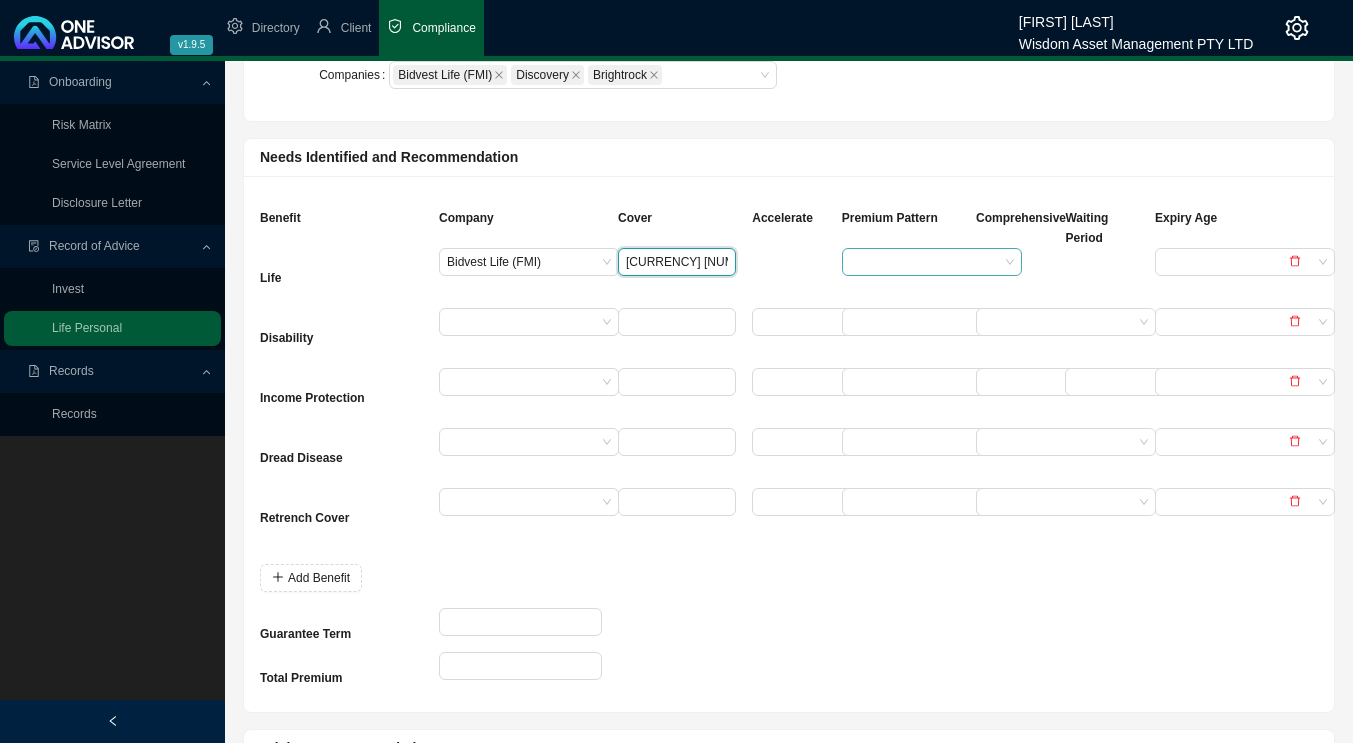 type on "[CURRENCY] [NUMBER]" 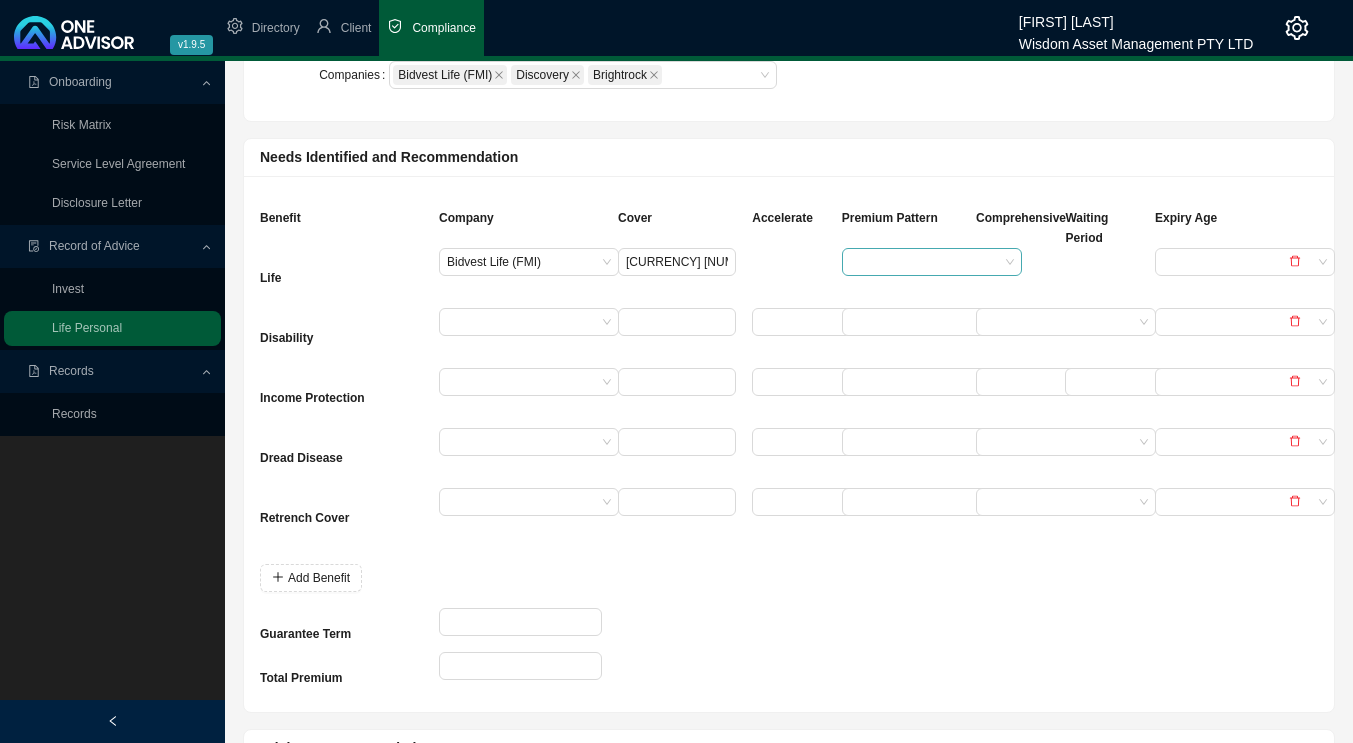 click at bounding box center [924, 262] 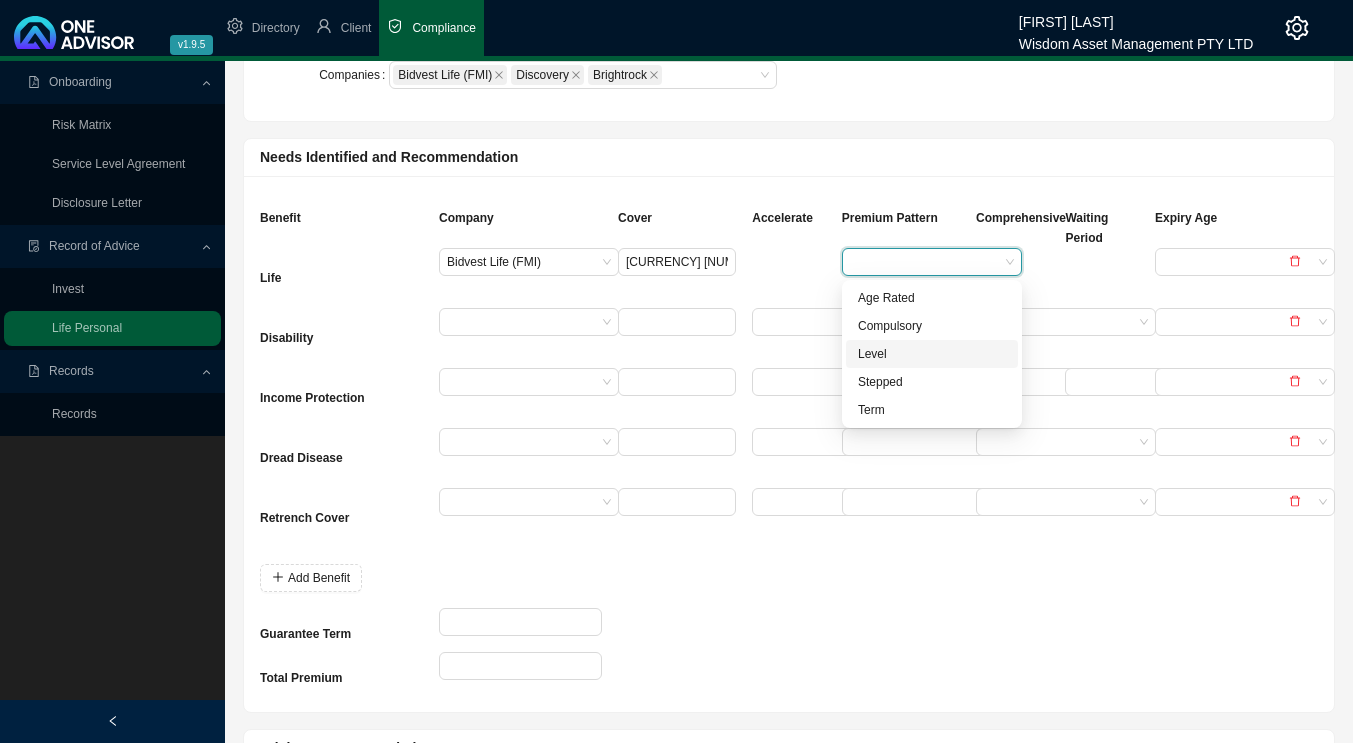click on "Level" at bounding box center [932, 354] 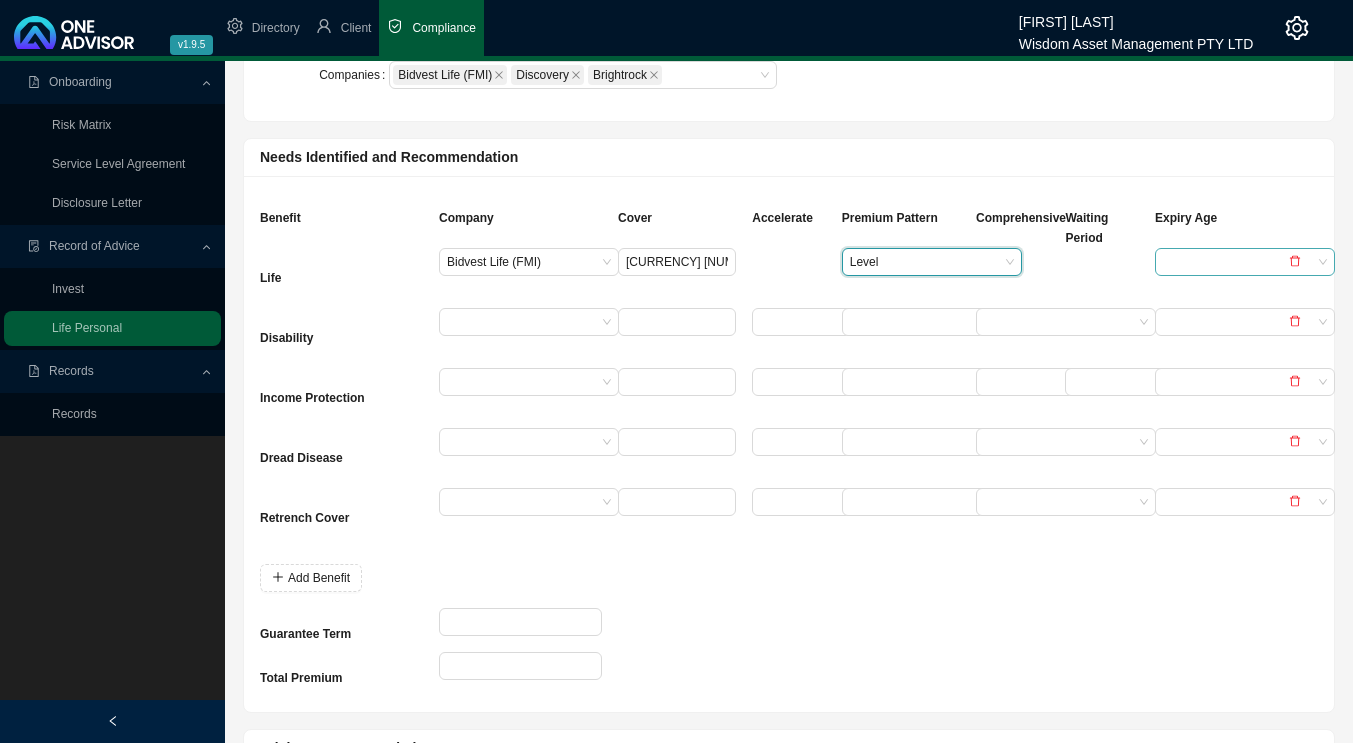 click at bounding box center [1237, 262] 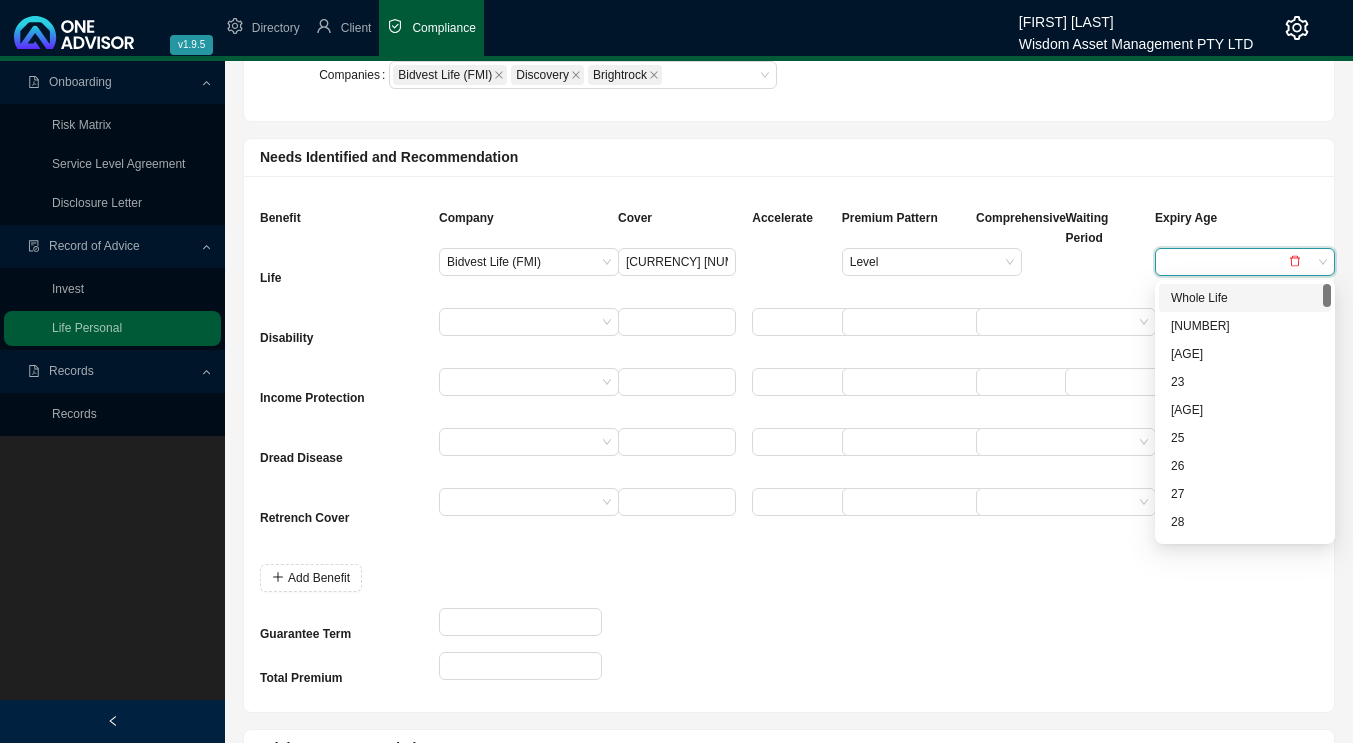 click on "Whole Life" at bounding box center [1245, 298] 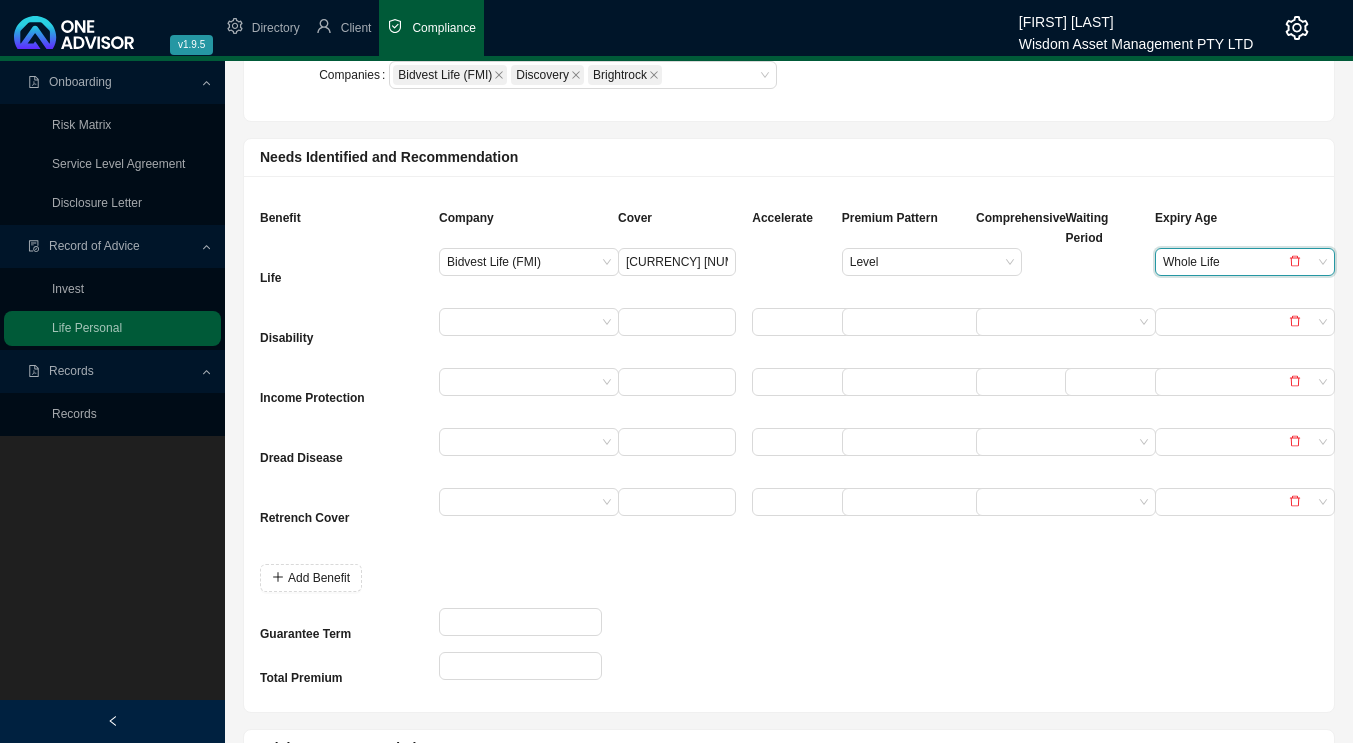 click on "Needs Identified and Recommendation" at bounding box center (789, 157) 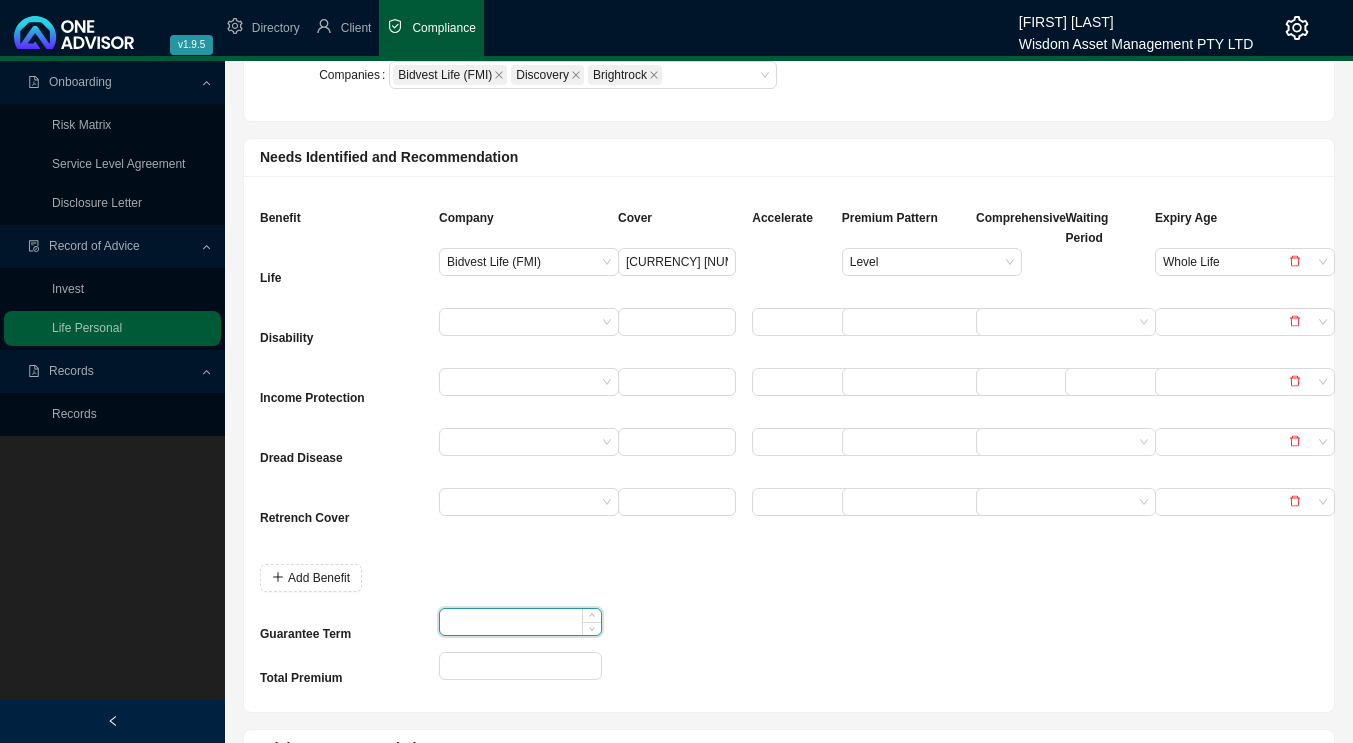click at bounding box center (520, 622) 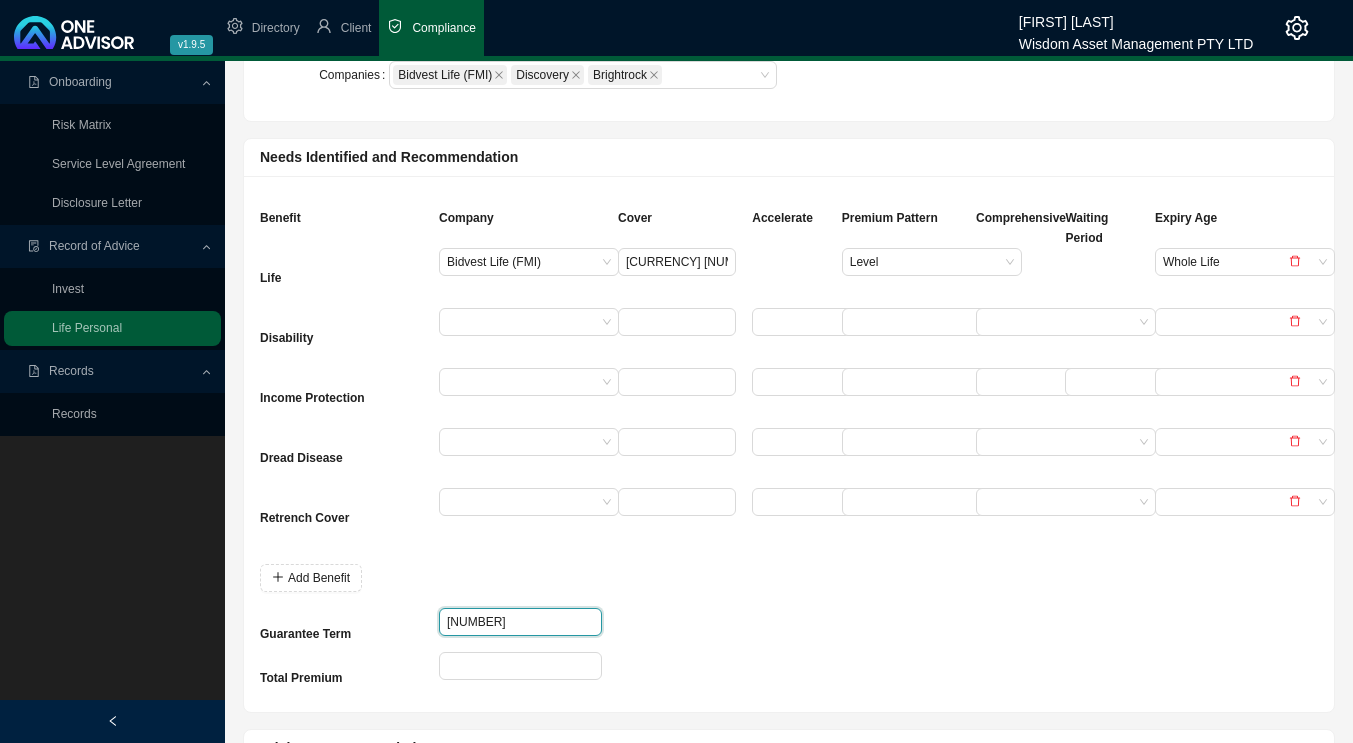 type on "[NUMBER]" 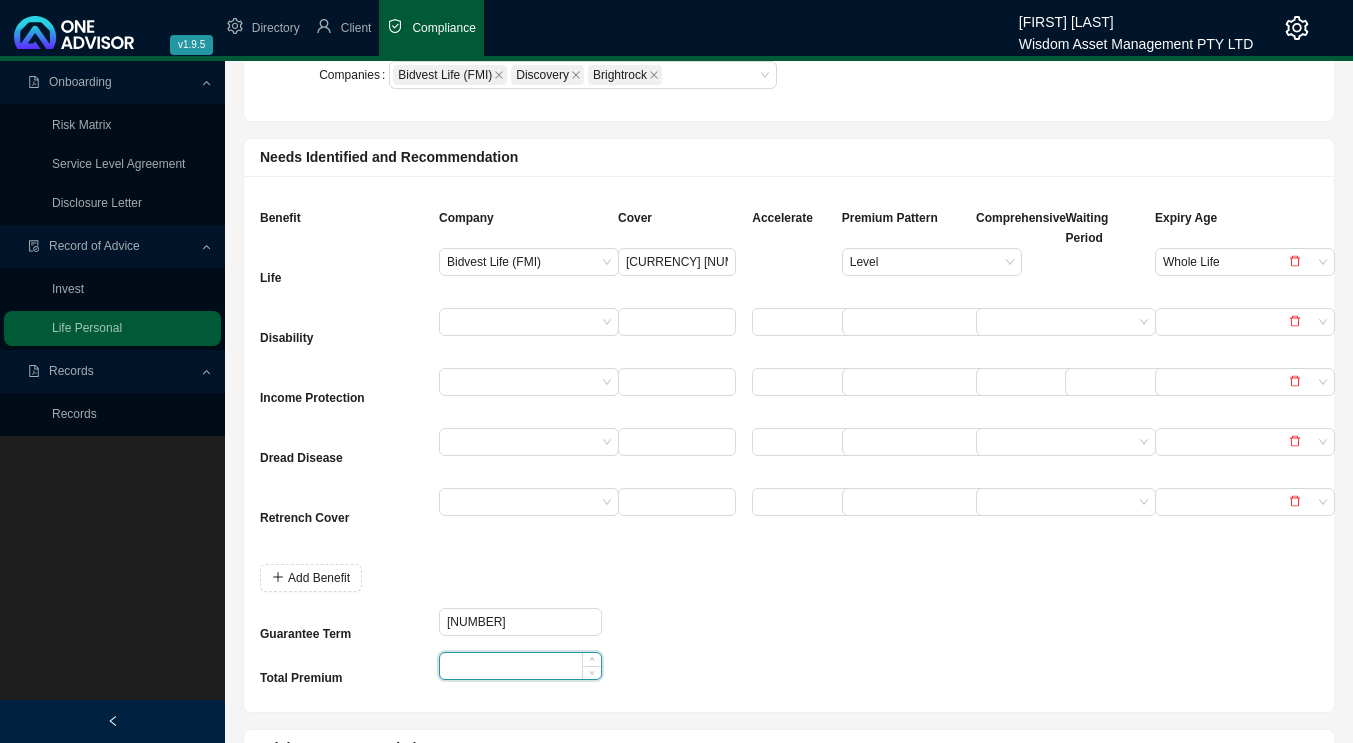 click at bounding box center [520, 666] 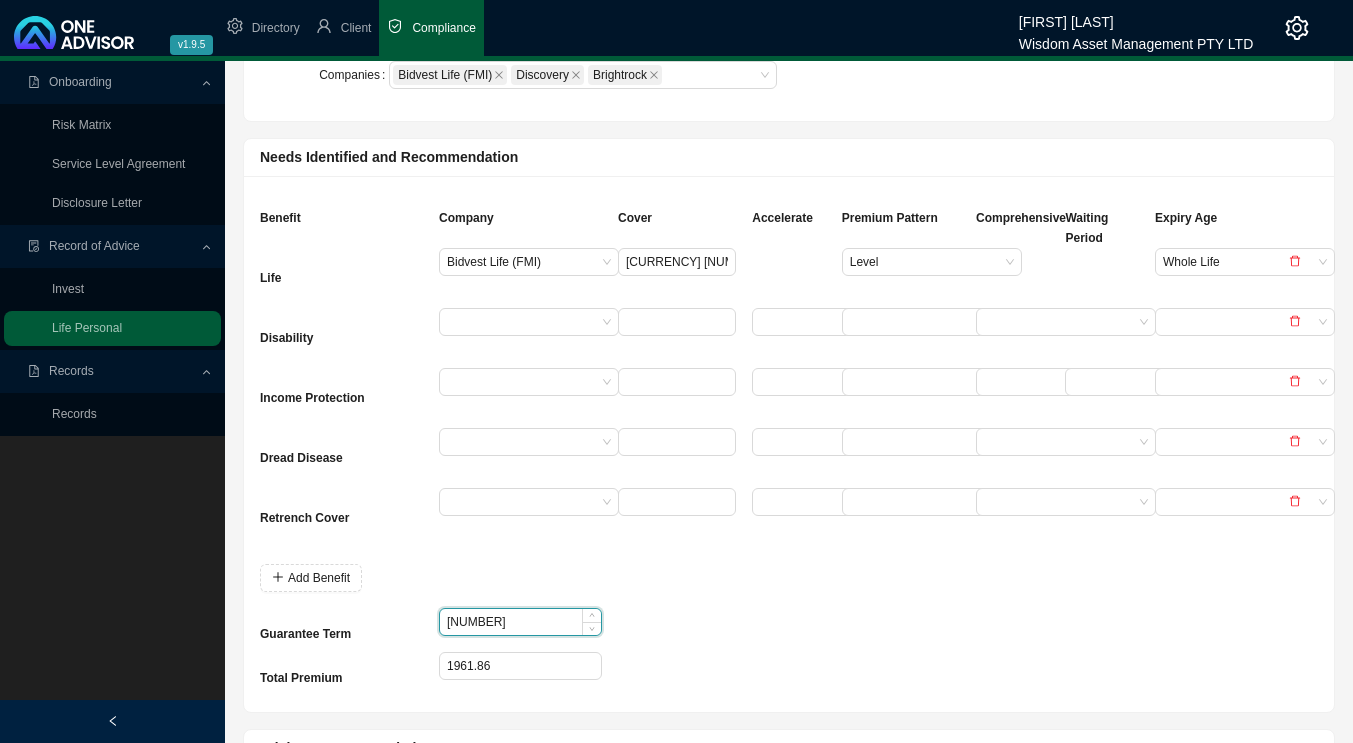 type on "[YEAR]" 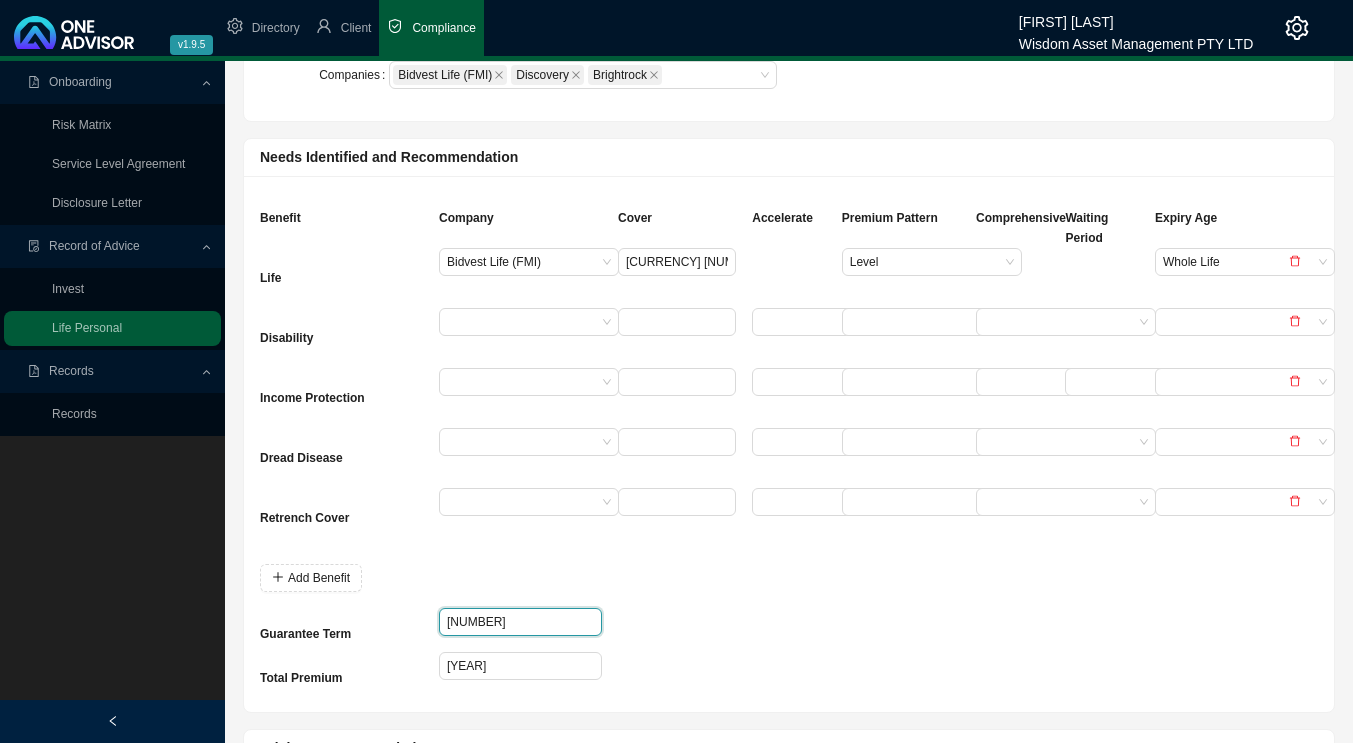 drag, startPoint x: 460, startPoint y: 628, endPoint x: 411, endPoint y: 632, distance: 49.162994 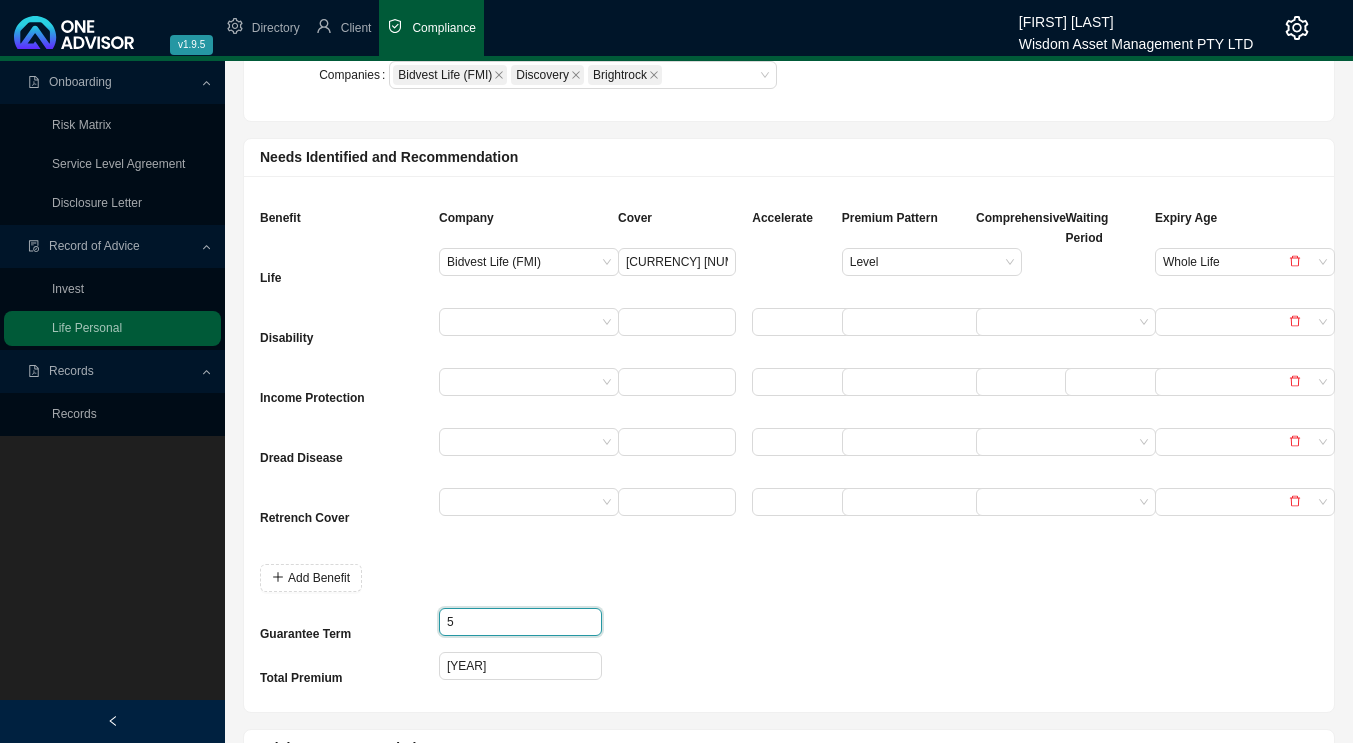 type on "5" 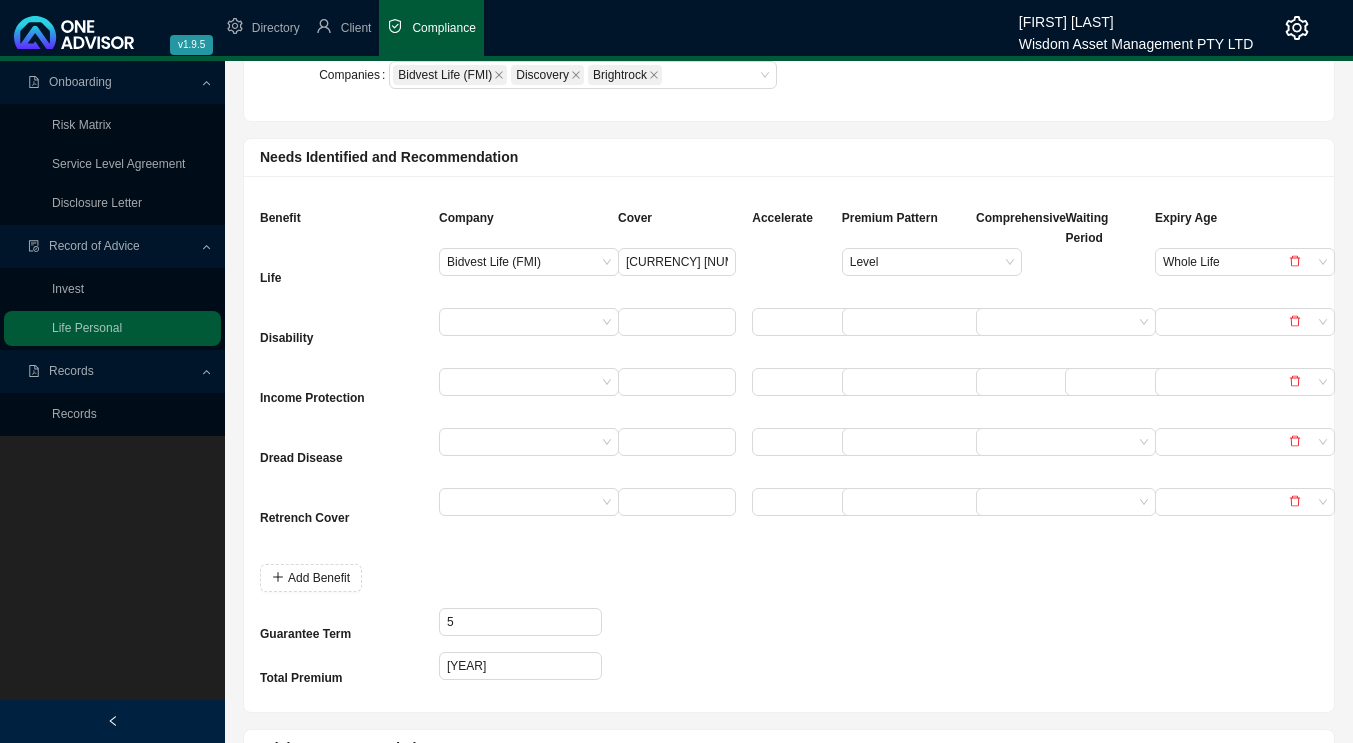 click at bounding box center [677, 630] 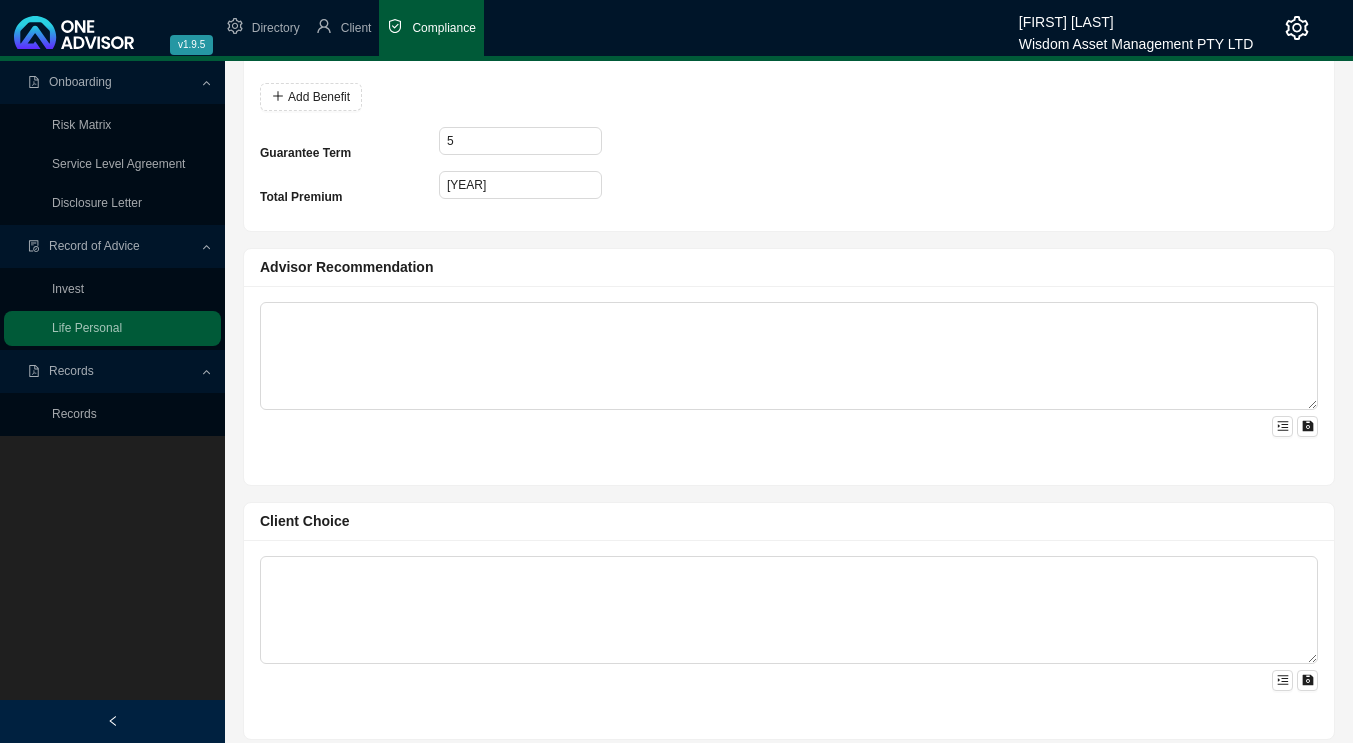 scroll, scrollTop: 1100, scrollLeft: 0, axis: vertical 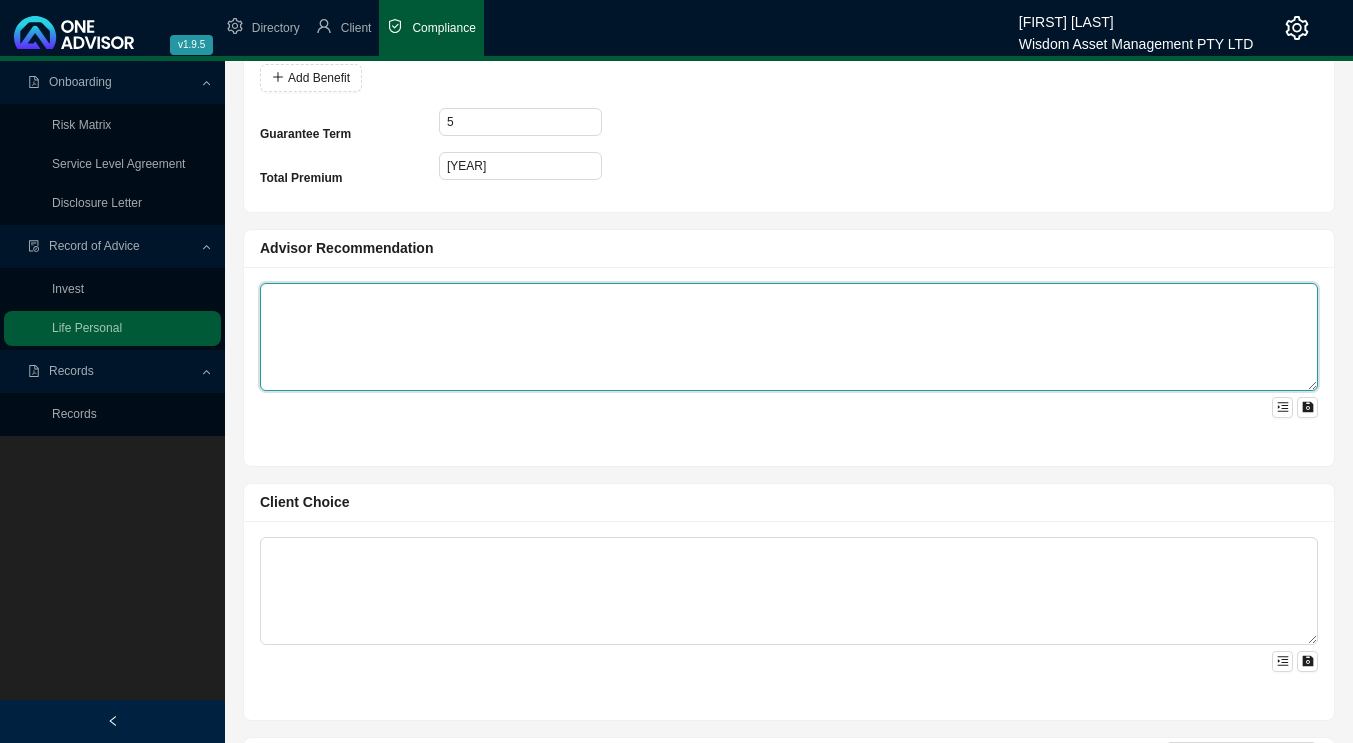 click at bounding box center [789, 337] 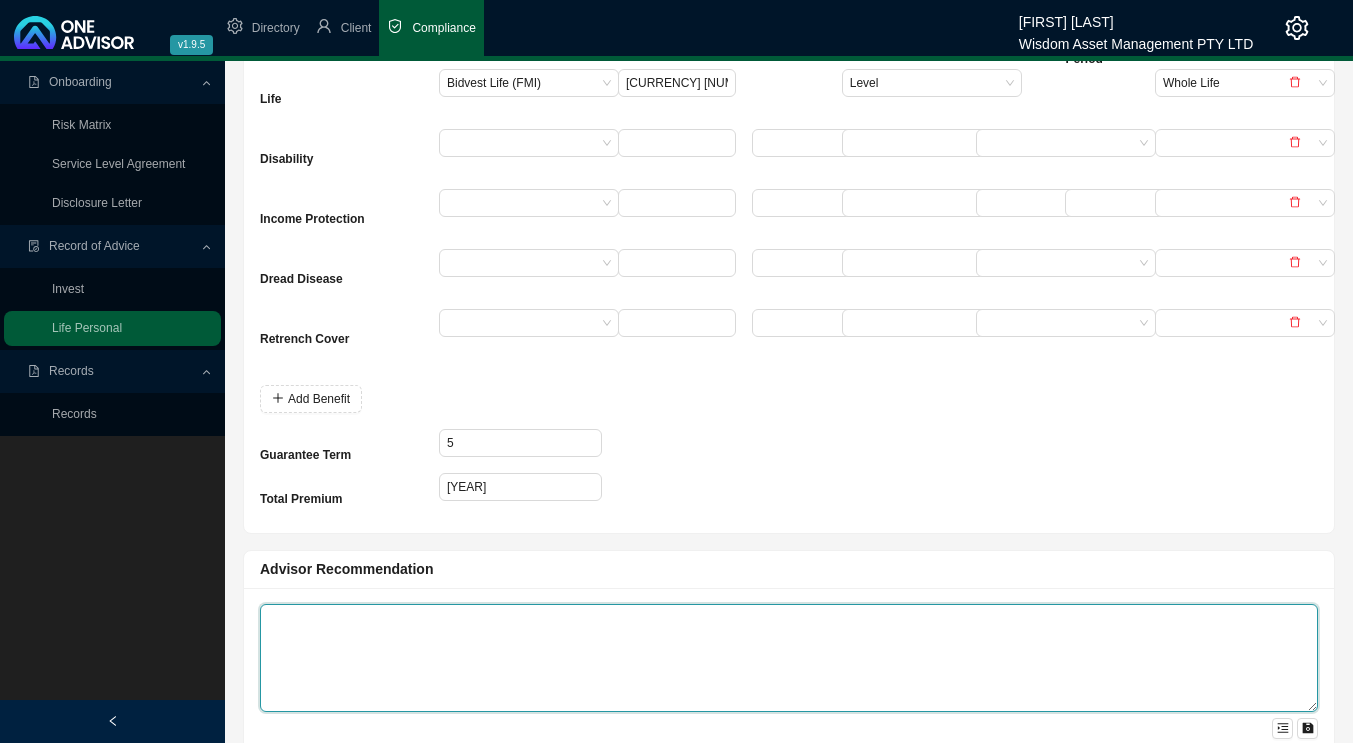 scroll, scrollTop: 800, scrollLeft: 0, axis: vertical 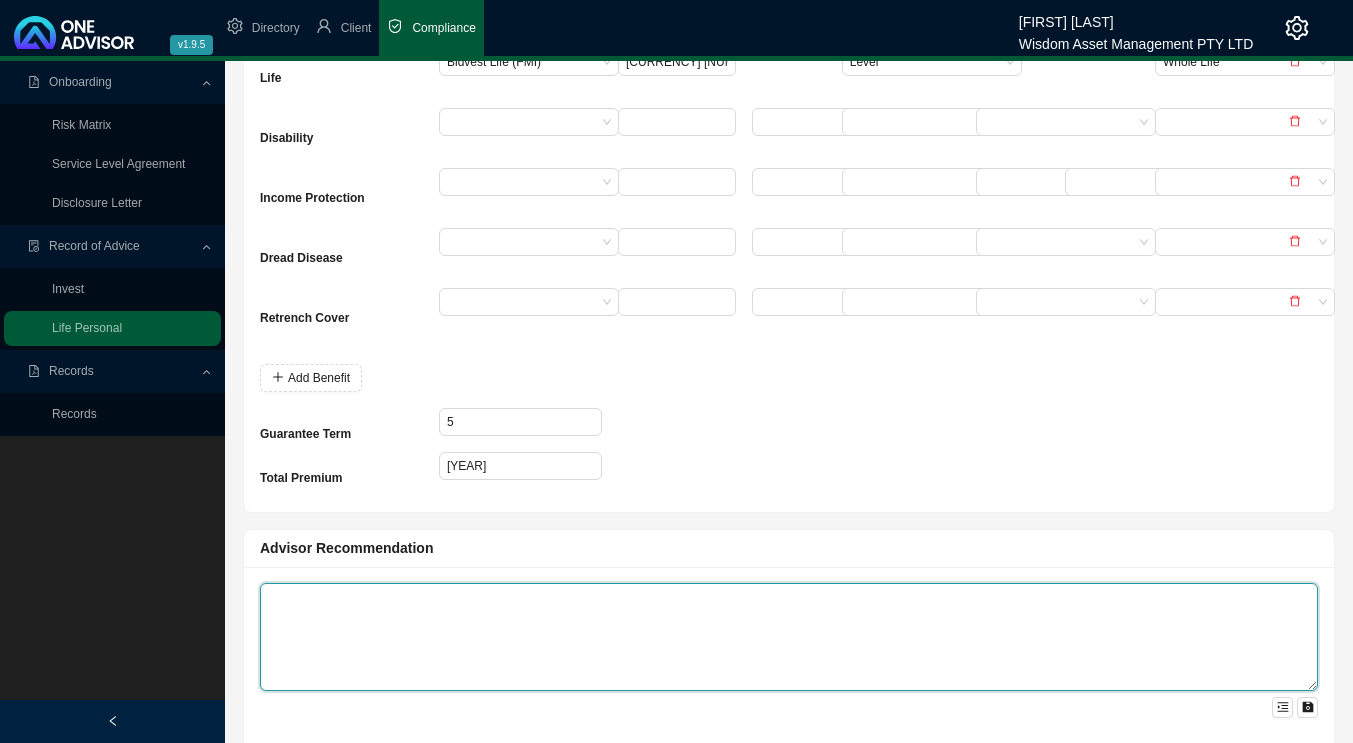 click at bounding box center [789, 637] 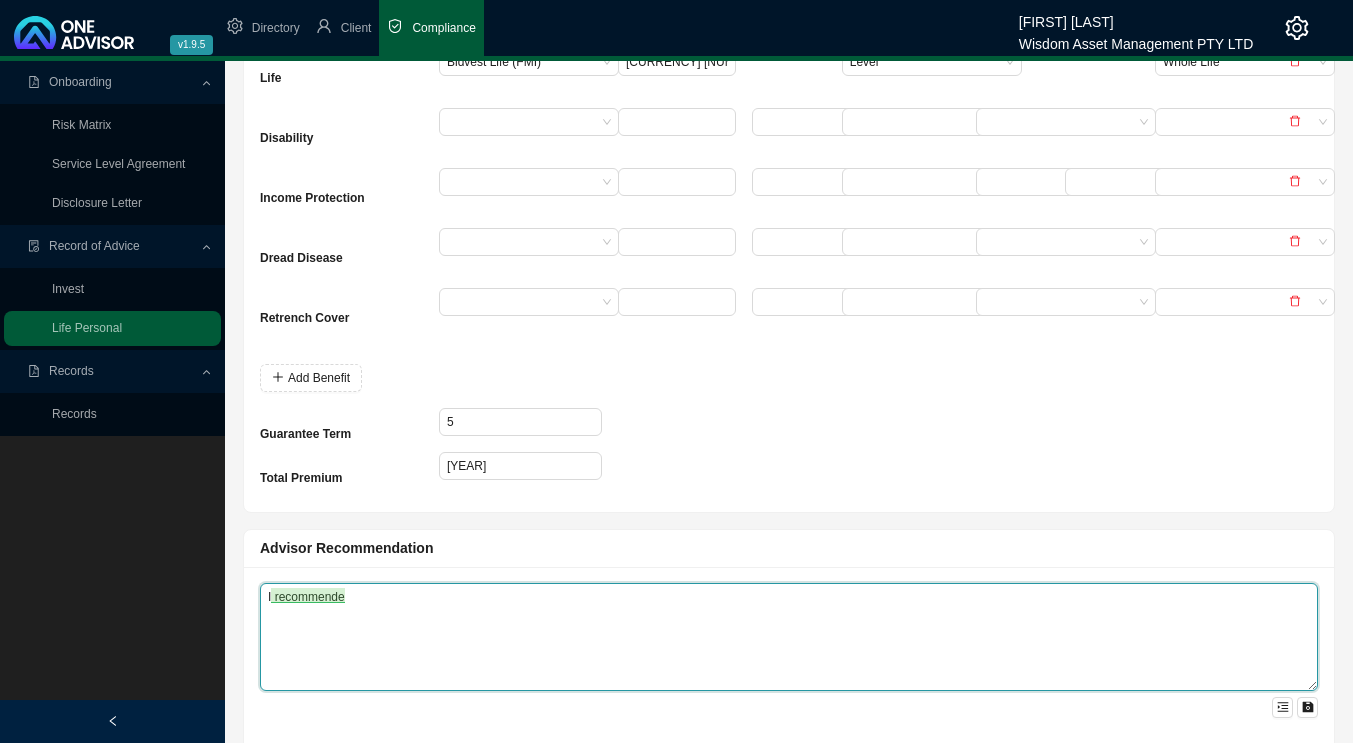 scroll, scrollTop: 195, scrollLeft: 0, axis: vertical 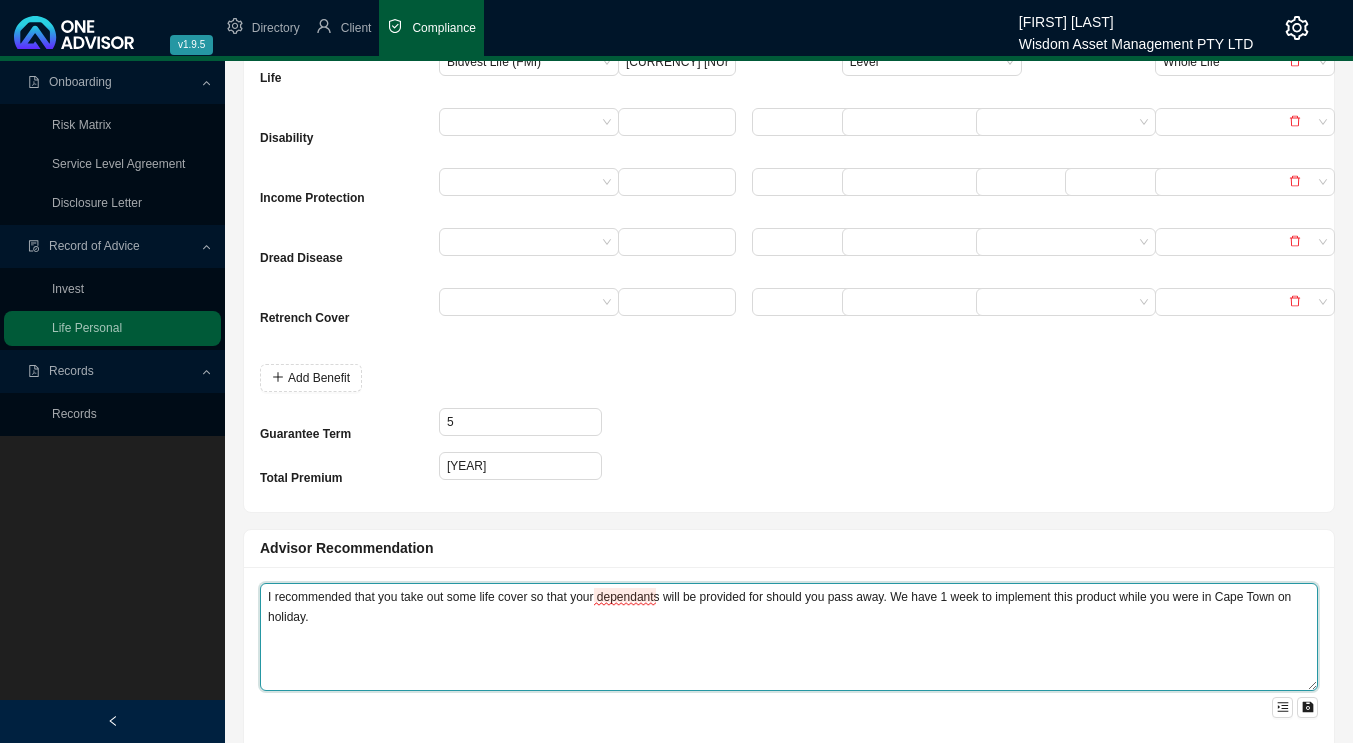 click on "I recommended that you take out some life cover so that your dependants will be provided for should you pass away. We have 1 week to implement this product while you were in Cape Town on holiday." at bounding box center (789, 637) 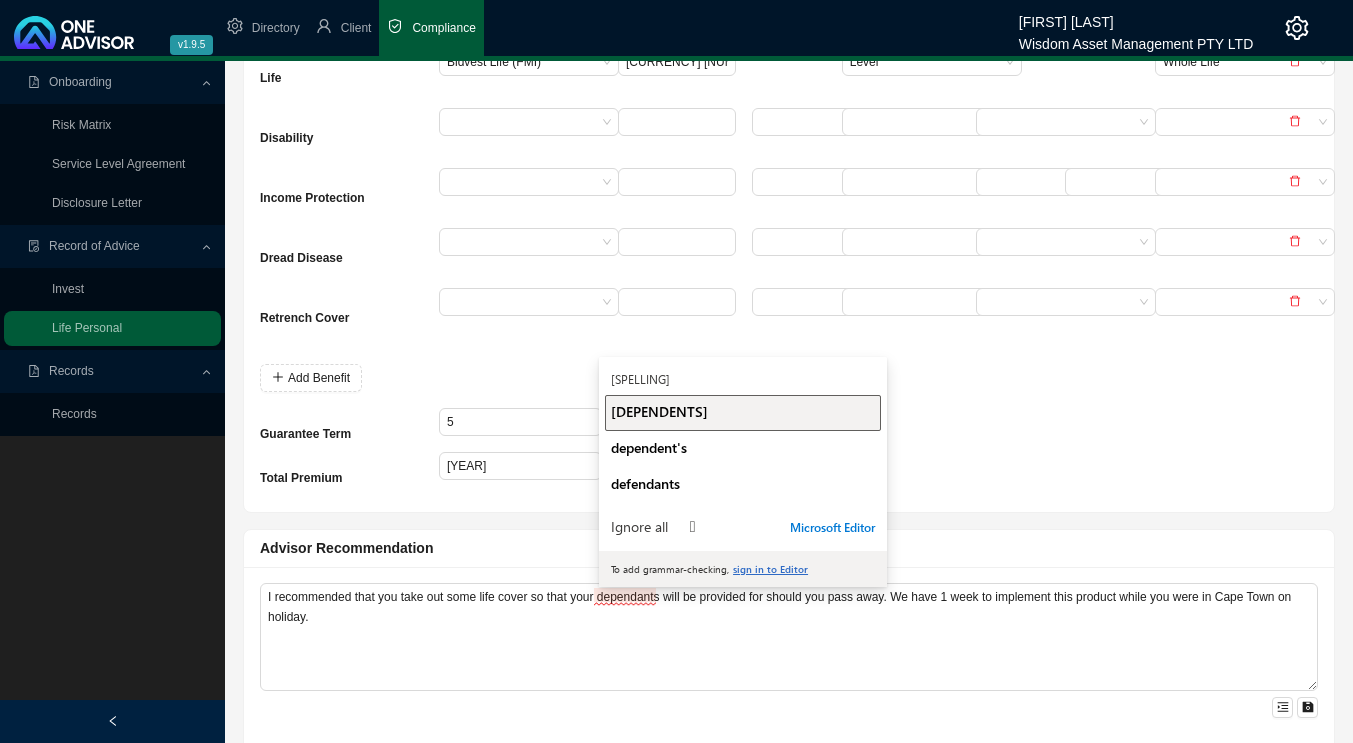 click on "[DEPENDENTS]" at bounding box center (659, 411) 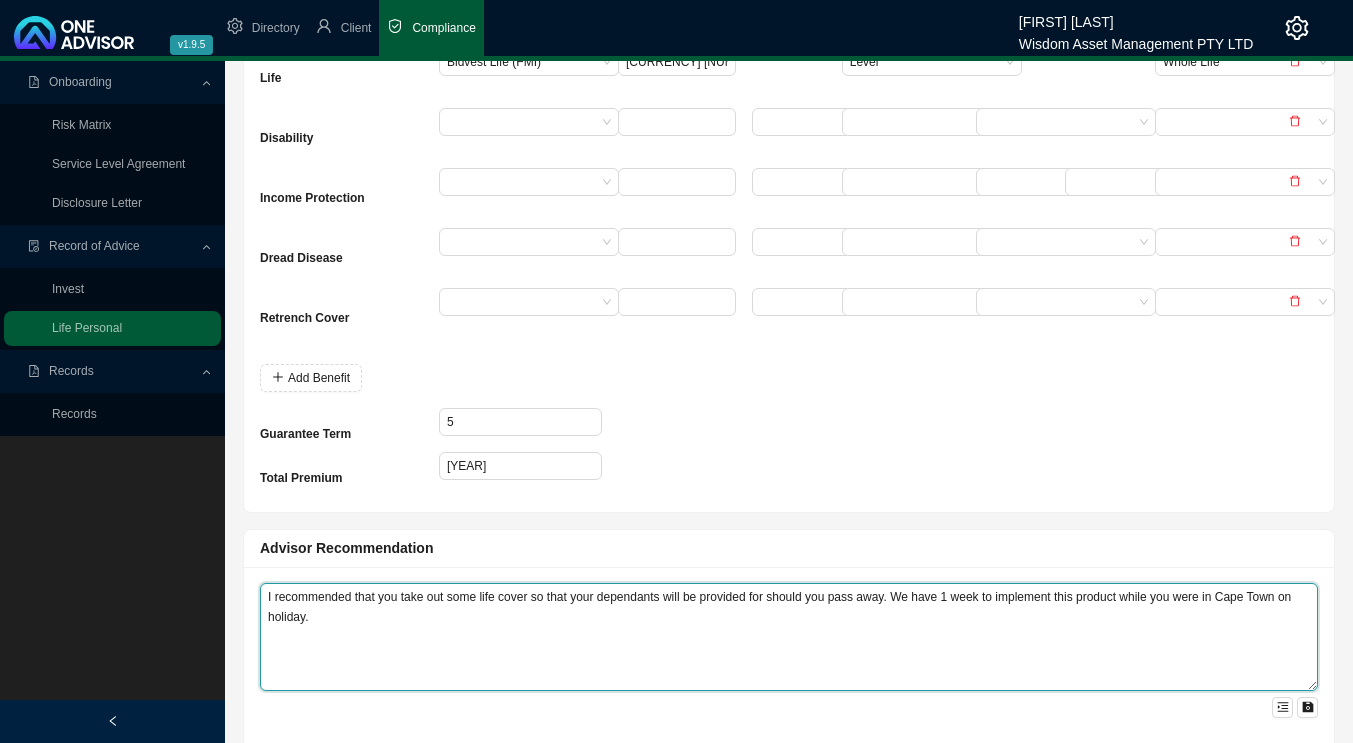 click on "I recommended that you take out some life cover so that your dependents will be provided for should you pass away. We have 1 week to implement this product while you were in [CITY] on holiday." at bounding box center (789, 637) 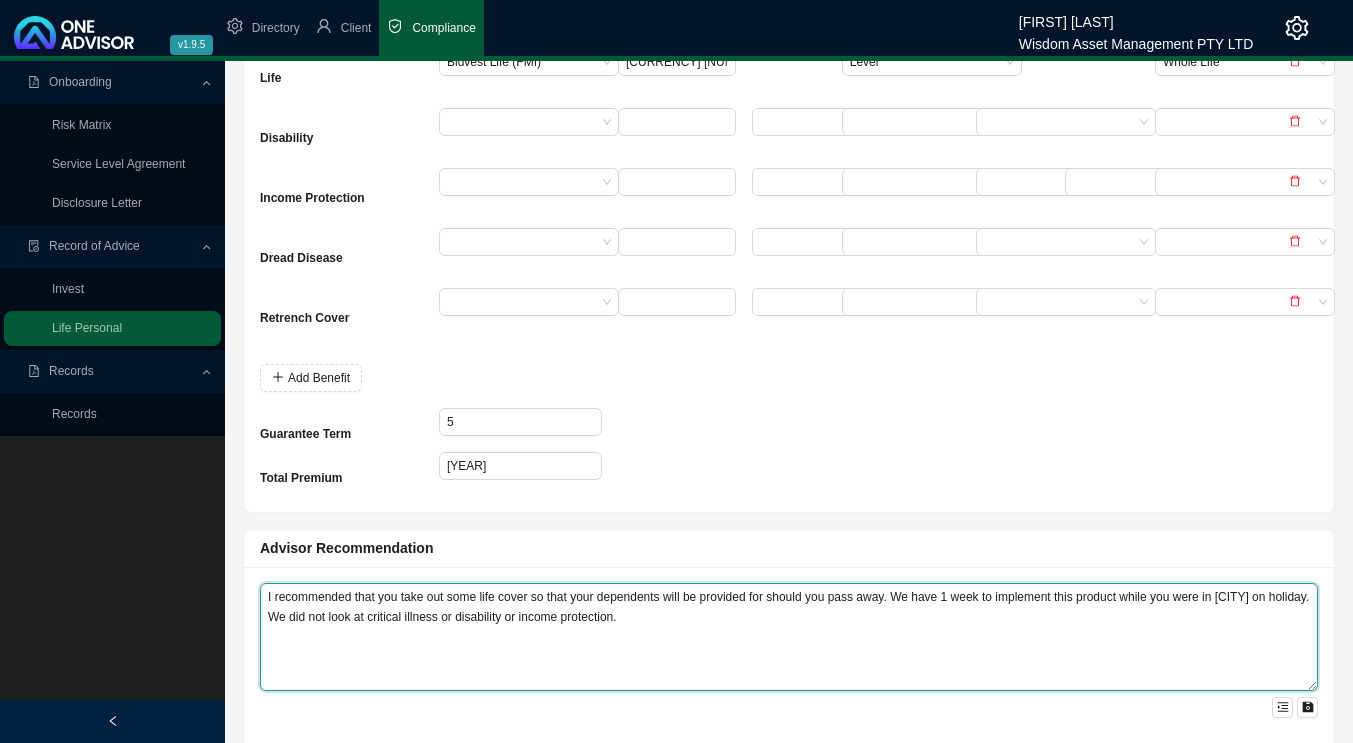 click on "I recommended that you take out some life cover so that your dependents will be provided for should you pass away. We have 1 week to implement this product while you were in [CITY] on holiday.
We did not look at critical illness or disability or income protection." at bounding box center (789, 637) 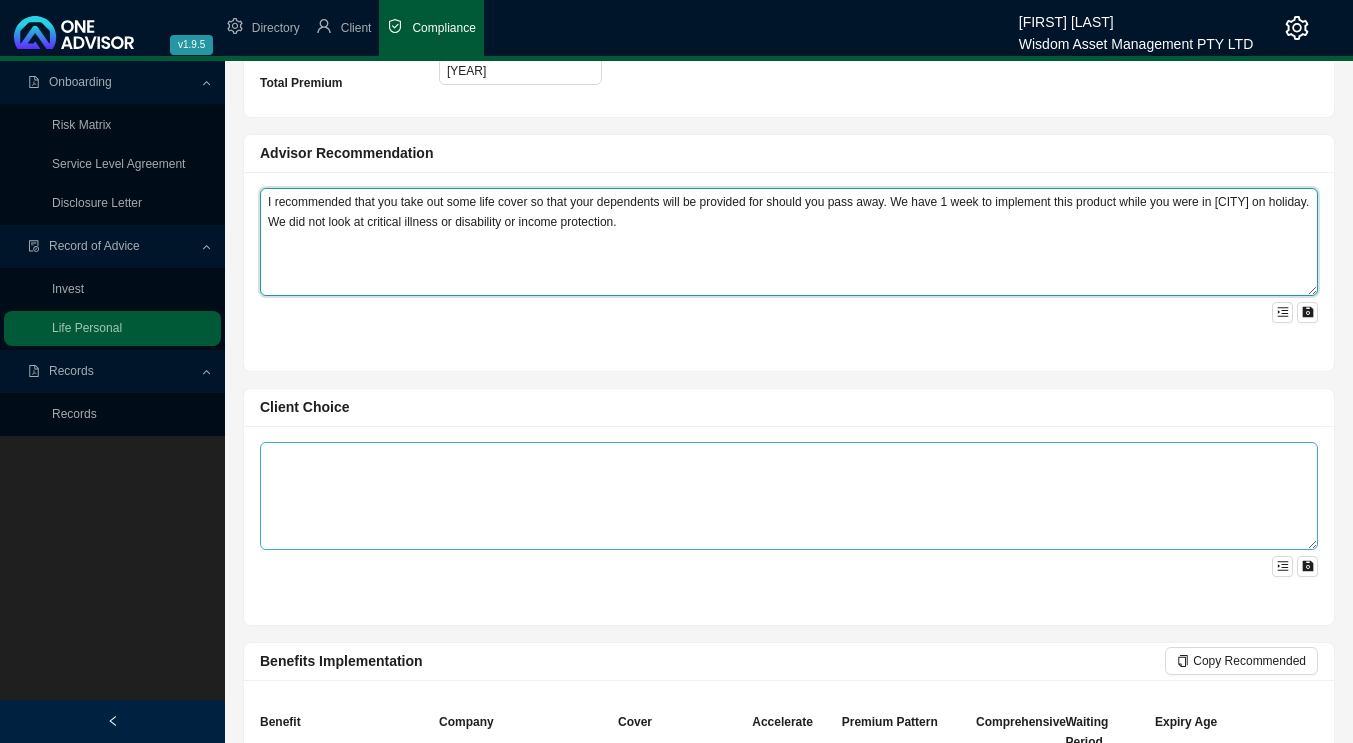 scroll, scrollTop: 1200, scrollLeft: 0, axis: vertical 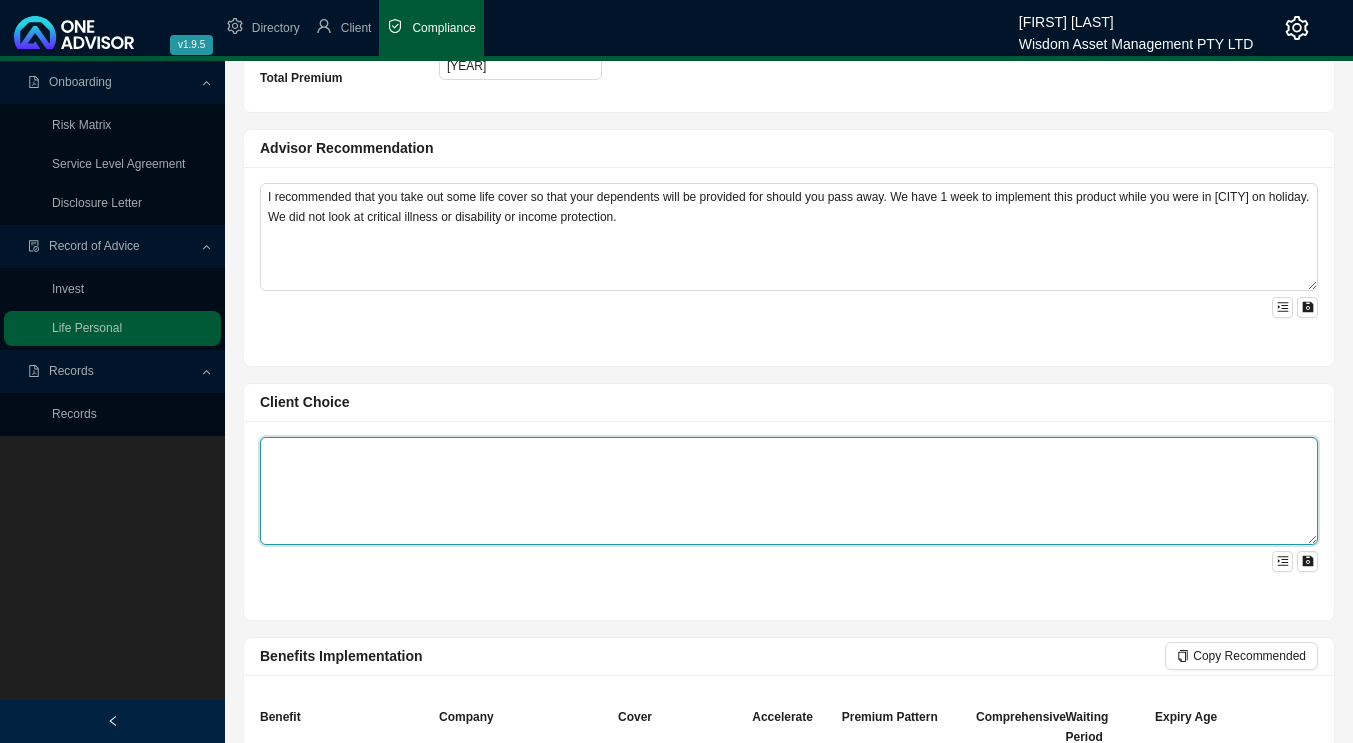 click at bounding box center [789, 491] 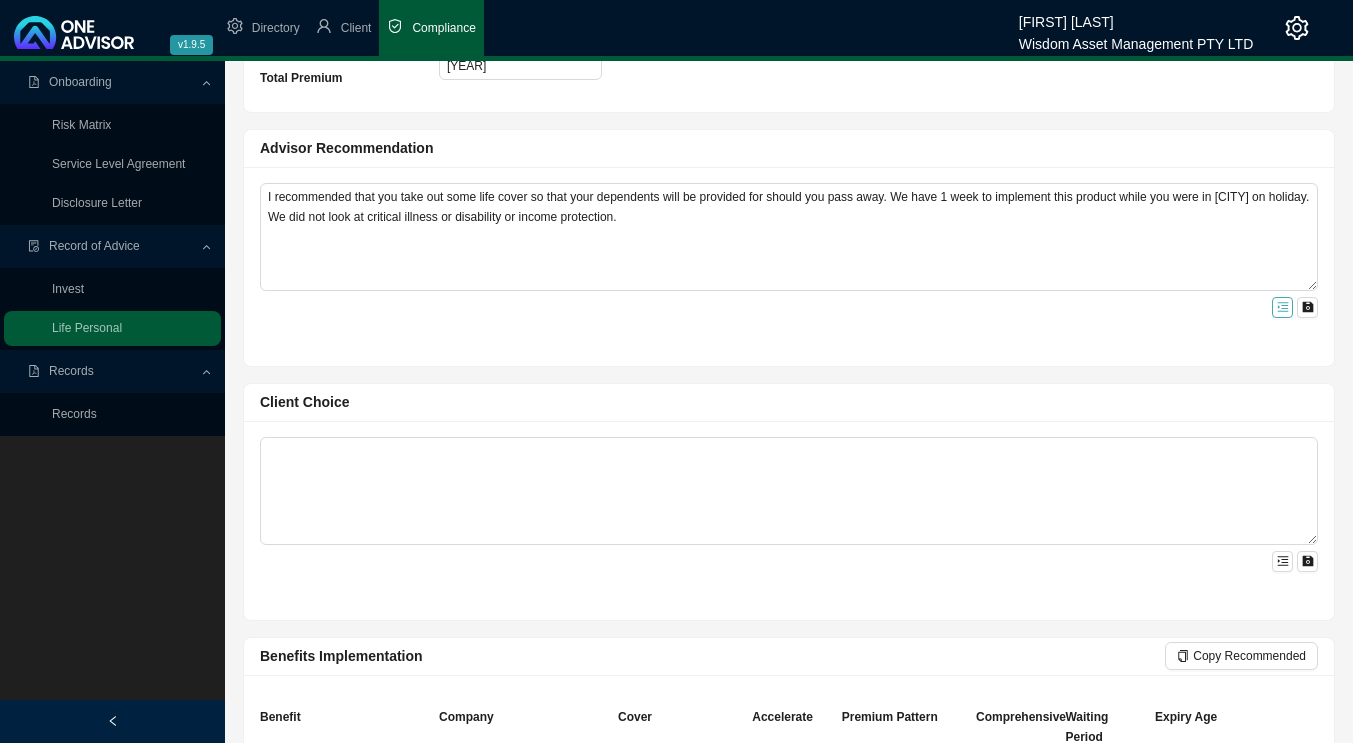 click 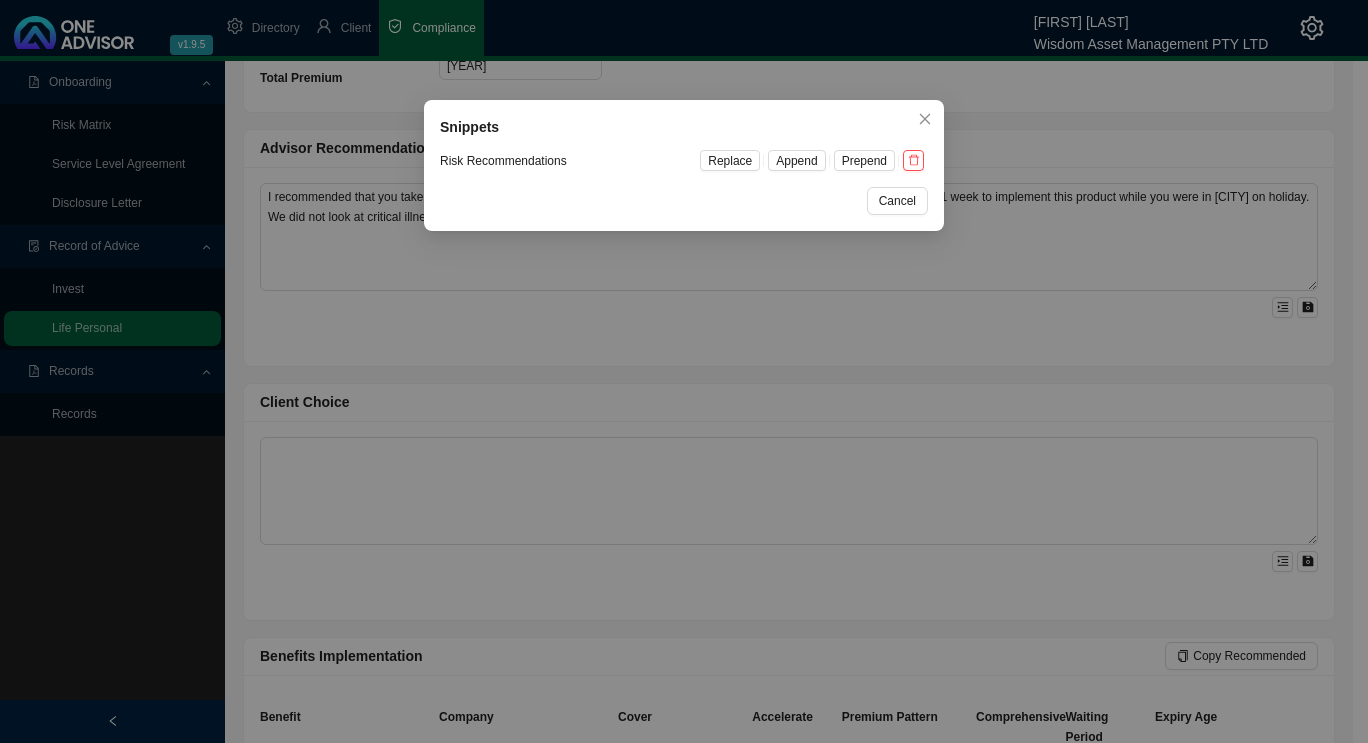 click on "Replace" at bounding box center (730, 161) 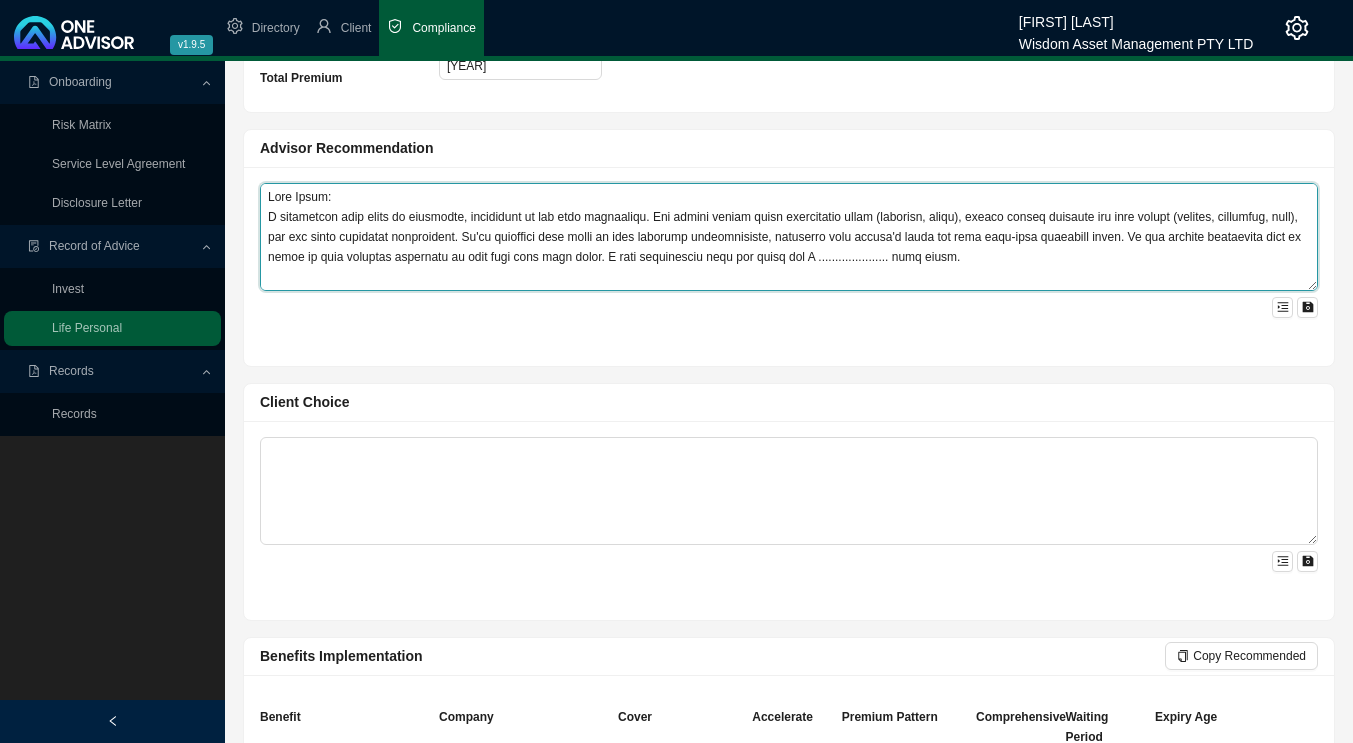 drag, startPoint x: 915, startPoint y: 255, endPoint x: 856, endPoint y: 264, distance: 59.682495 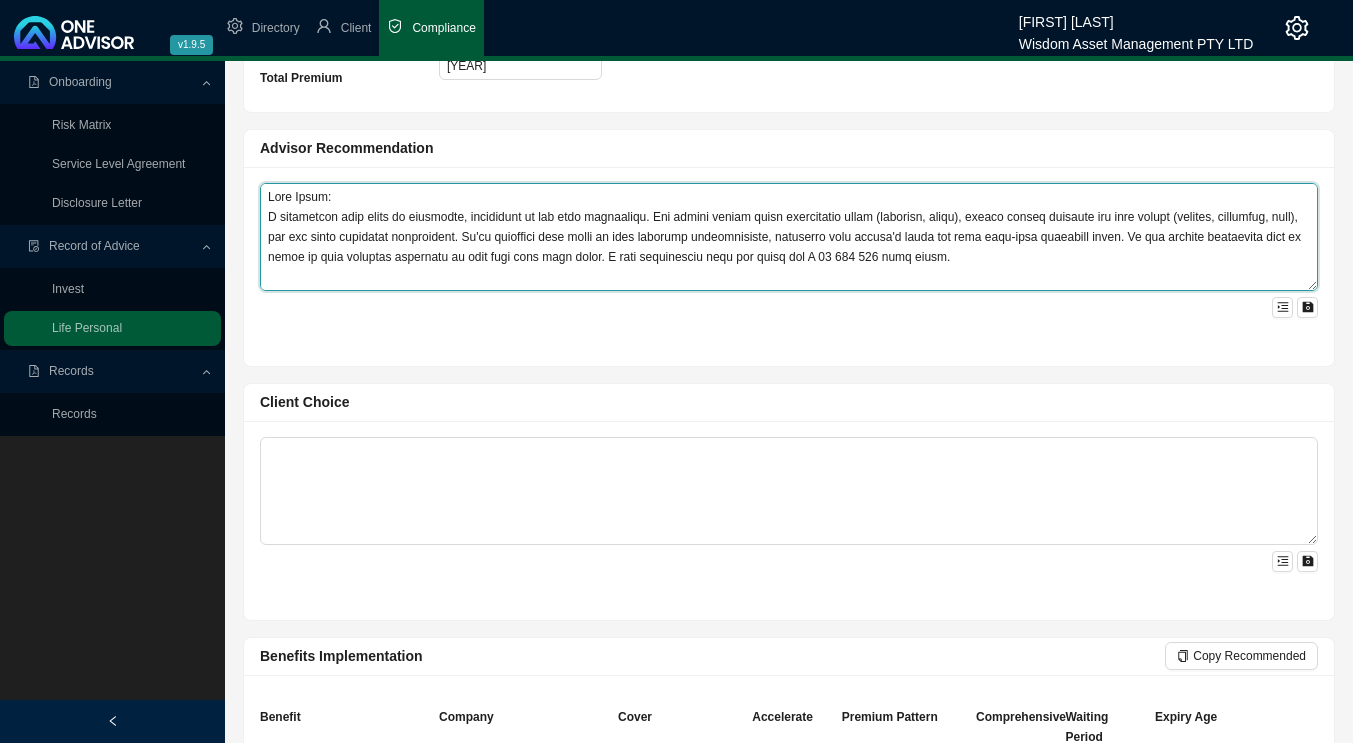 click at bounding box center (789, 237) 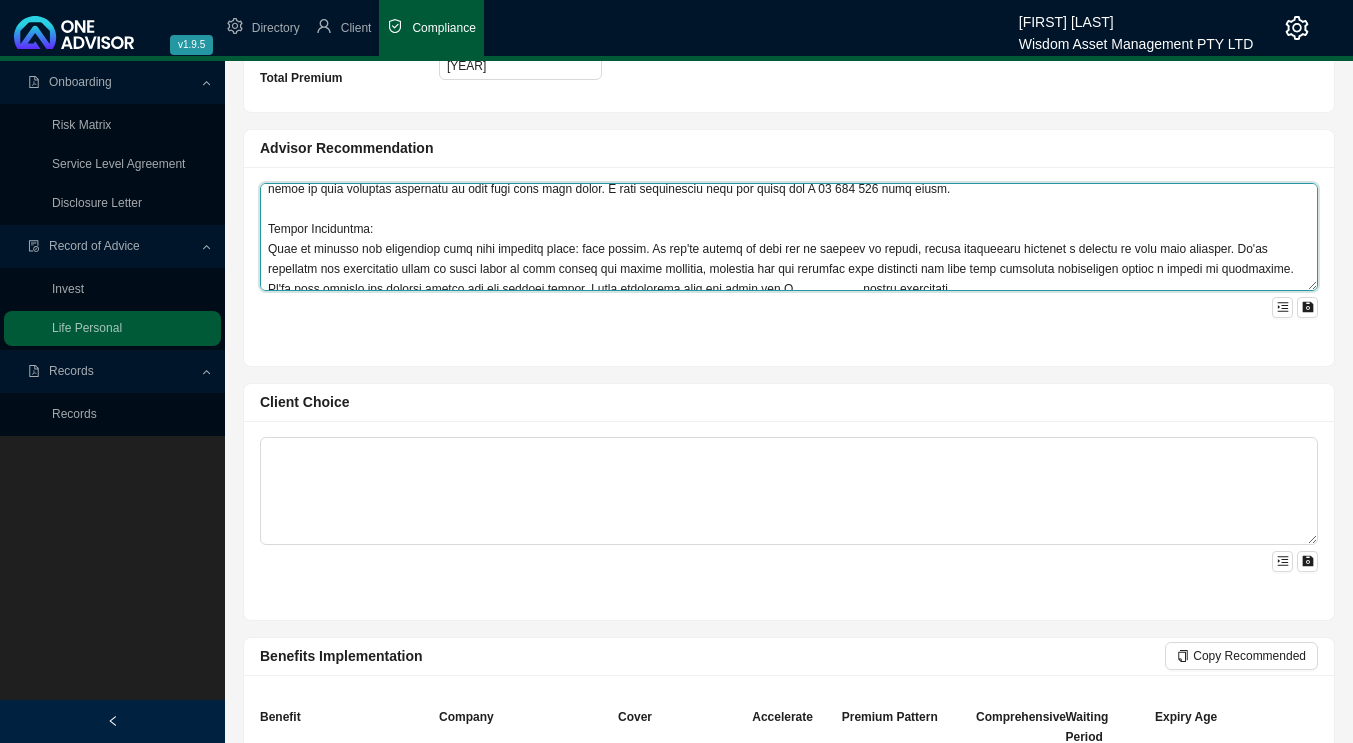 scroll, scrollTop: 100, scrollLeft: 0, axis: vertical 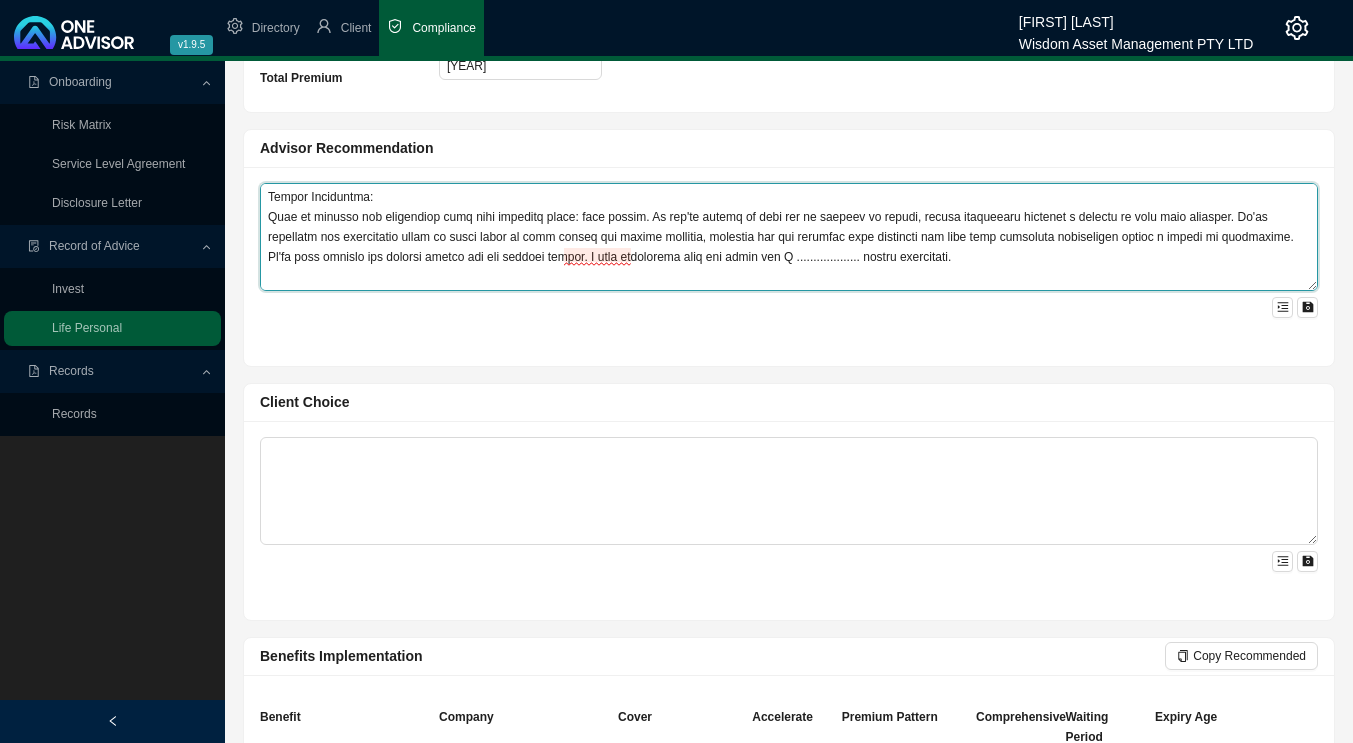 click at bounding box center (789, 237) 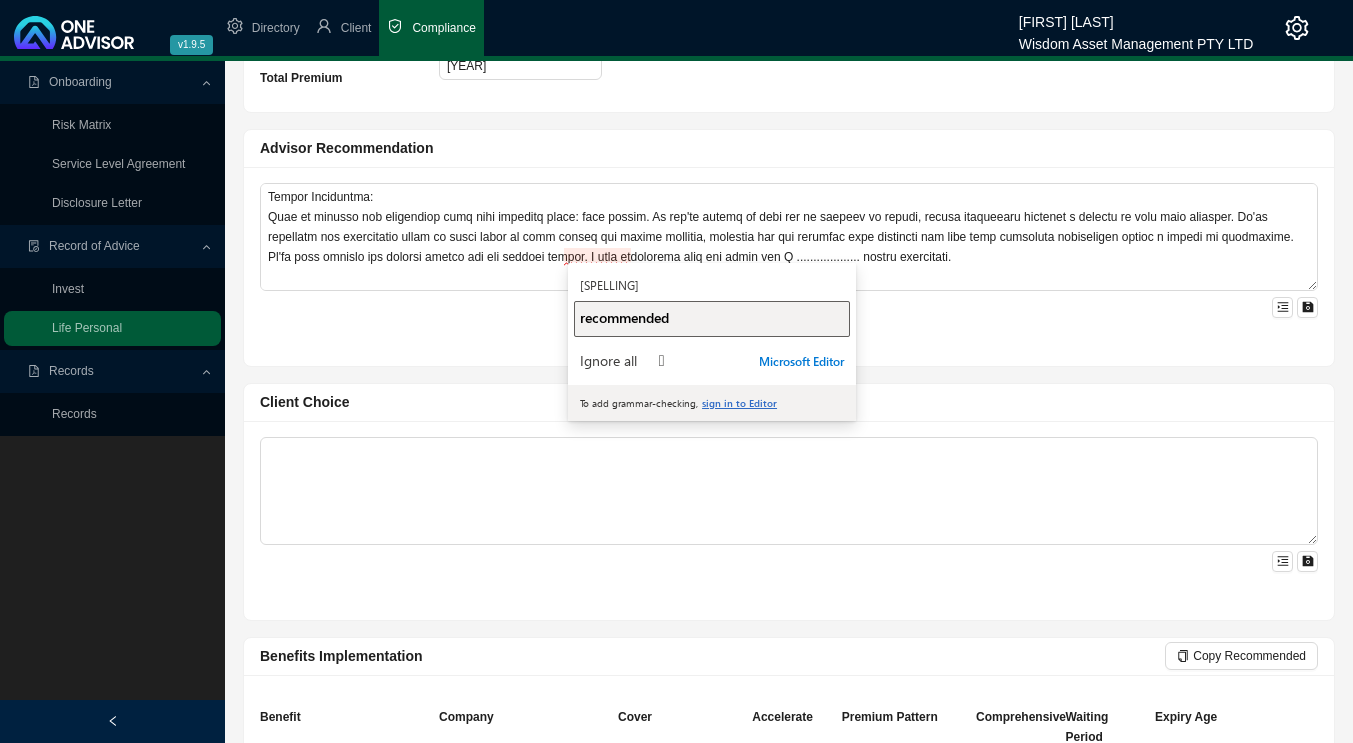 click on "recommended" at bounding box center [712, 319] 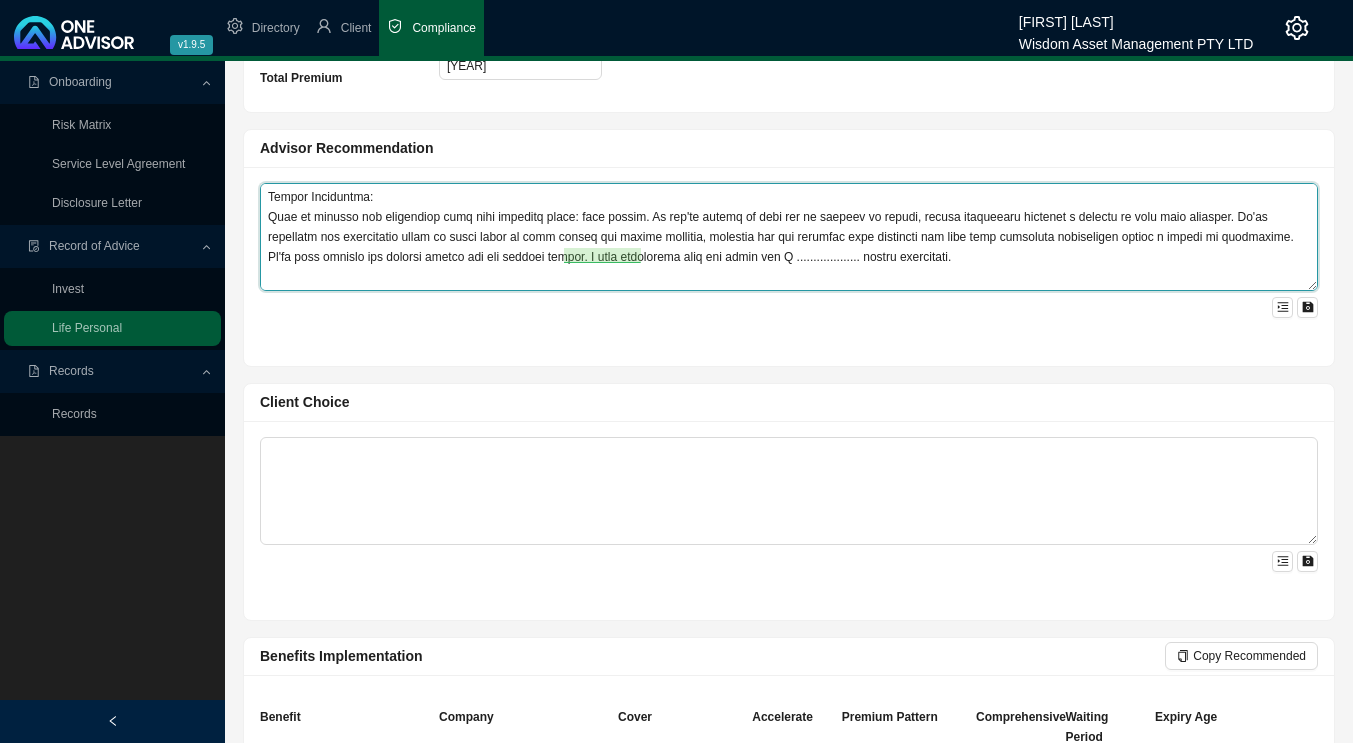 click at bounding box center (789, 237) 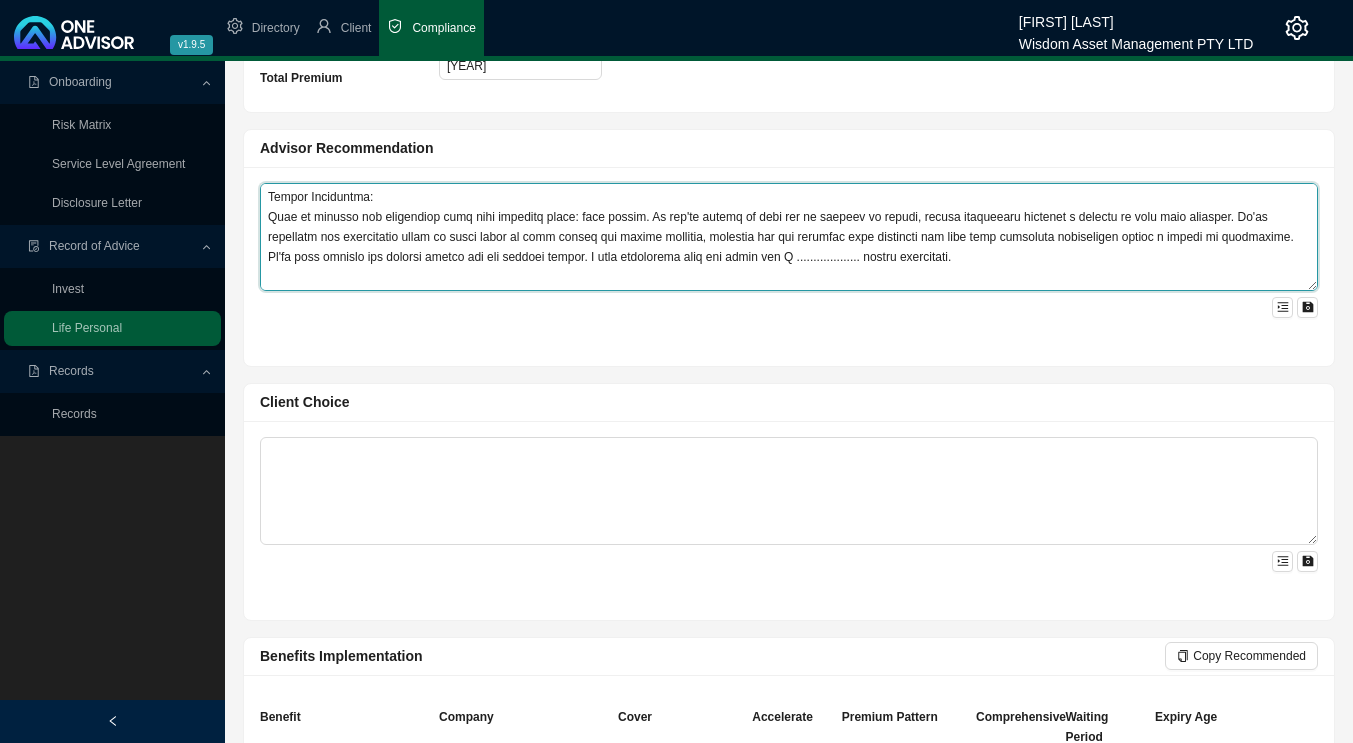 scroll, scrollTop: 198, scrollLeft: 0, axis: vertical 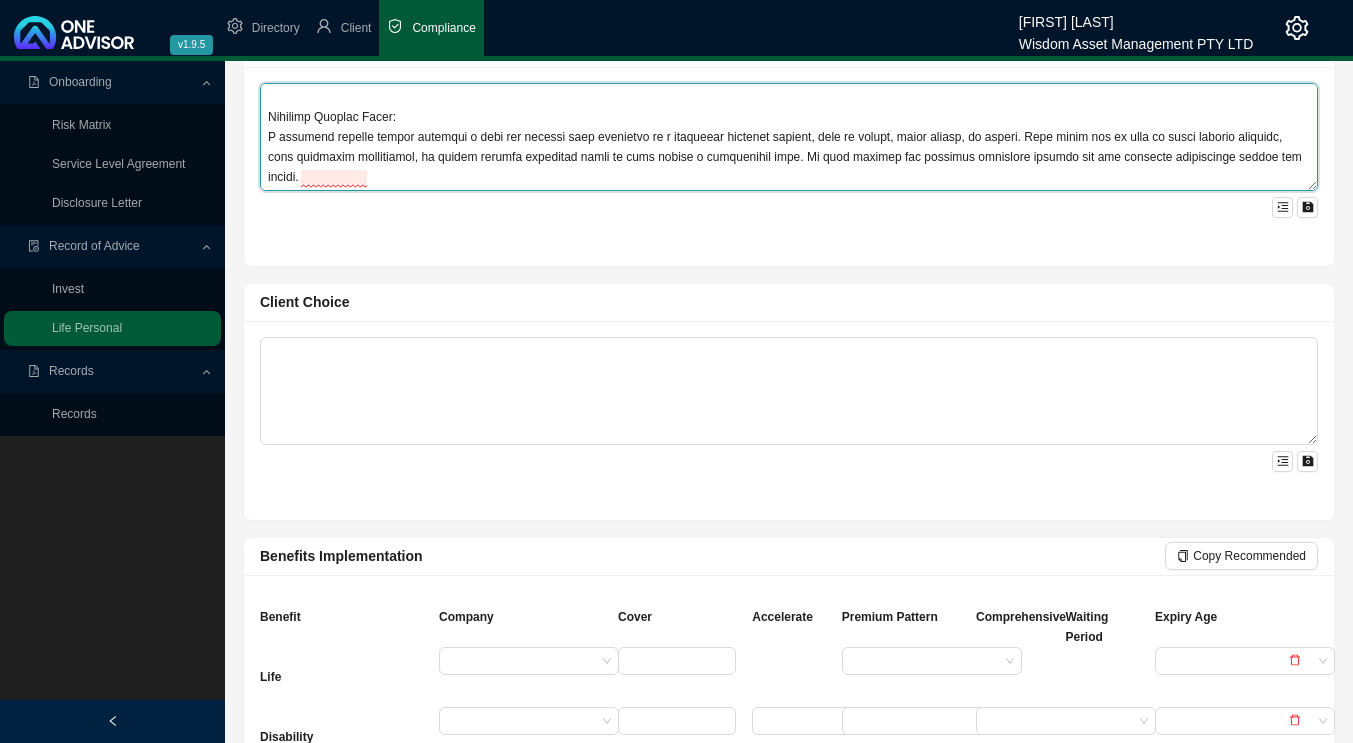 click at bounding box center (789, 137) 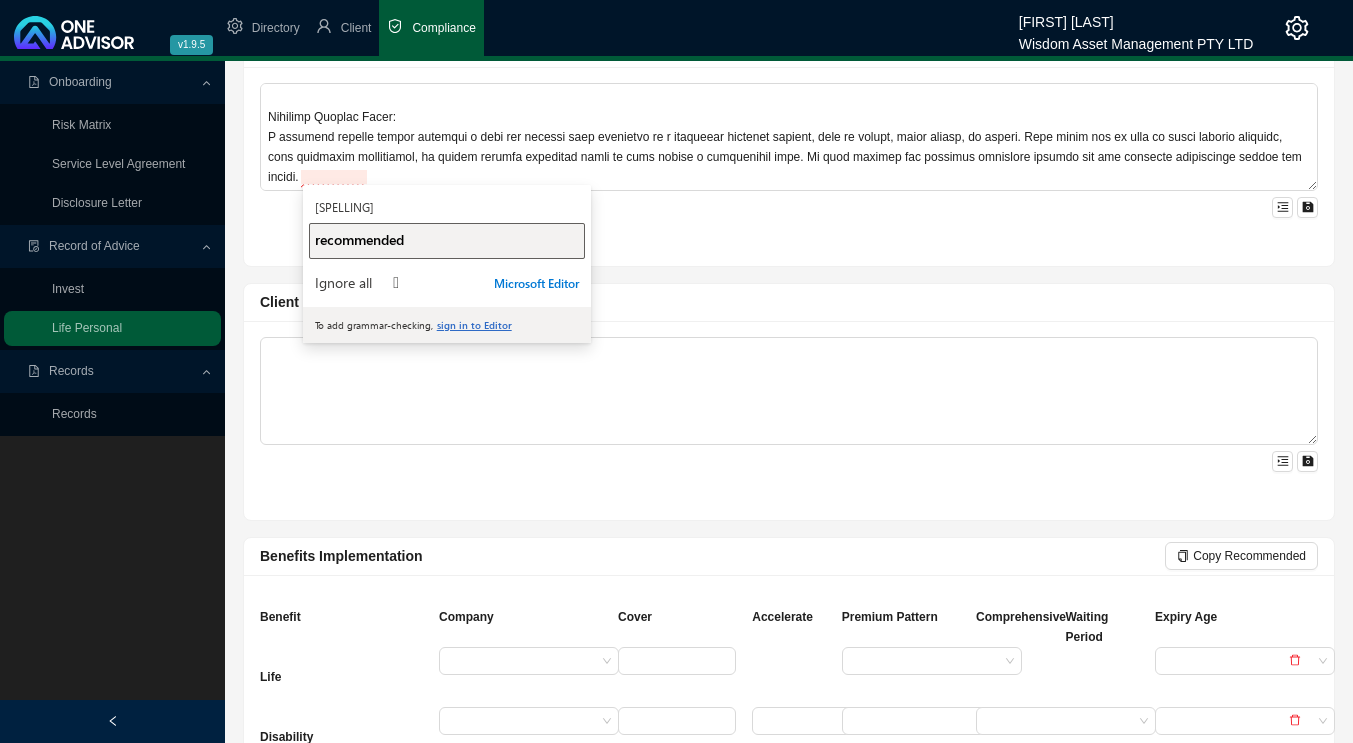 click on "recommended" at bounding box center (359, 239) 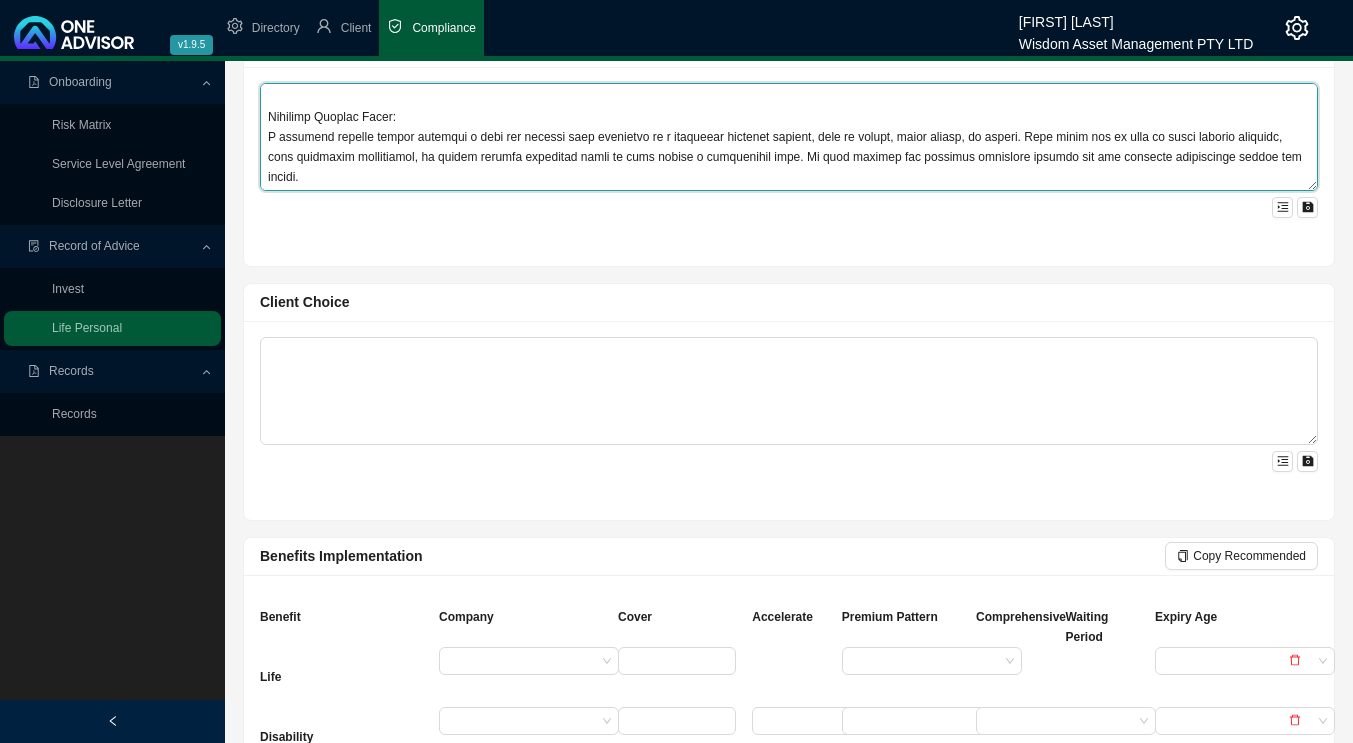 scroll, scrollTop: 180, scrollLeft: 0, axis: vertical 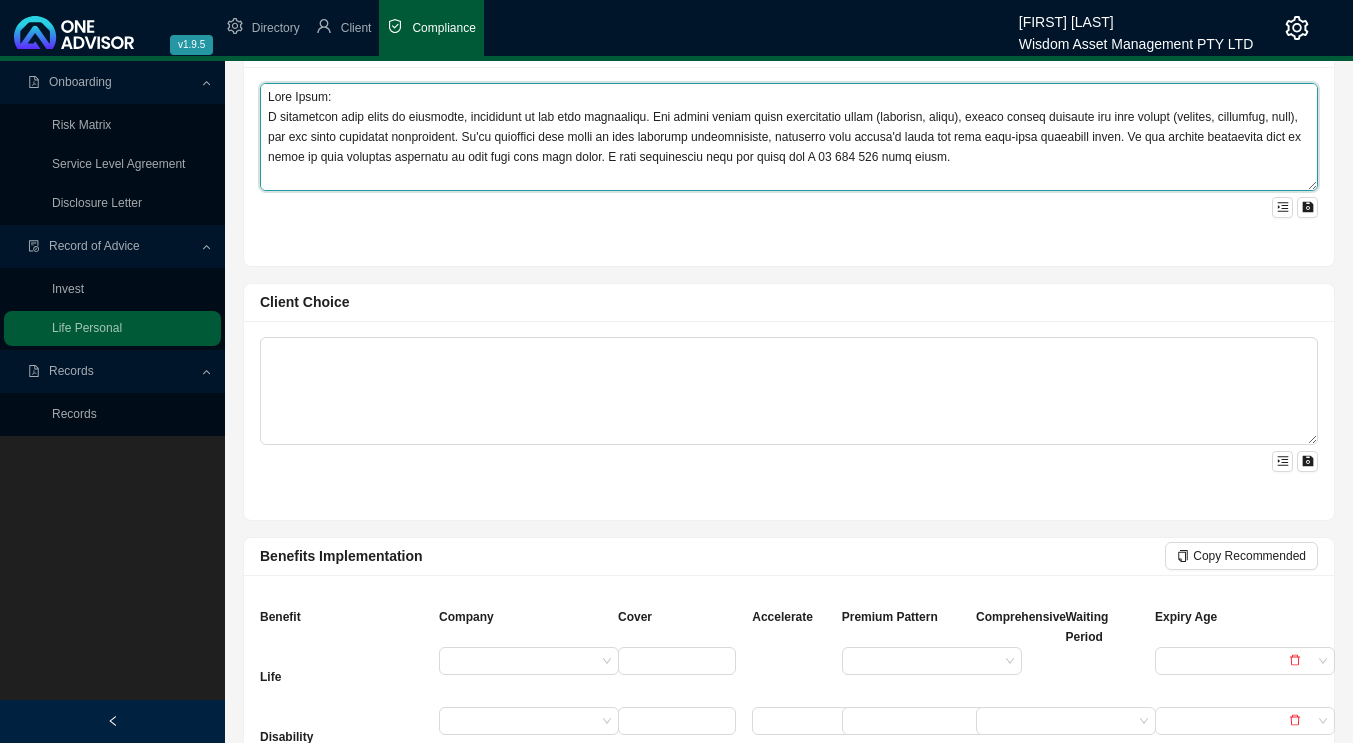 drag, startPoint x: 658, startPoint y: 177, endPoint x: 379, endPoint y: 175, distance: 279.00717 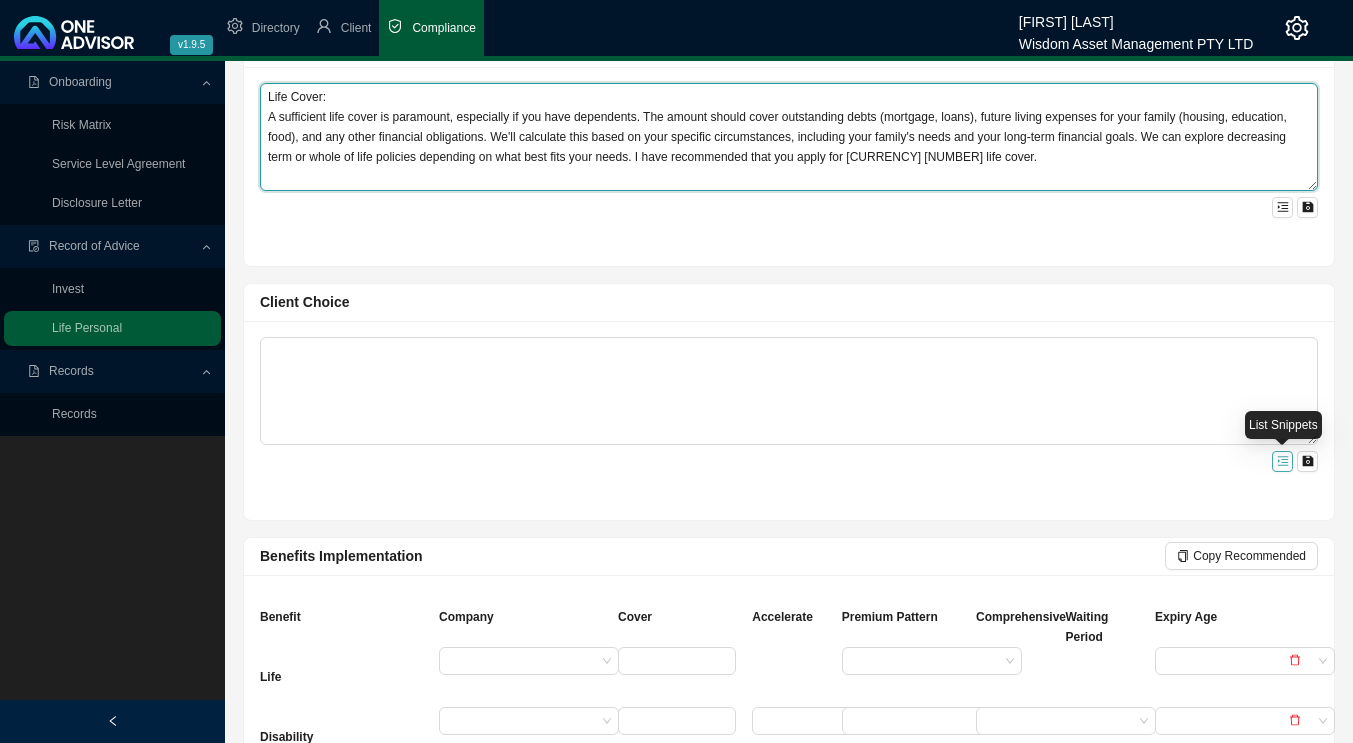 type on "Life Cover:
A sufficient life cover is paramount, especially if you have dependents. The amount should cover outstanding debts (mortgage, loans), future living expenses for your family (housing, education, food), and any other financial obligations. We'll calculate this based on your specific circumstances, including your family's needs and your long-term financial goals. We can explore decreasing term or whole of life policies depending on what best fits your needs. I have recommended that you apply for [CURRENCY] [NUMBER] life cover." 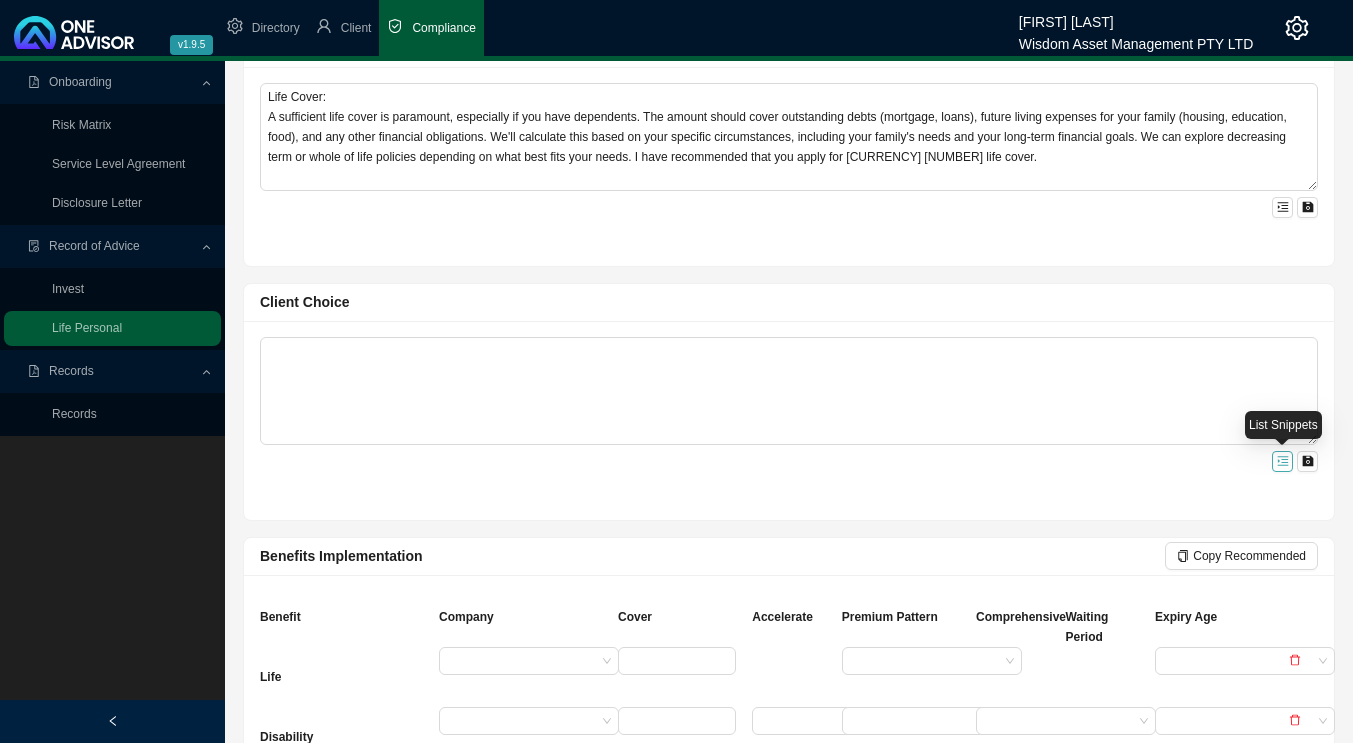 click 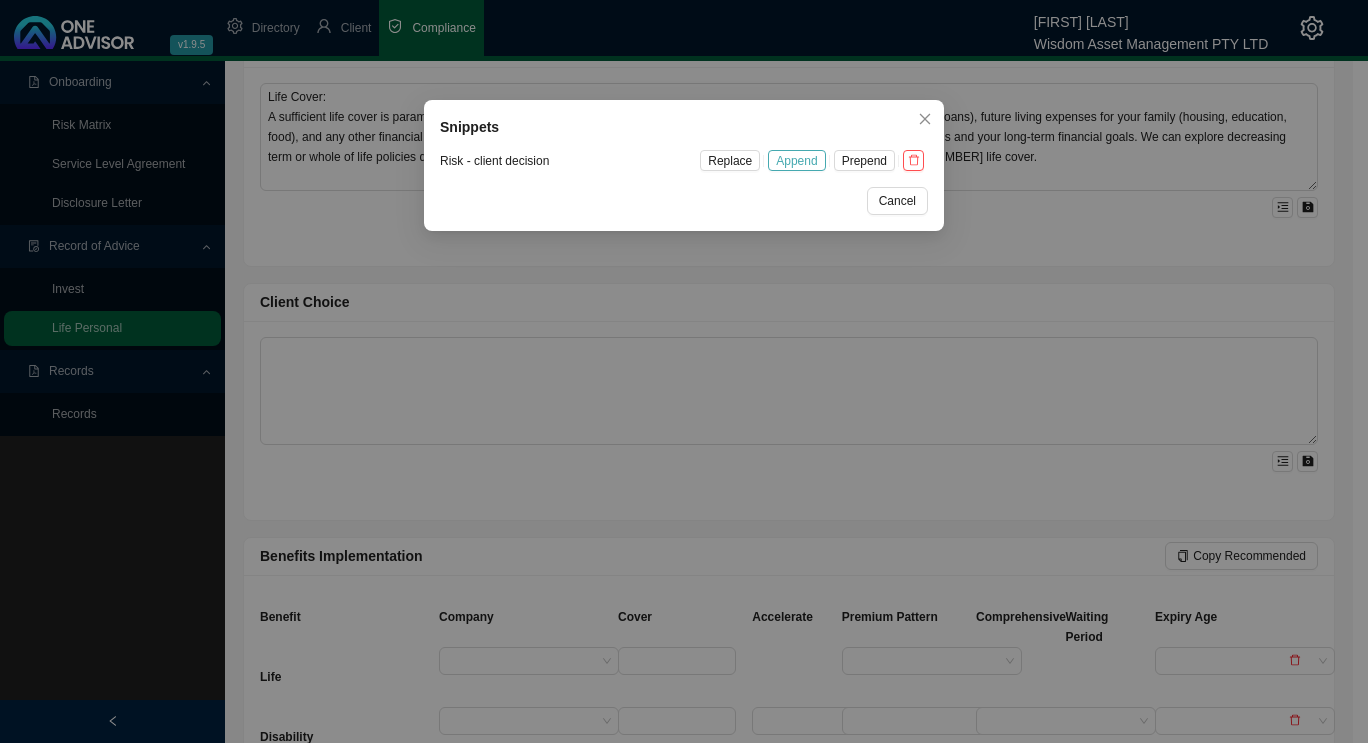 click on "Append" at bounding box center (796, 161) 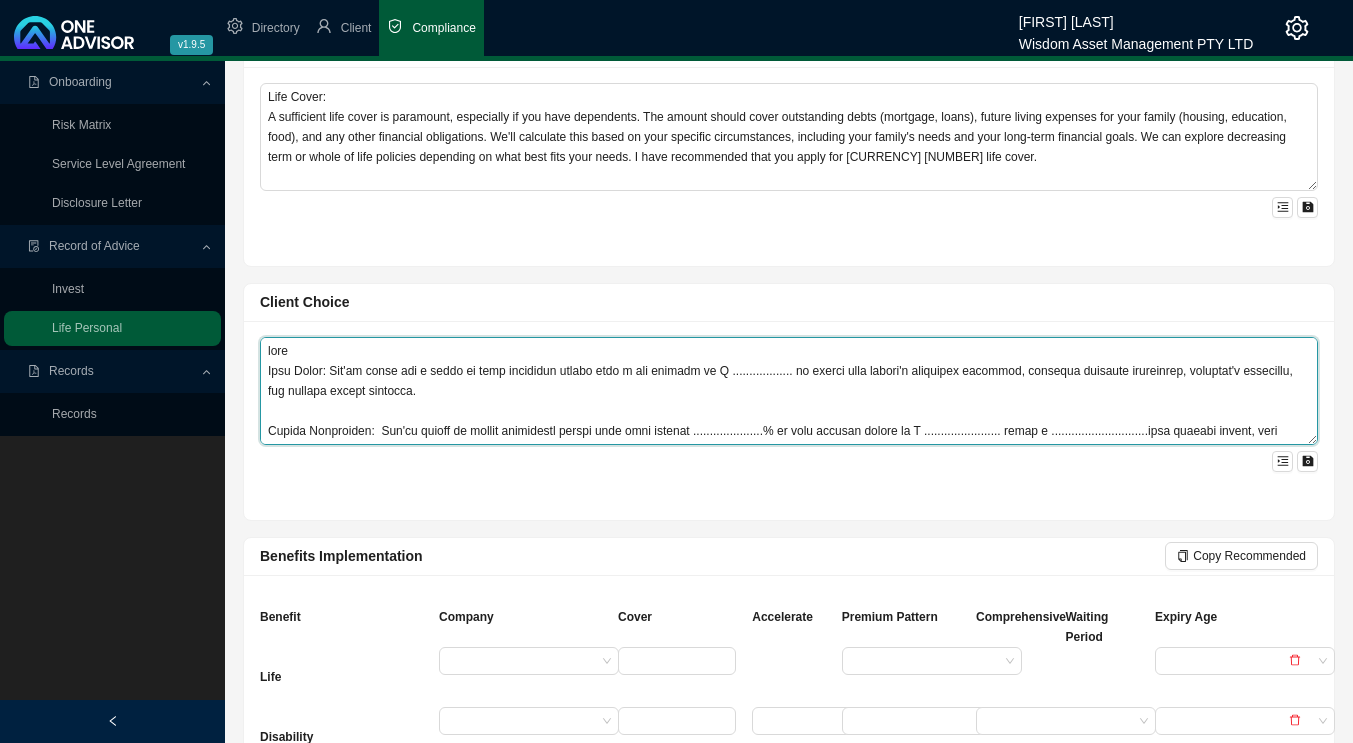 drag, startPoint x: 318, startPoint y: 350, endPoint x: 250, endPoint y: 357, distance: 68.359344 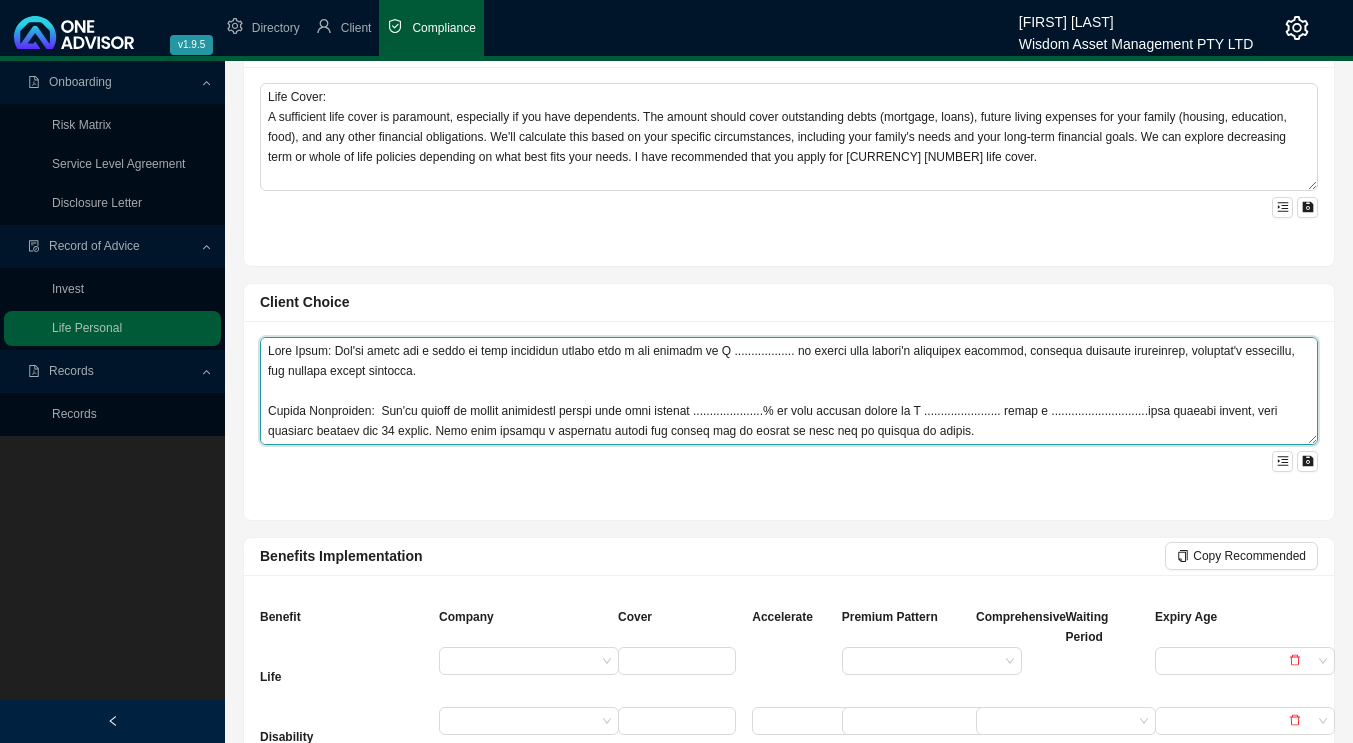 drag, startPoint x: 759, startPoint y: 368, endPoint x: 706, endPoint y: 375, distance: 53.460266 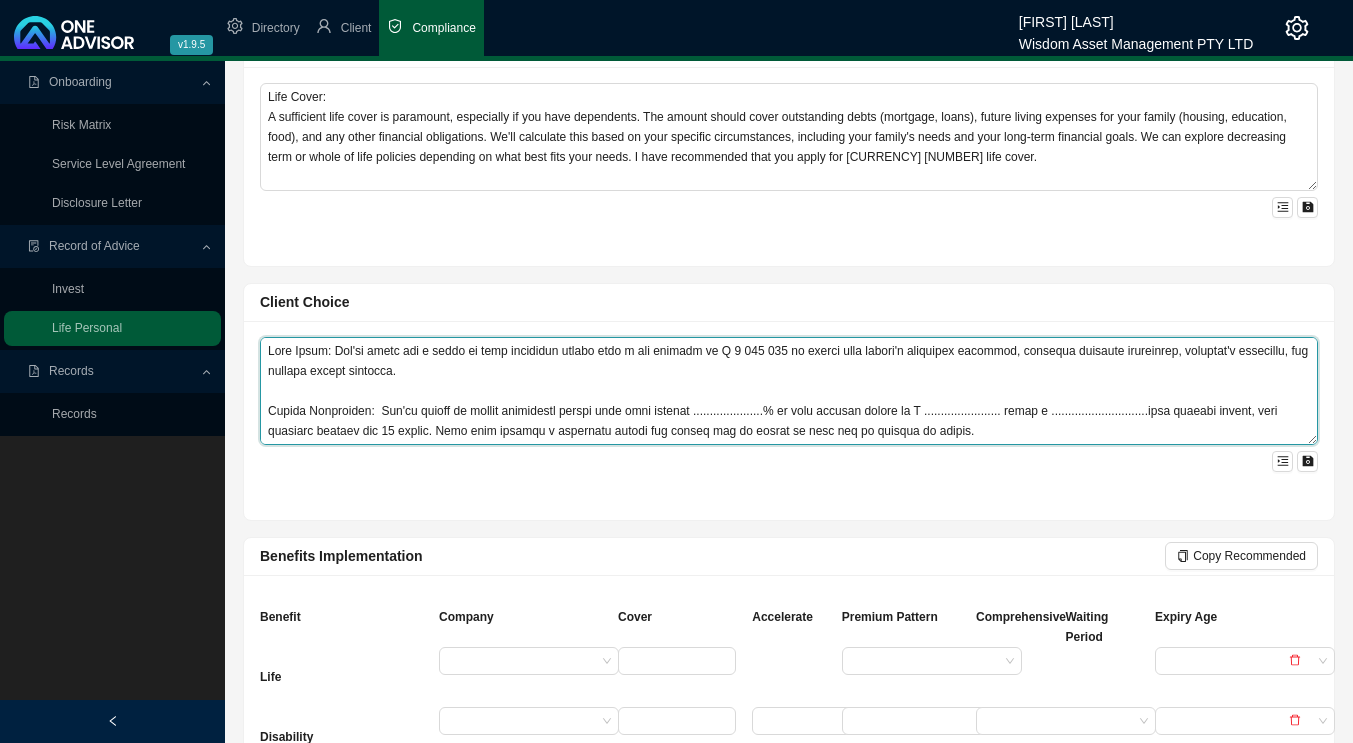 scroll, scrollTop: 140, scrollLeft: 0, axis: vertical 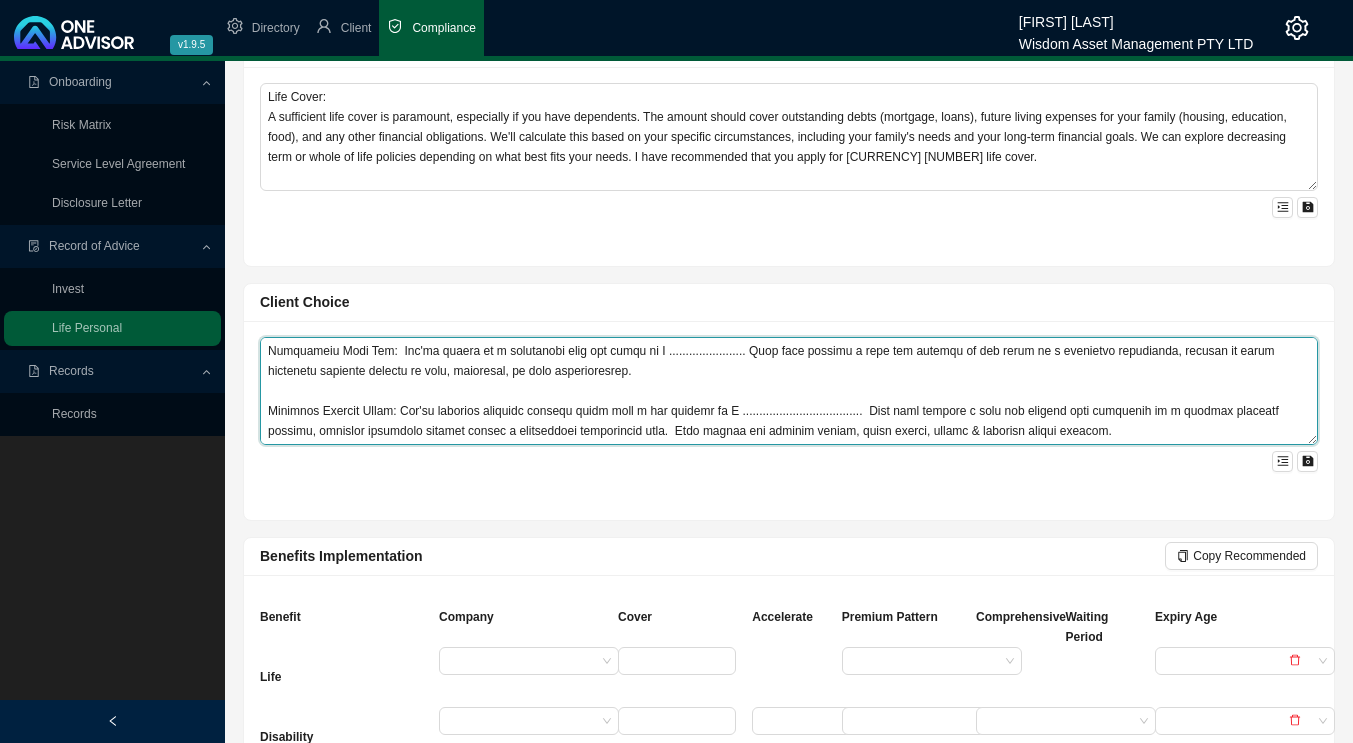 drag, startPoint x: 417, startPoint y: 413, endPoint x: 1016, endPoint y: 510, distance: 606.8031 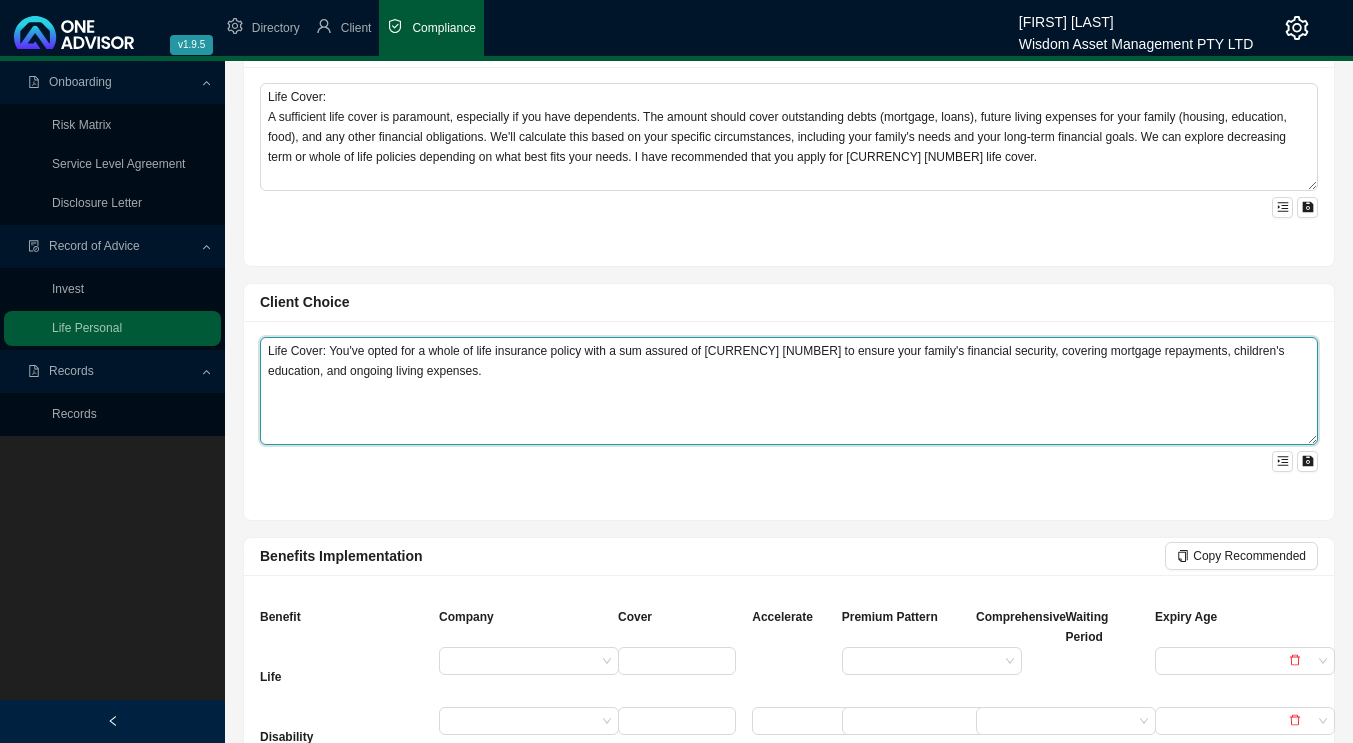 scroll, scrollTop: 0, scrollLeft: 0, axis: both 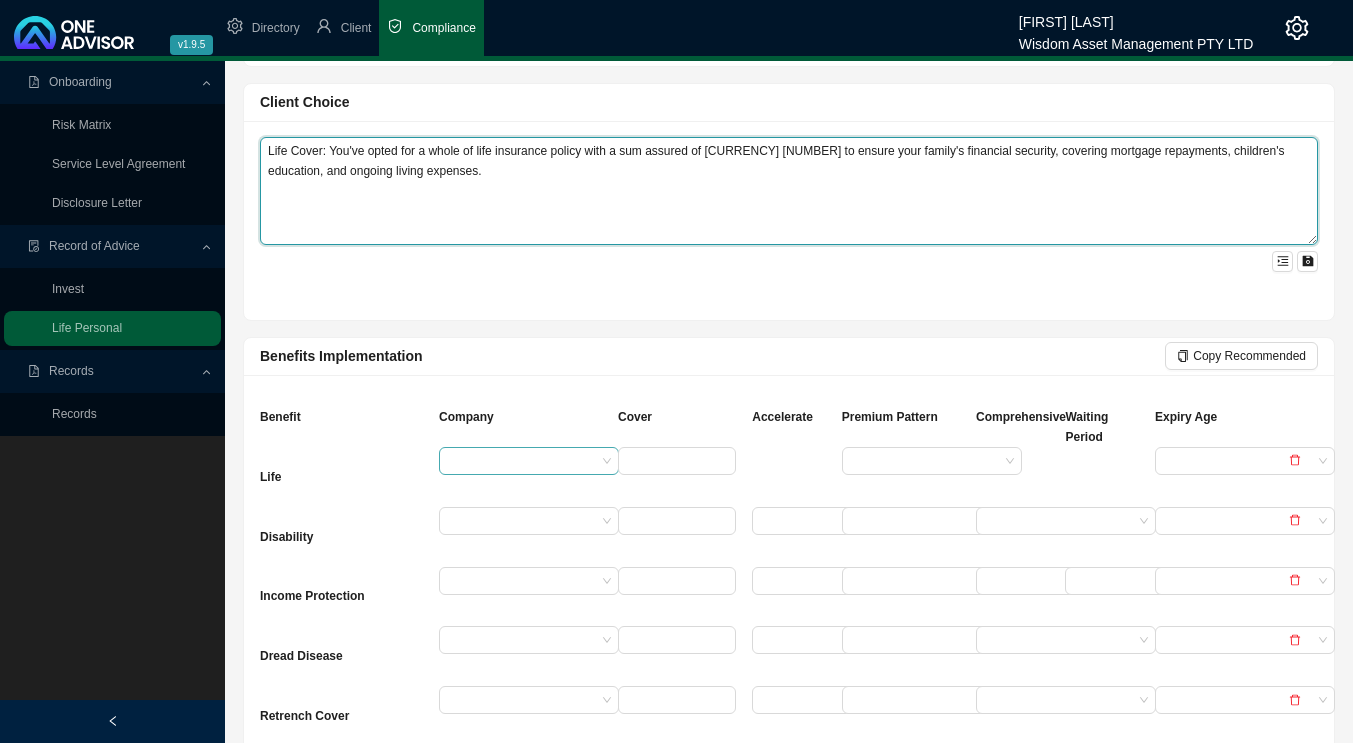 type on "Life Cover: You've opted for a whole of life insurance policy with a sum assured of [CURRENCY] [NUMBER] to ensure your family's financial security, covering mortgage repayments, children's education, and ongoing living expenses." 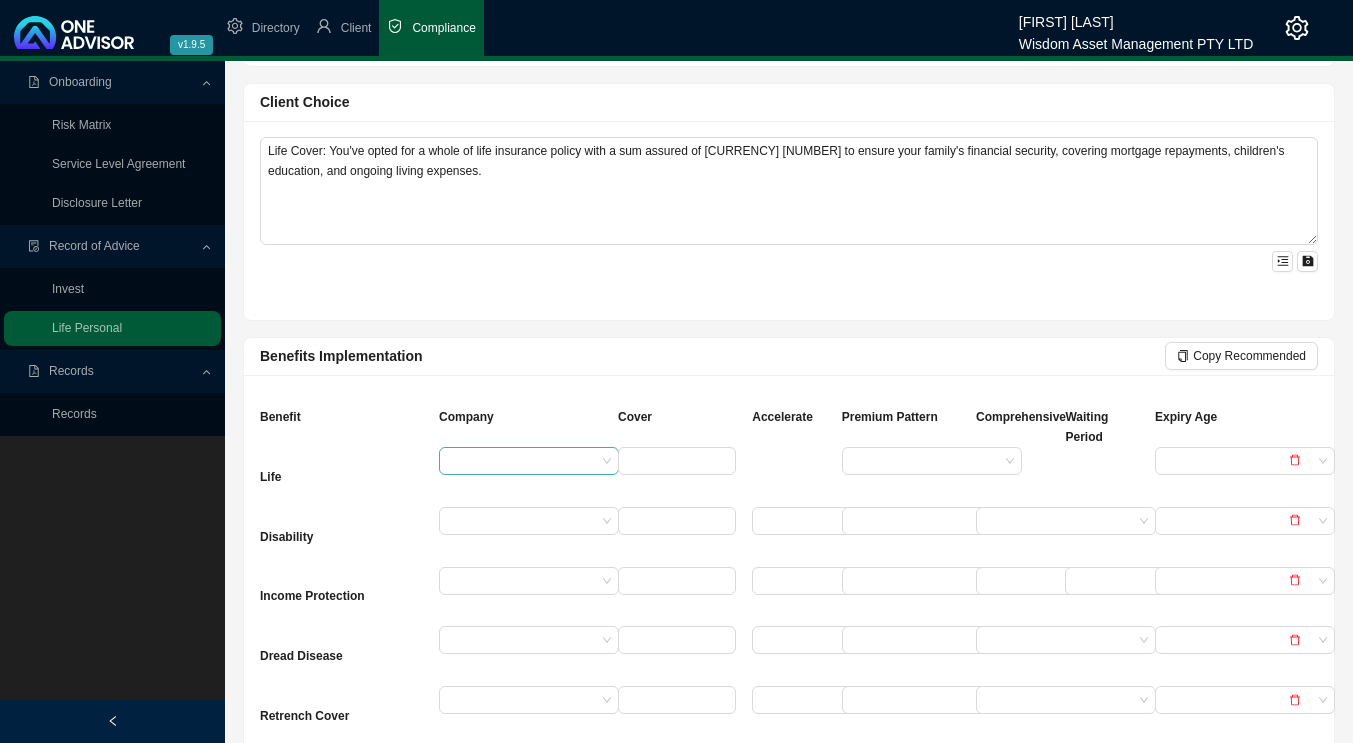 click at bounding box center (521, 461) 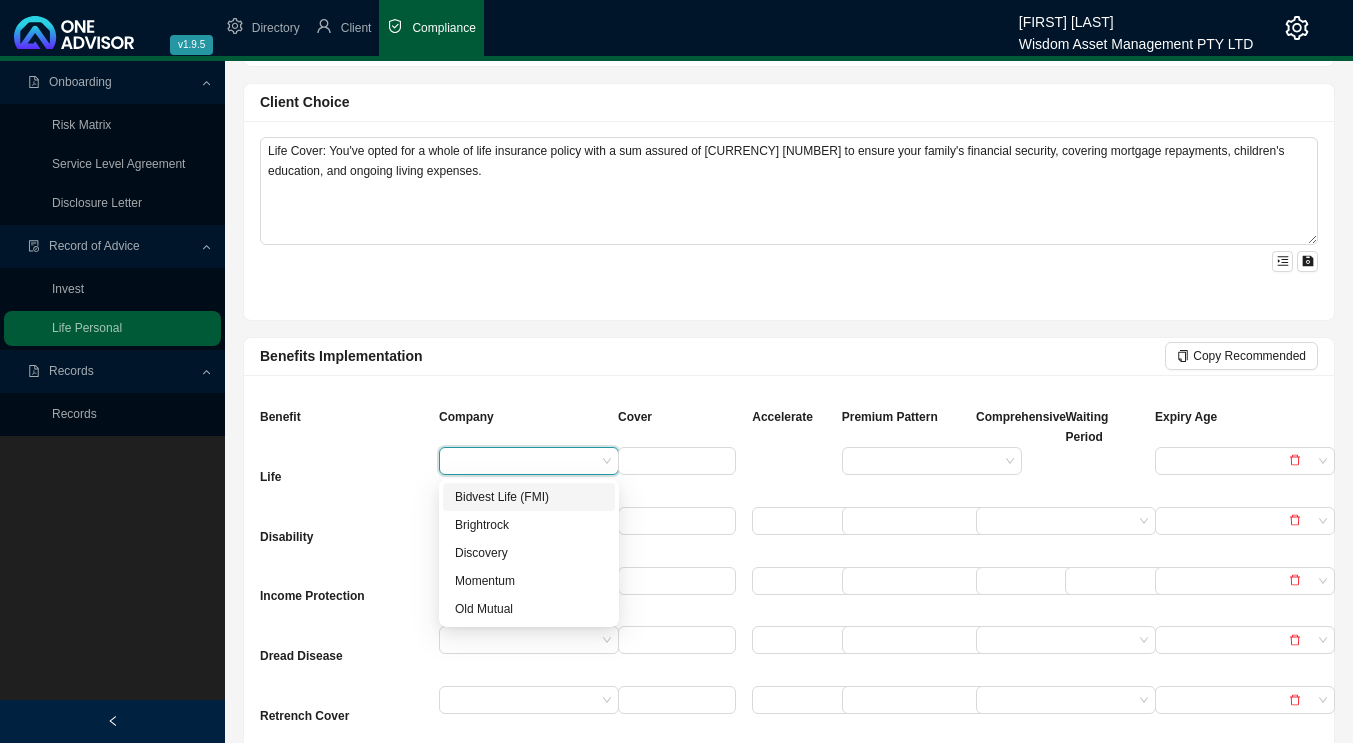 click on "Bidvest Life (FMI)" at bounding box center (529, 497) 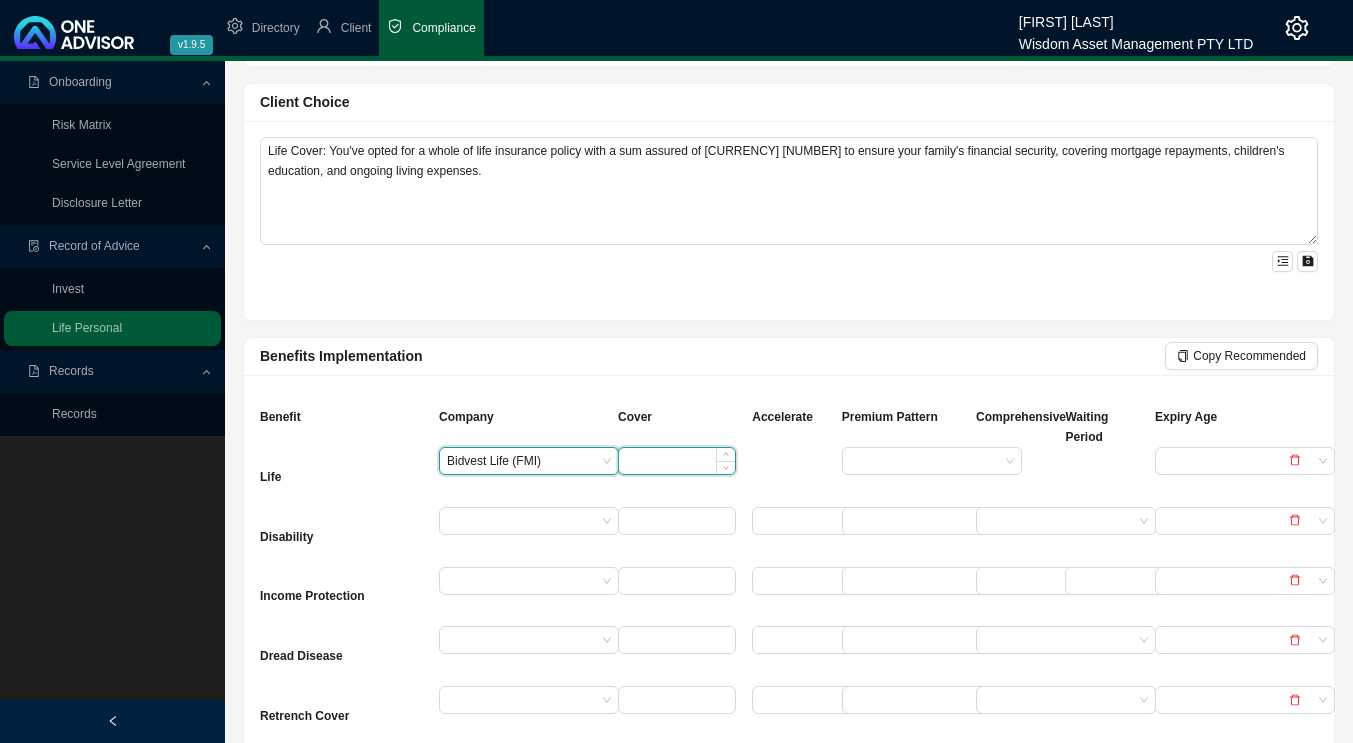 click at bounding box center [677, 461] 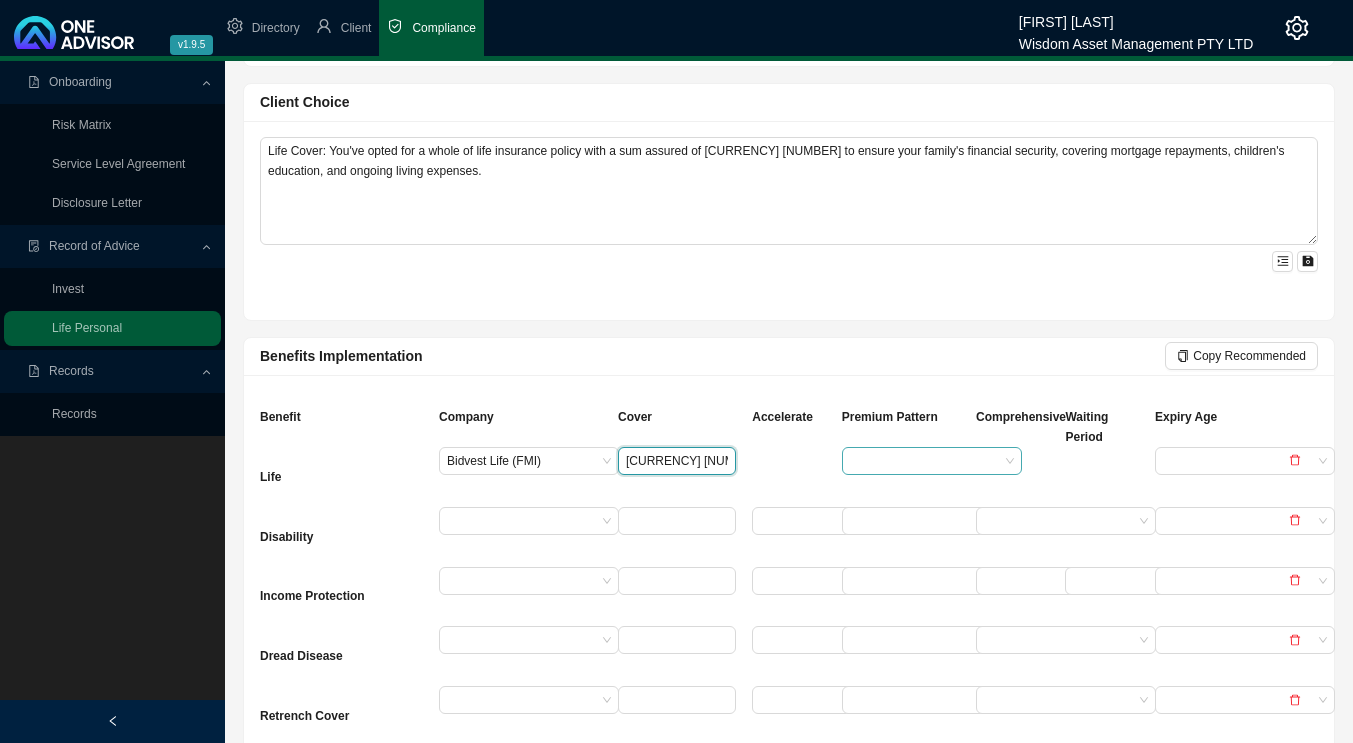type on "[CURRENCY] [NUMBER]" 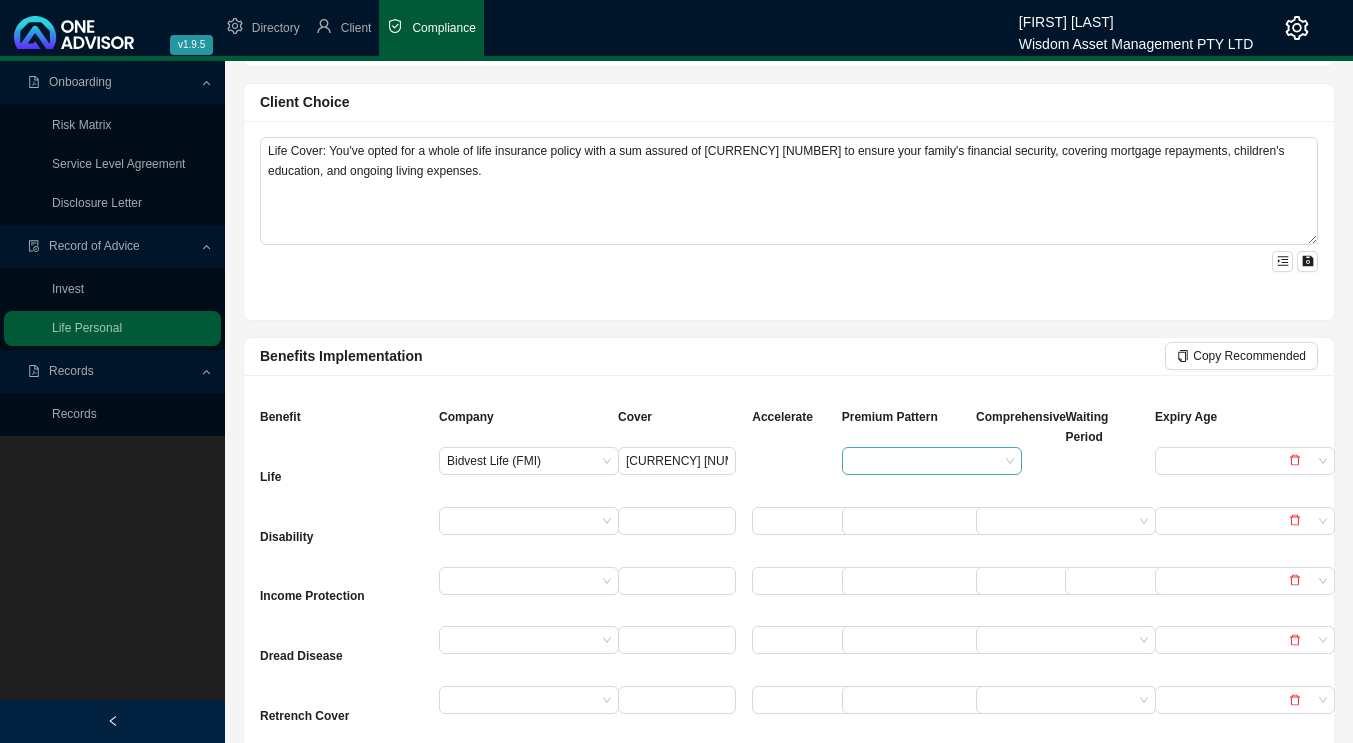 click at bounding box center (924, 461) 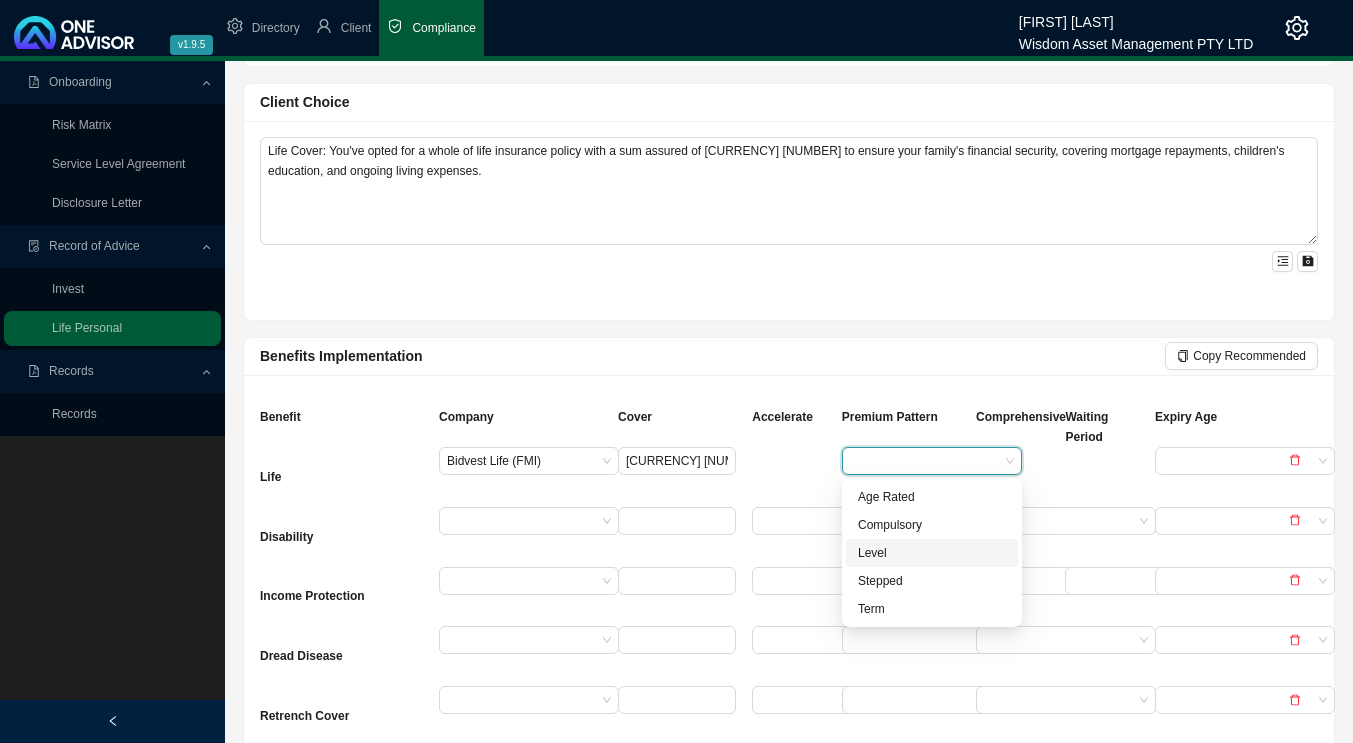 click on "Level" at bounding box center (932, 553) 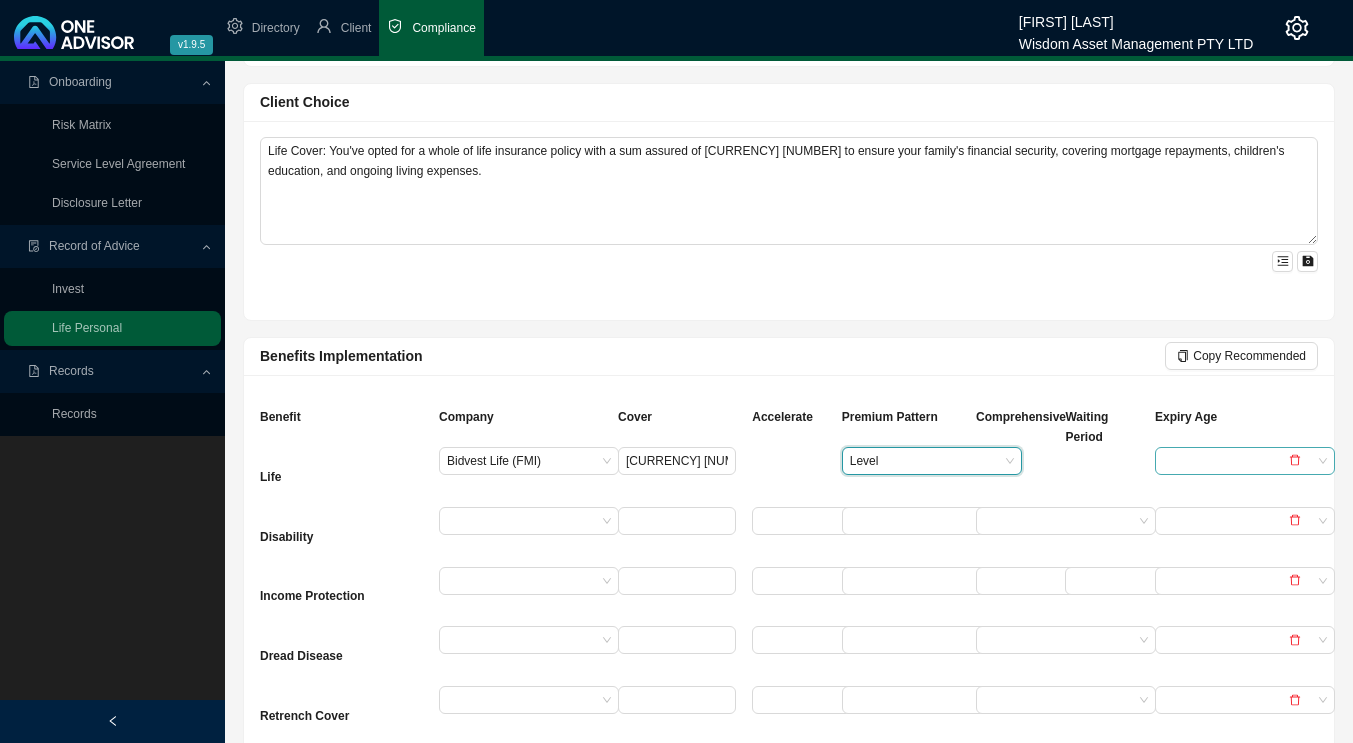click at bounding box center [1237, 461] 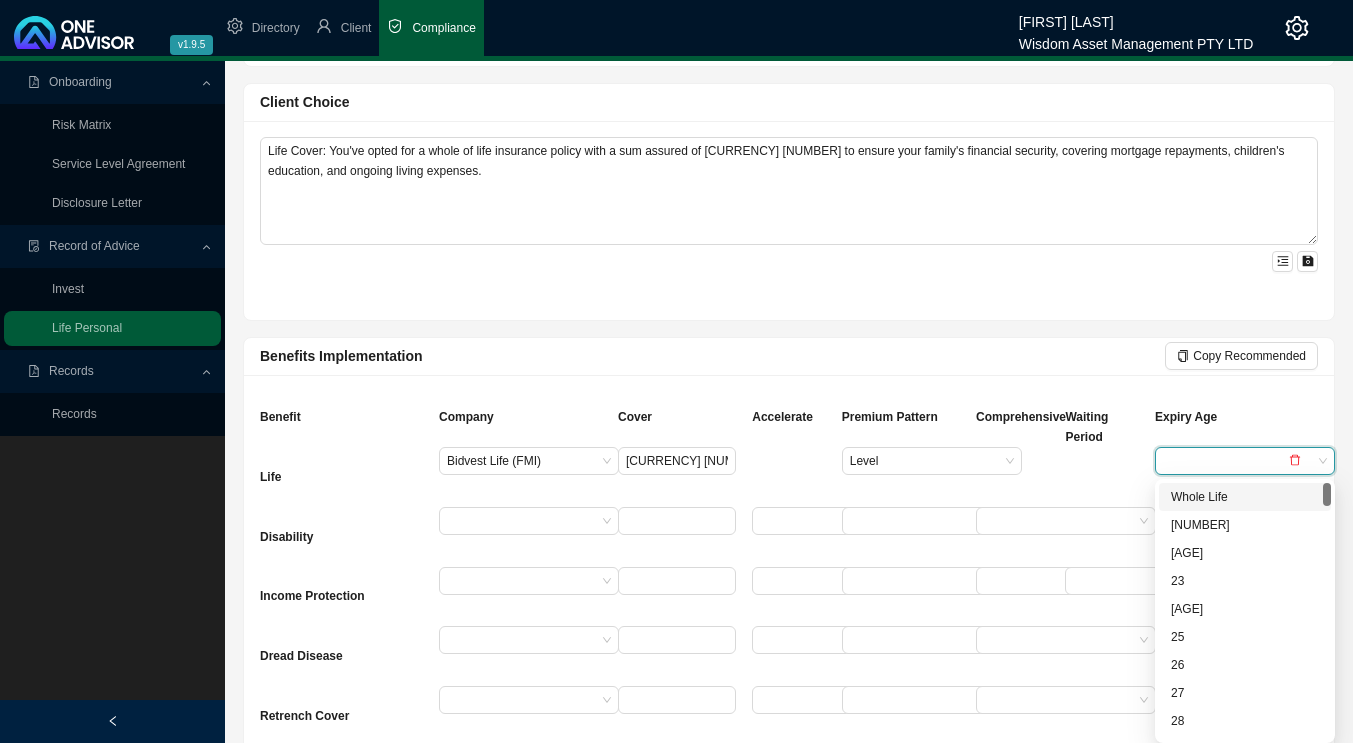 click on "Whole Life" at bounding box center (1245, 497) 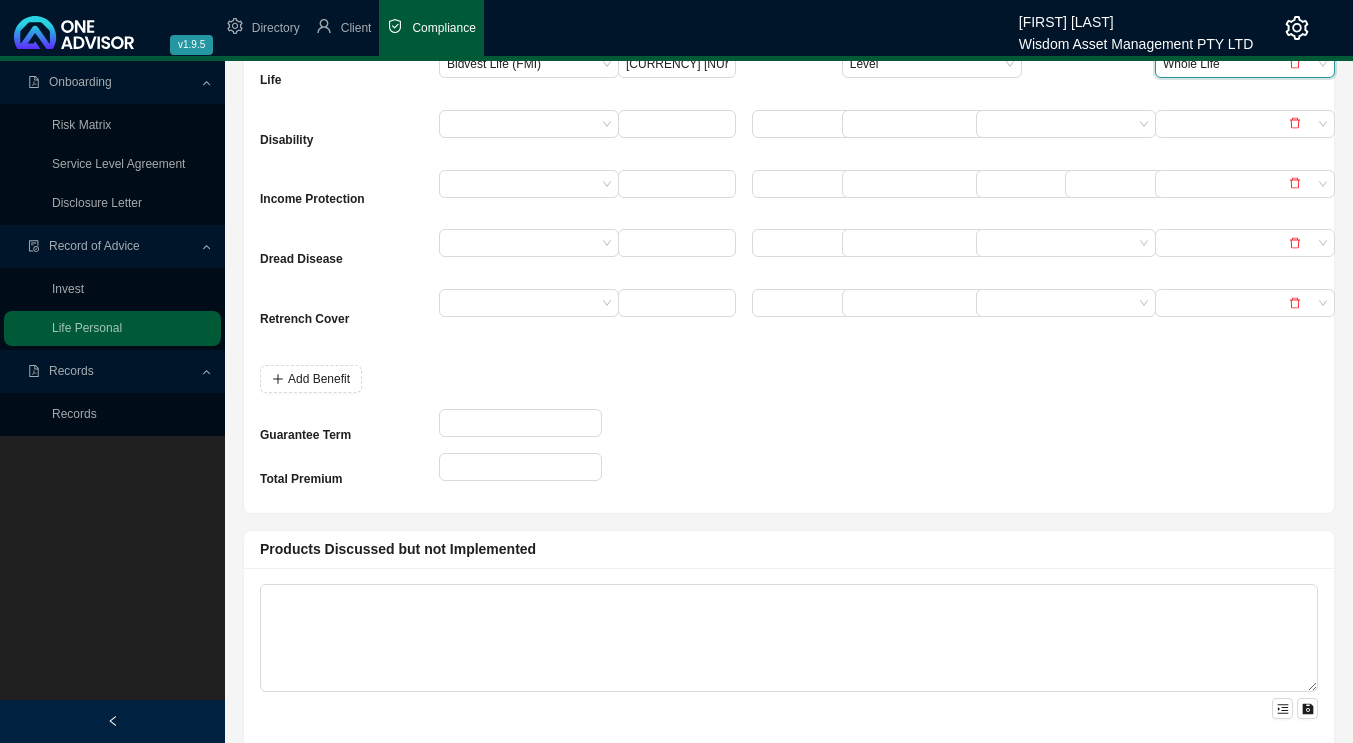 scroll, scrollTop: 1900, scrollLeft: 0, axis: vertical 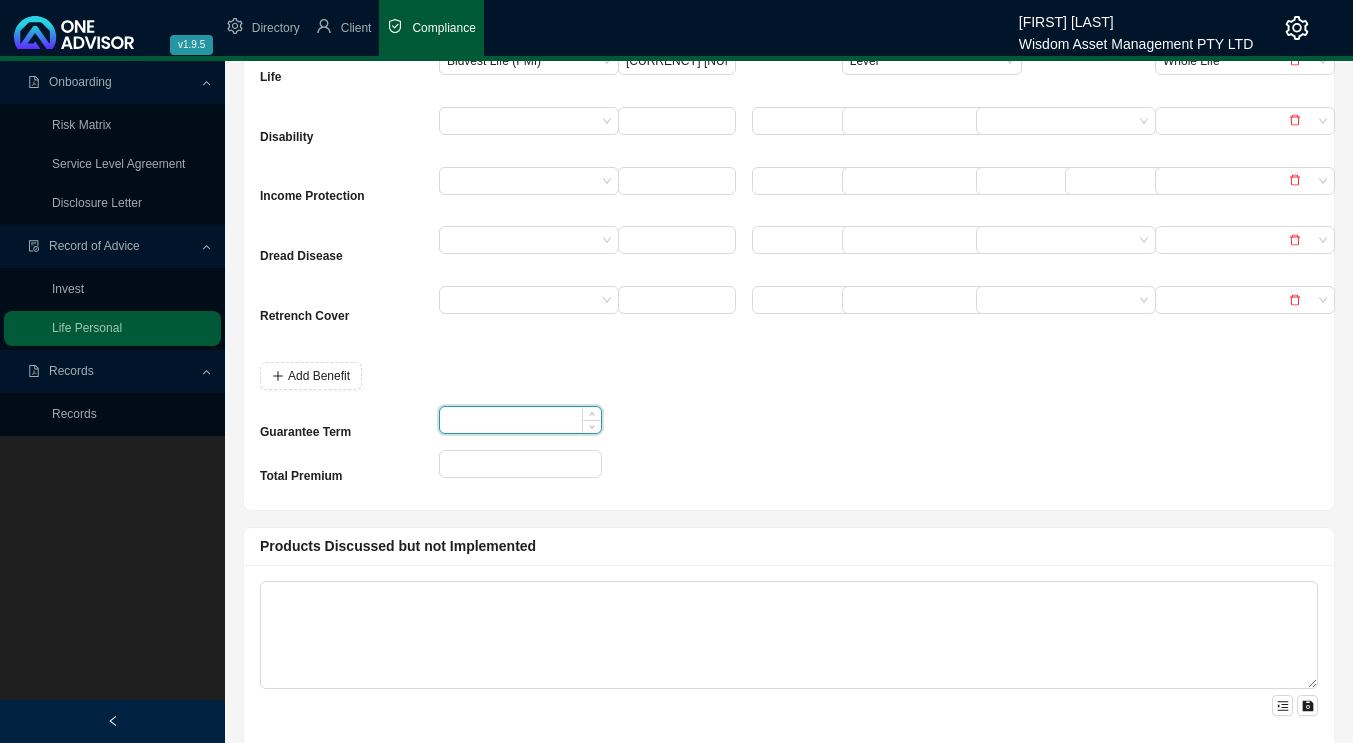 click at bounding box center [520, 420] 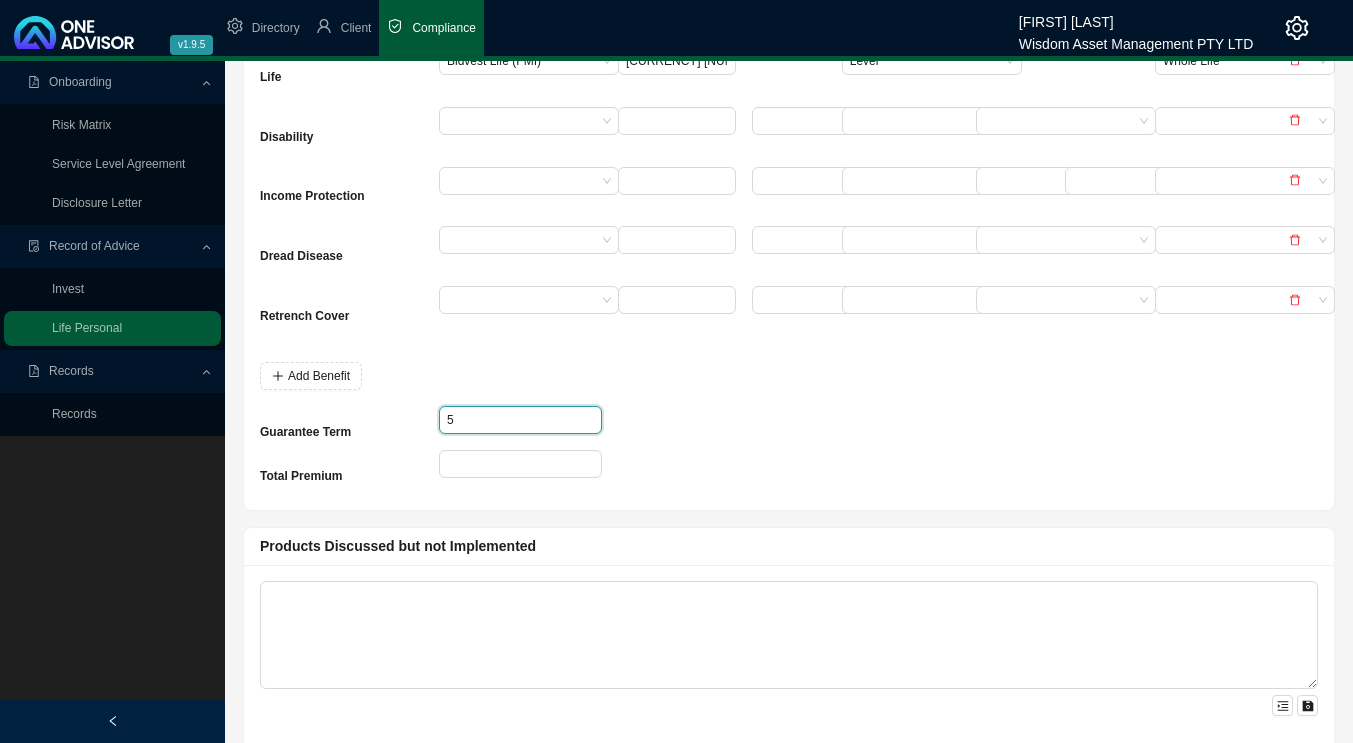 type on "5" 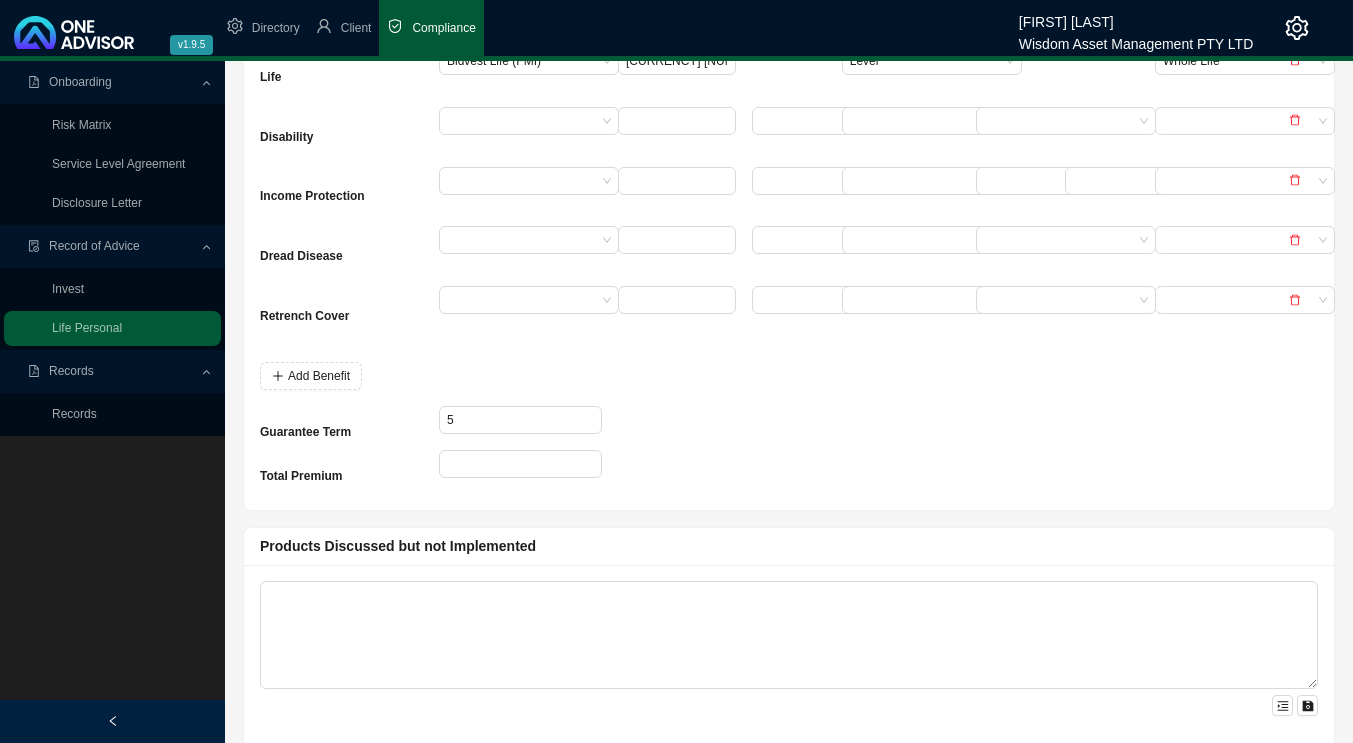 click at bounding box center [788, 428] 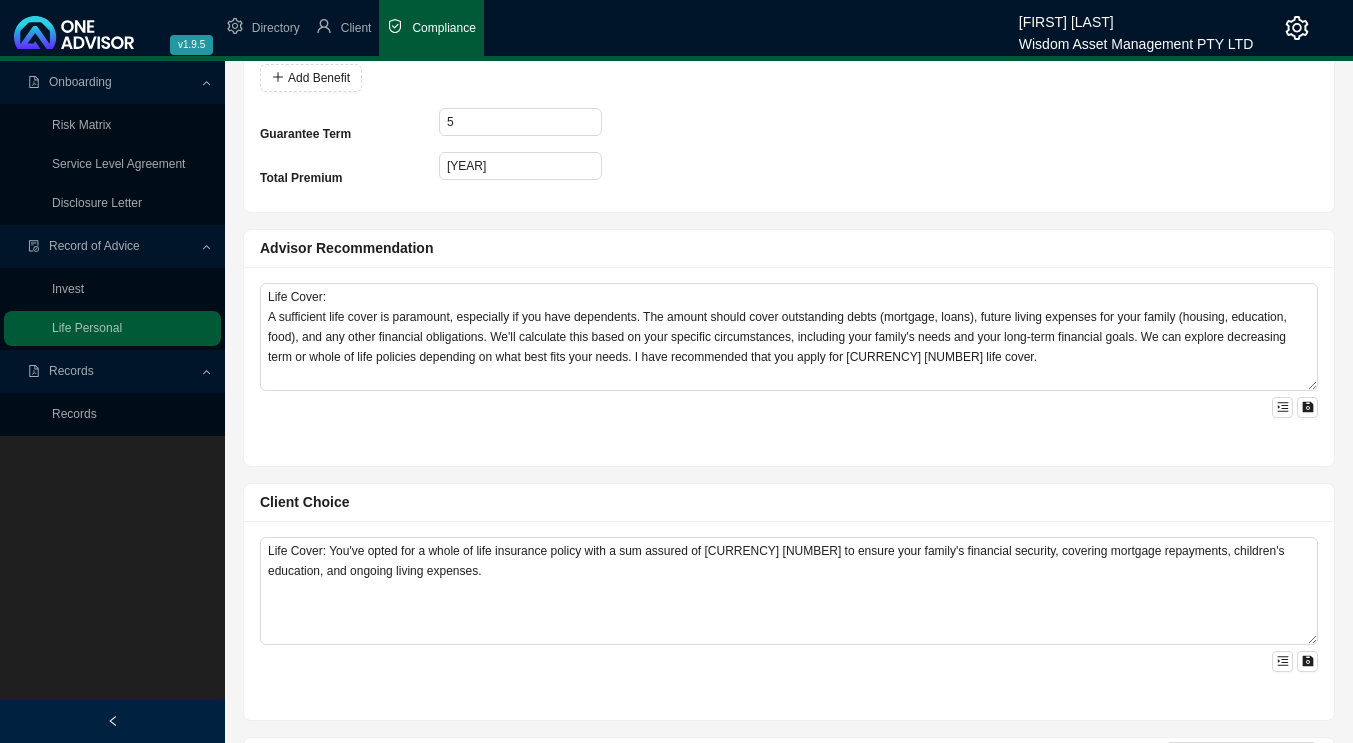 scroll, scrollTop: 1000, scrollLeft: 0, axis: vertical 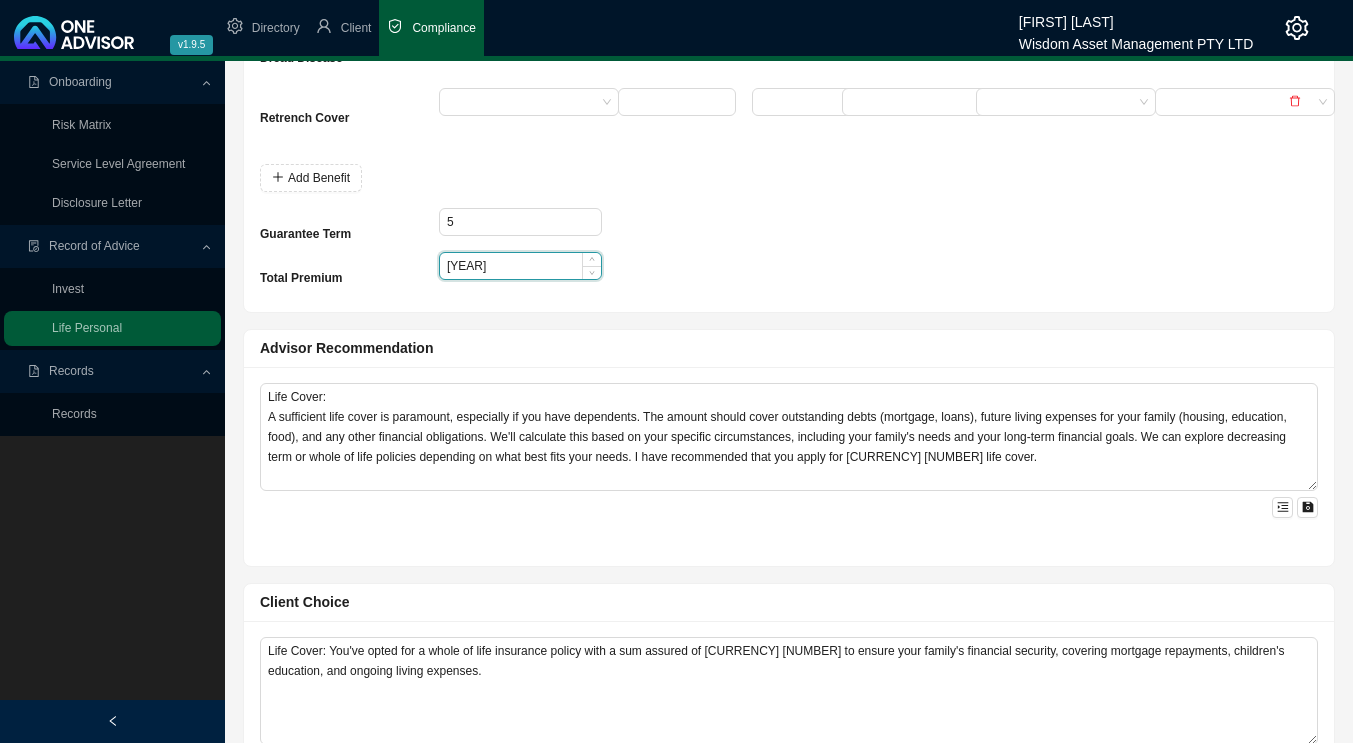 click on "[YEAR]" at bounding box center (520, 266) 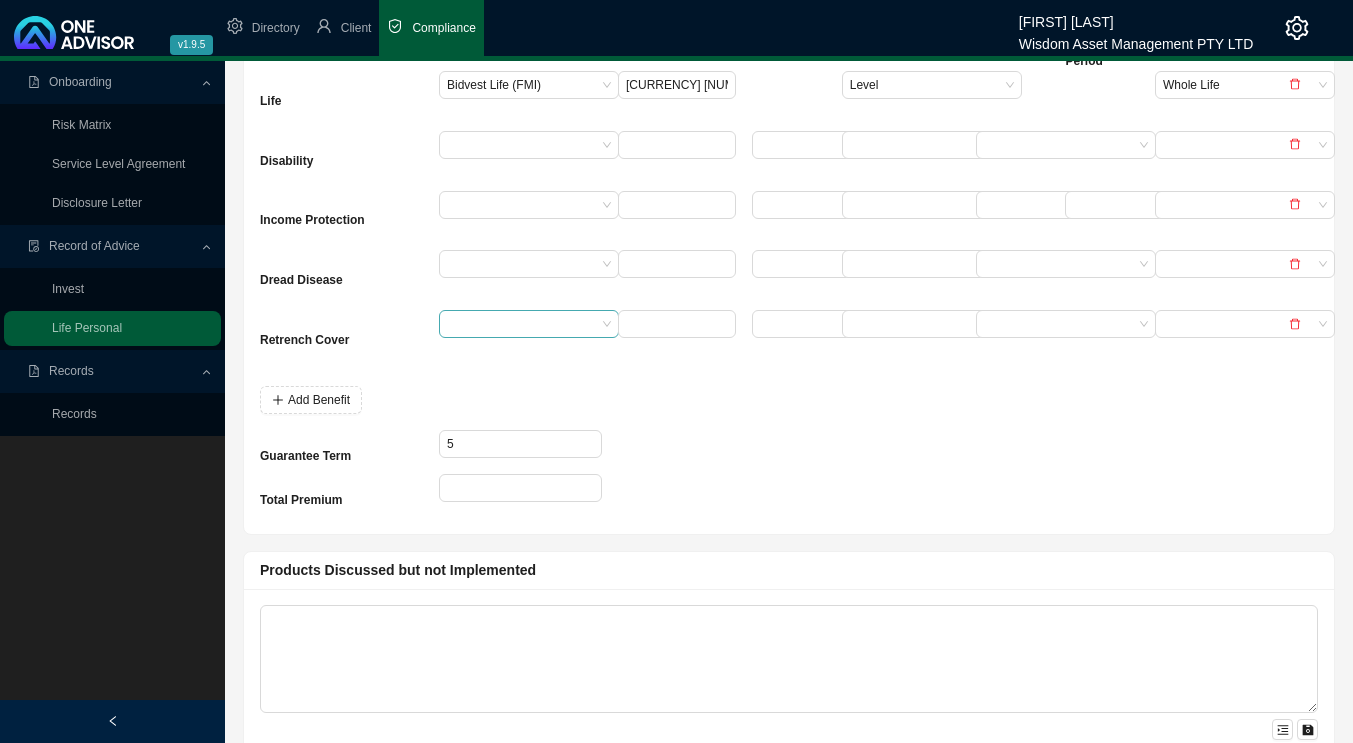 scroll, scrollTop: 2000, scrollLeft: 0, axis: vertical 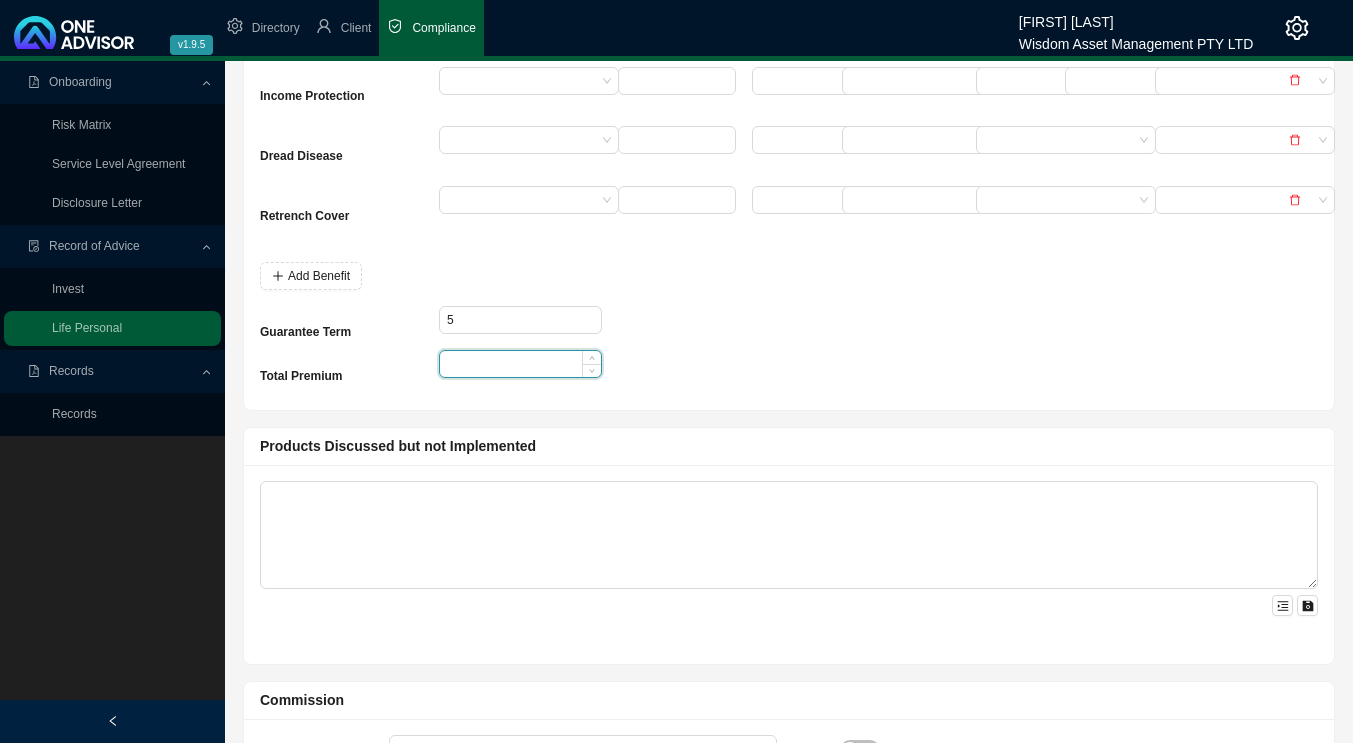 click at bounding box center [520, 364] 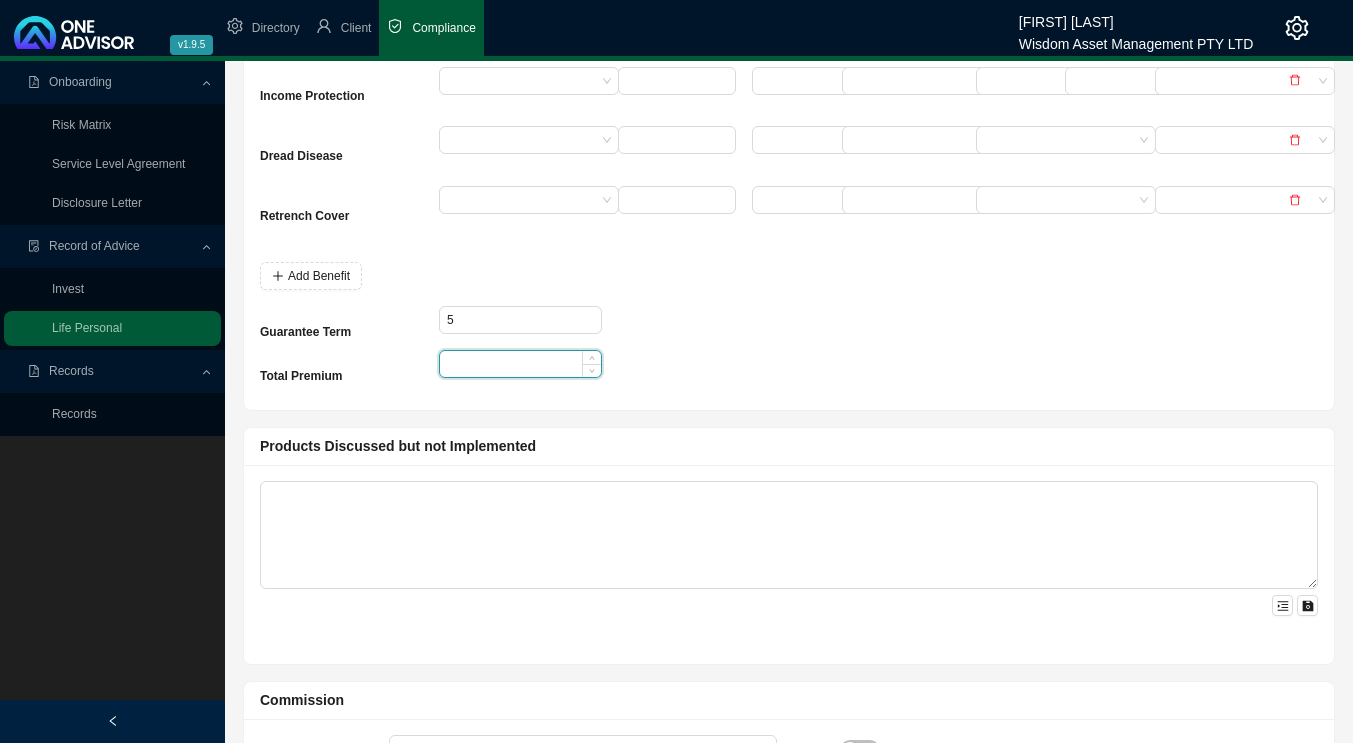 paste on "[YEAR]" 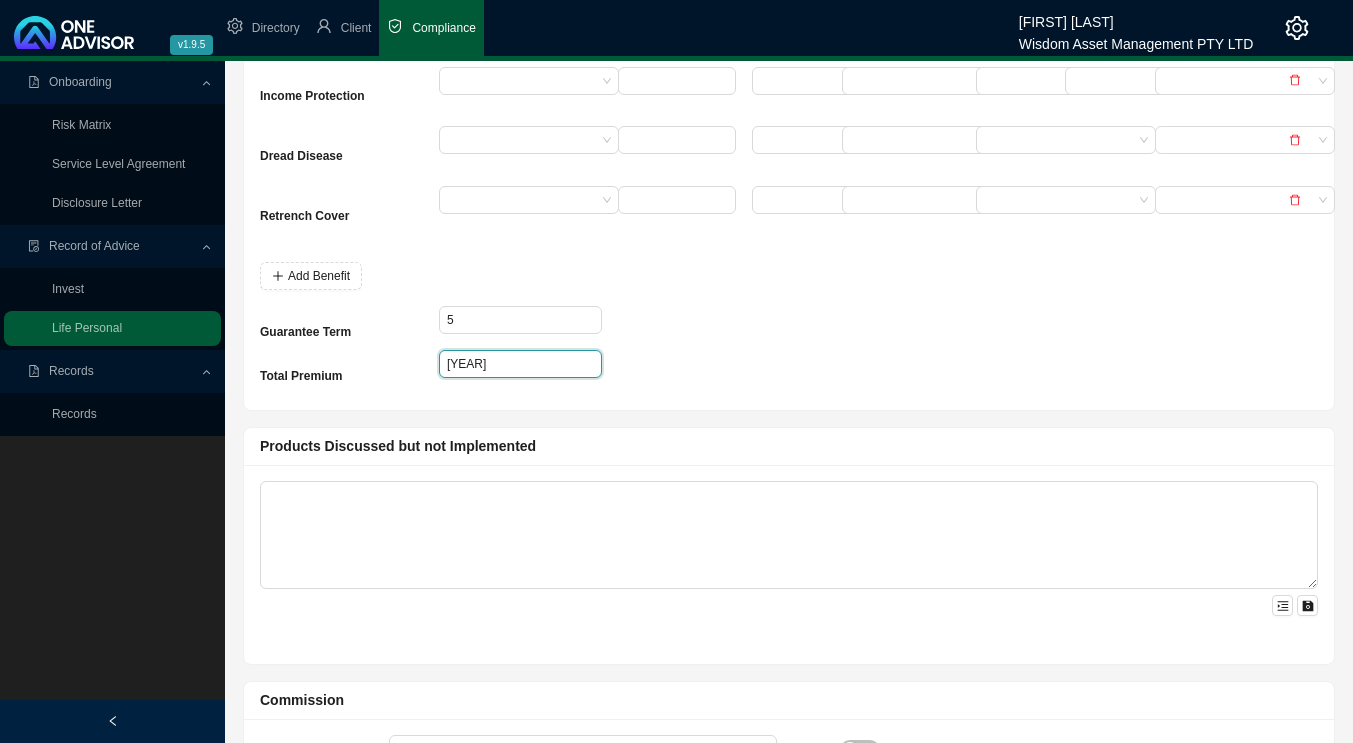 type on "[YEAR]" 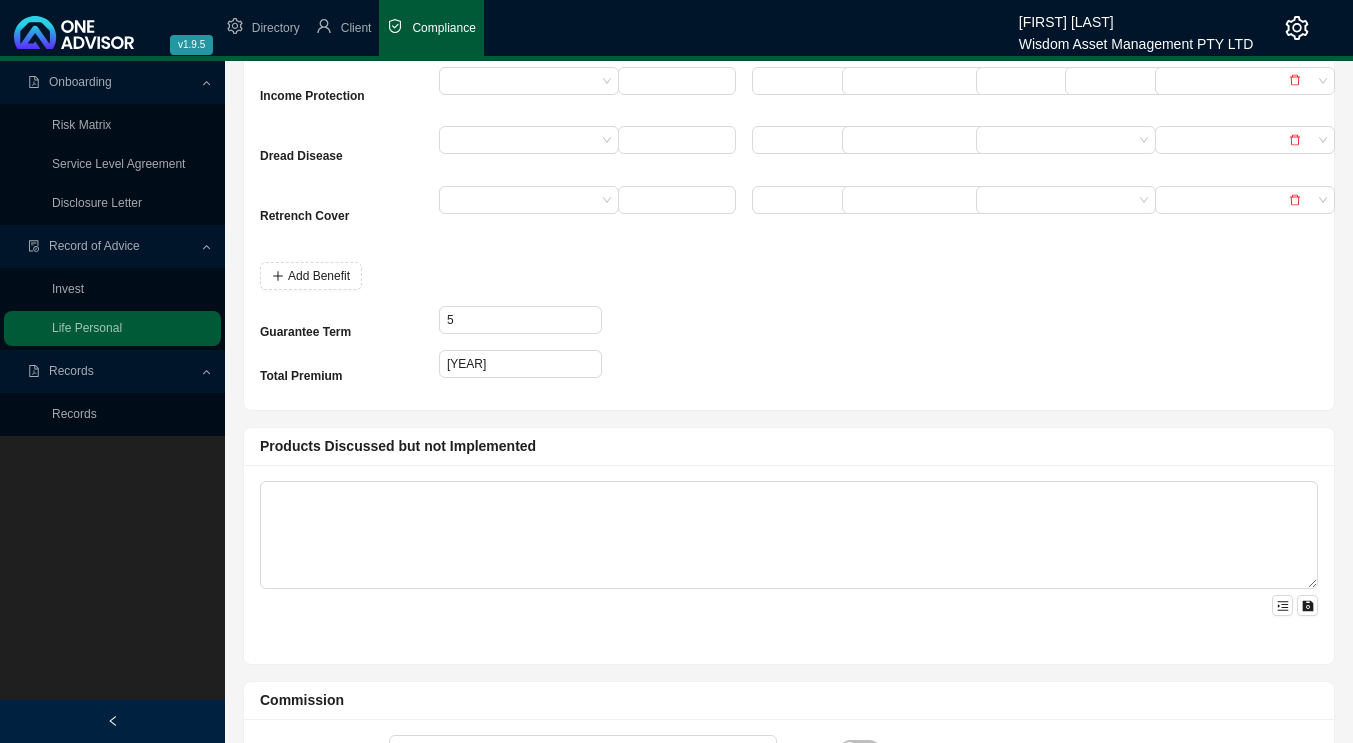 click at bounding box center [677, 372] 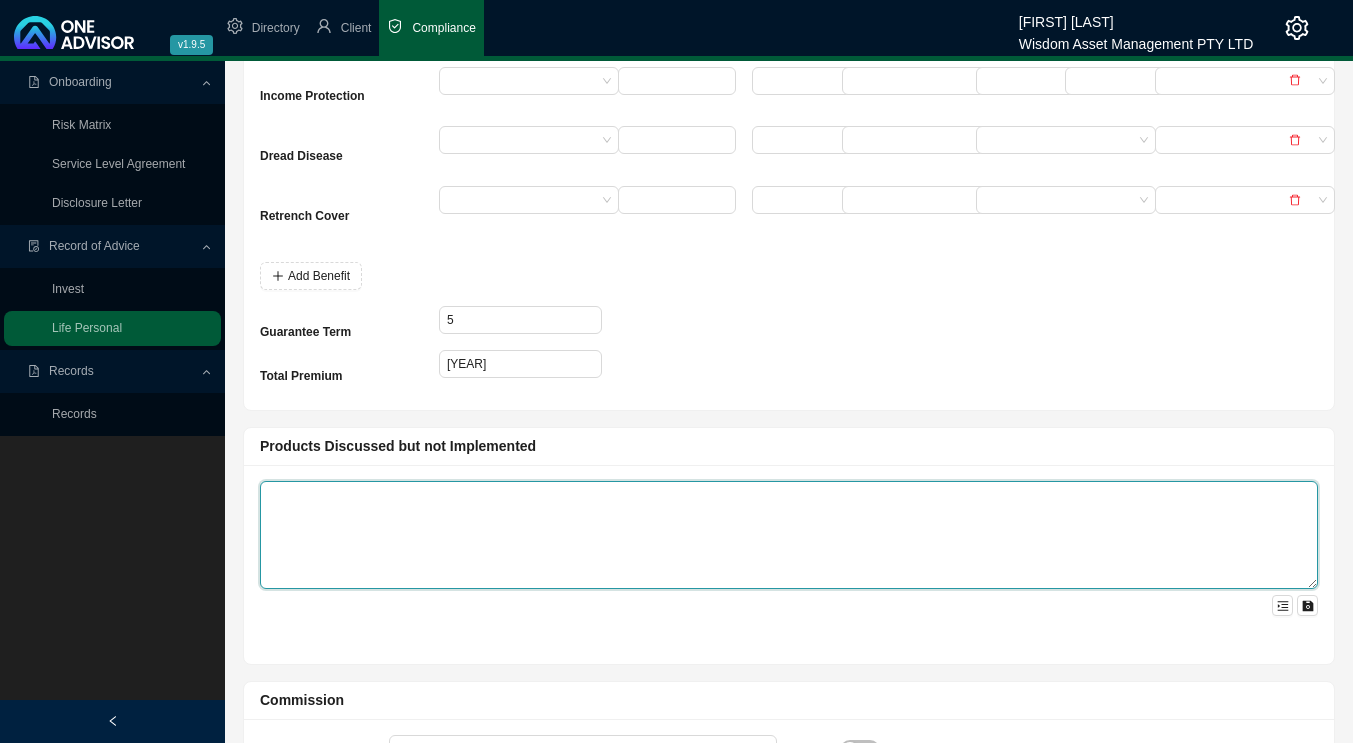 click at bounding box center [789, 535] 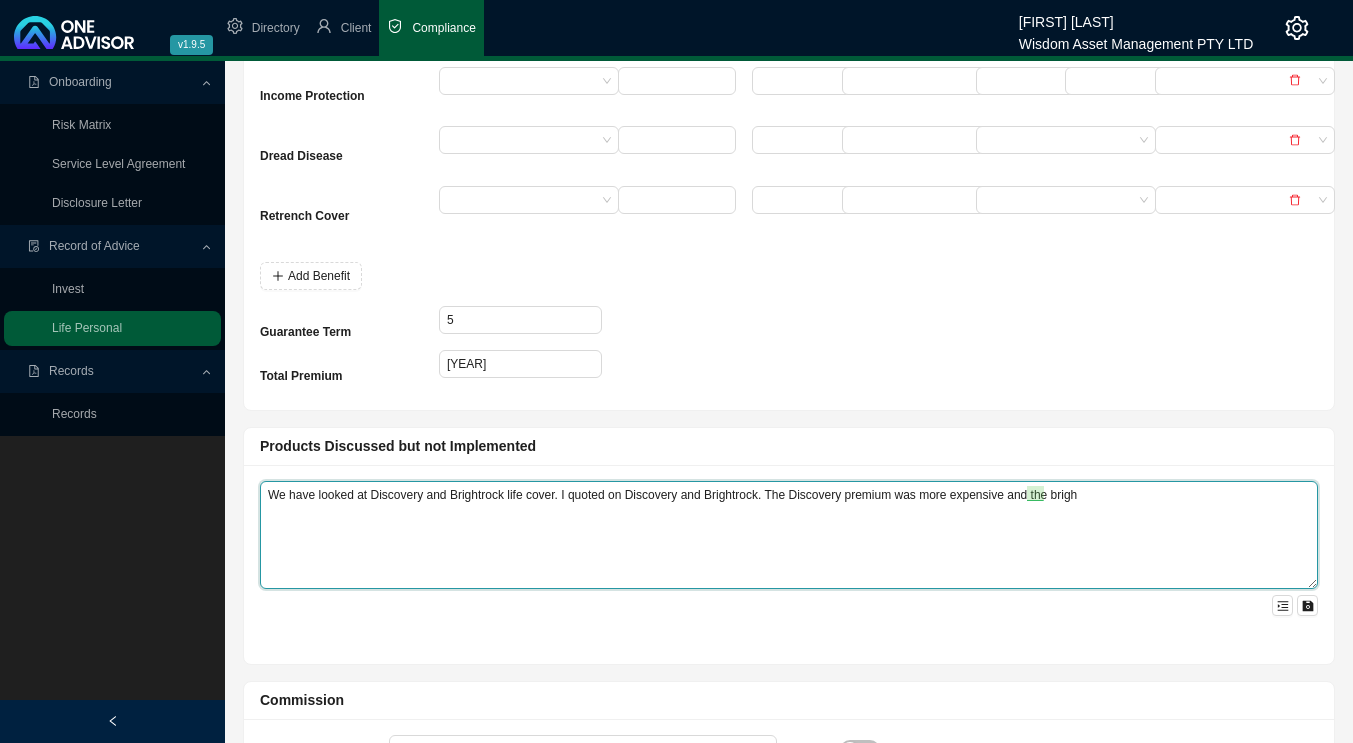 scroll, scrollTop: 0, scrollLeft: 0, axis: both 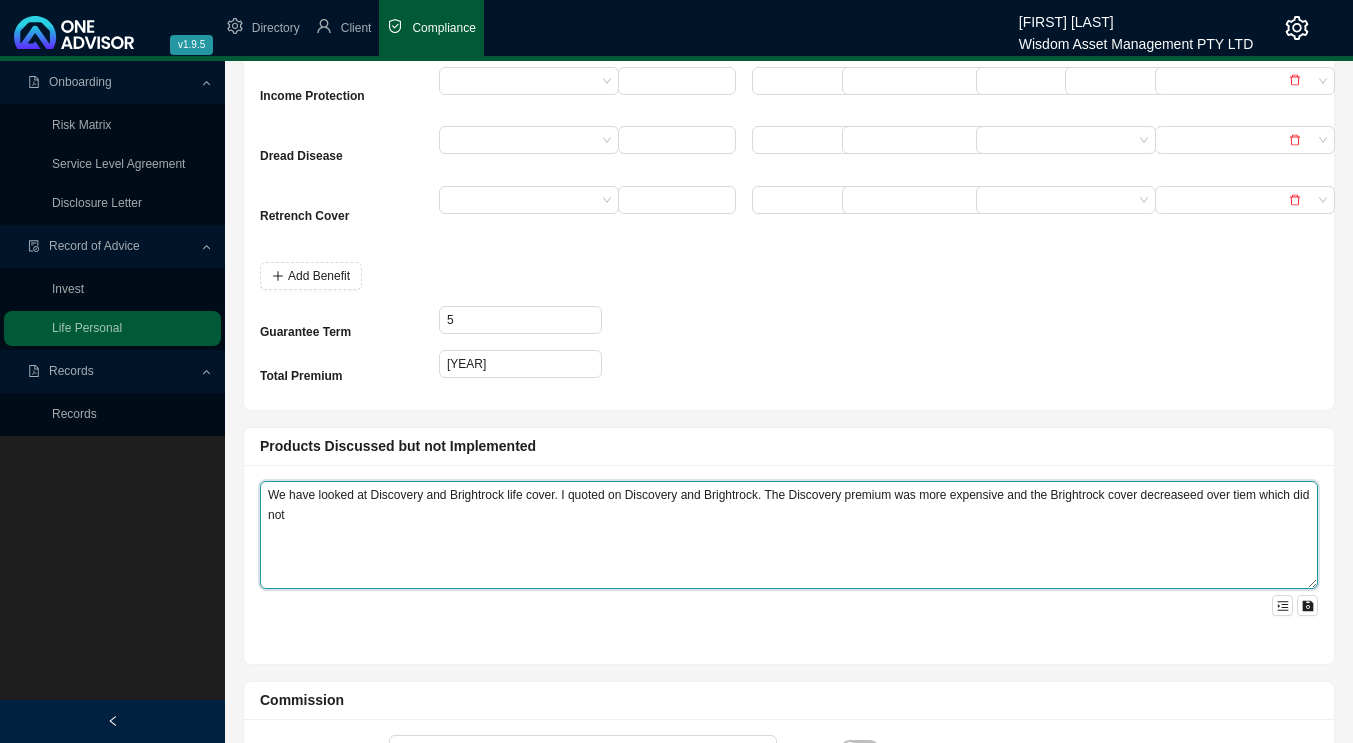 click on "We have looked at Discovery and Brightrock life cover. I quoted on Discovery and Brightrock. The Discovery premium was more expensive and the Brightrock cover decreaseed over tiem which did not" at bounding box center [789, 535] 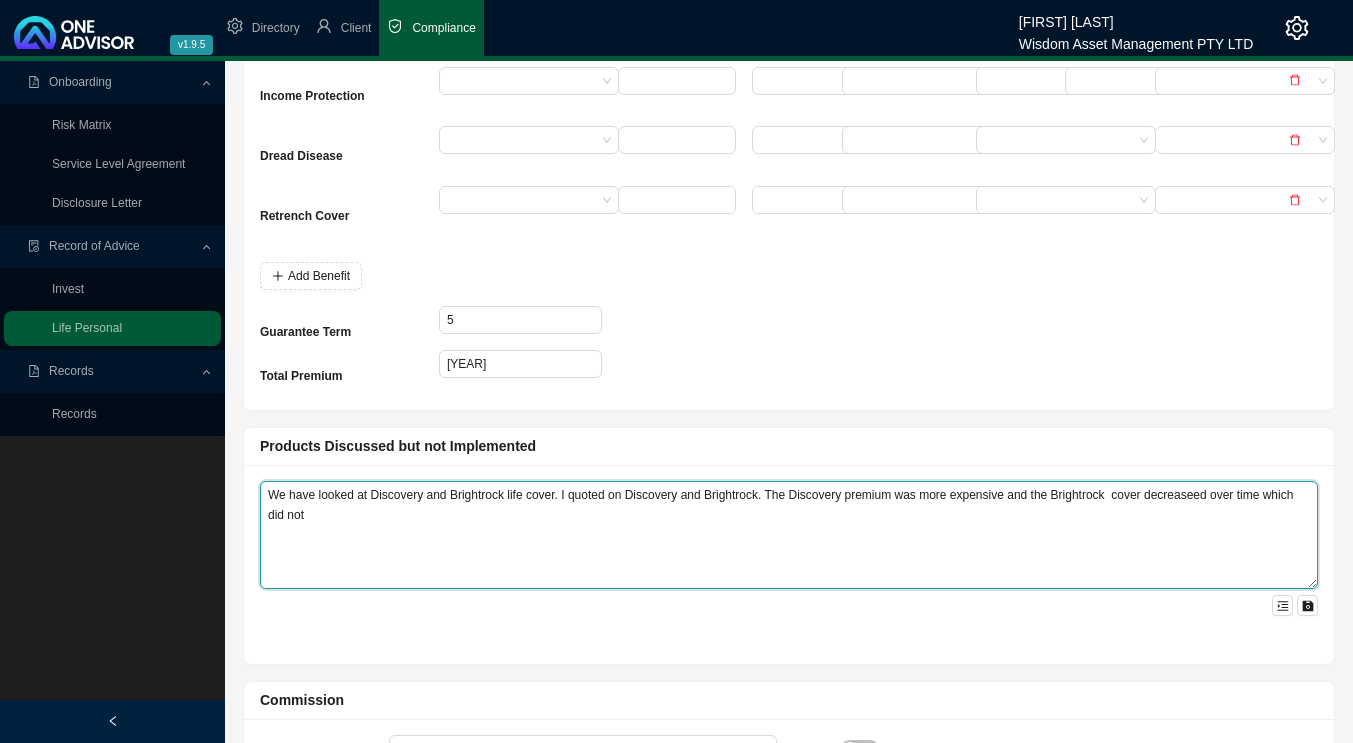 click on "We have looked at Discovery and Brightrock life cover. I quoted on Discovery and Brightrock. The Discovery premium was more expensive and the Brightrock  cover decreased over time which did not" at bounding box center (789, 535) 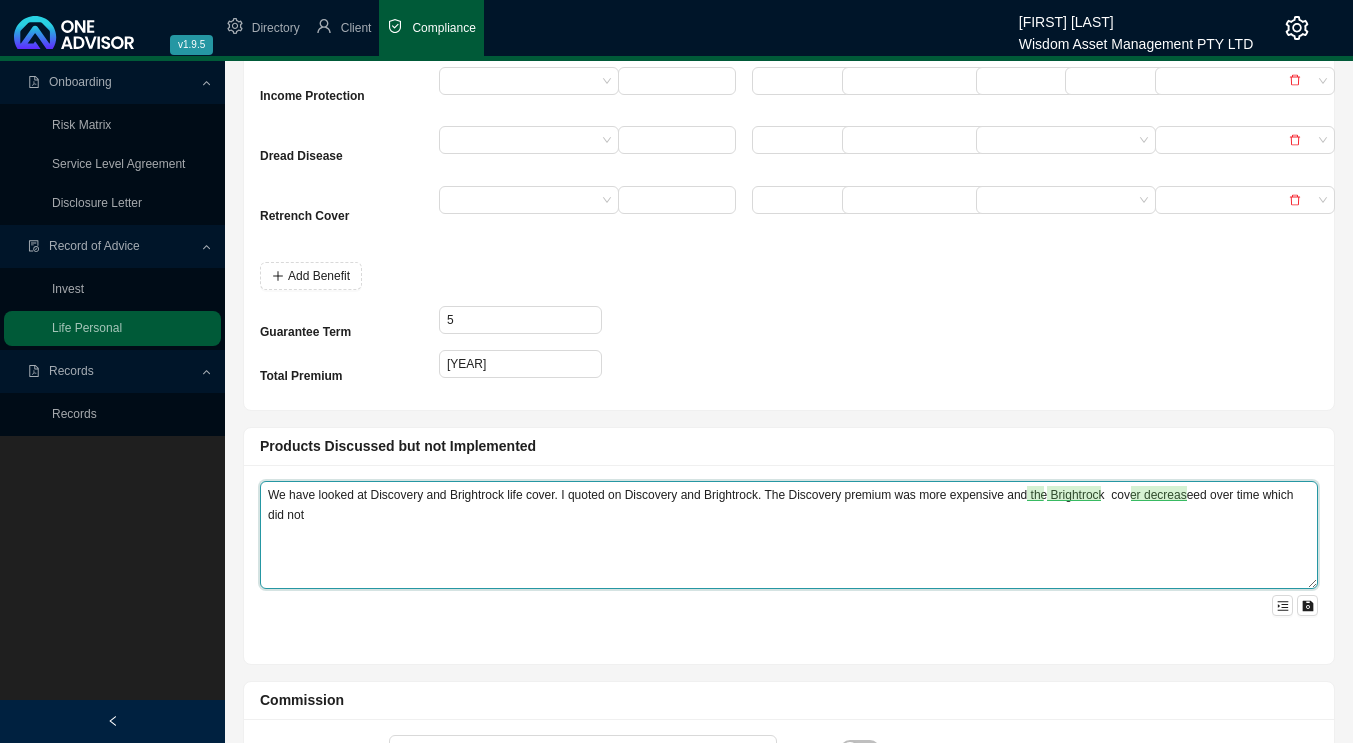 scroll, scrollTop: 0, scrollLeft: 0, axis: both 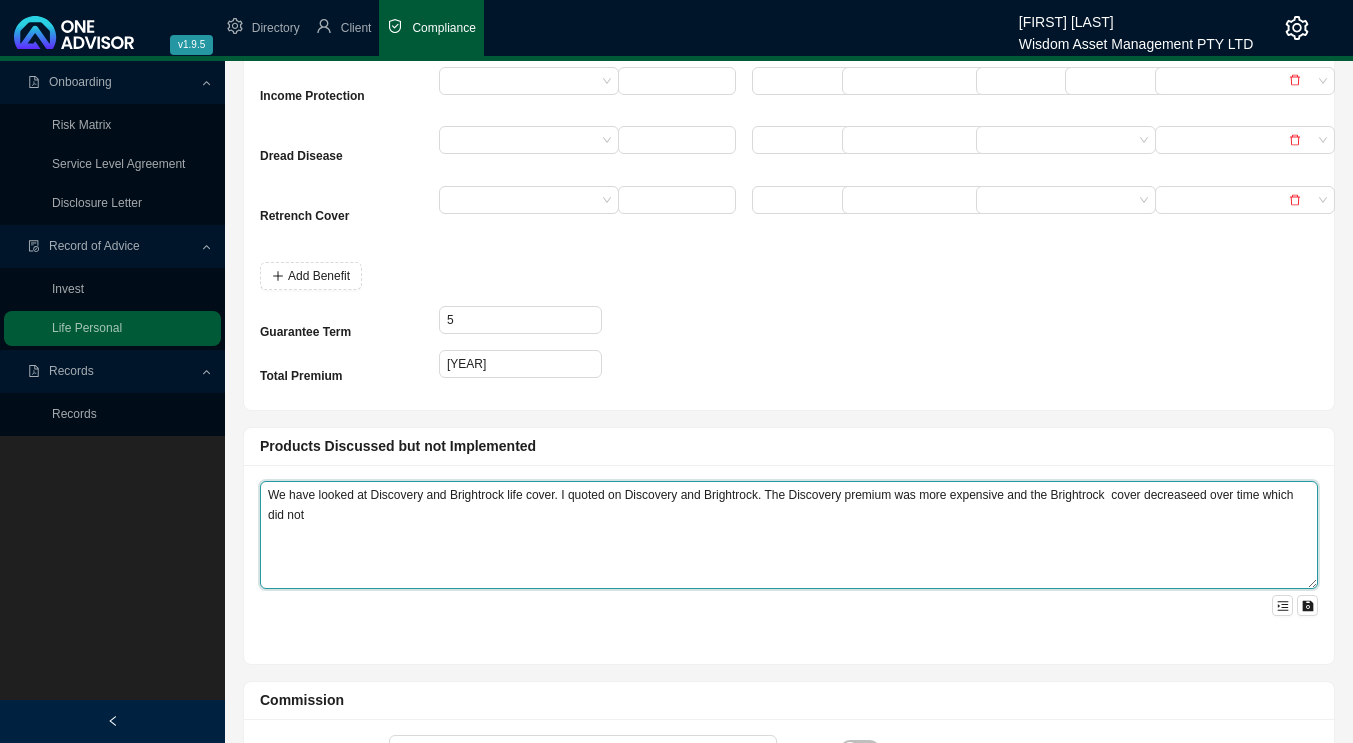 click on "We have looked at Discovery and Brightrock life cover. I quoted on Discovery and Brightrock. The Discovery premium was more expensive and the Brightrock  cover decreased over time which did not" at bounding box center (789, 535) 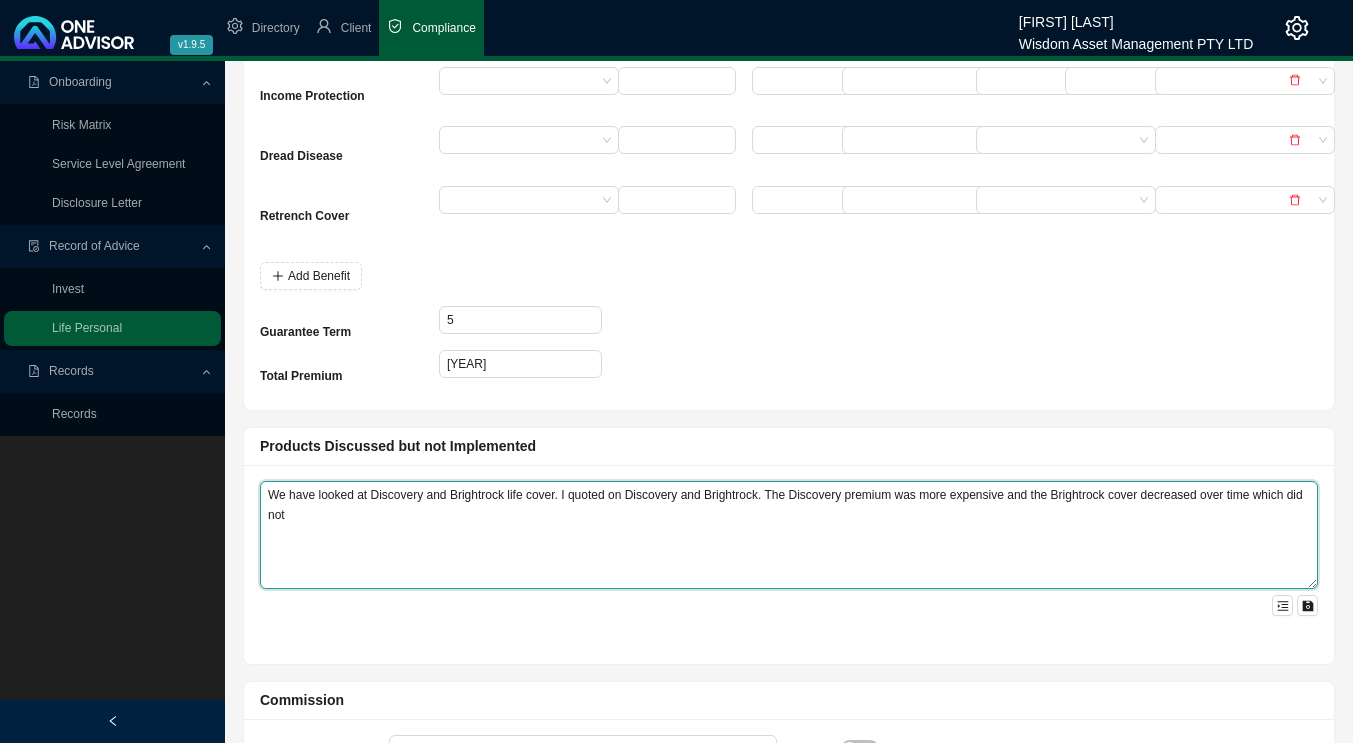 click on "We have looked at Discovery and Brightrock life cover. I quoted on Discovery and Brightrock. The Discovery premium was more expensive and the Brightrock cover decreased over time which did not" at bounding box center (789, 535) 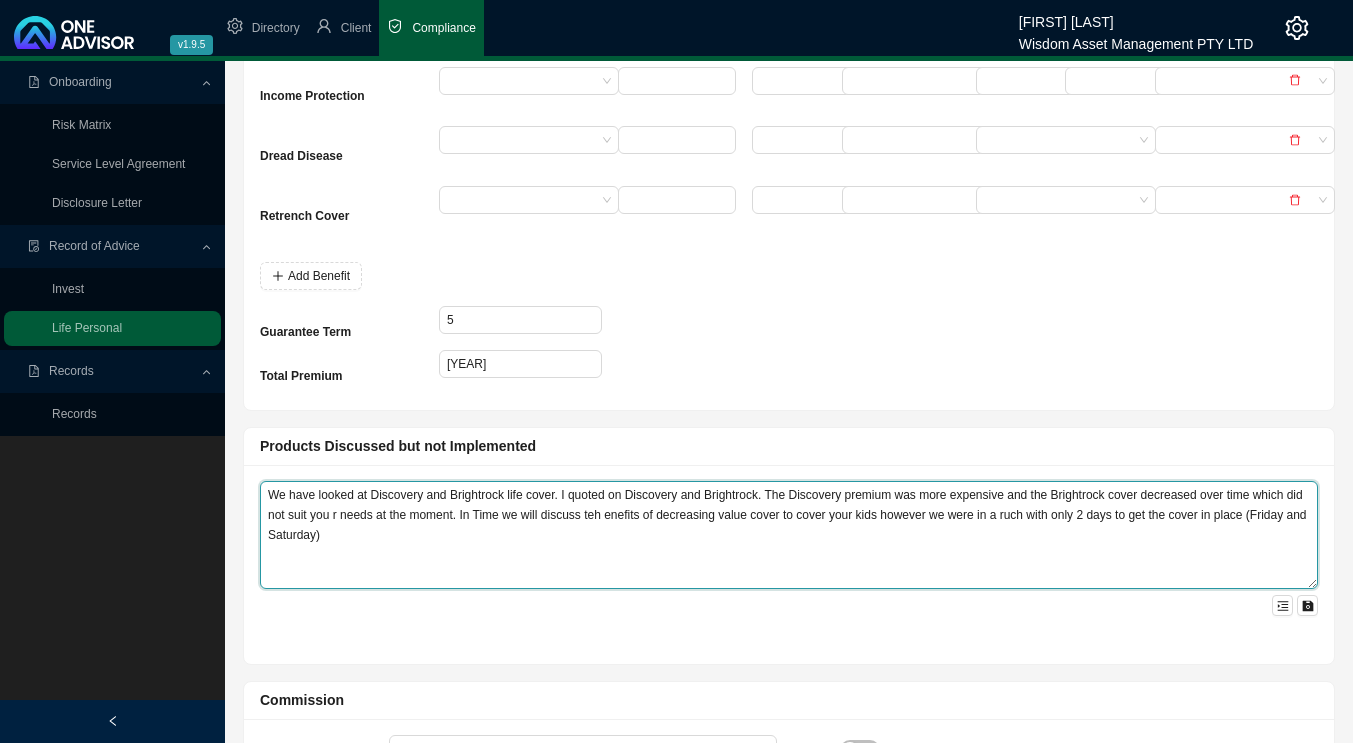 click on "We have looked at Discovery and Brightrock life cover. I quoted on Discovery and Brightrock. The Discovery premium was more expensive and the Brightrock cover decreased over time which did not suit you r needs at the moment. In Time we will discuss teh enefits of decreasing value cover to cover your kids however we were in a ruch with only 2 days to get the cover in place (Friday and Saturday)" at bounding box center [789, 535] 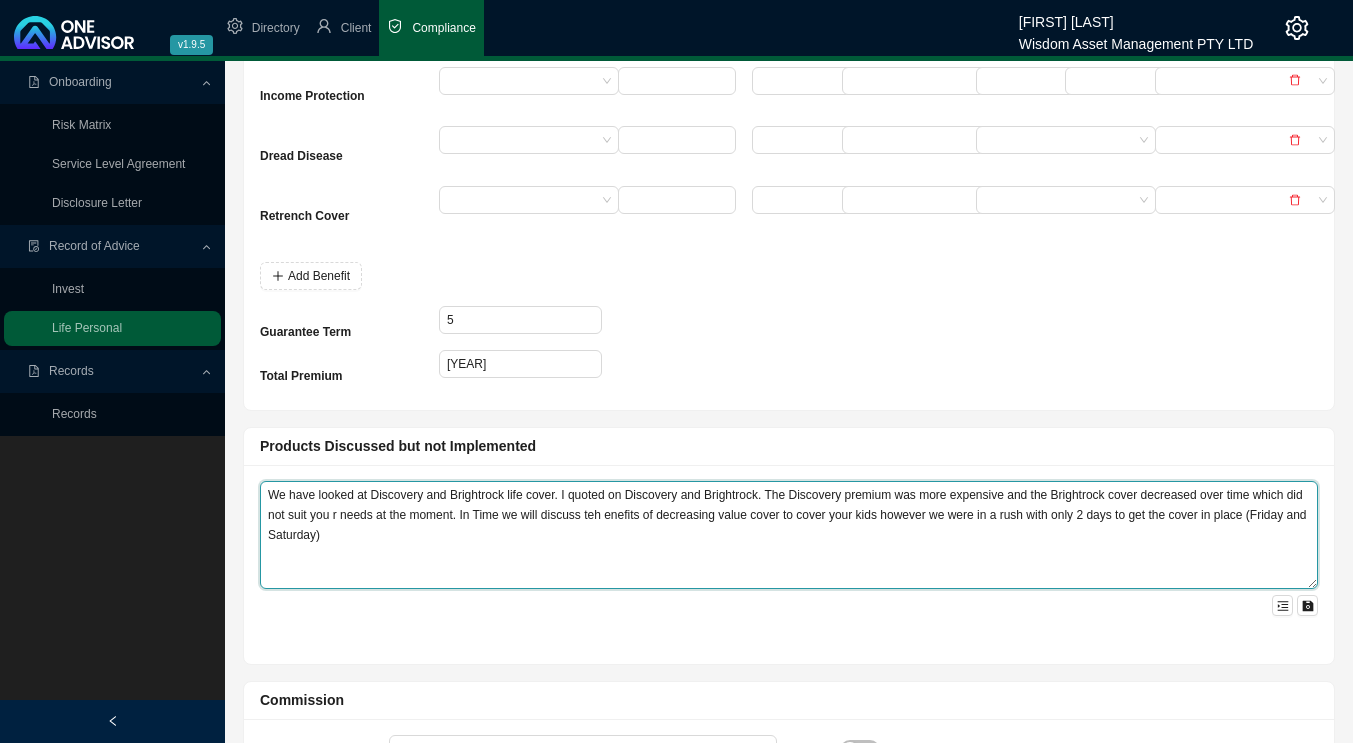 click on "We have looked at Discovery and Brightrock life cover. I quoted on Discovery and Brightrock. The Discovery premium was more expensive and the Brightrock cover decreased over time which did not suit you r needs at the moment. In Time we will discuss teh enefits of decreasing value cover to cover your kids however we were in a rush with only 2 days to get the cover in place (Friday and Saturday)" at bounding box center [789, 535] 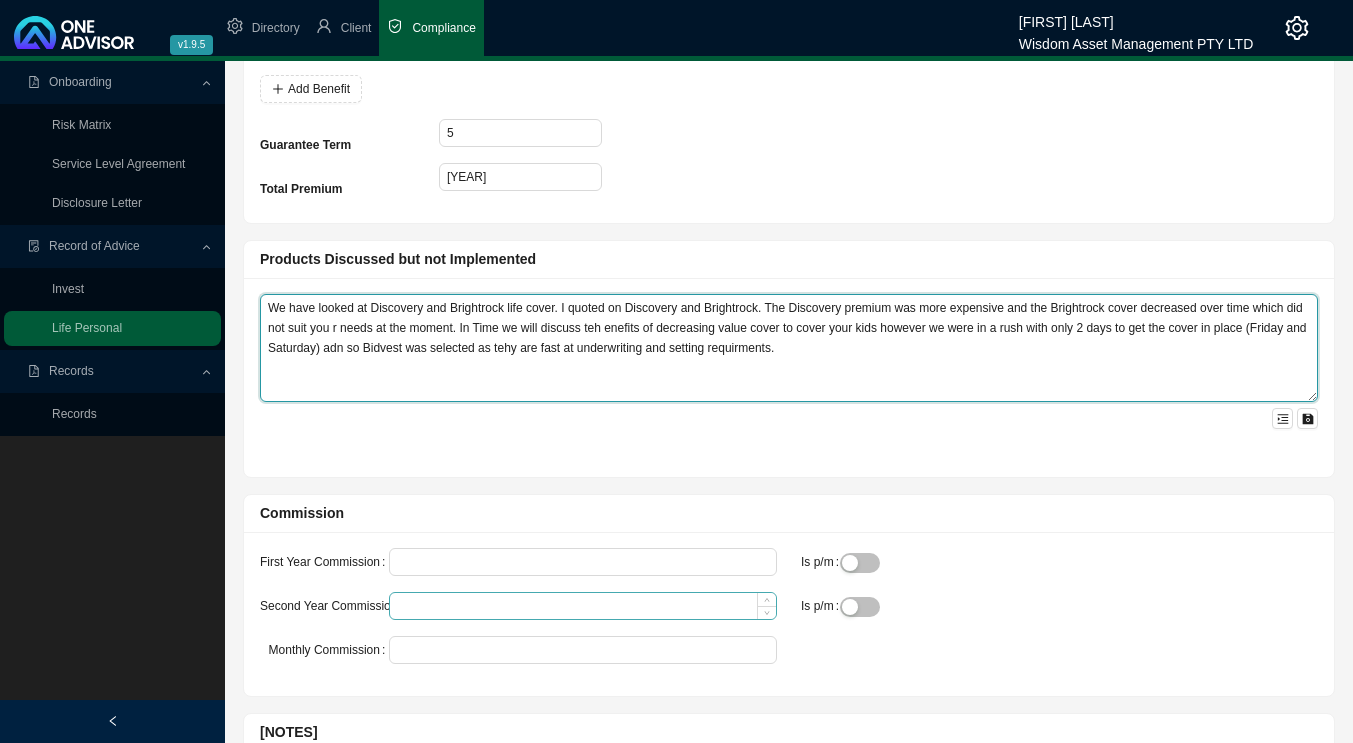 scroll, scrollTop: 2200, scrollLeft: 0, axis: vertical 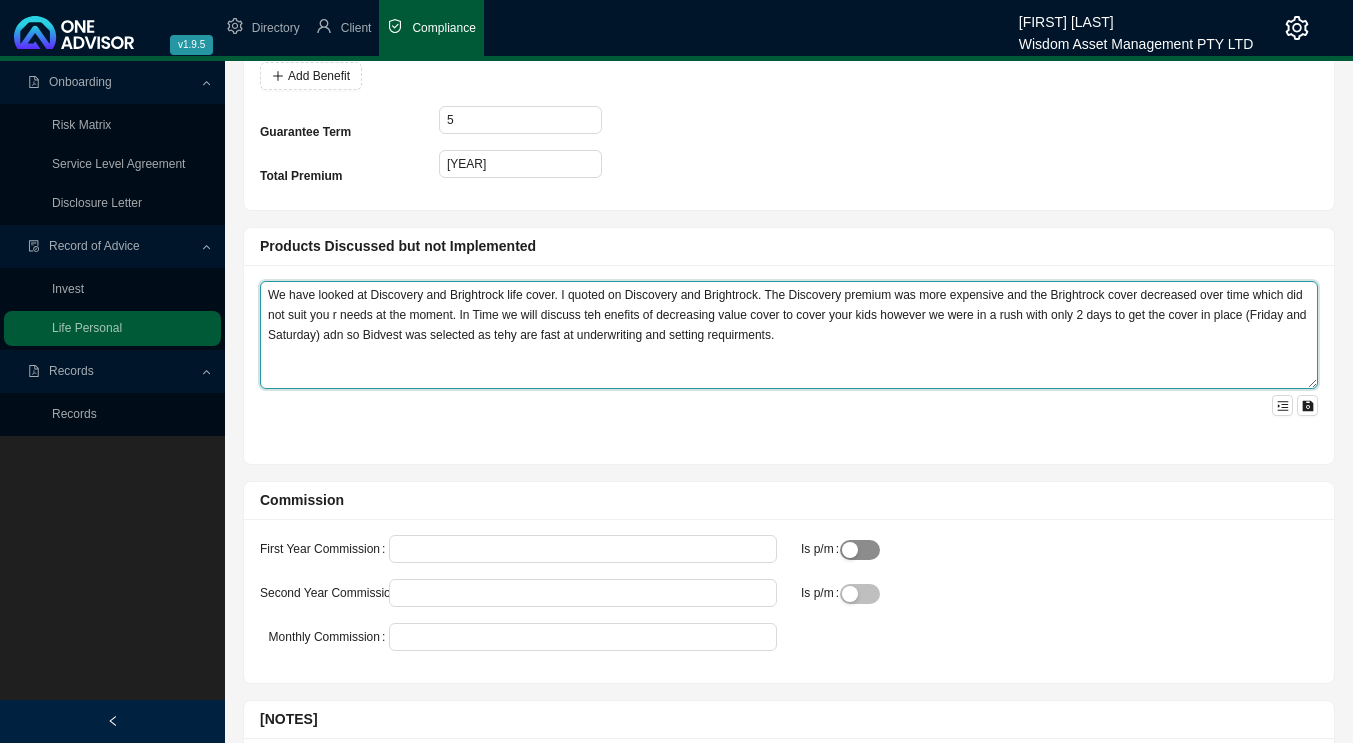 type on "We have looked at Discovery and Brightrock life cover. I quoted on Discovery and Brightrock. The Discovery premium was more expensive and the Brightrock cover decreased over time which did not suit you r needs at the moment. In Time we will discuss teh enefits of decreasing value cover to cover your kids however we were in a rush with only 2 days to get the cover in place (Friday and Saturday) adn so Bidvest was selected as tehy are fast at underwriting and setting requirments." 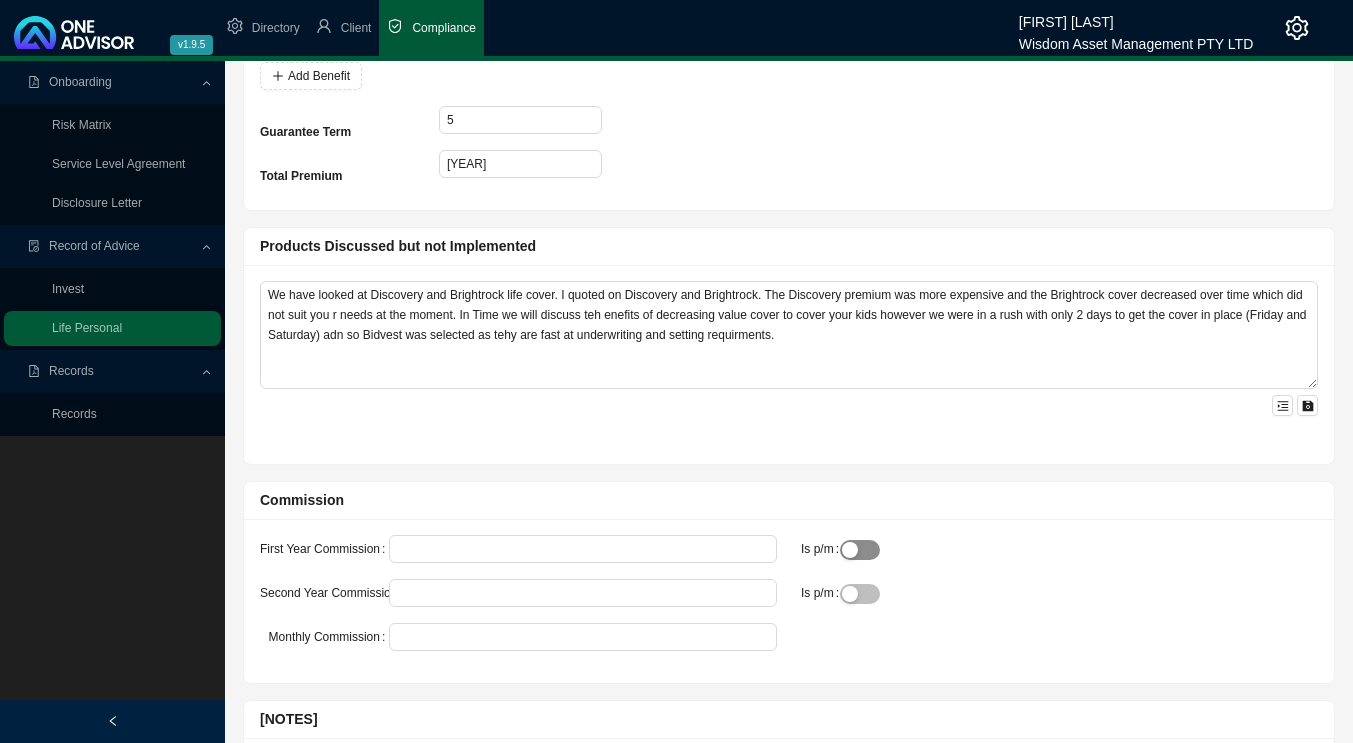 click at bounding box center (860, 550) 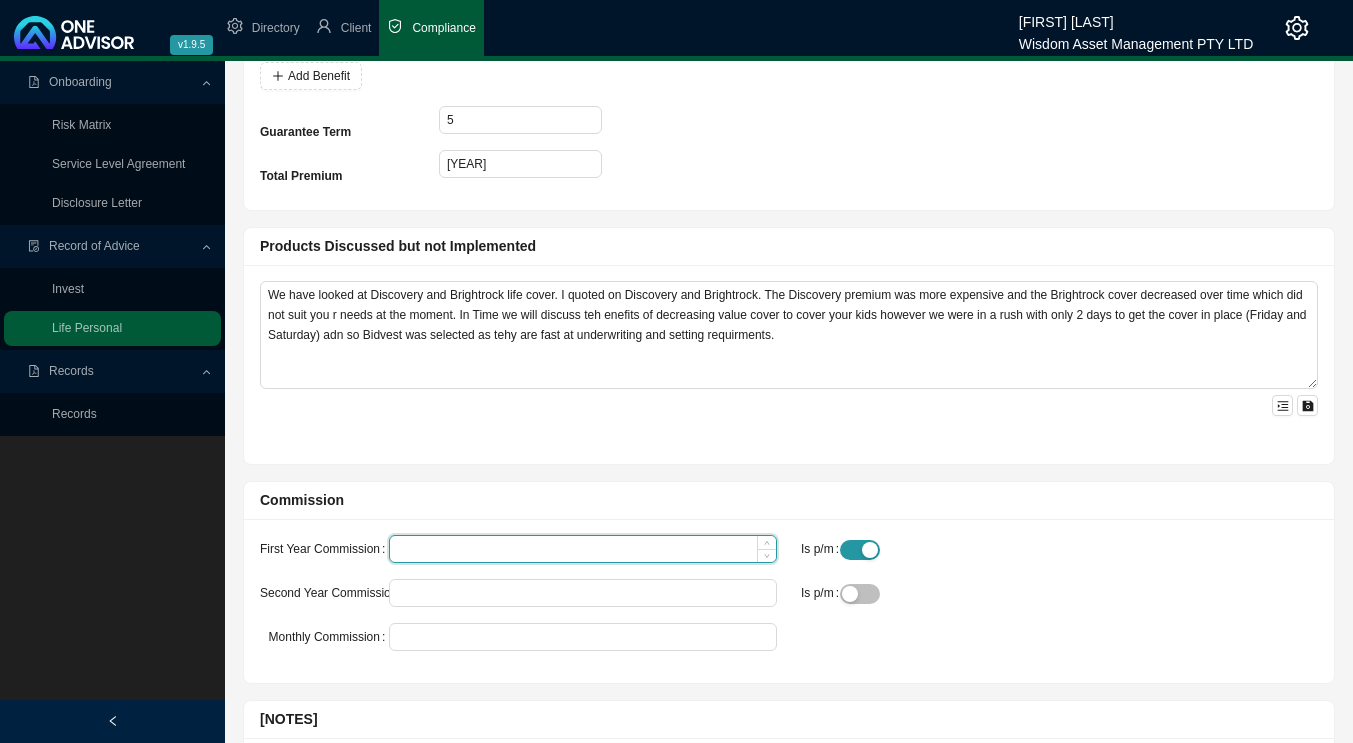 click on "First Year Commission" at bounding box center [583, 549] 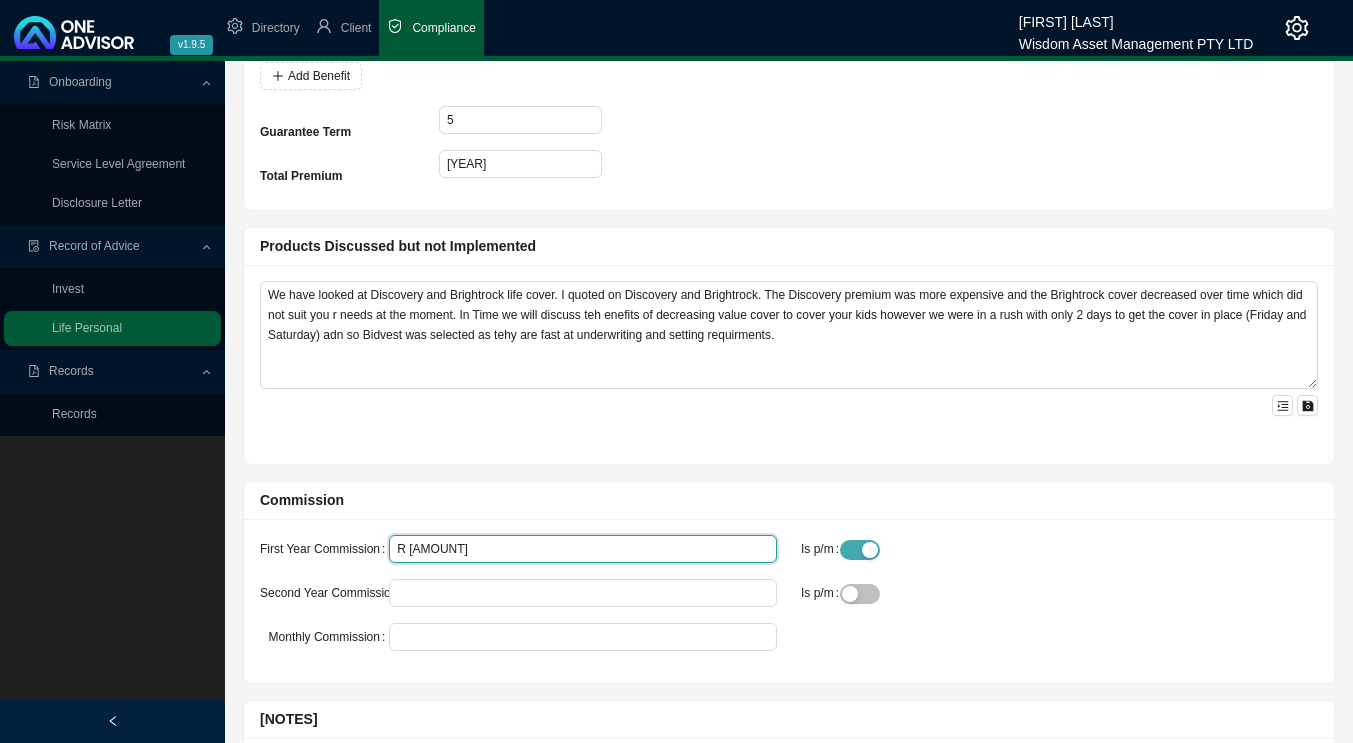 type on "R [AMOUNT]" 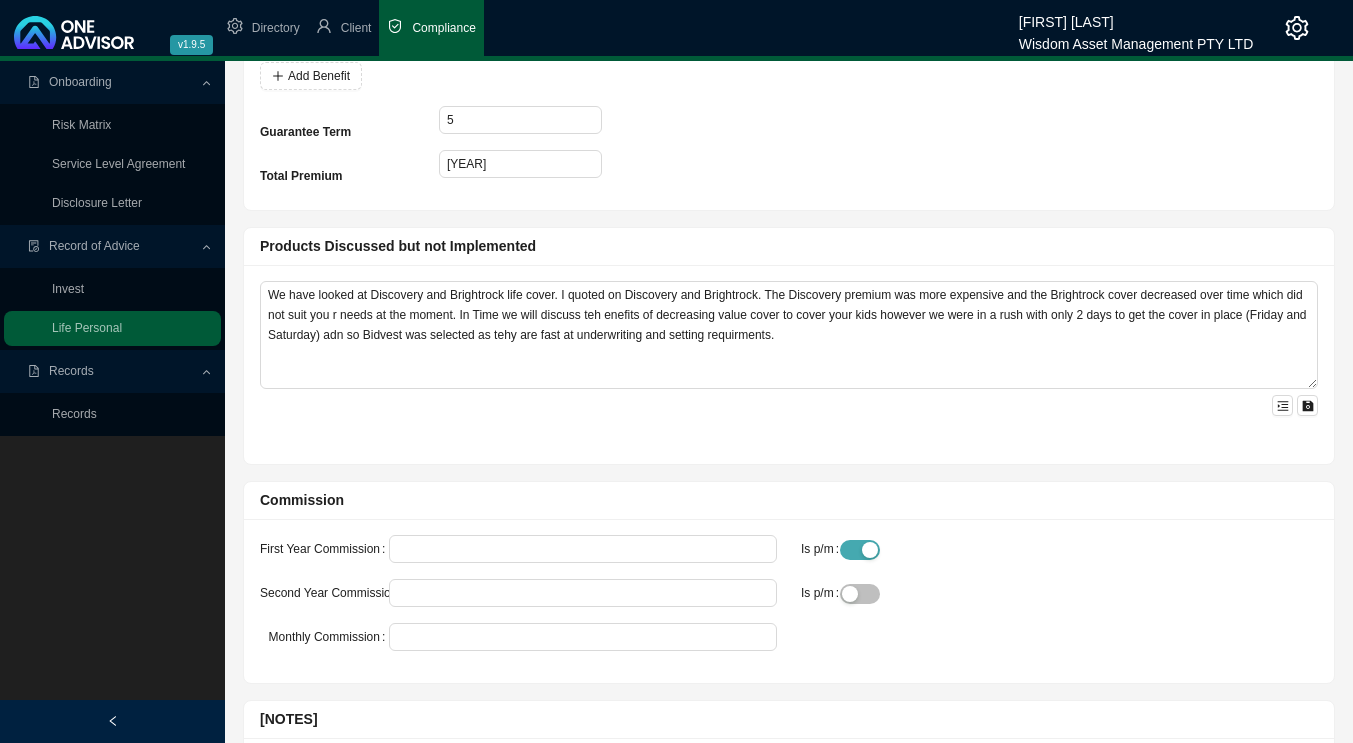 click at bounding box center (860, 550) 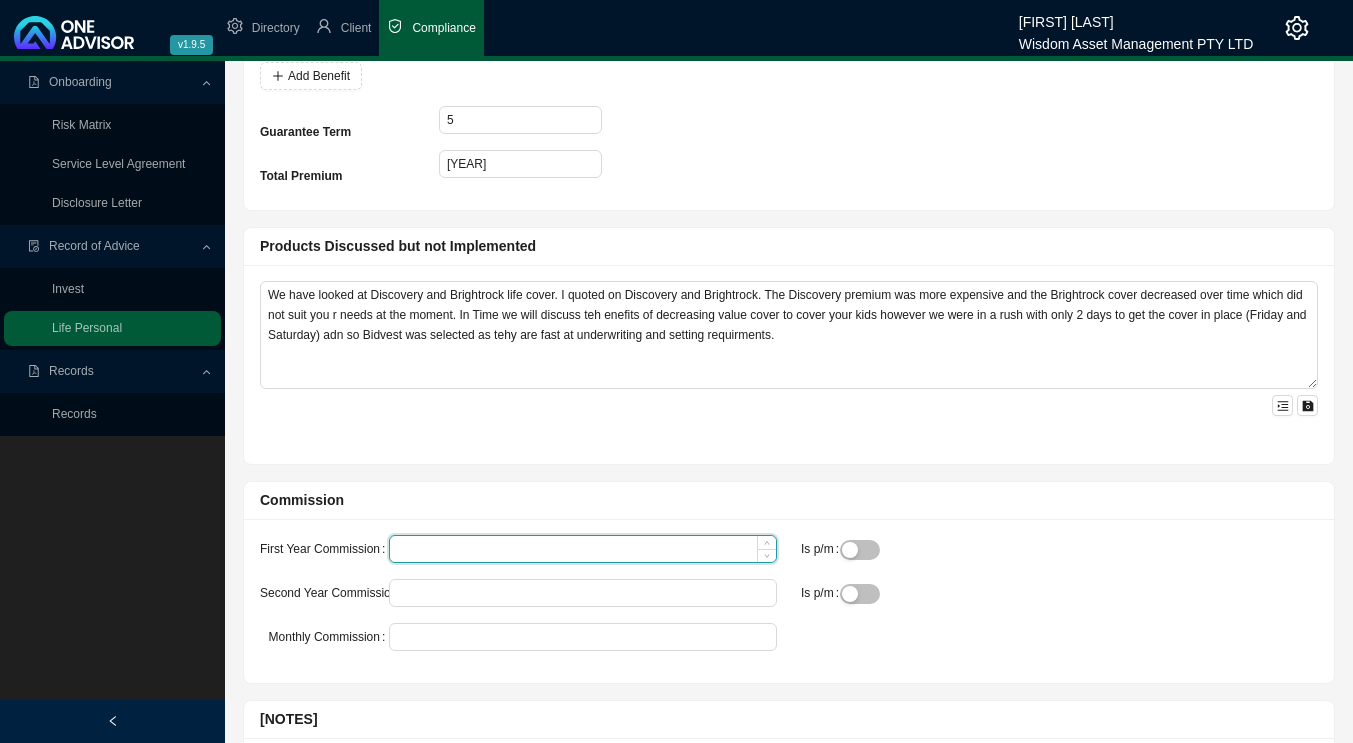 click on "First Year Commission" at bounding box center [583, 549] 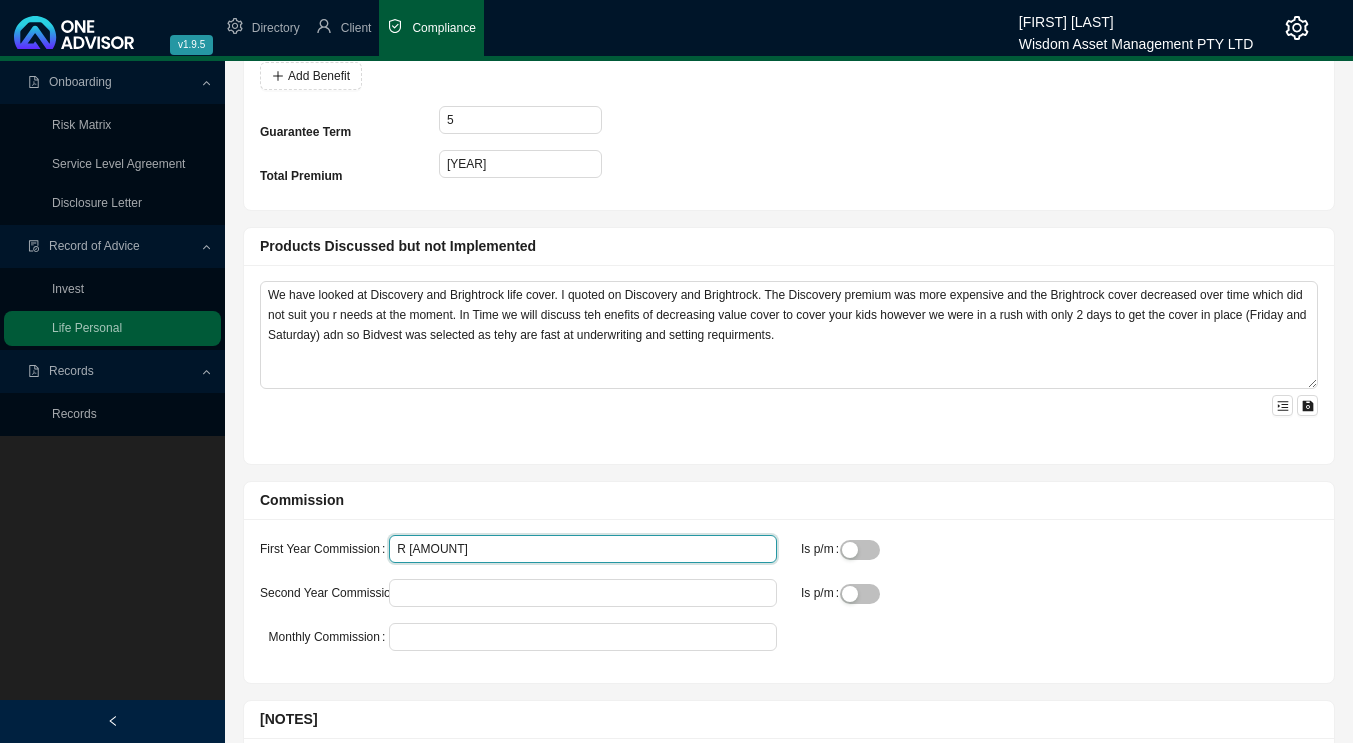 type on "R [AMOUNT]" 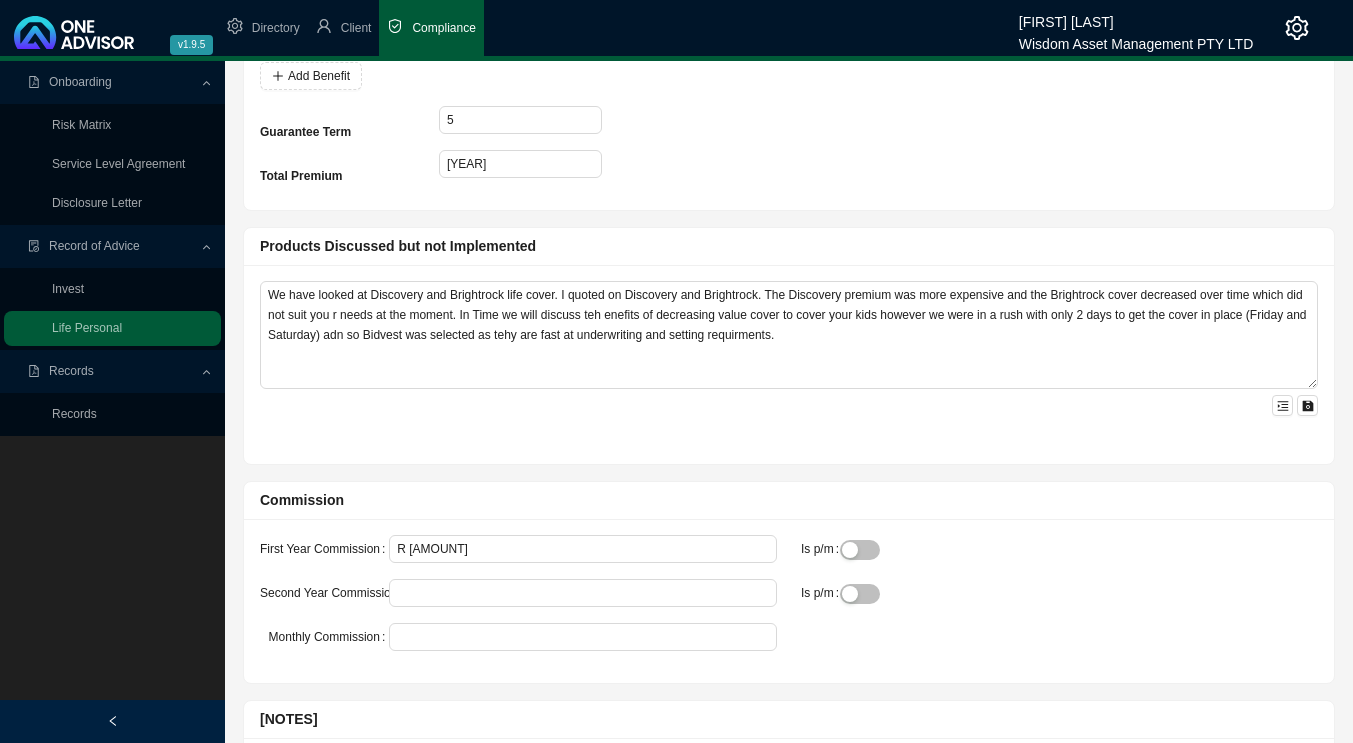 type 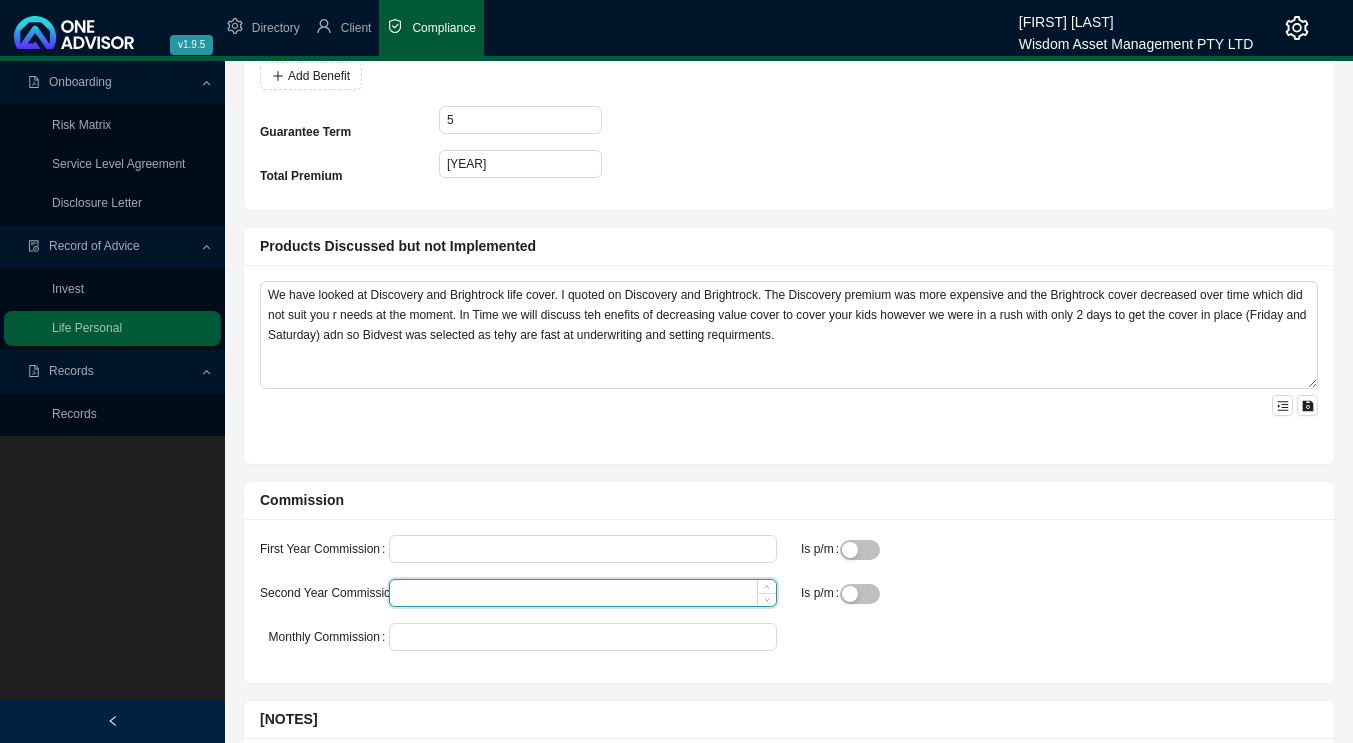 click on "Second Year Commission" at bounding box center [583, 593] 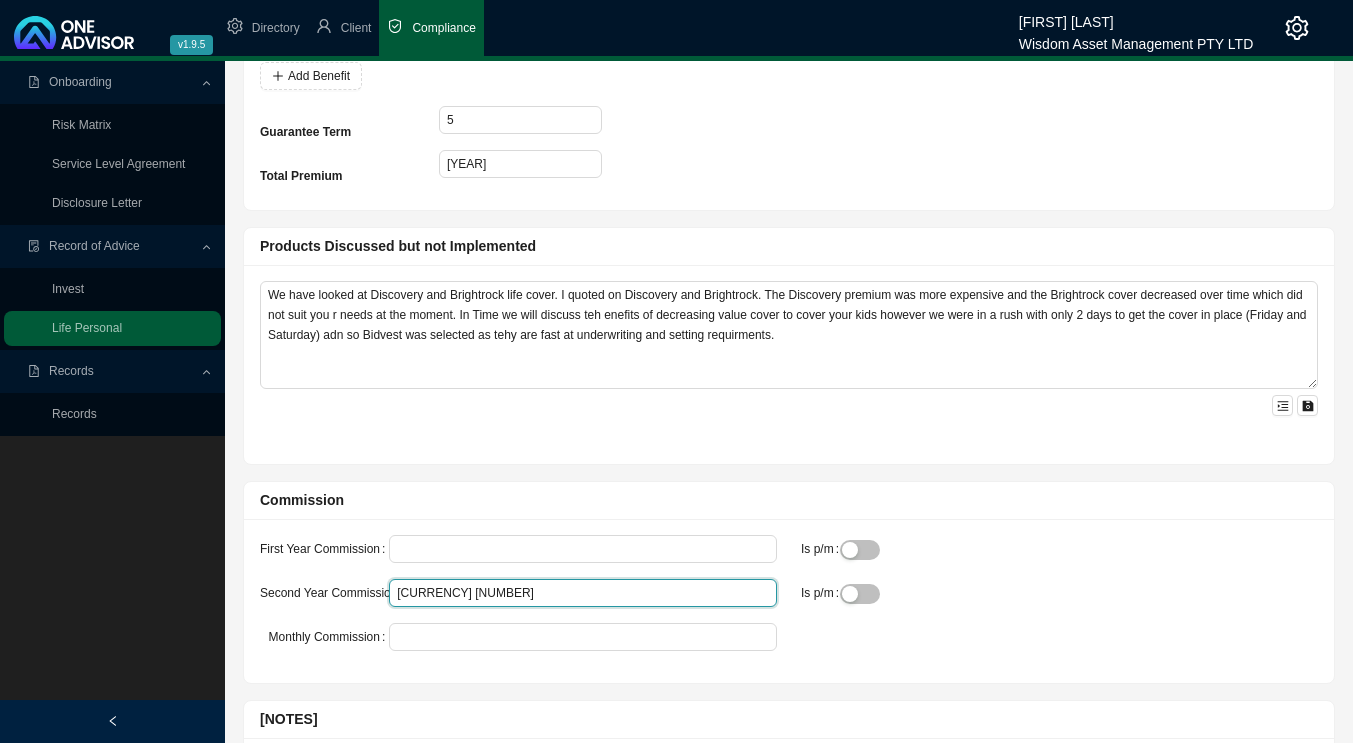 type on "[CURRENCY] [NUMBER]" 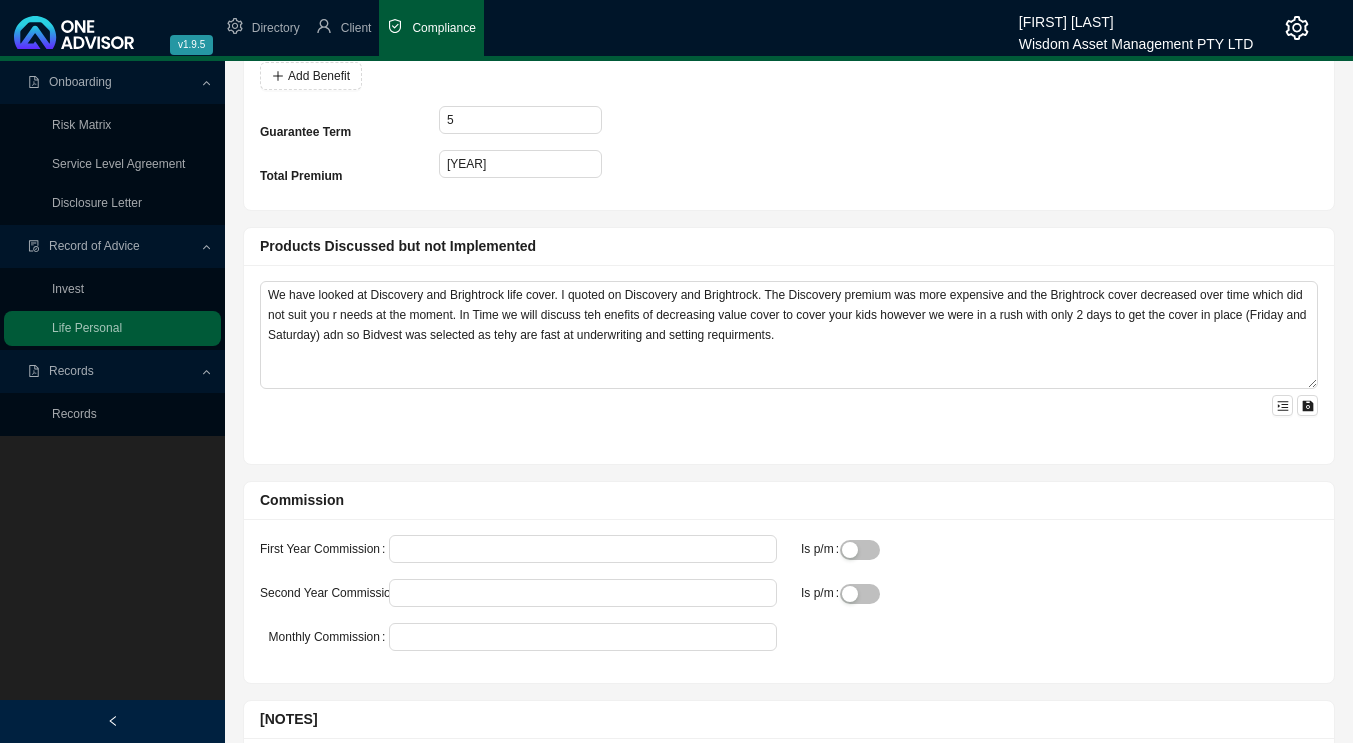 click on "Second Year Commission Is p/m" at bounding box center [789, 601] 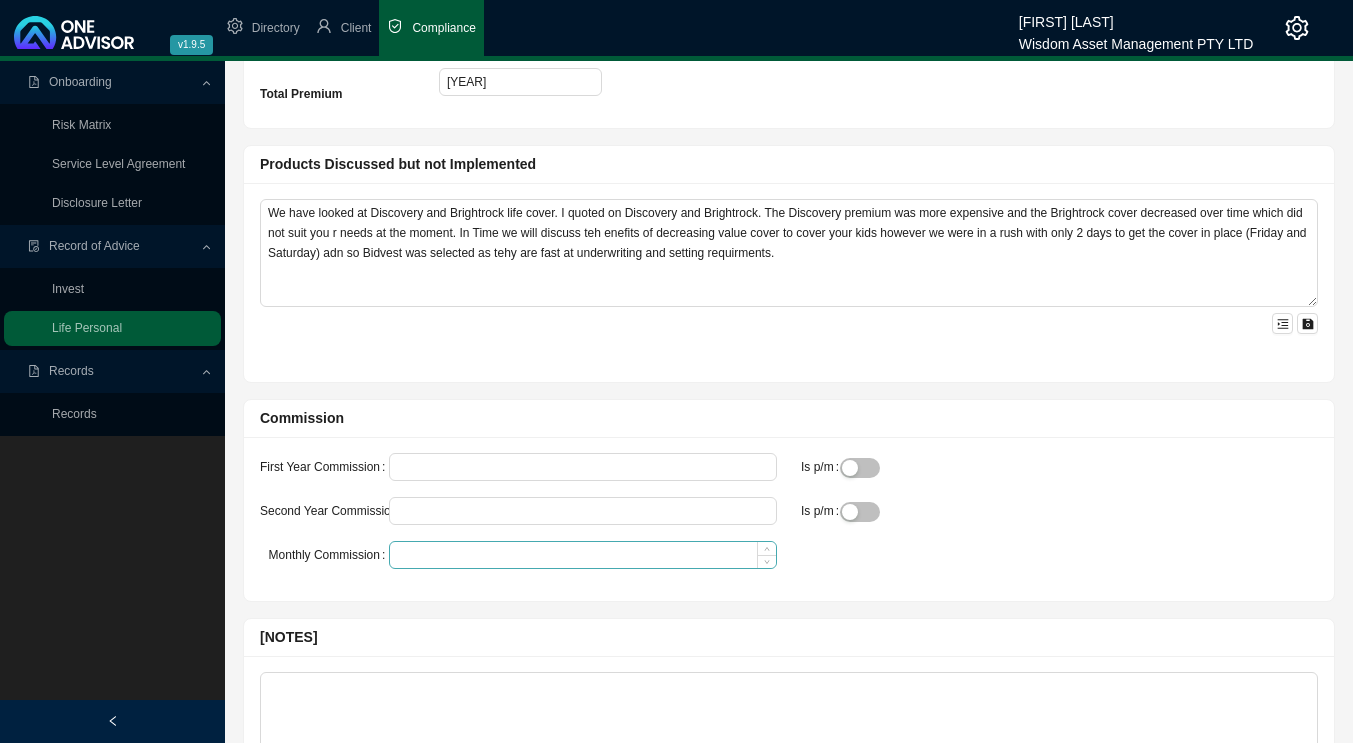 scroll, scrollTop: 2300, scrollLeft: 0, axis: vertical 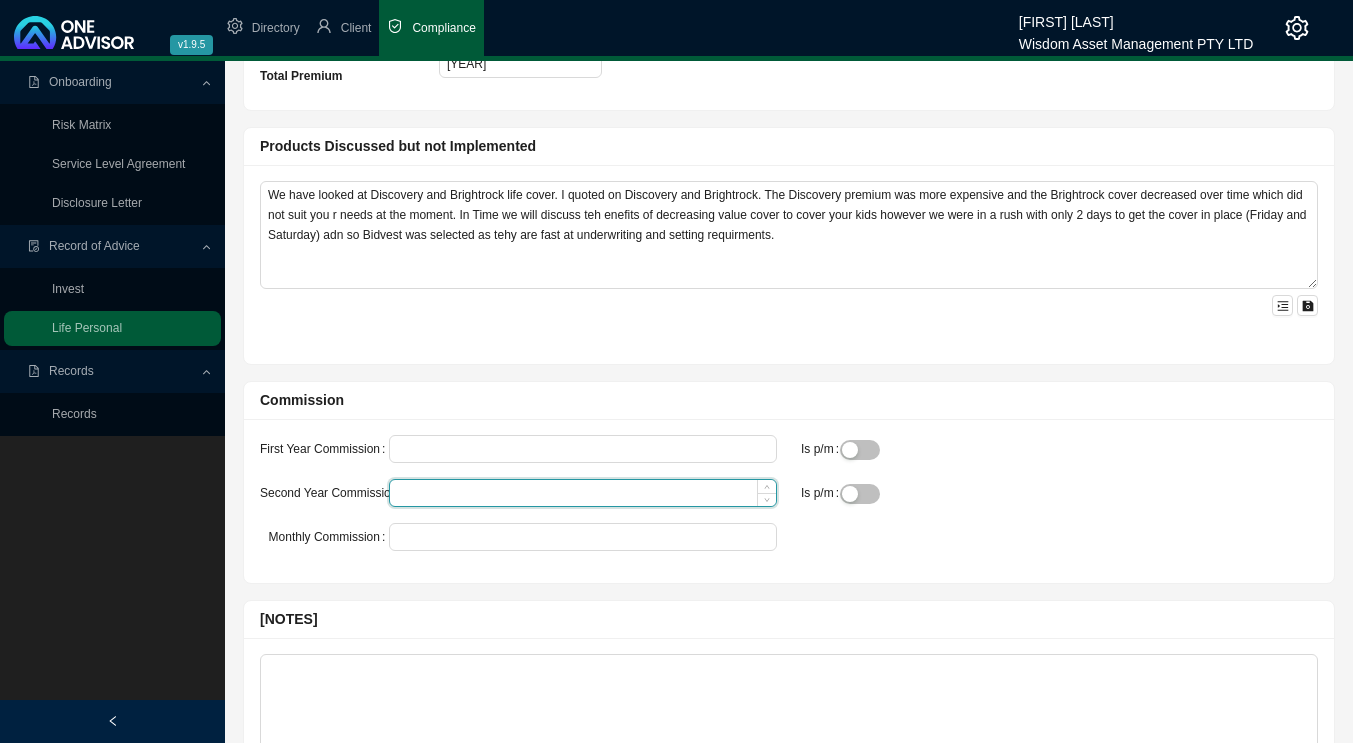 click on "Second Year Commission" at bounding box center (583, 493) 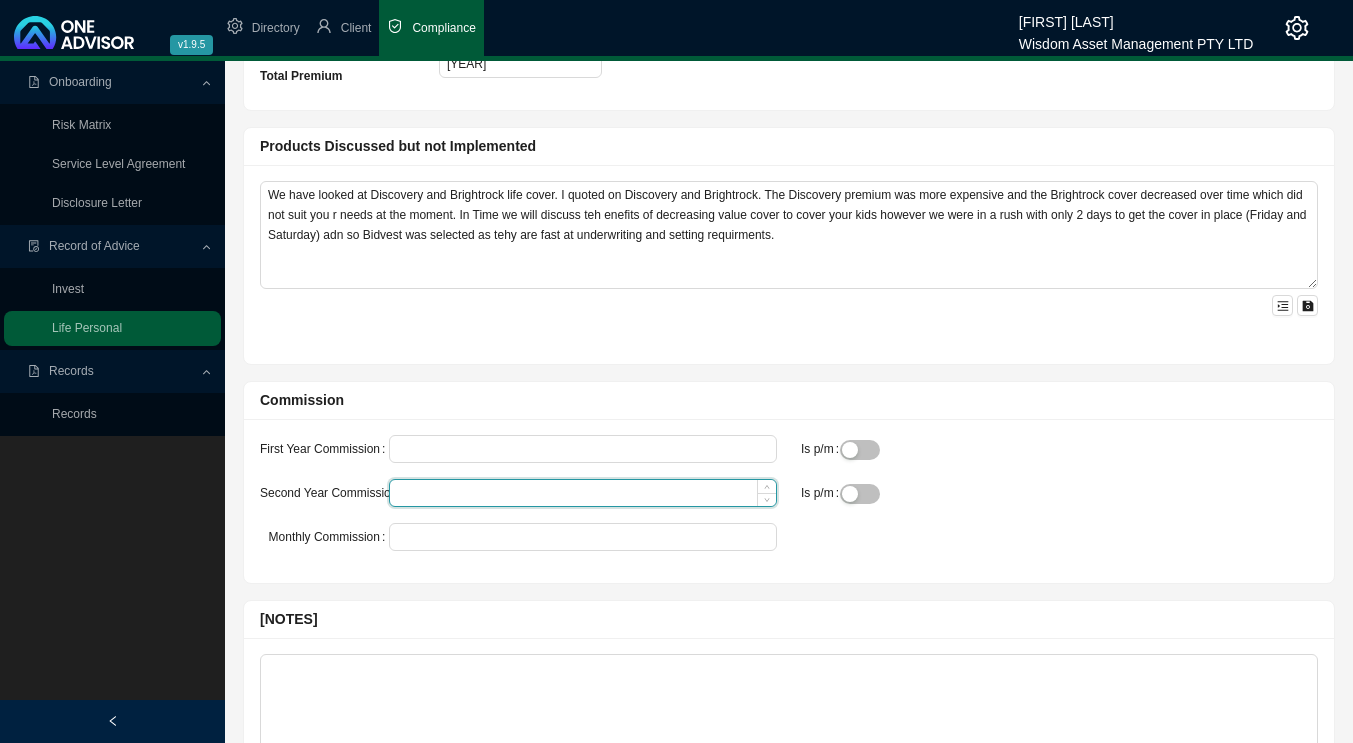 type on "6" 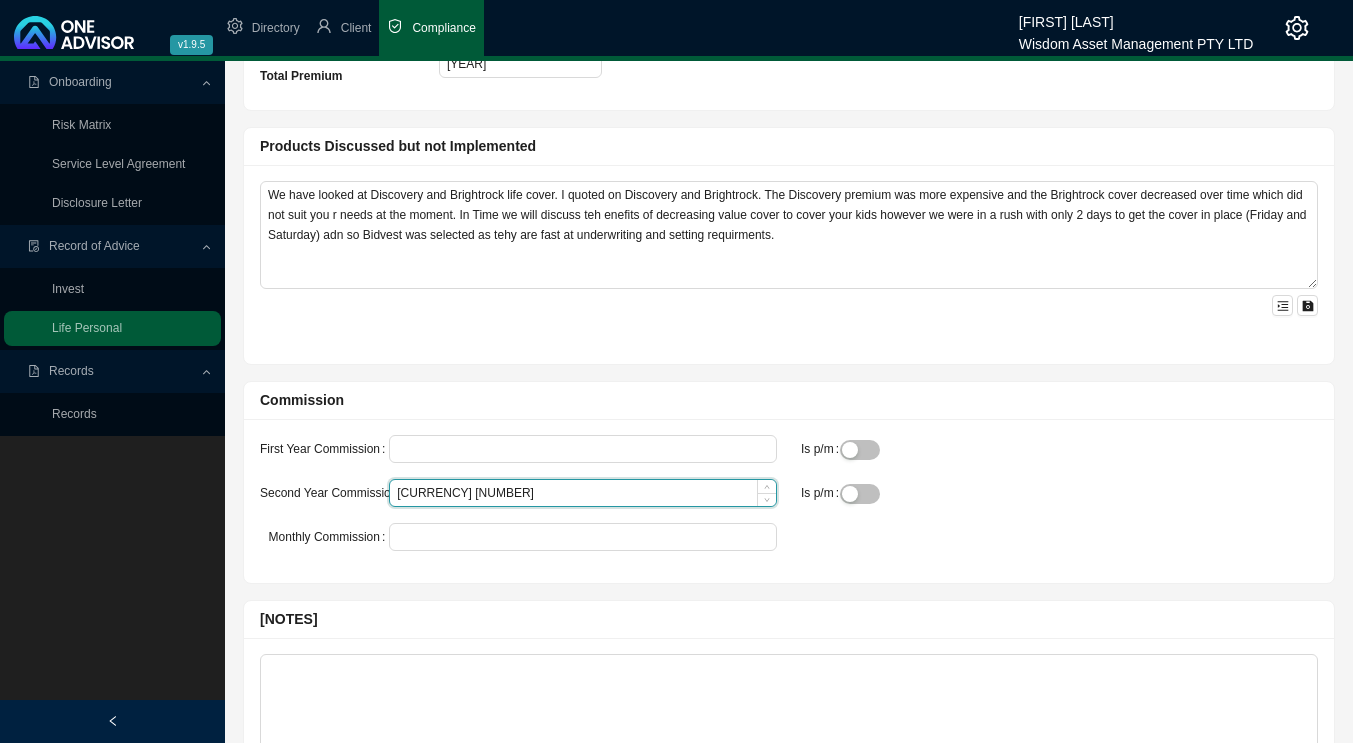 click on "[CURRENCY] [NUMBER]" at bounding box center [583, 493] 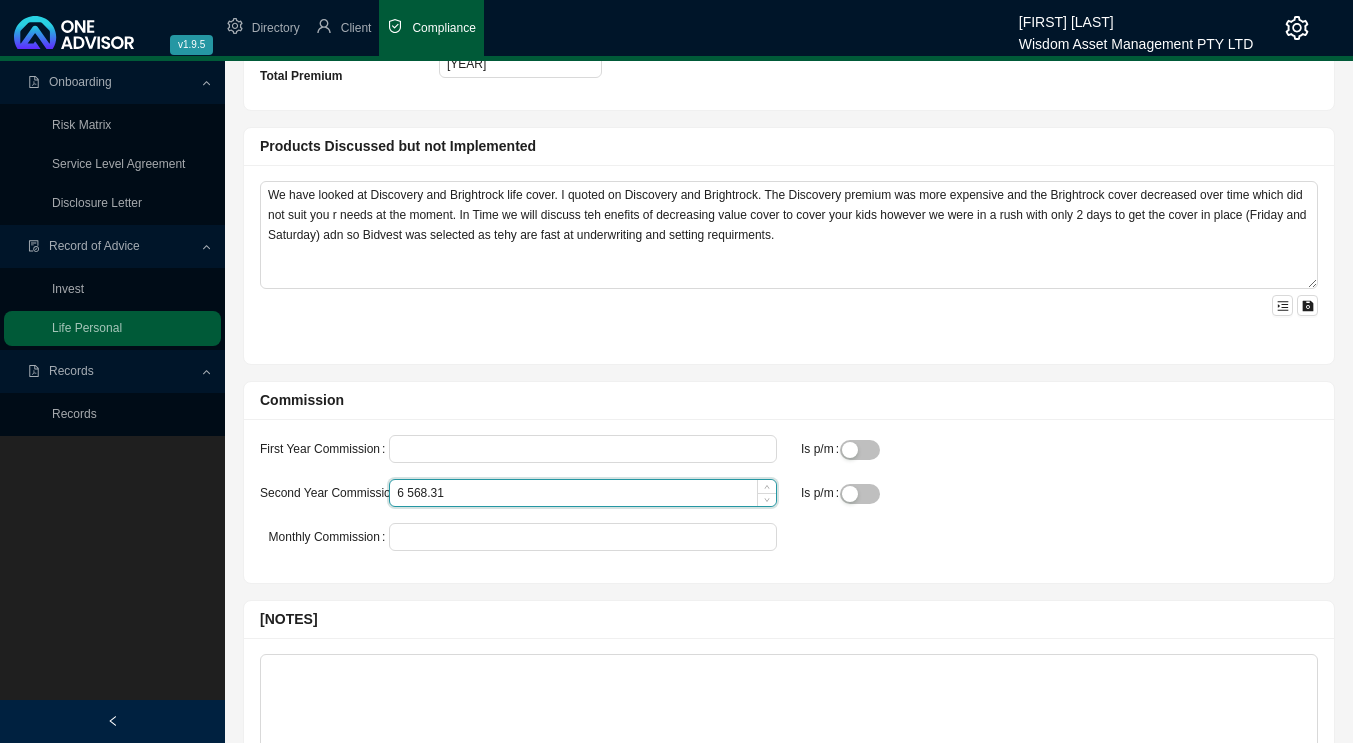 click on "6 568.31" at bounding box center (583, 493) 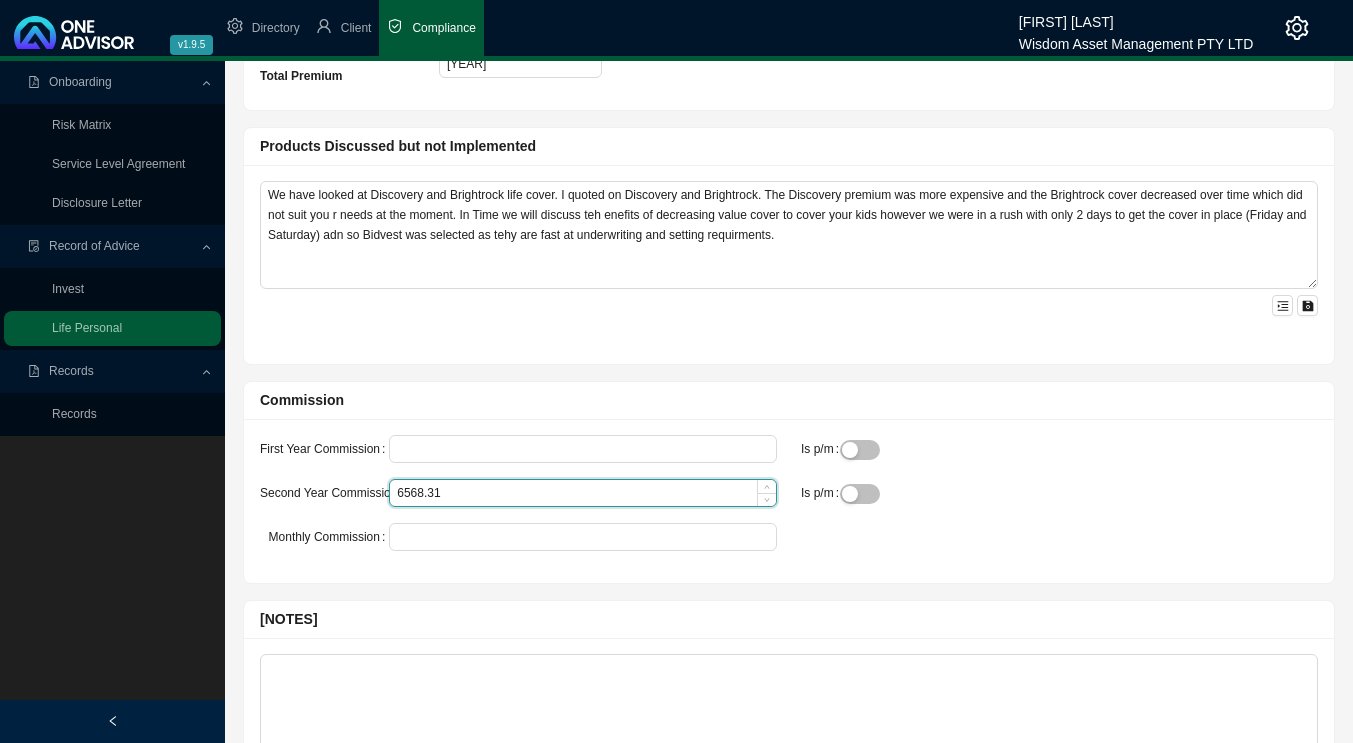 click on "6568.31" at bounding box center (583, 493) 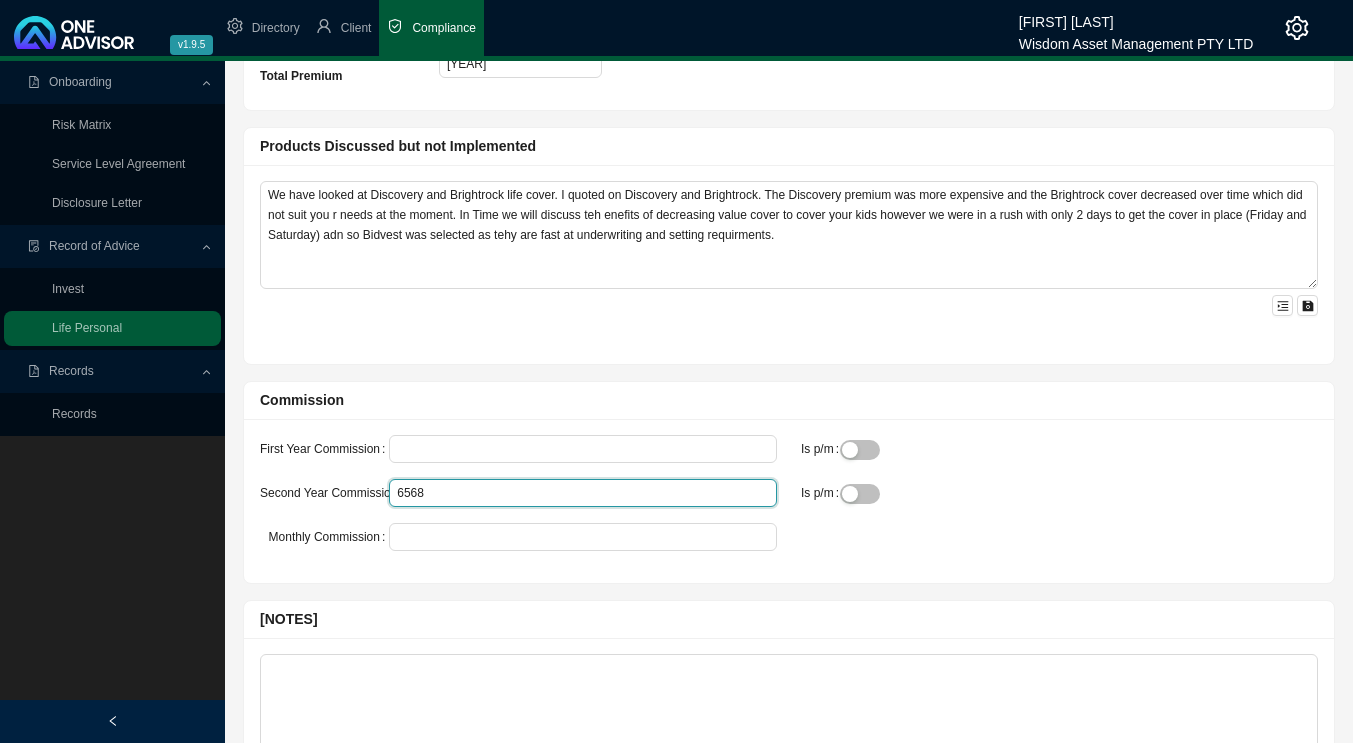 type on "6568" 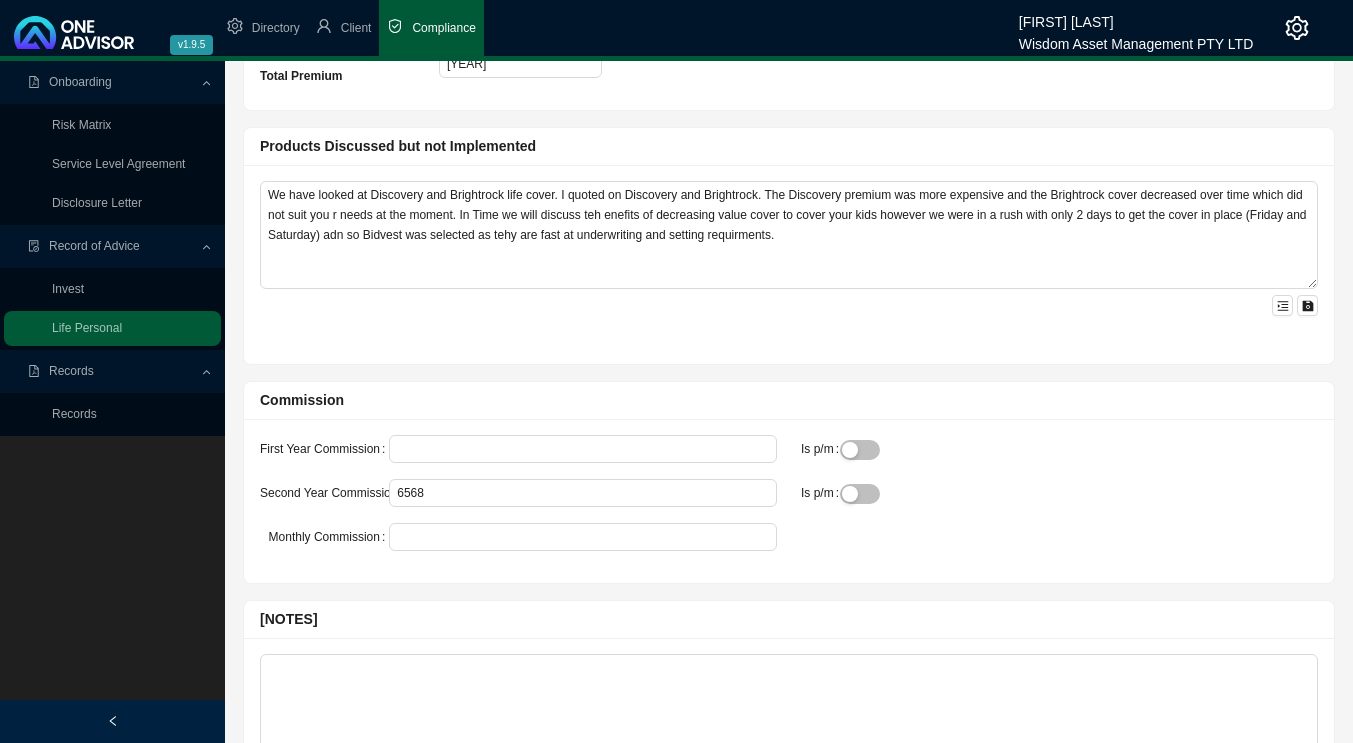 click on "First Year Commission Is p/m Second Year Commission 6568 Is p/m Monthly Commission" at bounding box center (789, 501) 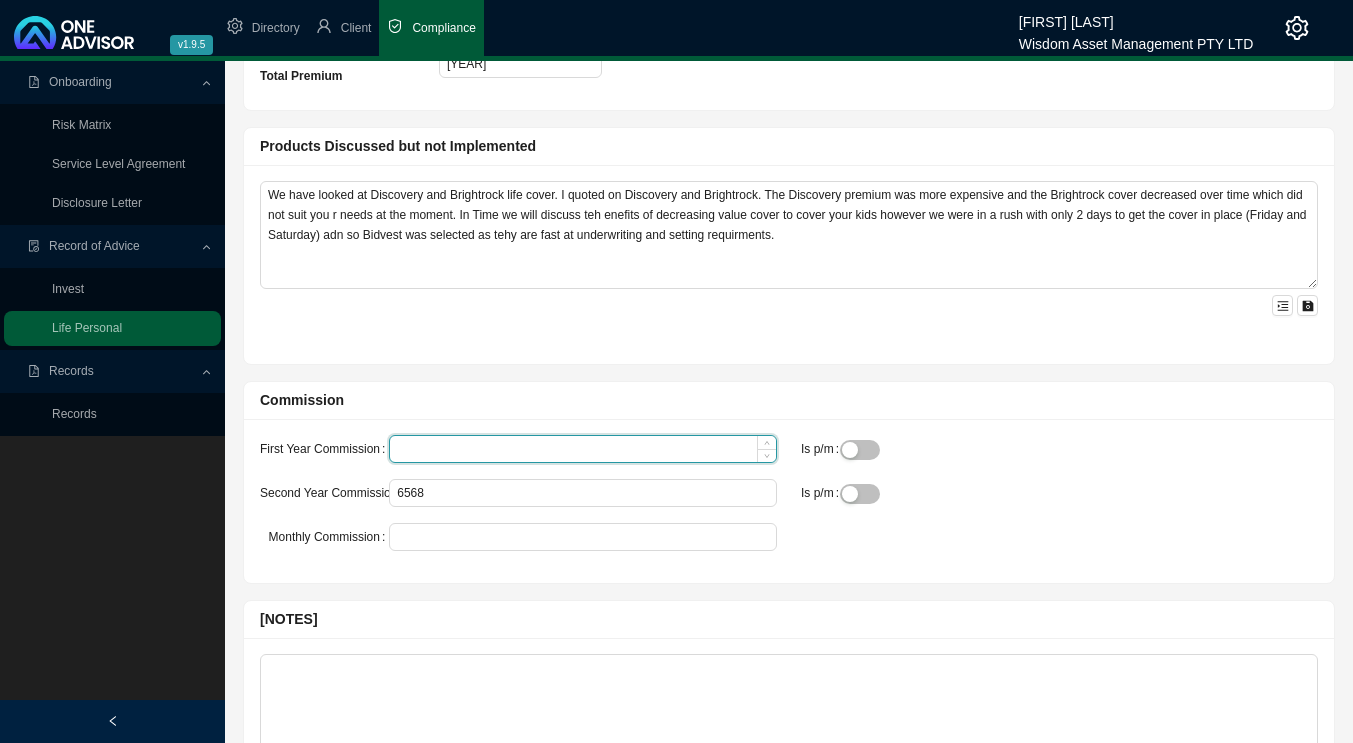 click on "First Year Commission" at bounding box center (583, 449) 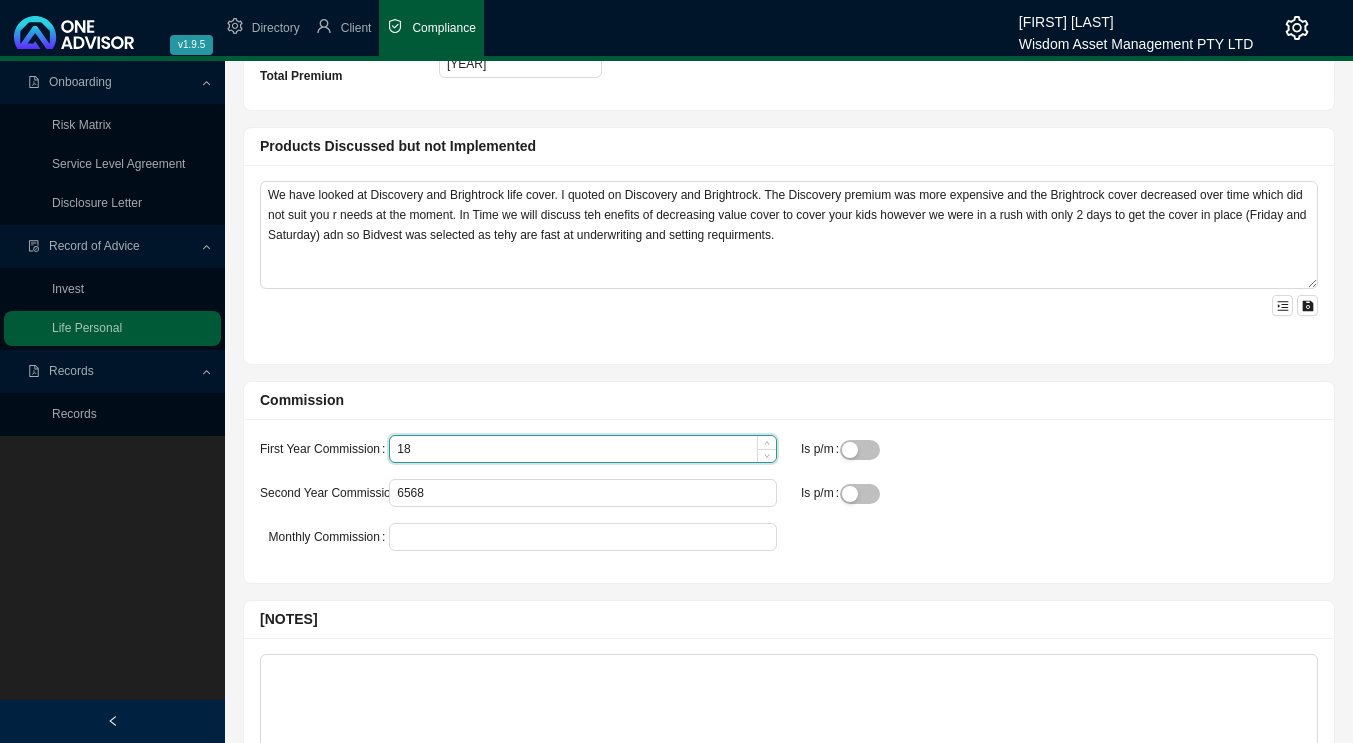 click on "18" at bounding box center (583, 449) 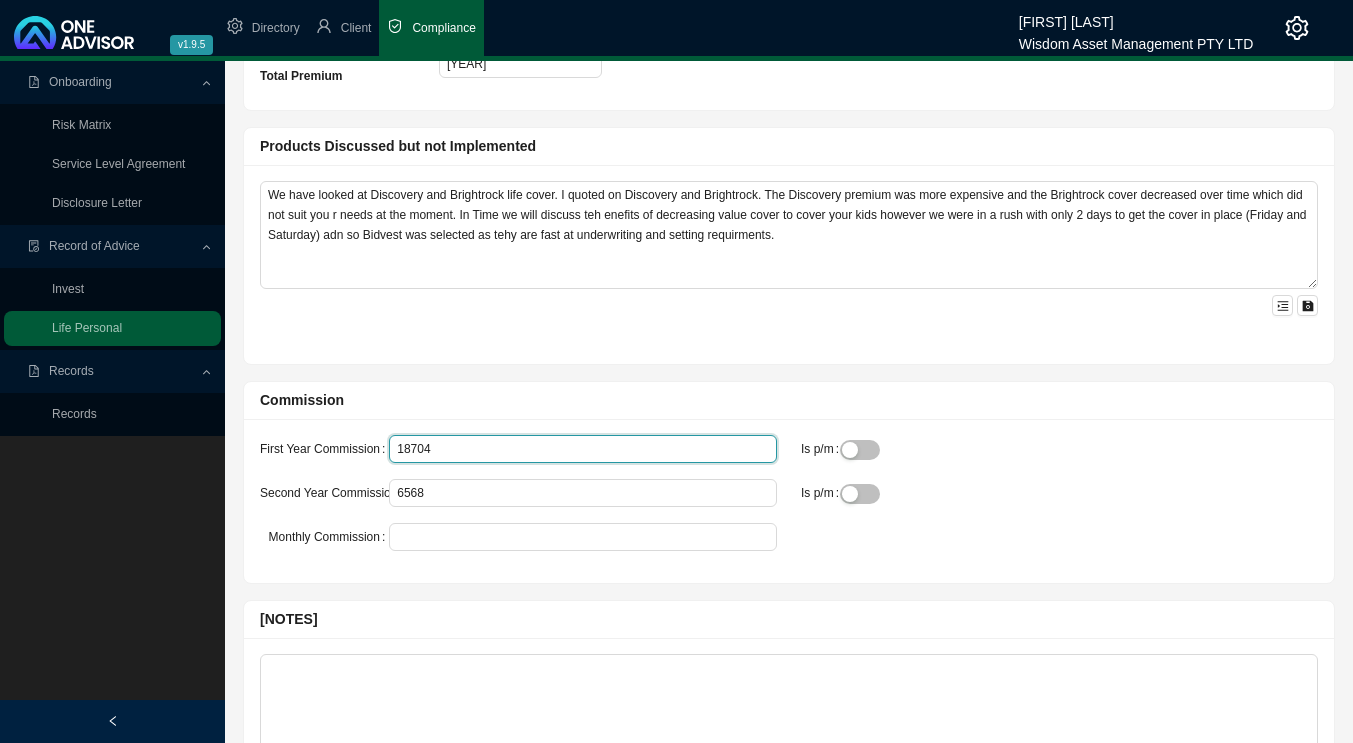 type on "18704" 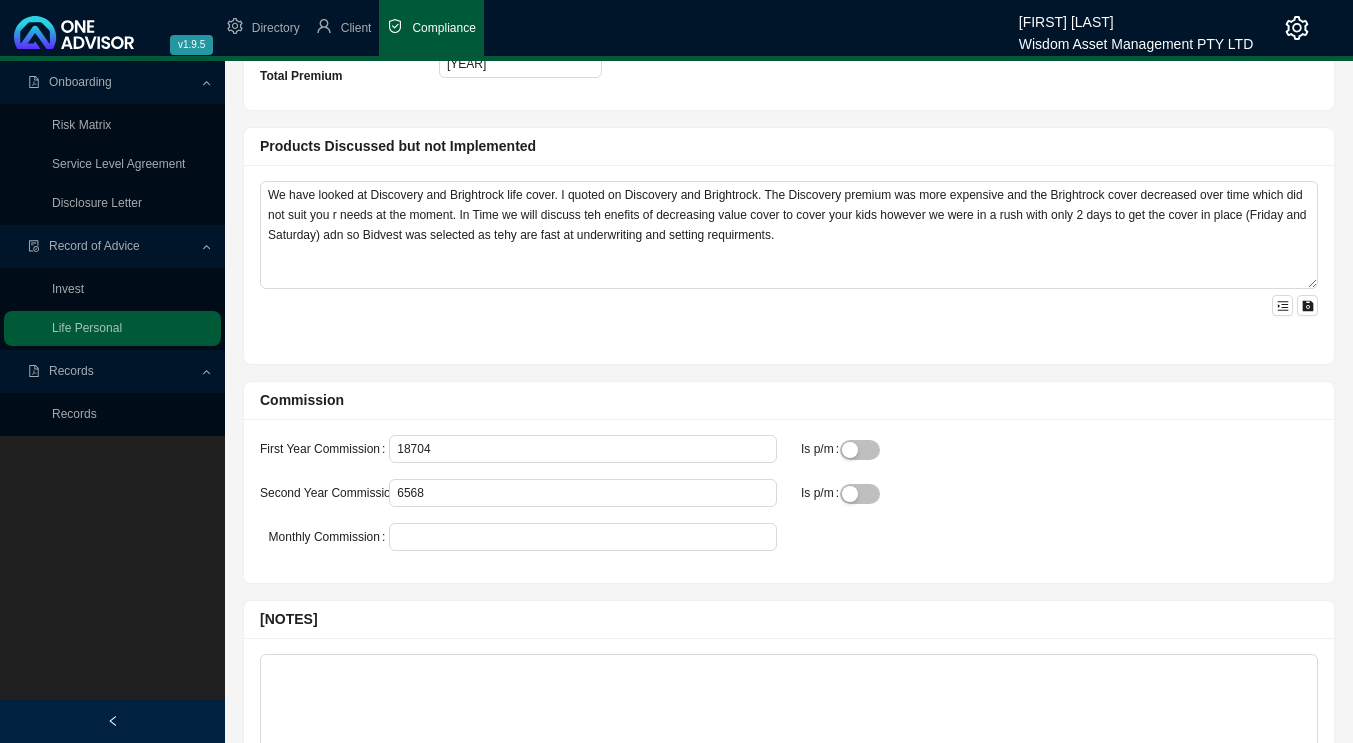click on "Commission First Year Commission 18704 Is p/m Second Year Commission 6568 Is p/m Monthly Commission" at bounding box center [789, 474] 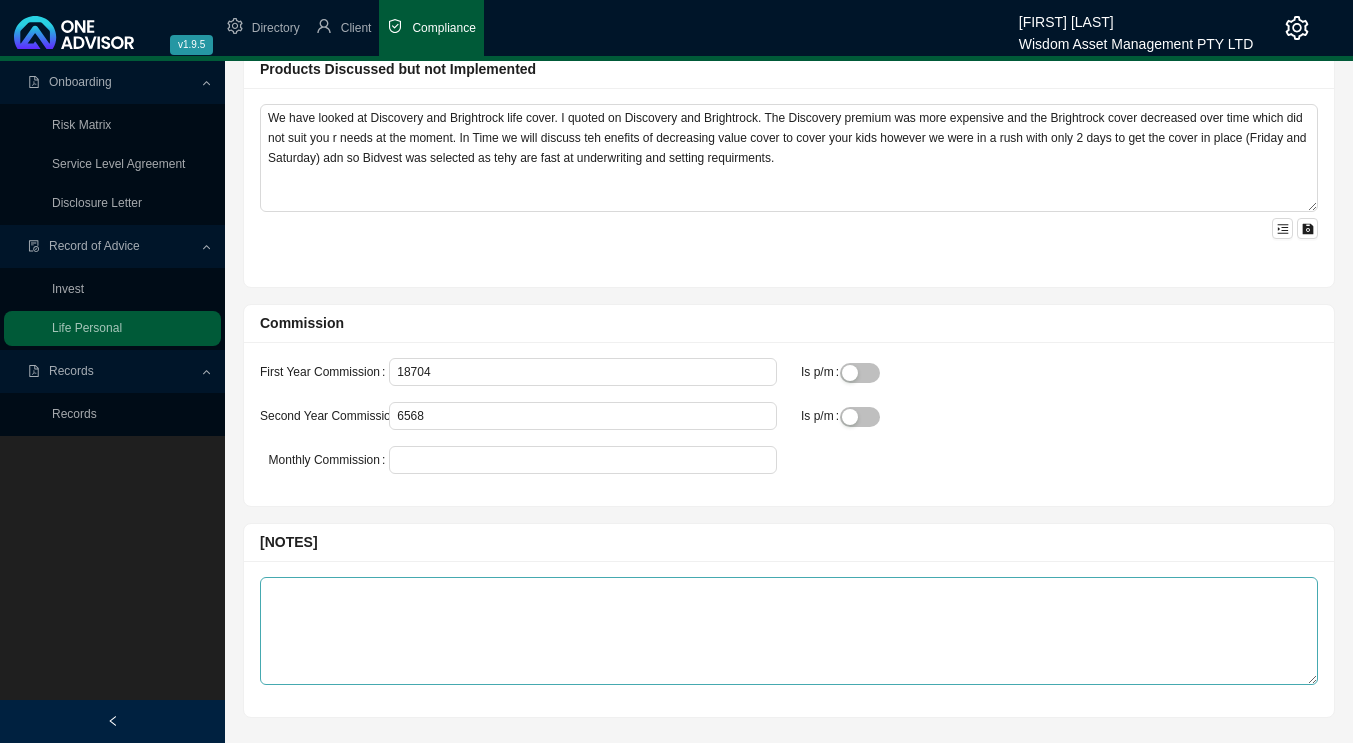 scroll, scrollTop: 2400, scrollLeft: 0, axis: vertical 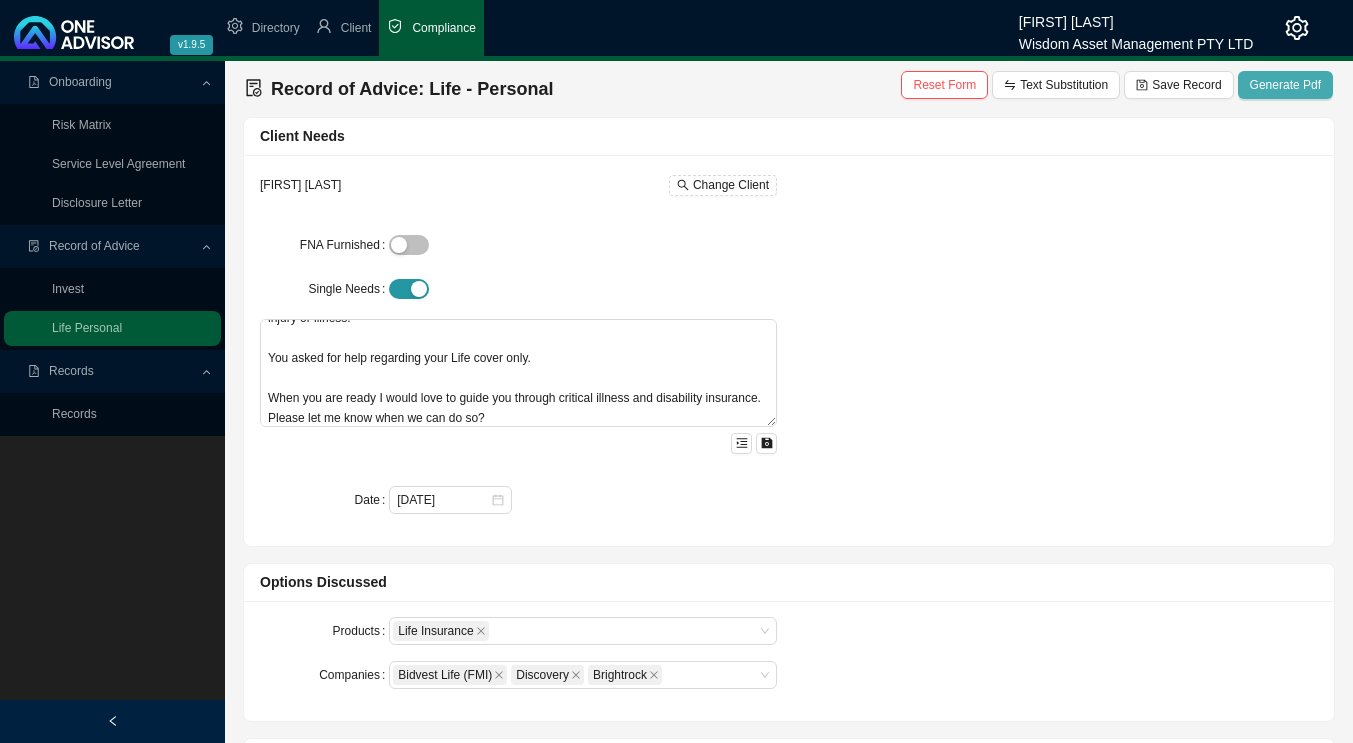 click on "Generate Pdf" at bounding box center [1285, 85] 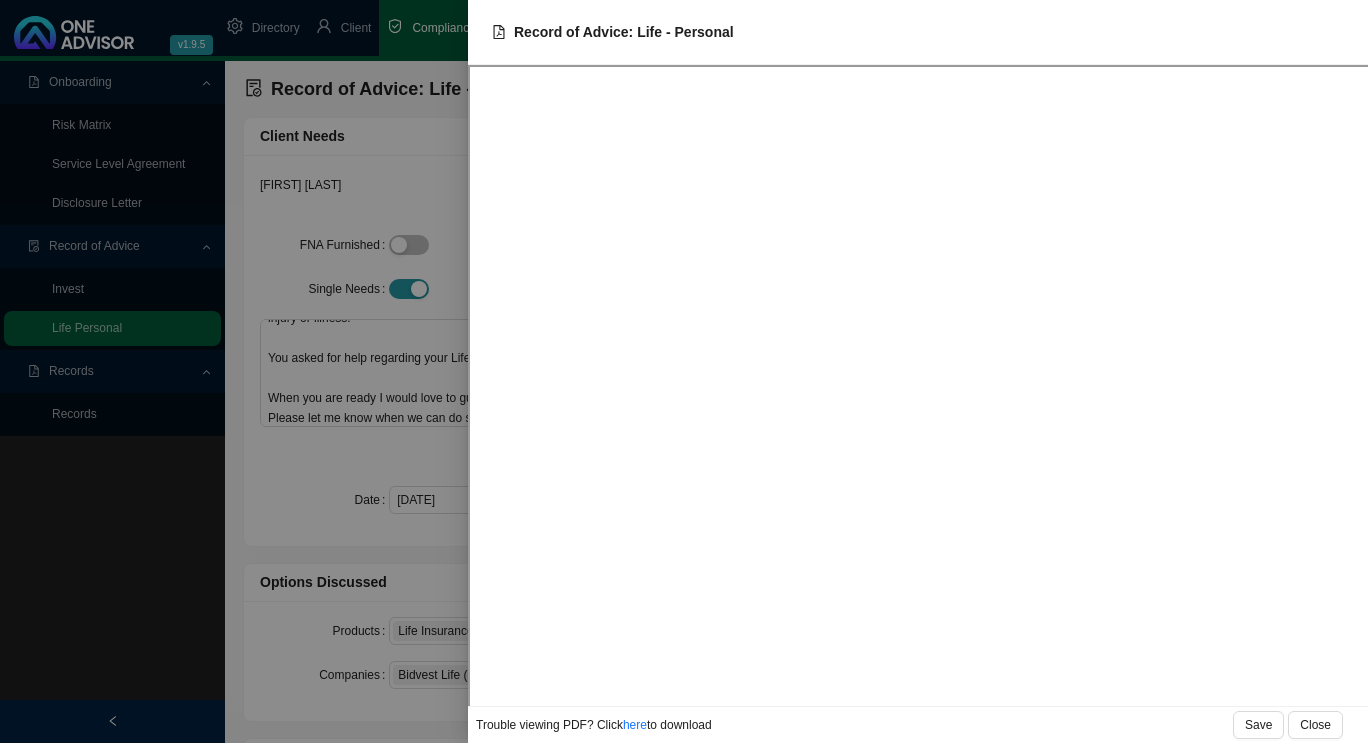 click on "here" at bounding box center [635, 725] 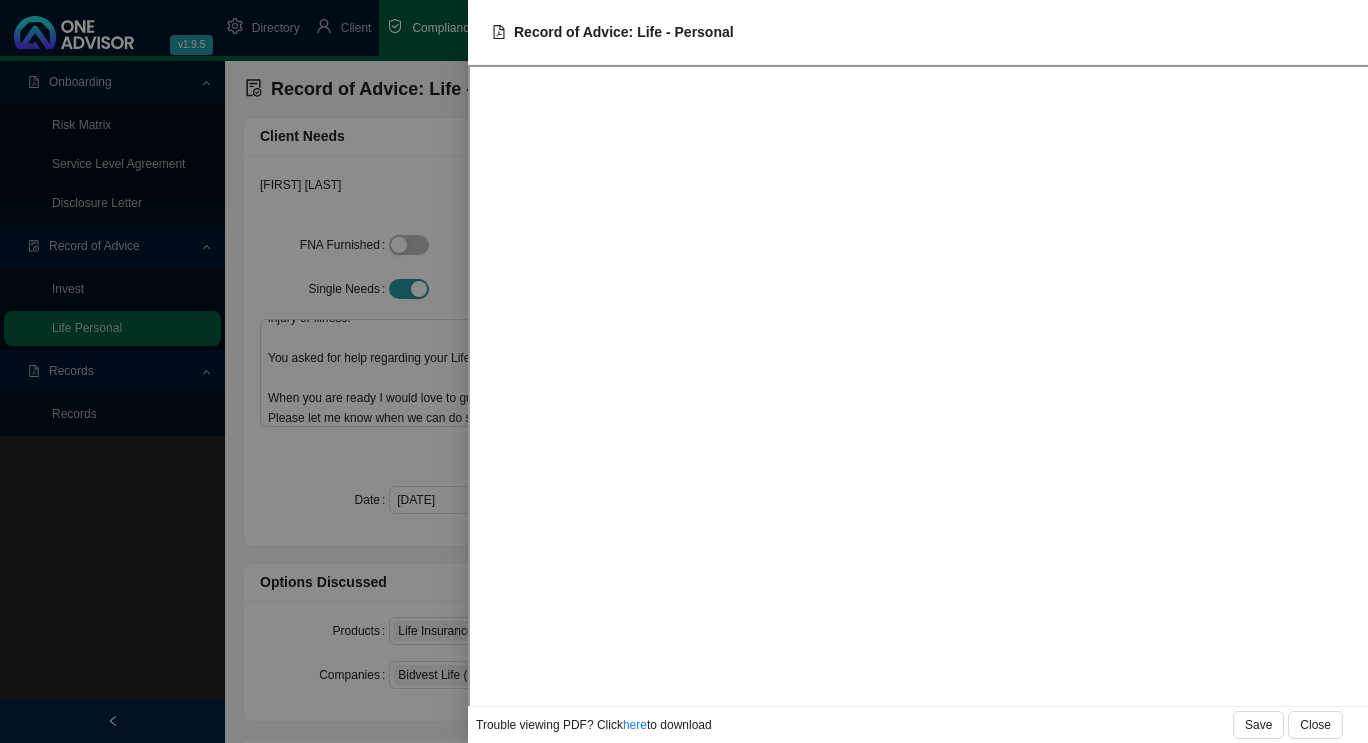 click at bounding box center (684, 371) 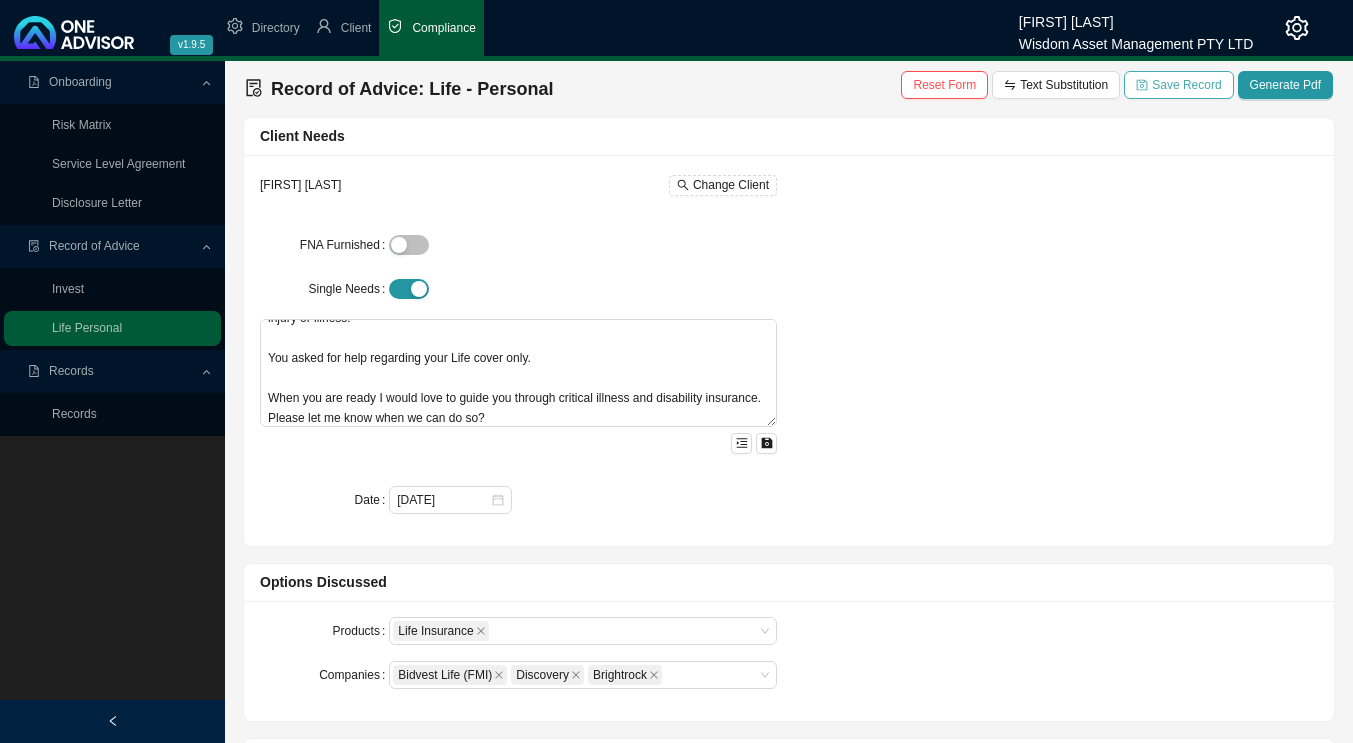 click on "Save Record" at bounding box center [1186, 85] 